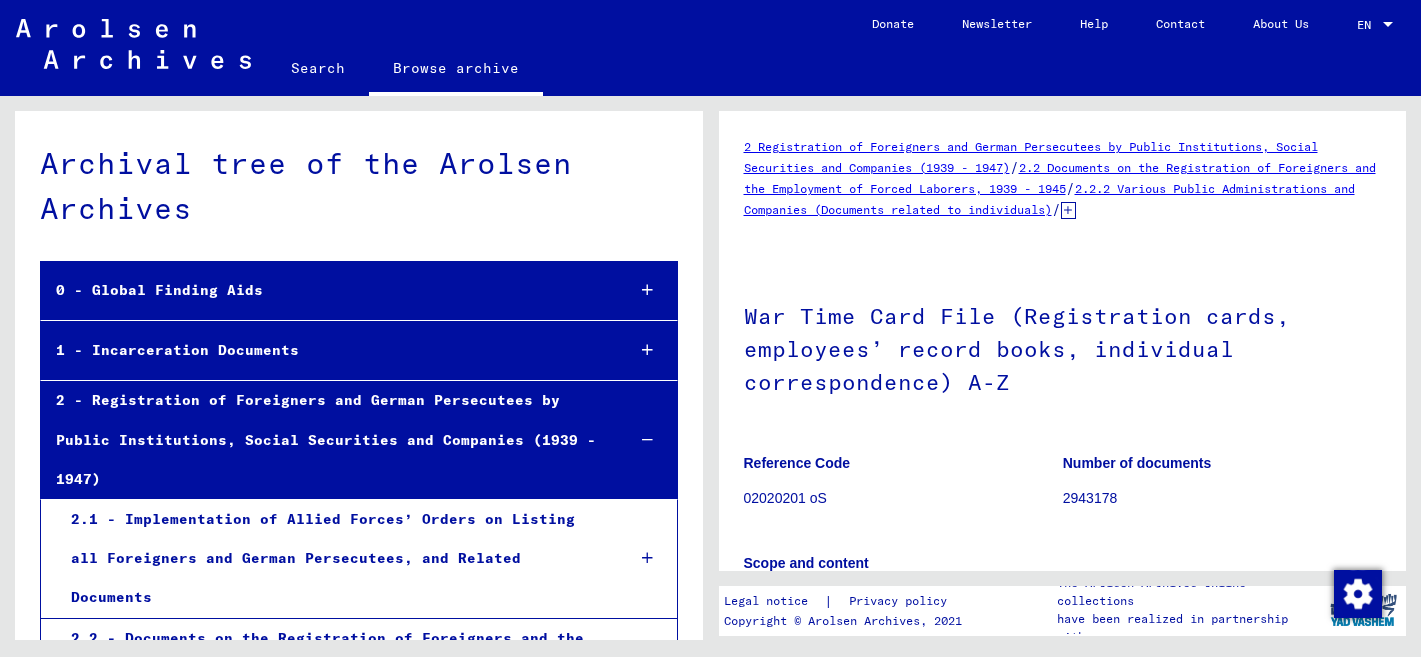 scroll, scrollTop: 0, scrollLeft: 0, axis: both 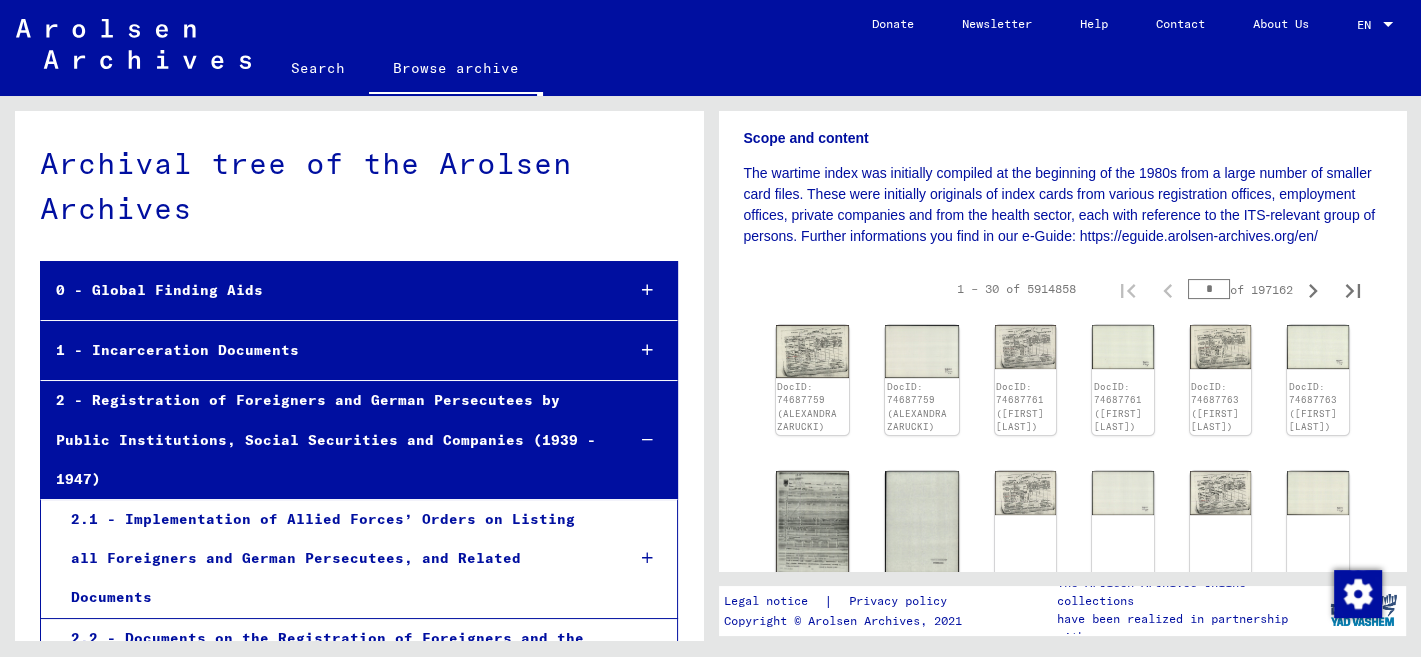 drag, startPoint x: 1178, startPoint y: 304, endPoint x: 1178, endPoint y: 325, distance: 21 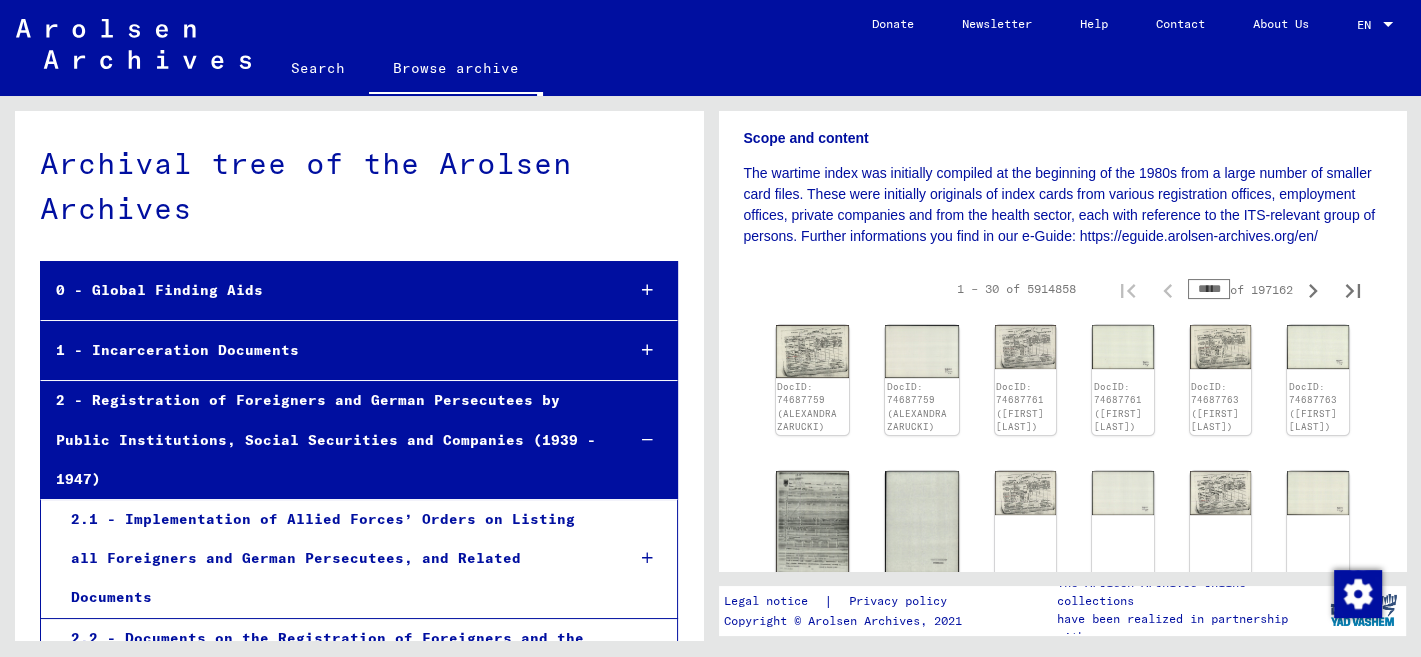 type on "*****" 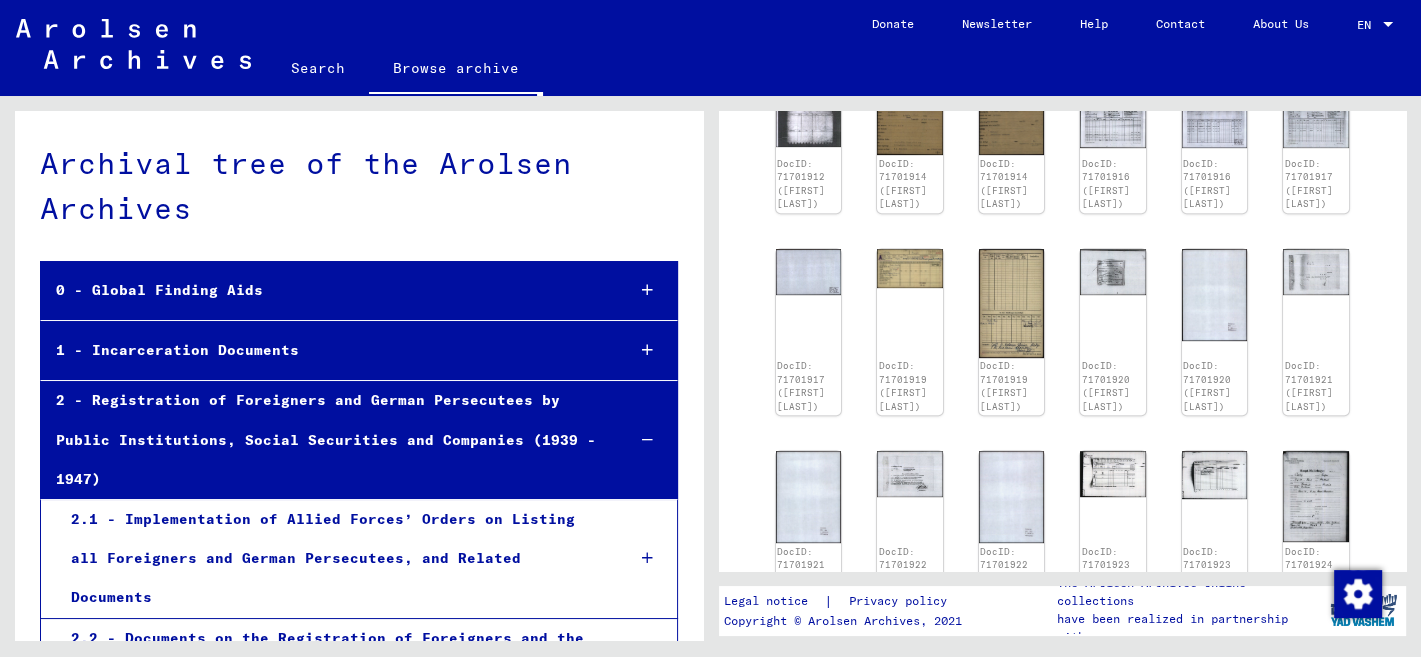 scroll, scrollTop: 1269, scrollLeft: 0, axis: vertical 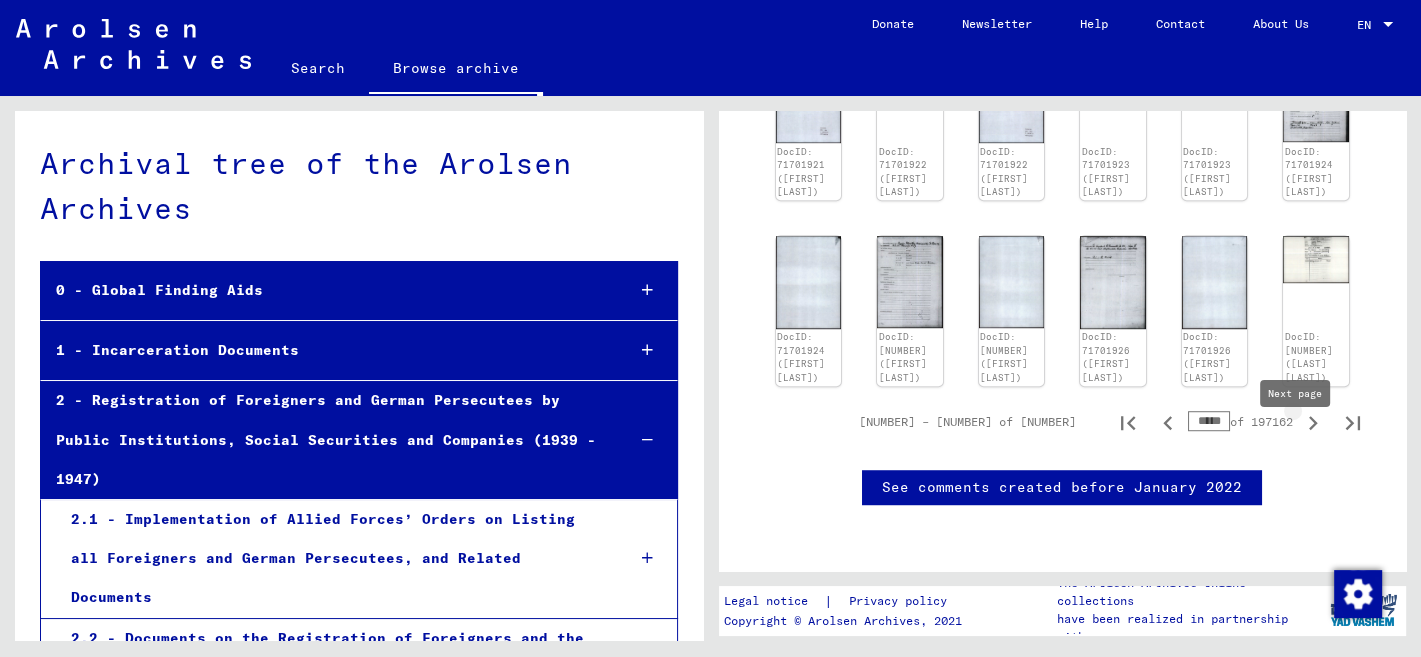 click 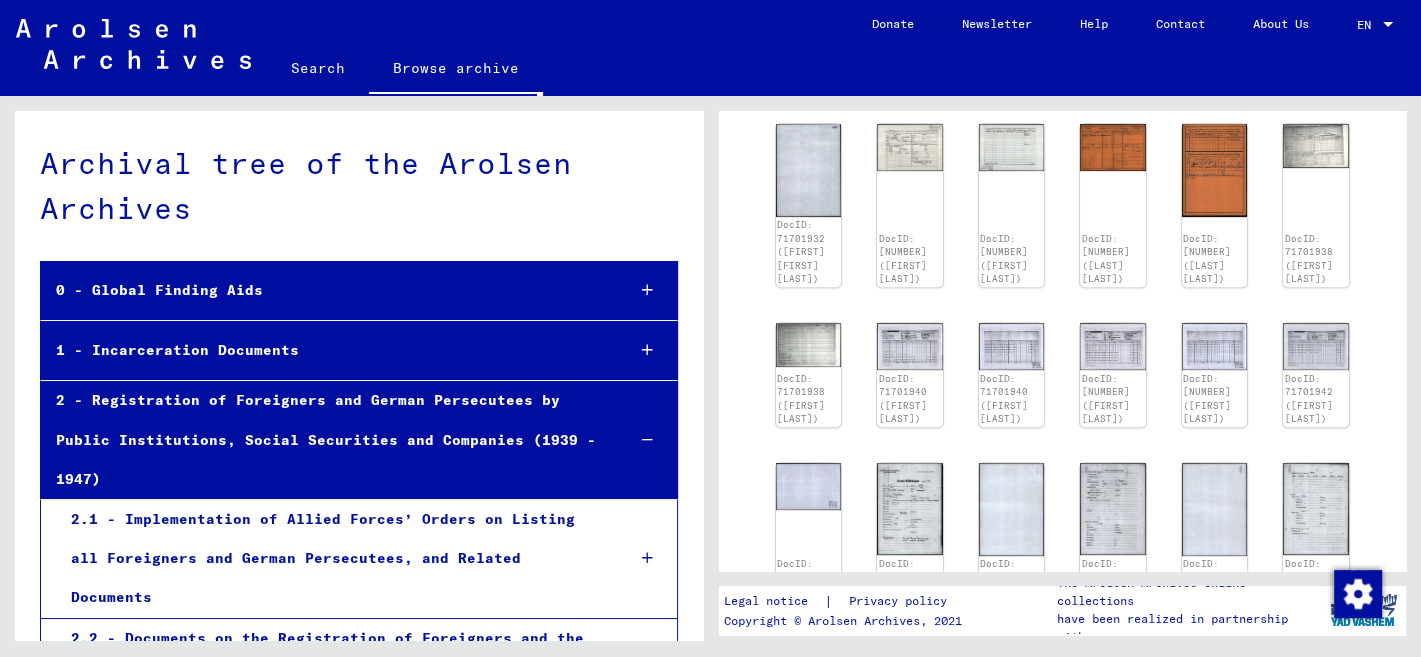 scroll, scrollTop: 1247, scrollLeft: 0, axis: vertical 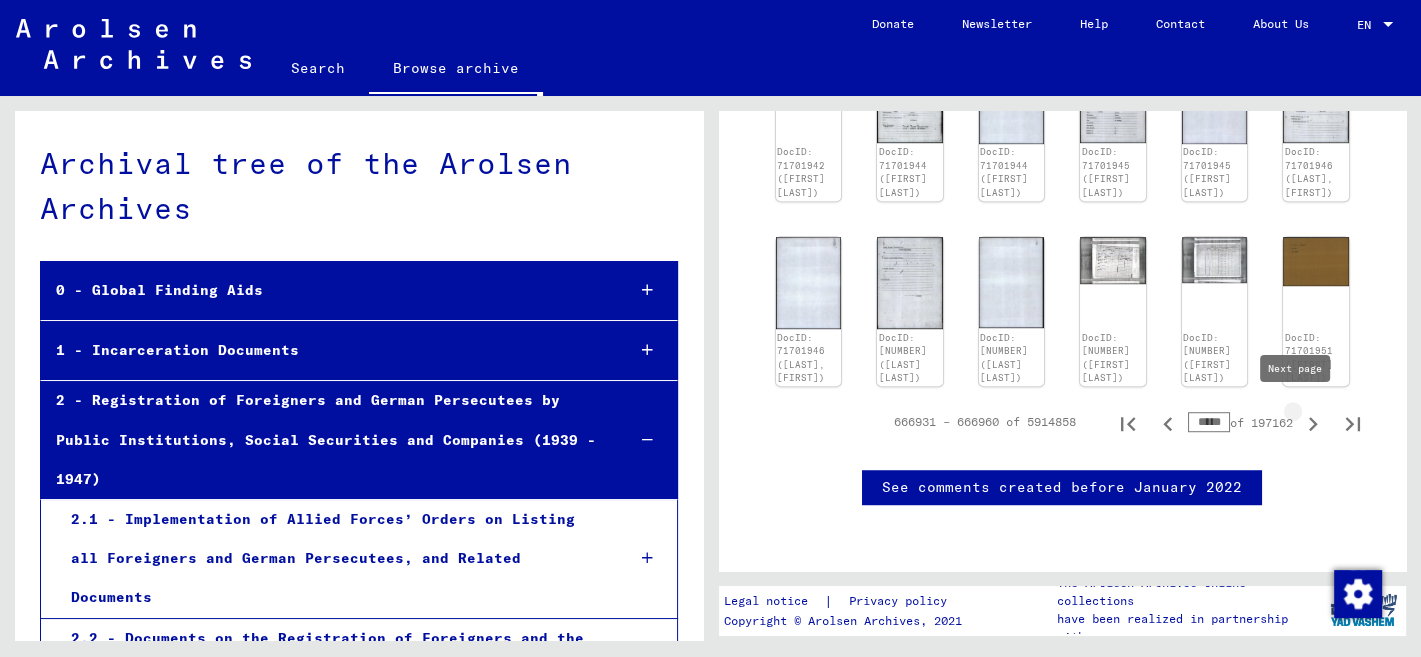 click 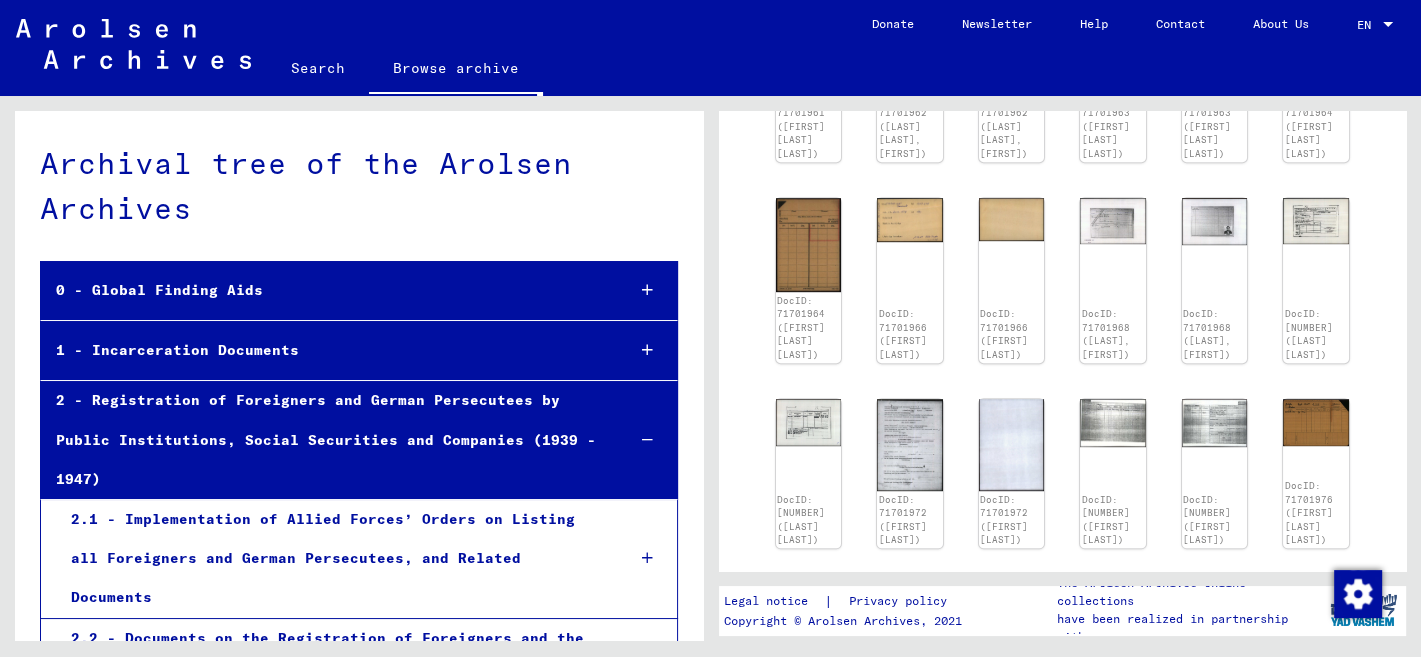 scroll, scrollTop: 1246, scrollLeft: 0, axis: vertical 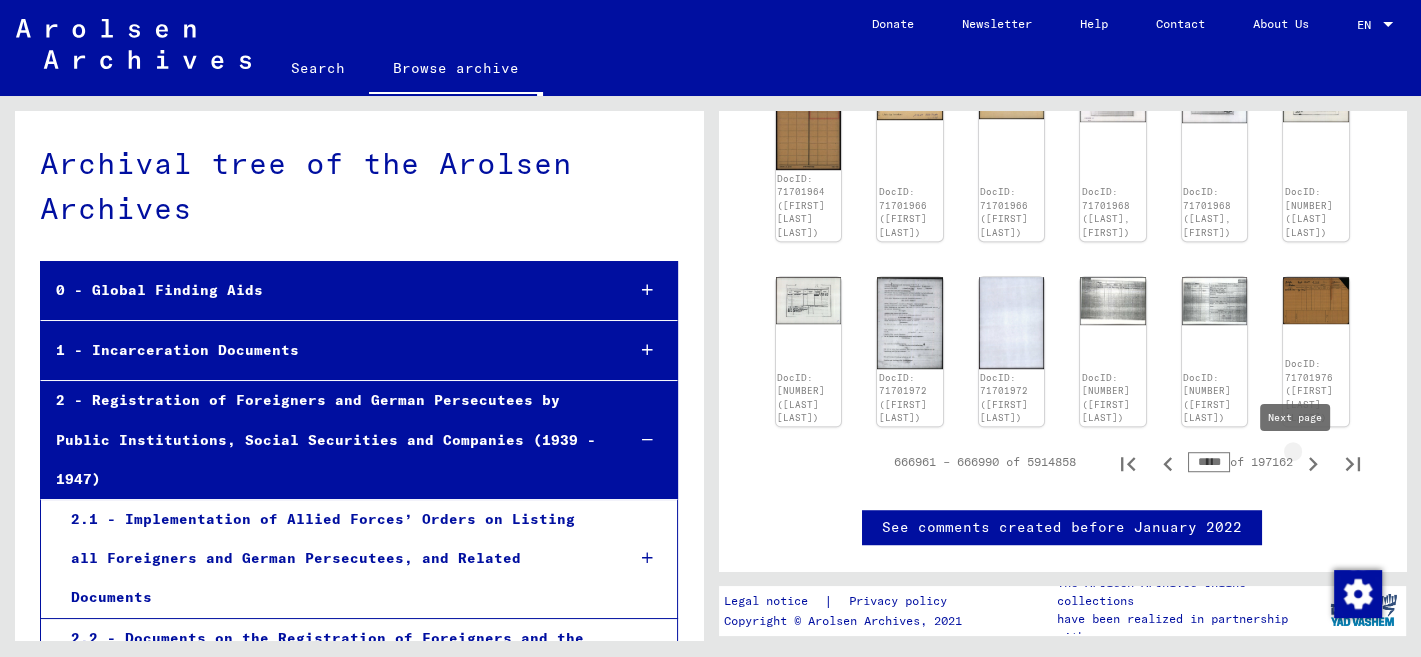 click 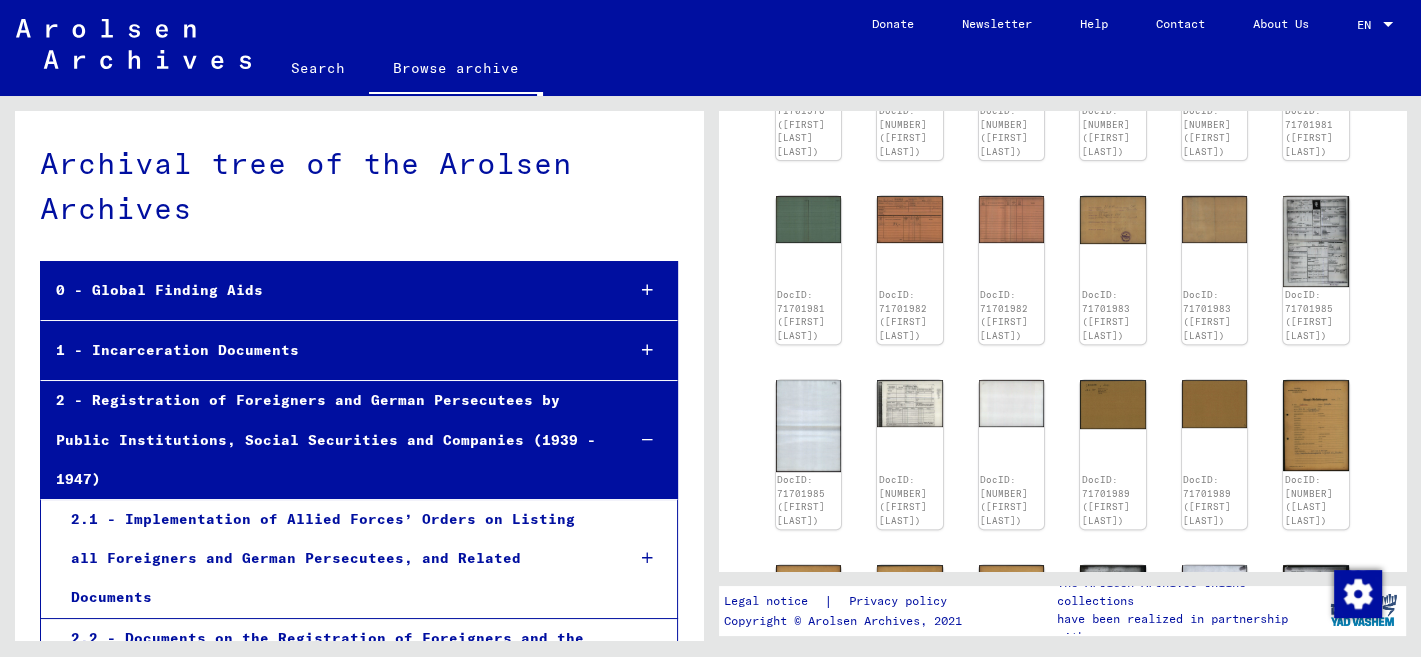 scroll, scrollTop: 1161, scrollLeft: 0, axis: vertical 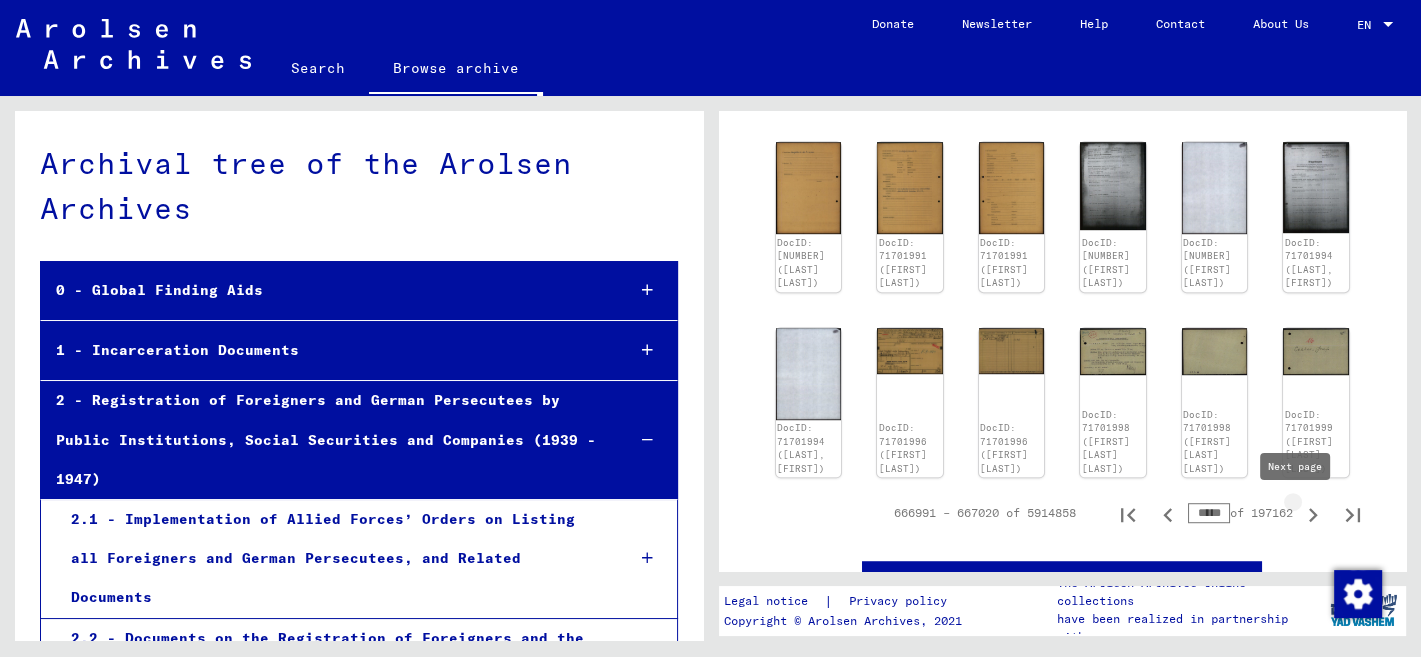 click 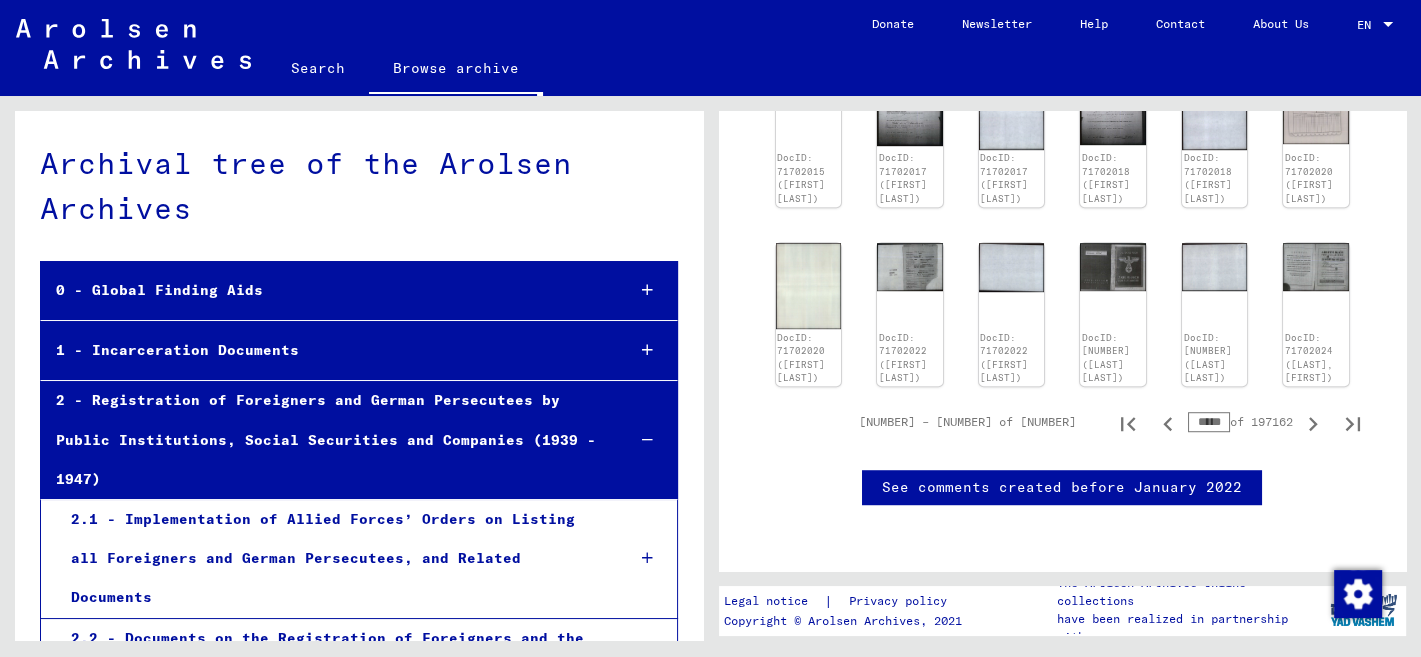 scroll, scrollTop: 1384, scrollLeft: 0, axis: vertical 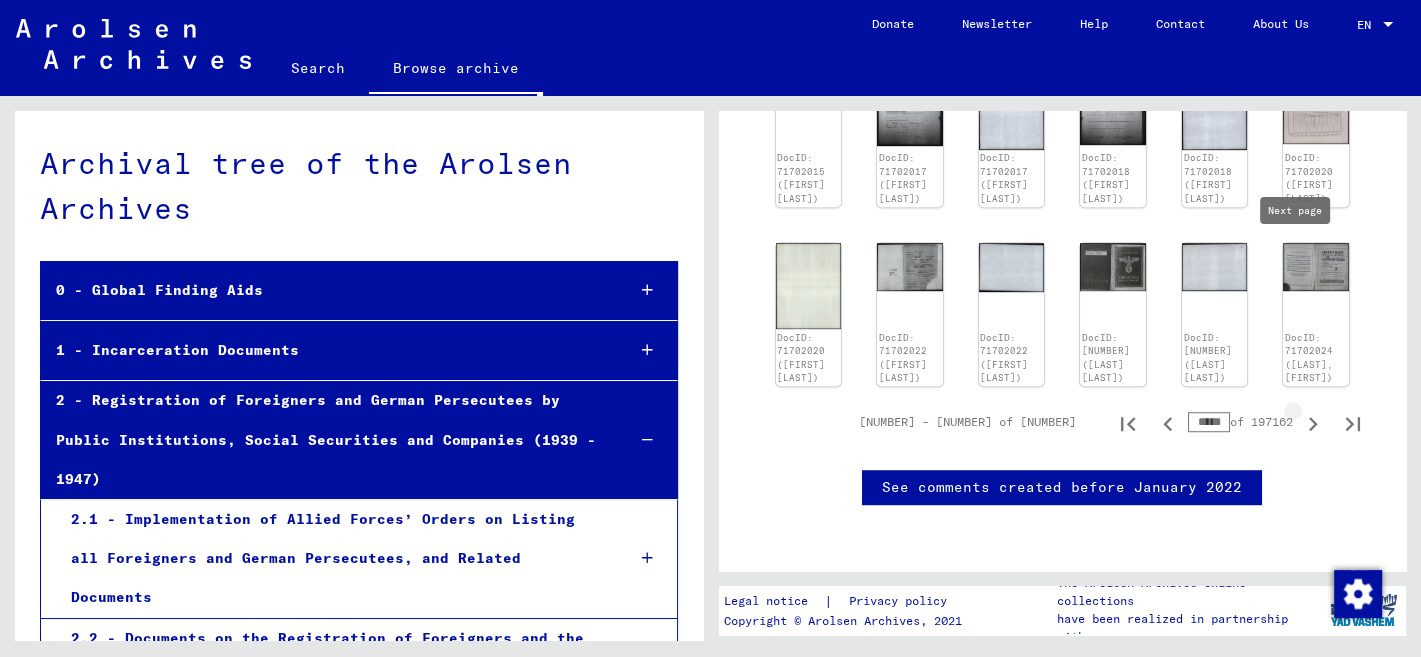 click 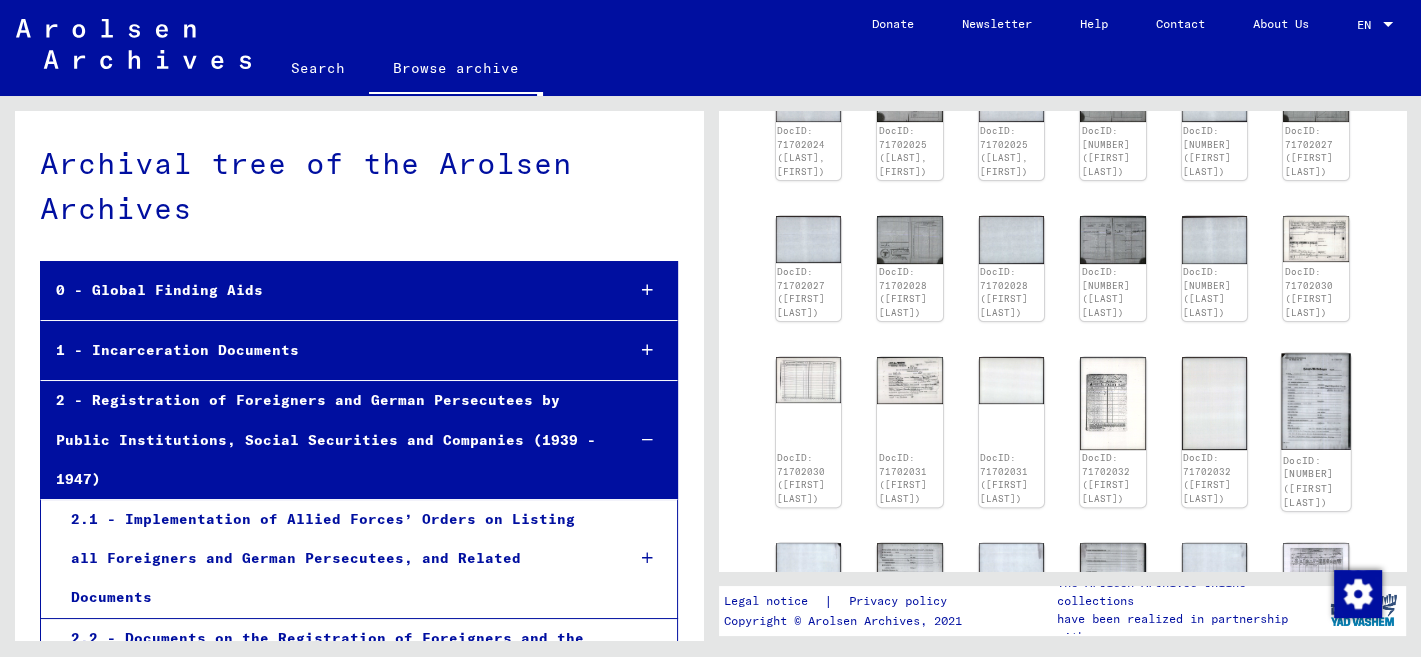 scroll, scrollTop: 1098, scrollLeft: 0, axis: vertical 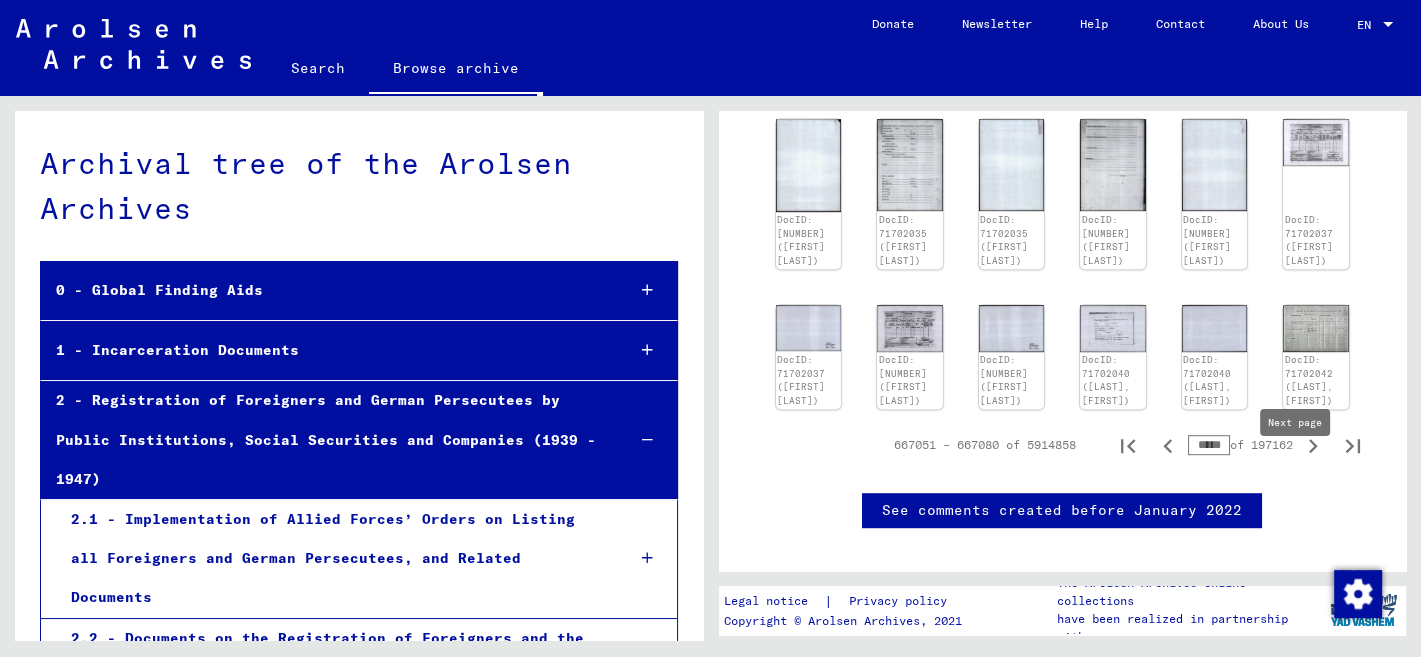 click 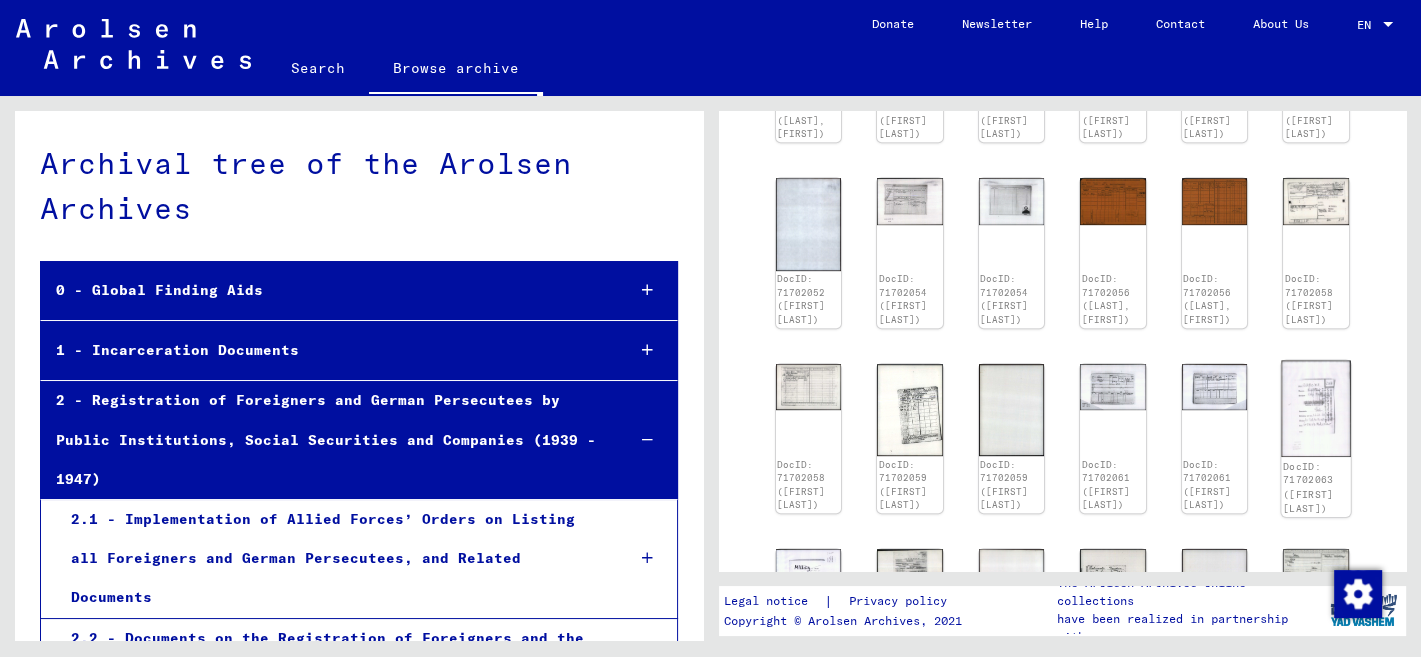 scroll, scrollTop: 1365, scrollLeft: 0, axis: vertical 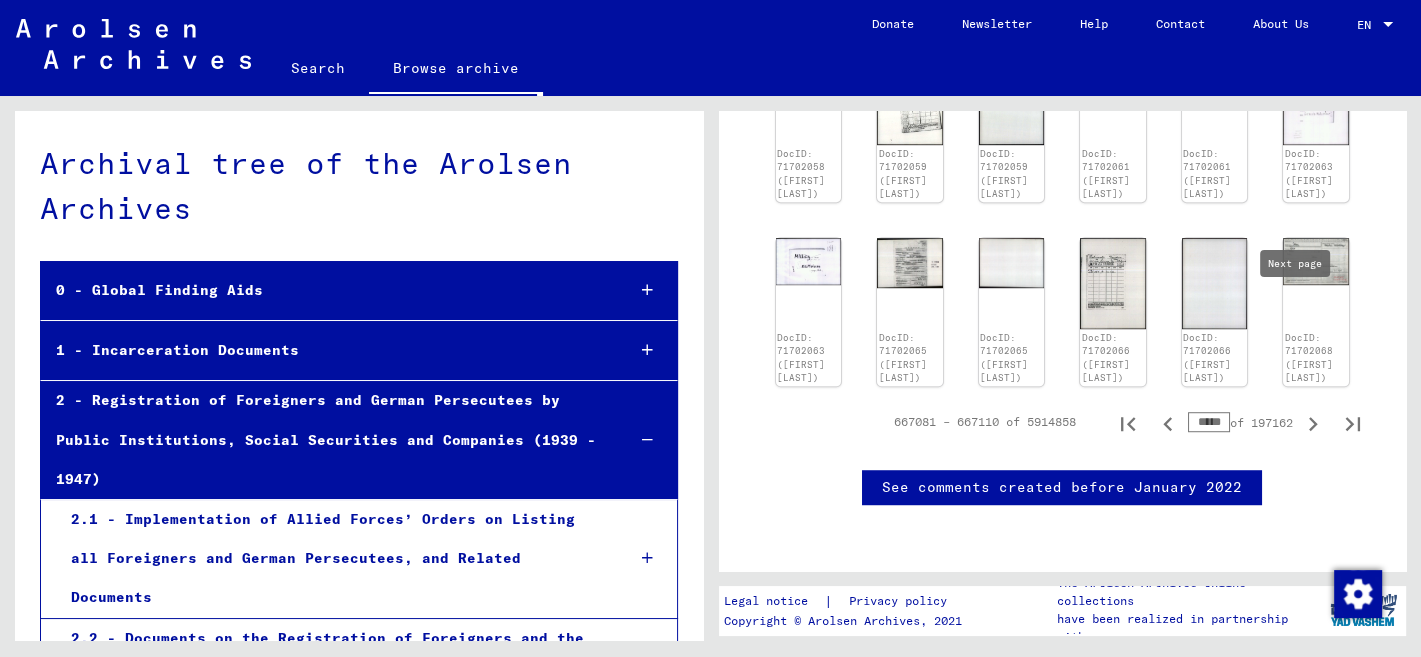 click 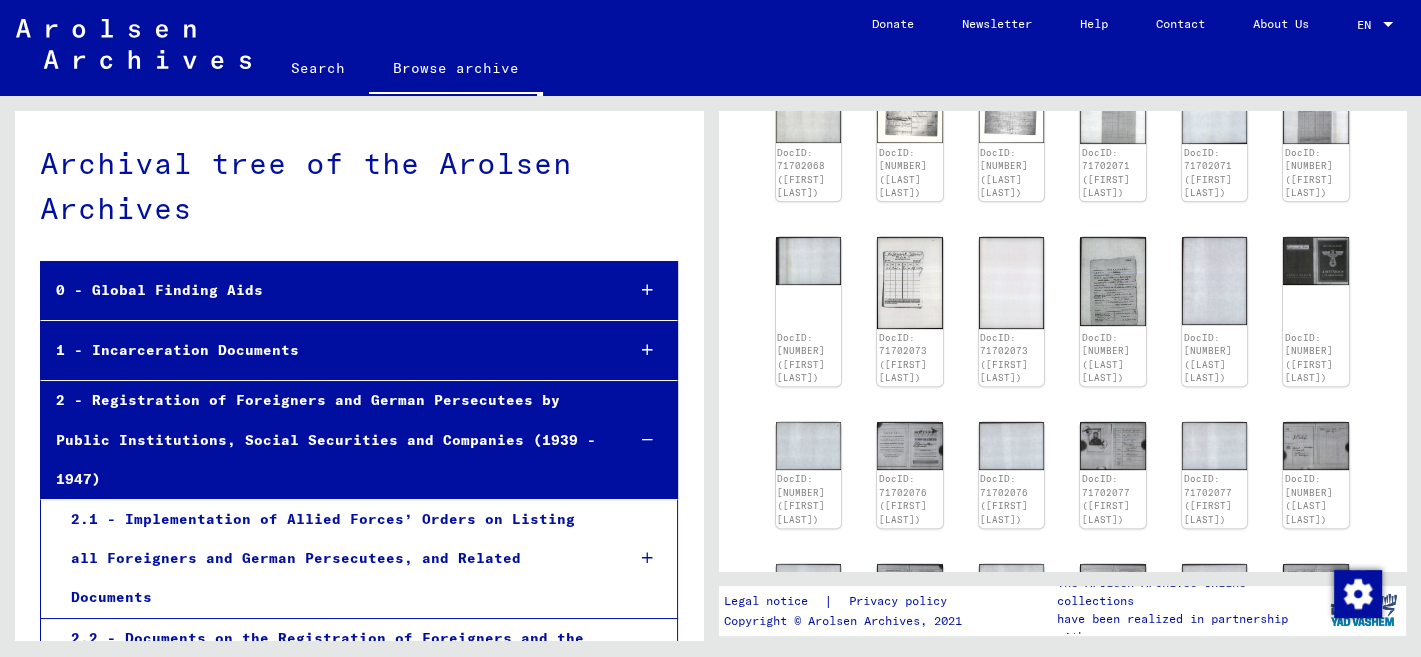 scroll, scrollTop: 1075, scrollLeft: 0, axis: vertical 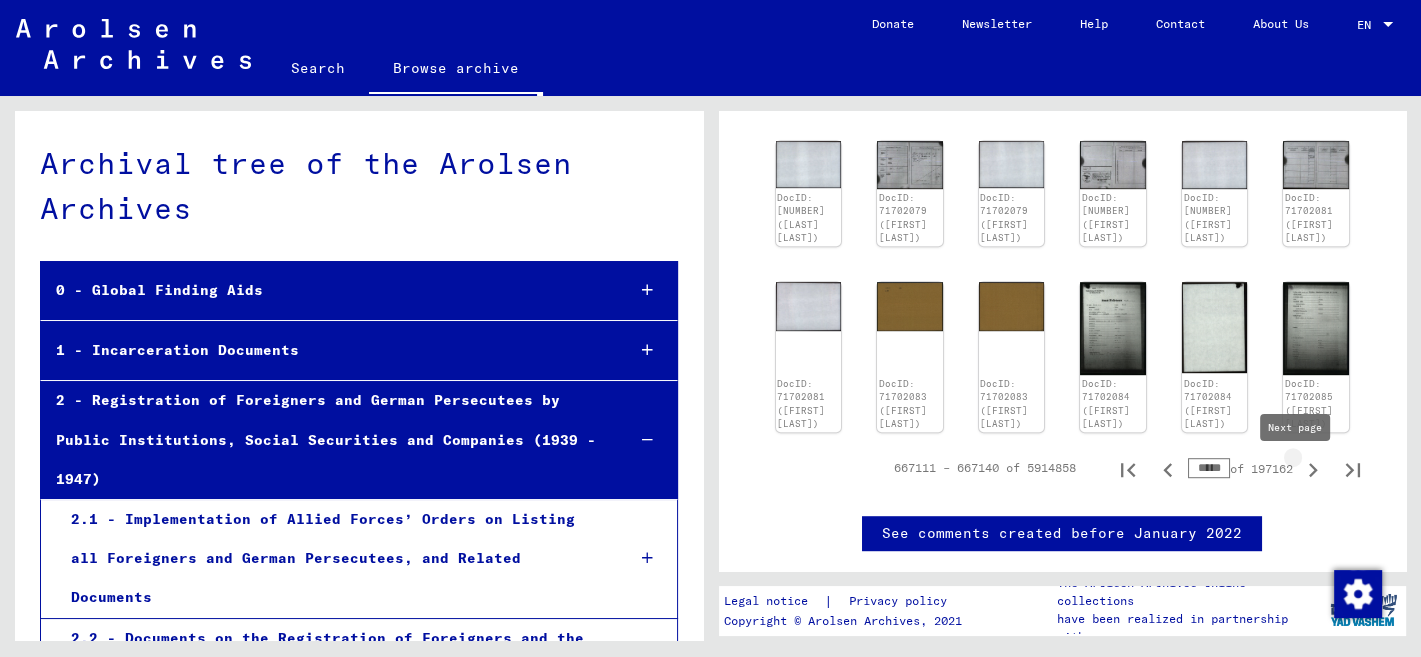 click 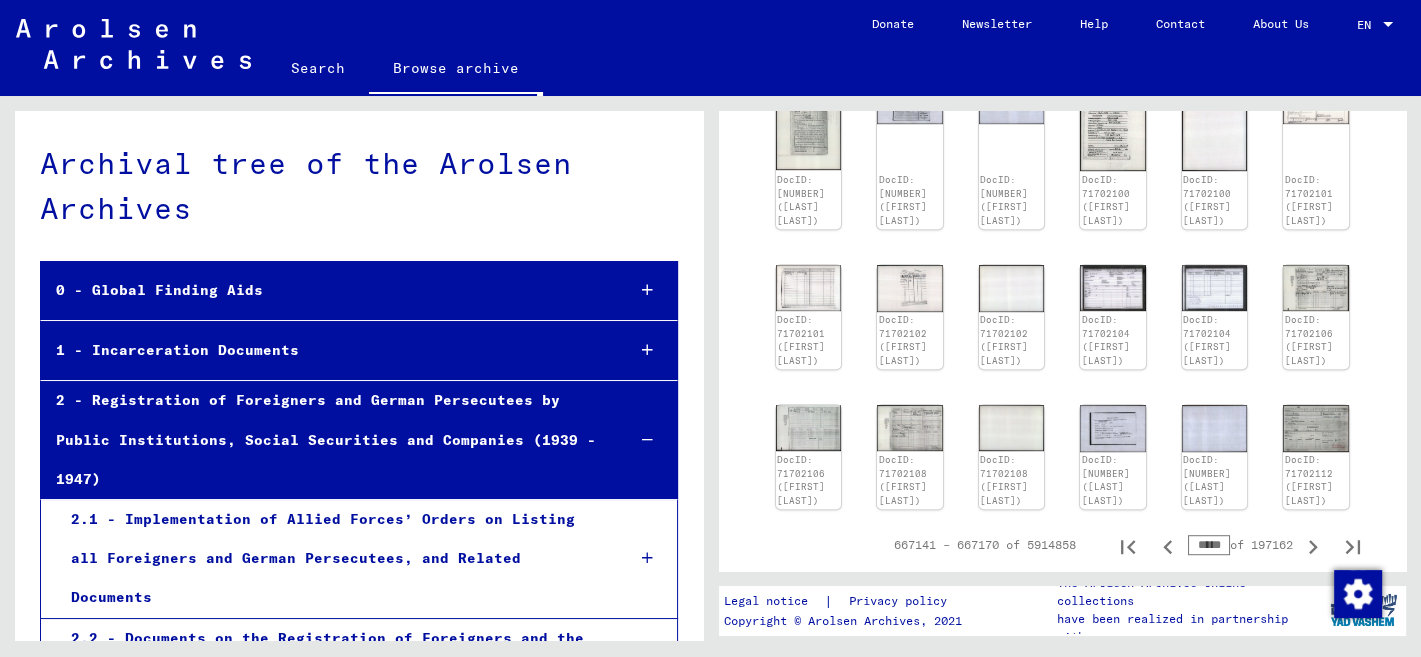 scroll, scrollTop: 1245, scrollLeft: 0, axis: vertical 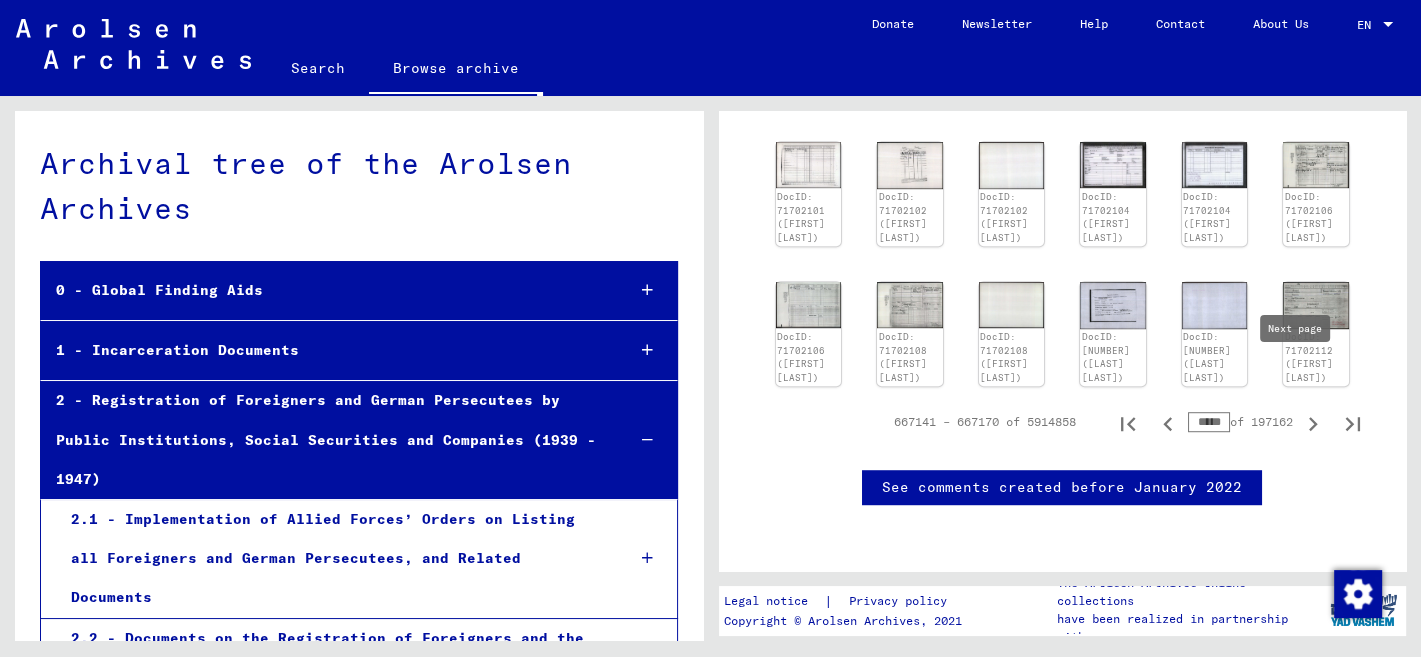 click 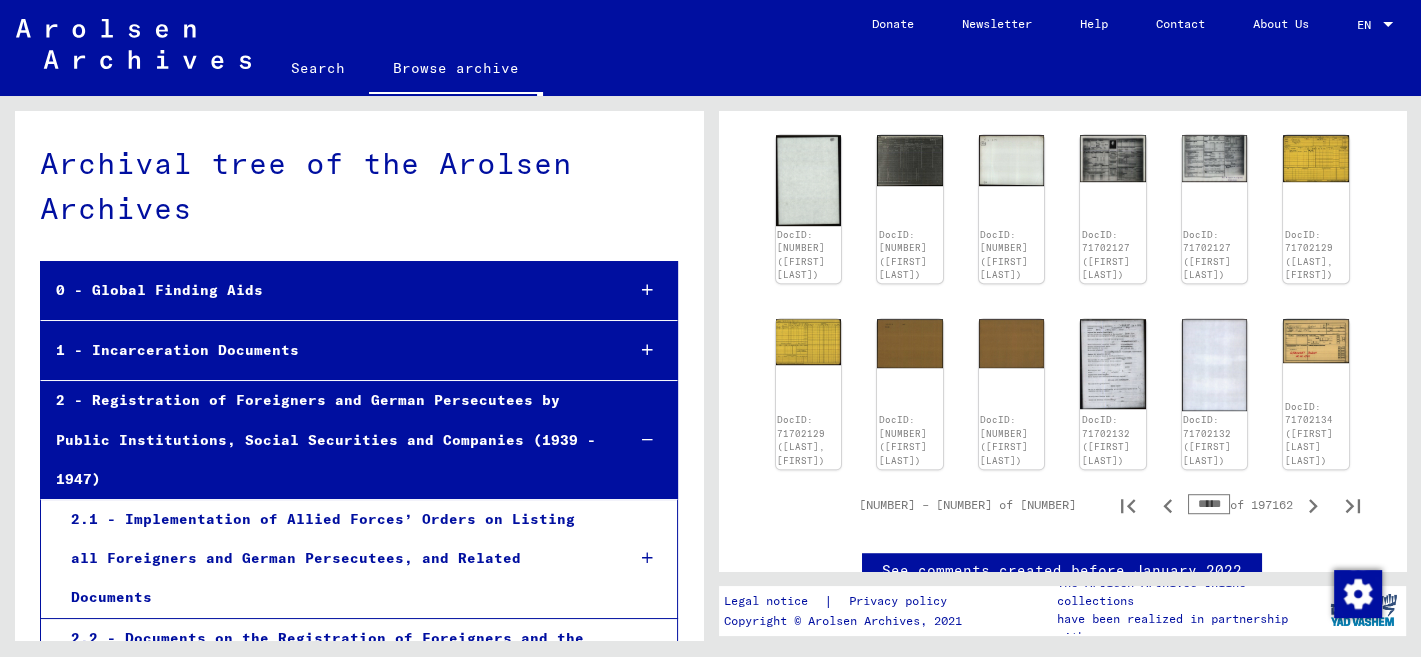 scroll, scrollTop: 1176, scrollLeft: 0, axis: vertical 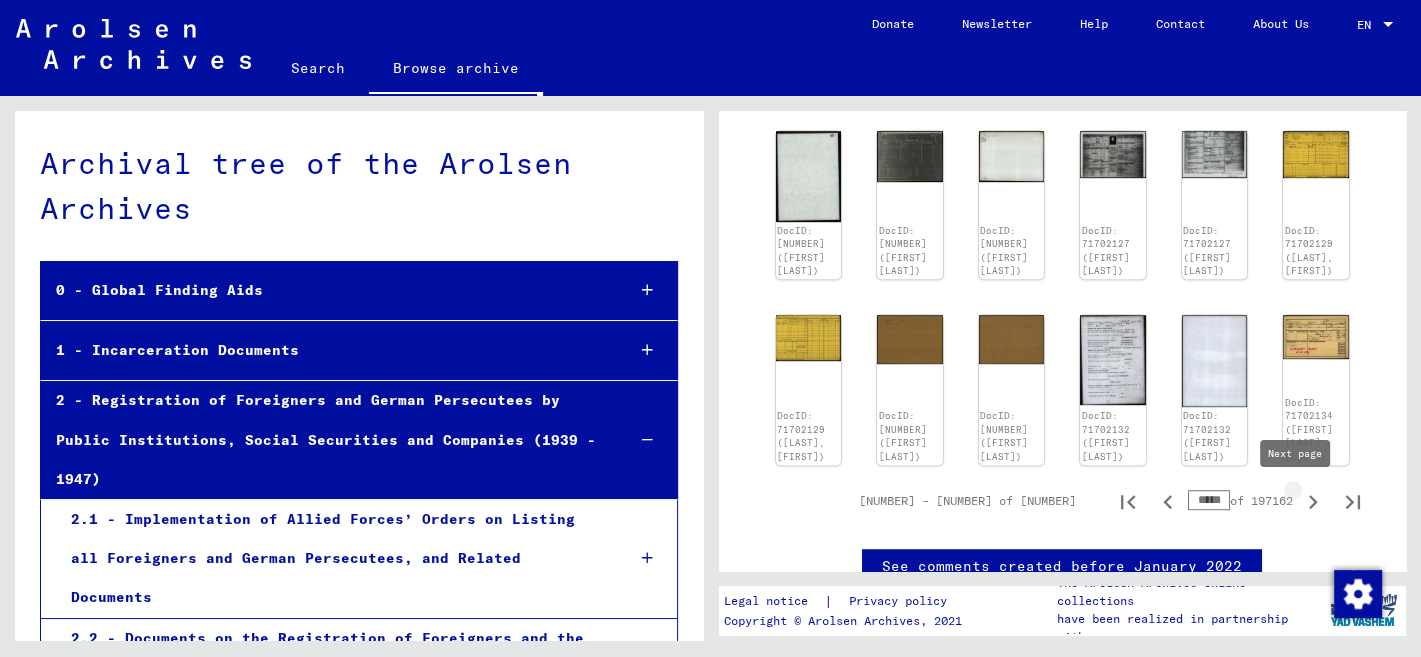 click 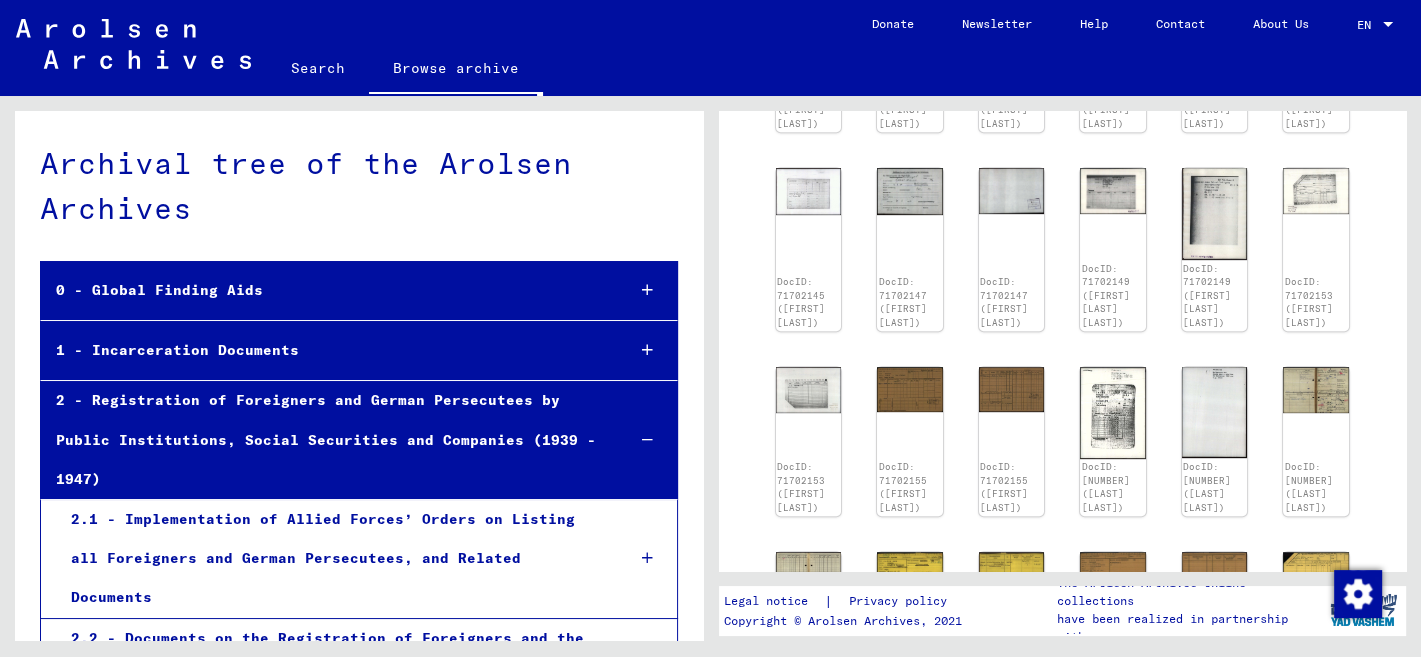 scroll, scrollTop: 1304, scrollLeft: 0, axis: vertical 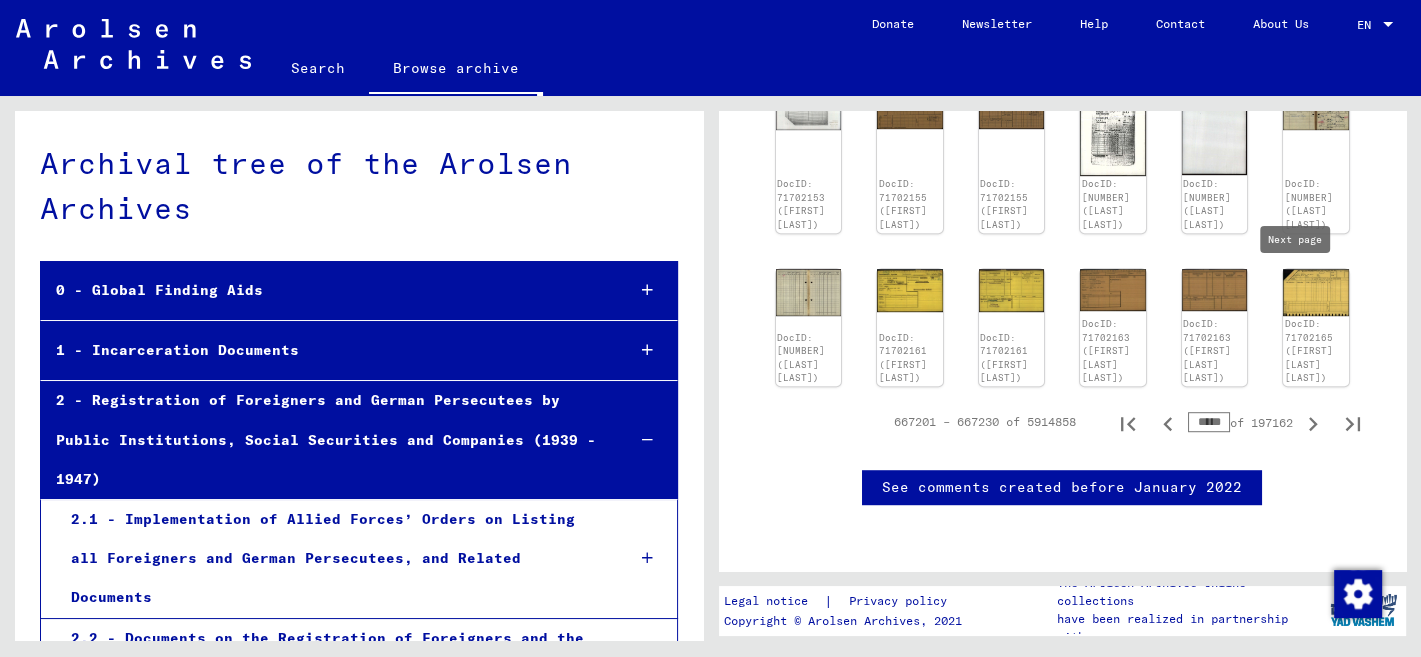 click 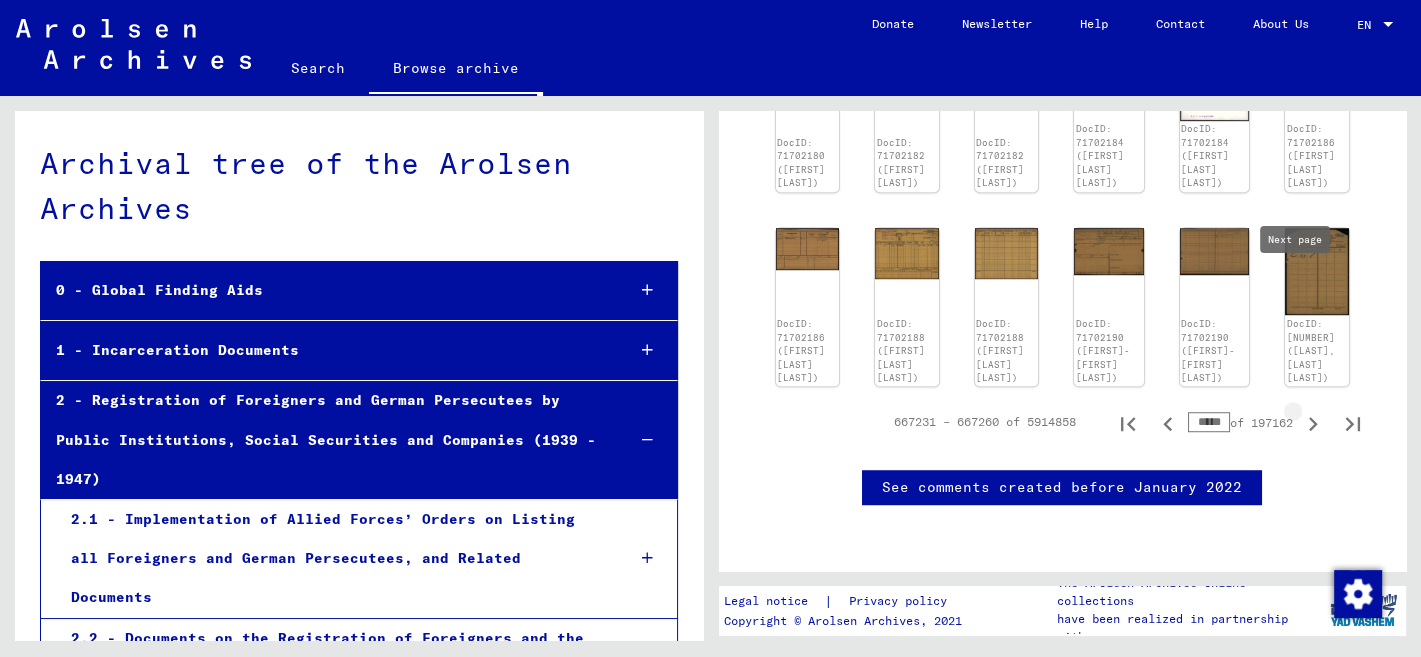 type on "*****" 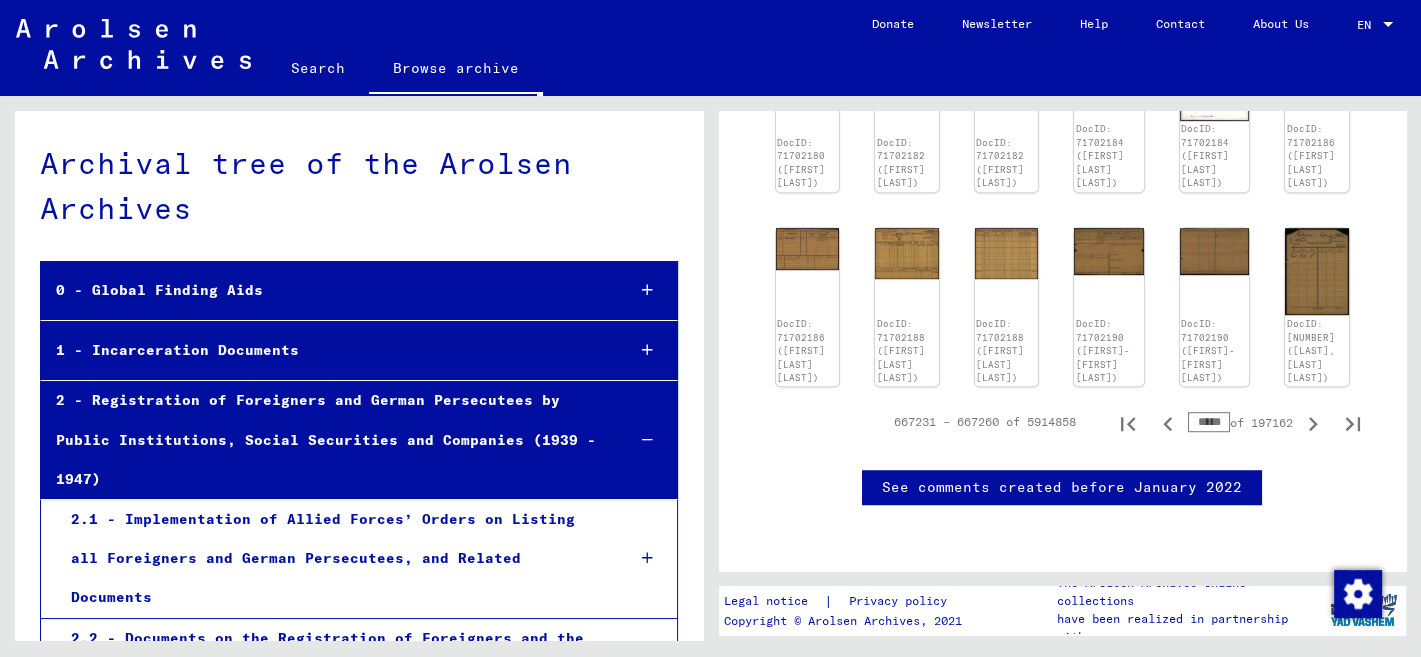 scroll, scrollTop: 1560, scrollLeft: 0, axis: vertical 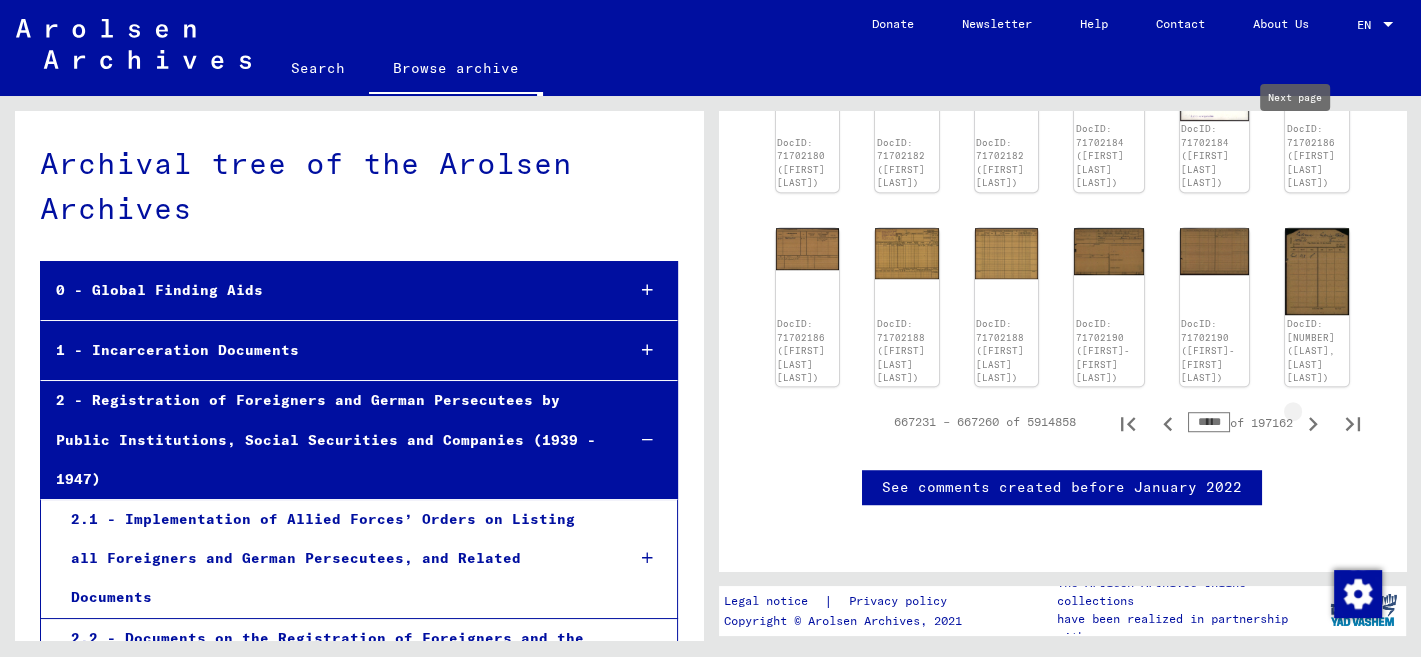 click 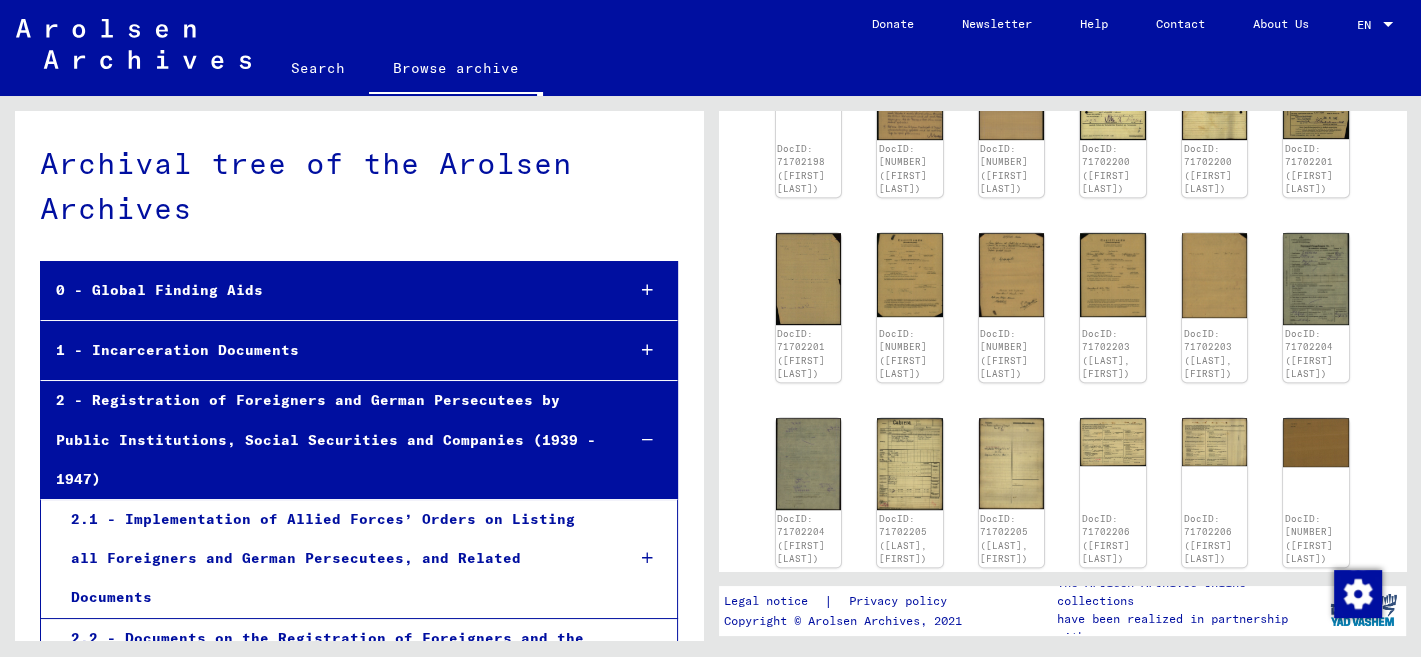 scroll, scrollTop: 1505, scrollLeft: 0, axis: vertical 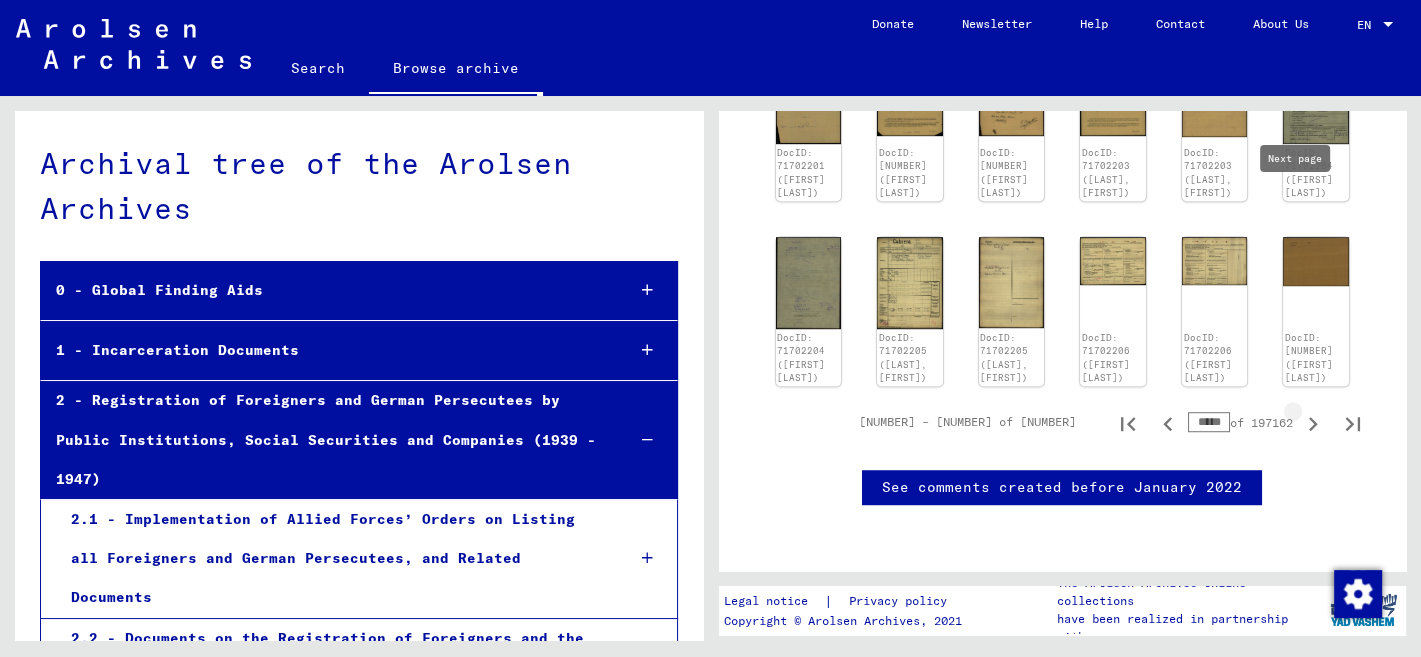 click 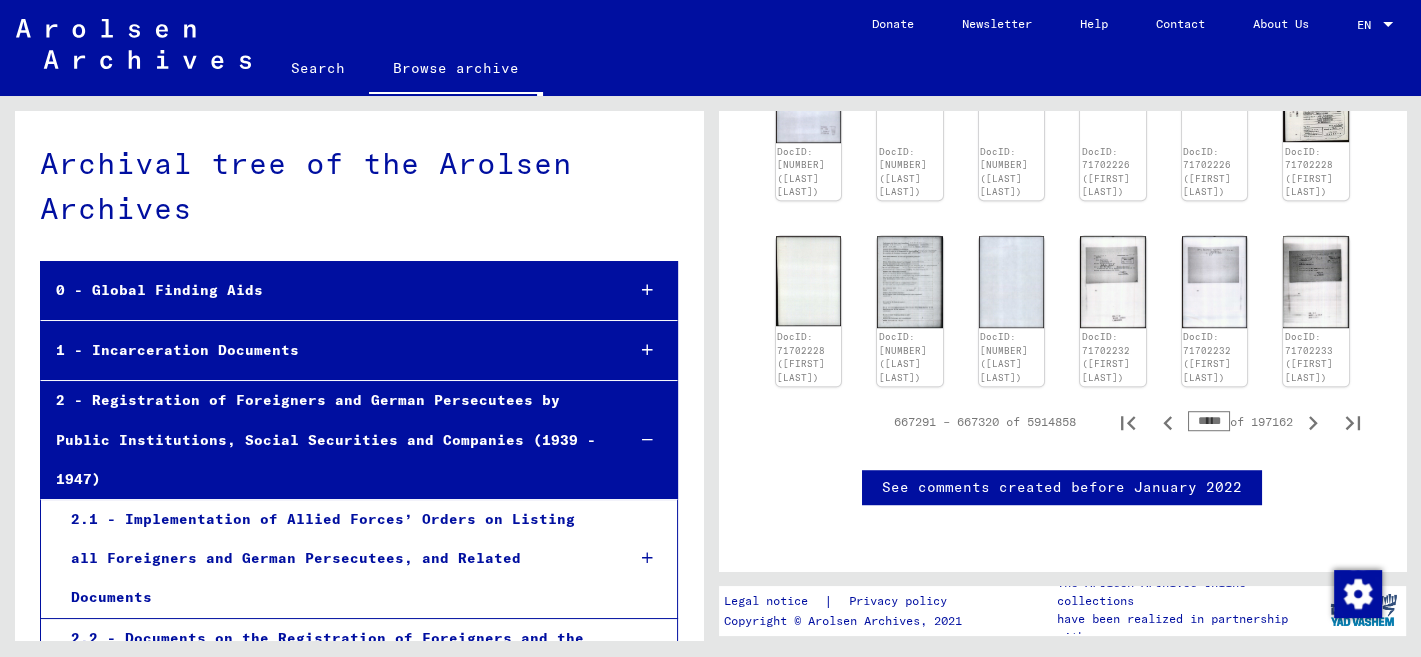 scroll, scrollTop: 554, scrollLeft: 0, axis: vertical 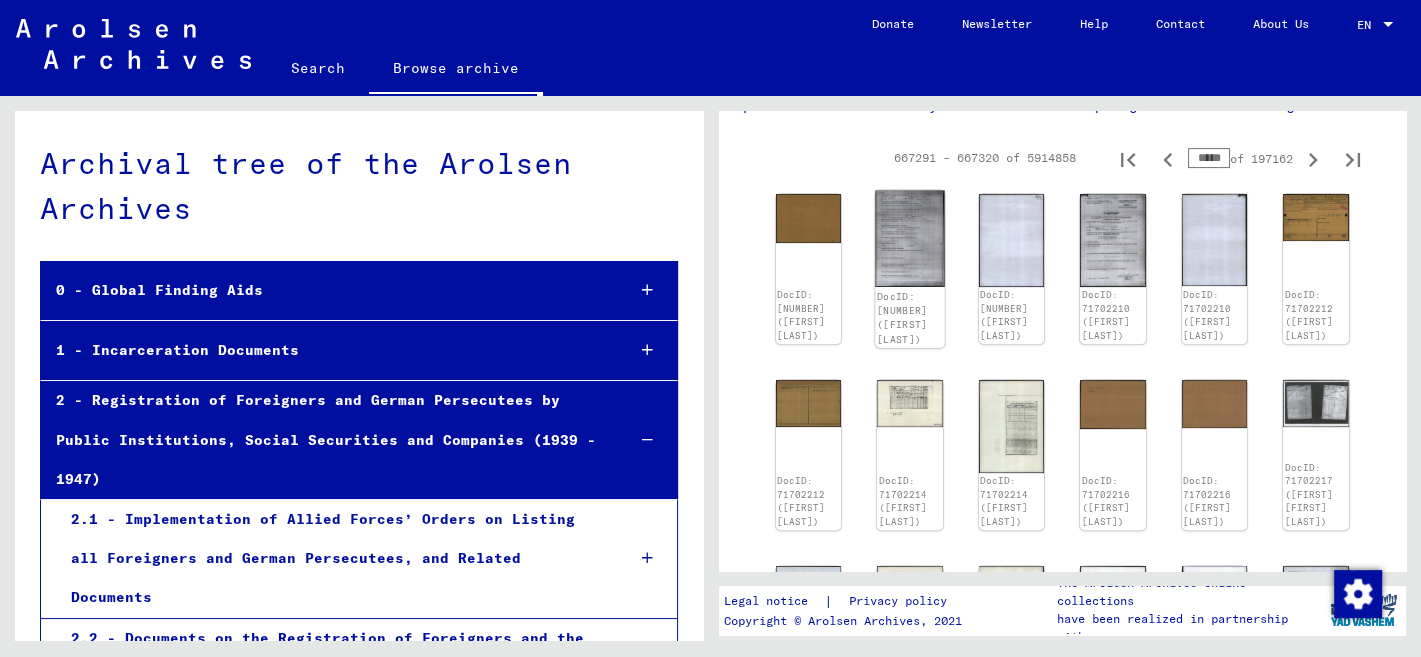 click 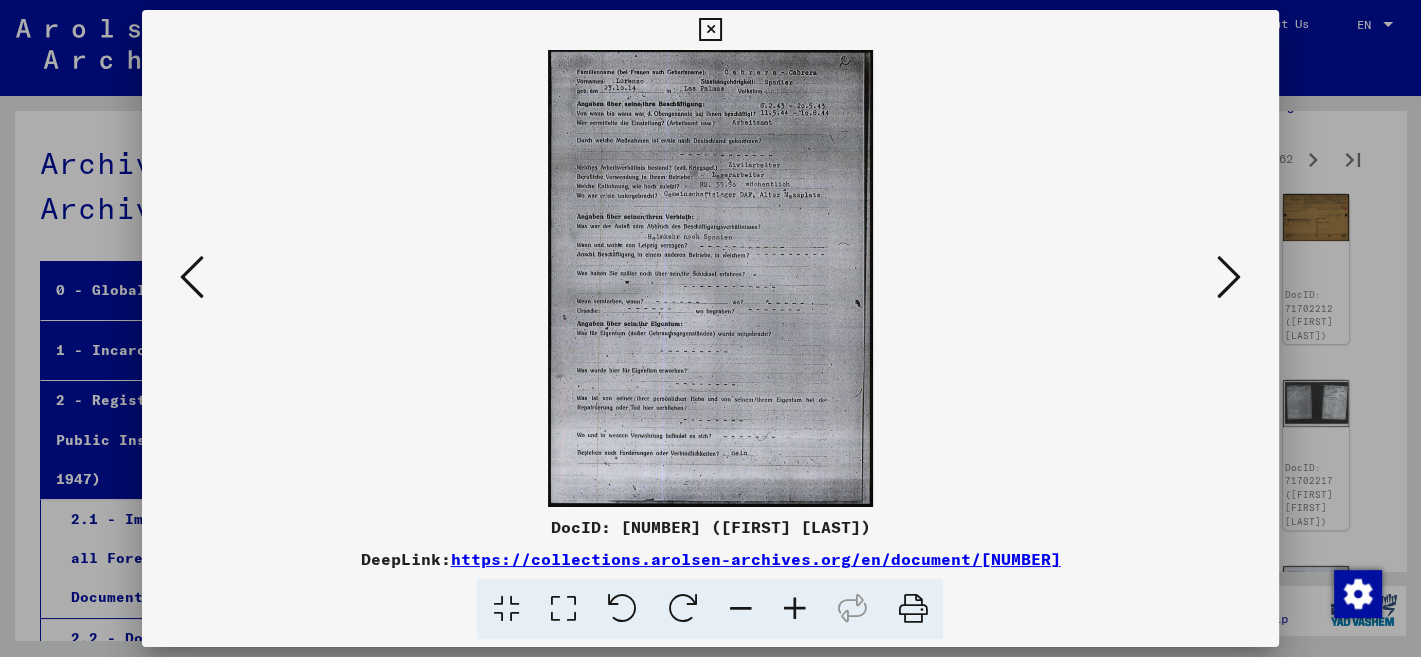 click at bounding box center [1229, 277] 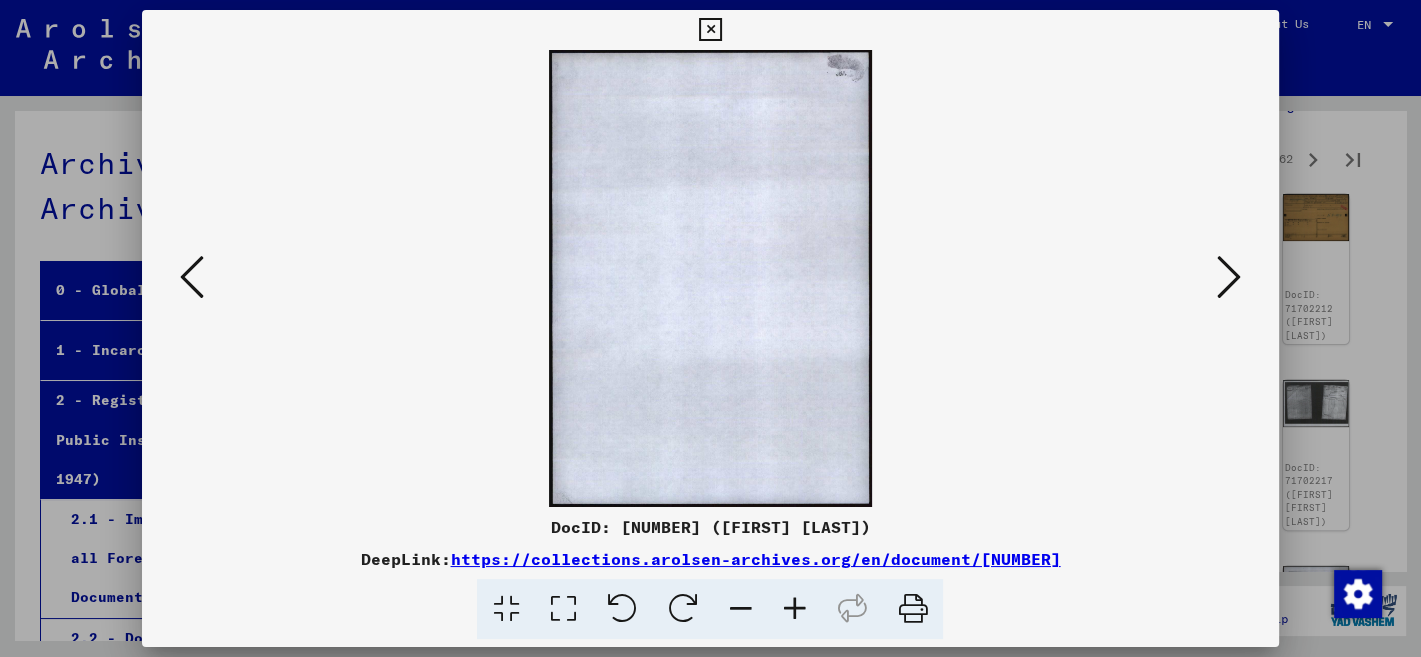 click at bounding box center [1229, 277] 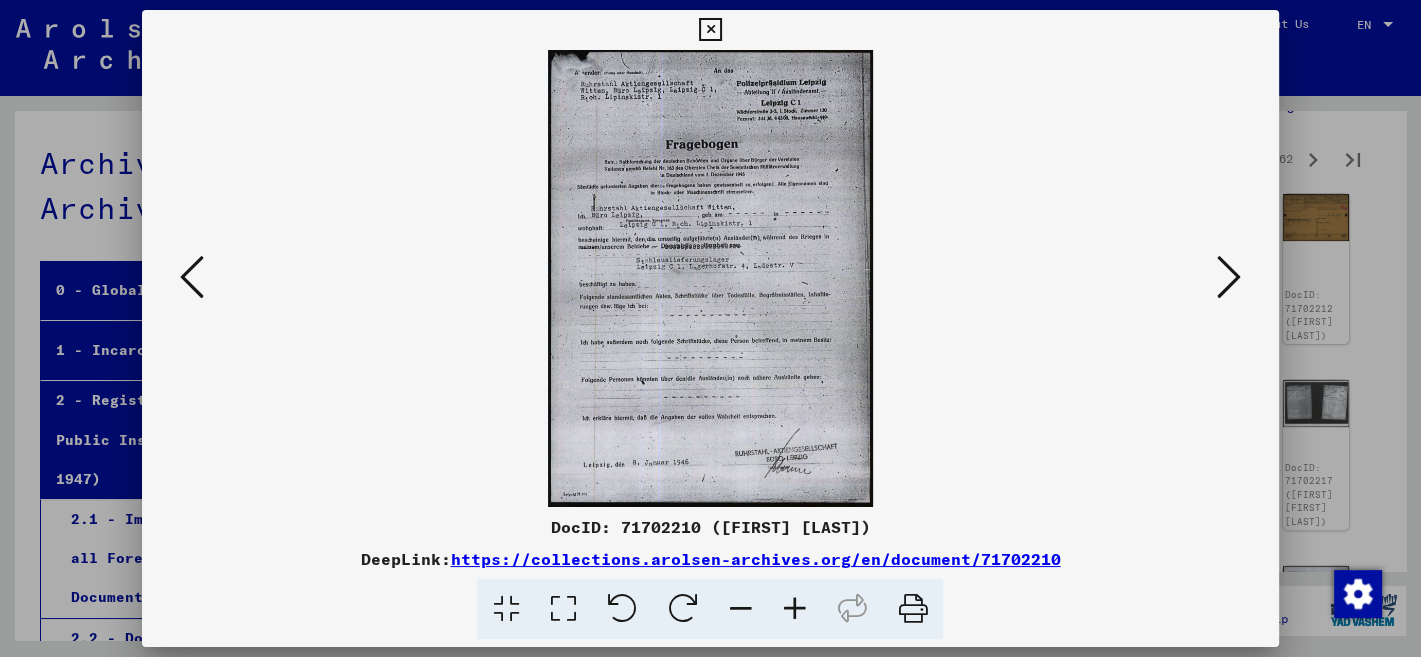click at bounding box center (710, 30) 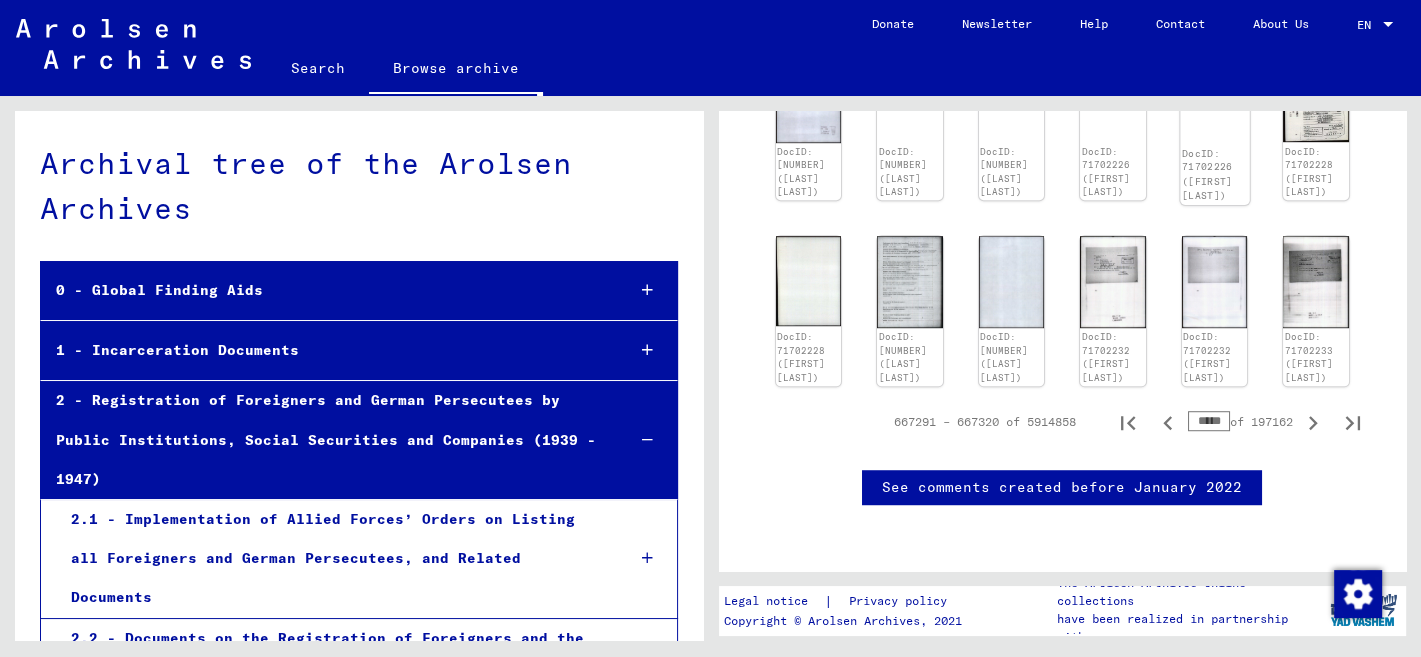 scroll, scrollTop: 1401, scrollLeft: 0, axis: vertical 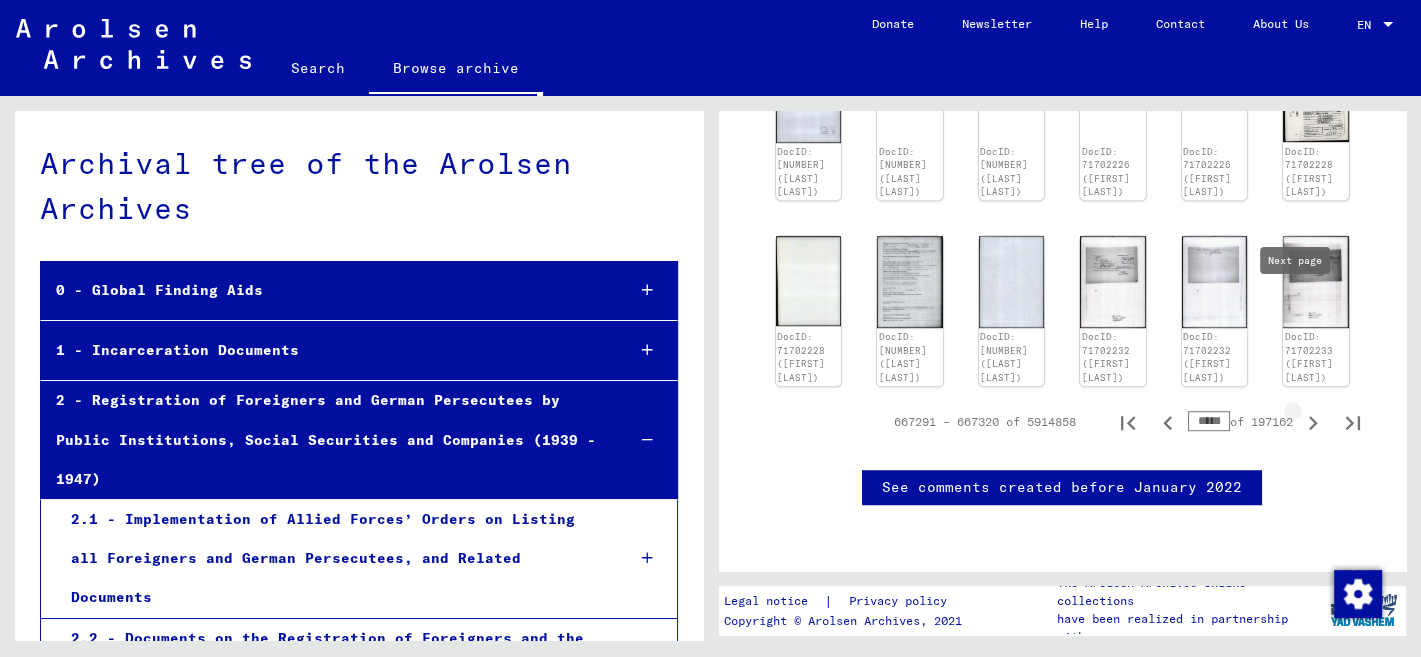 click 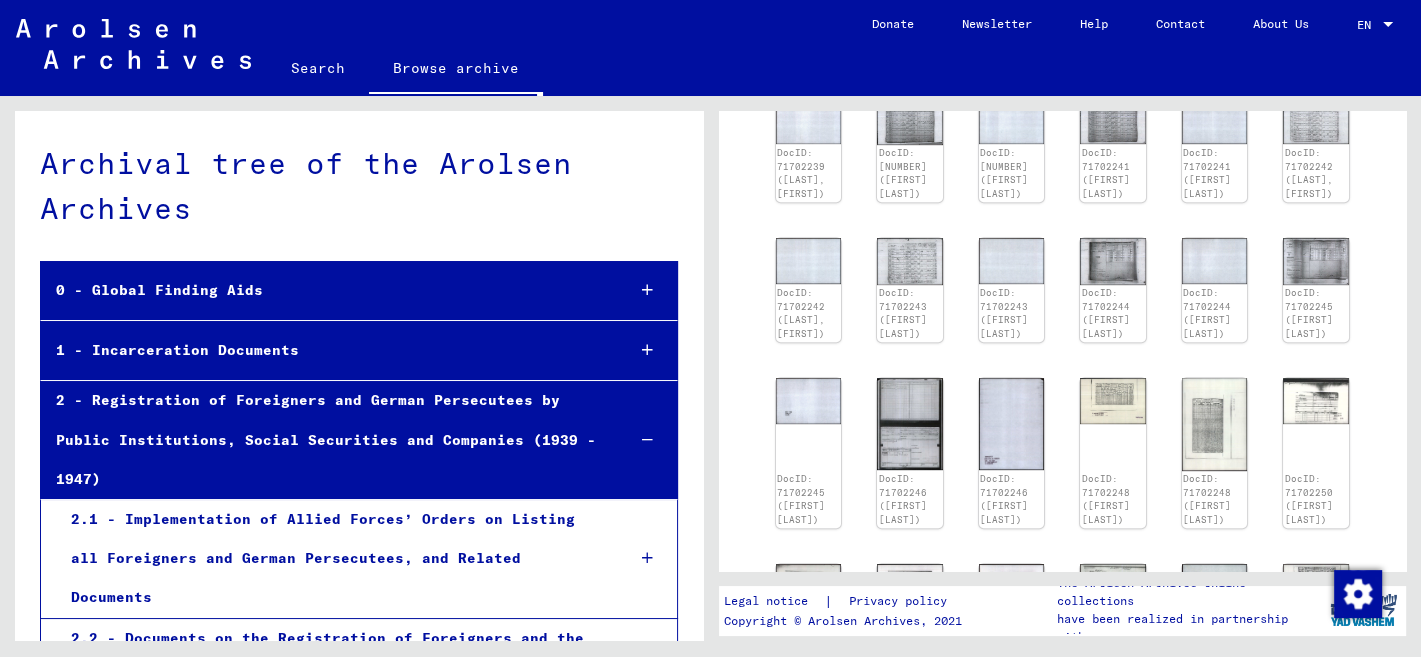 scroll, scrollTop: 412, scrollLeft: 0, axis: vertical 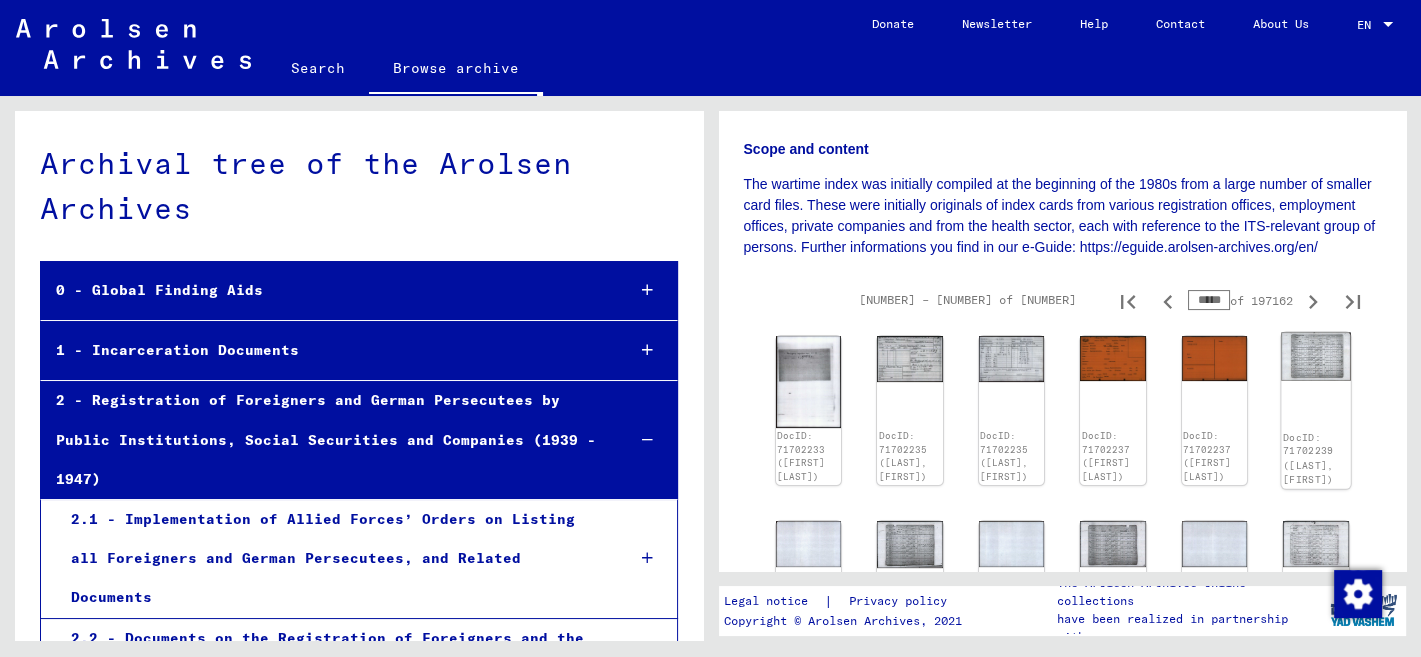click 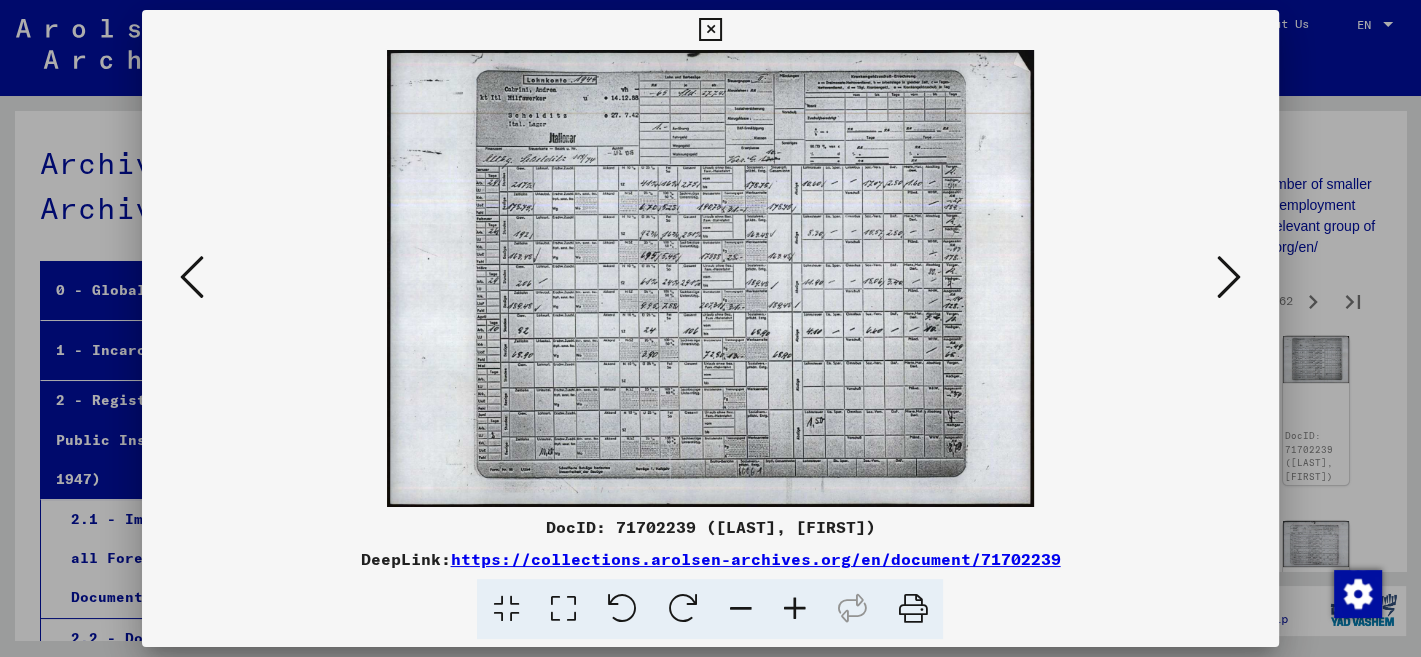click at bounding box center (1229, 277) 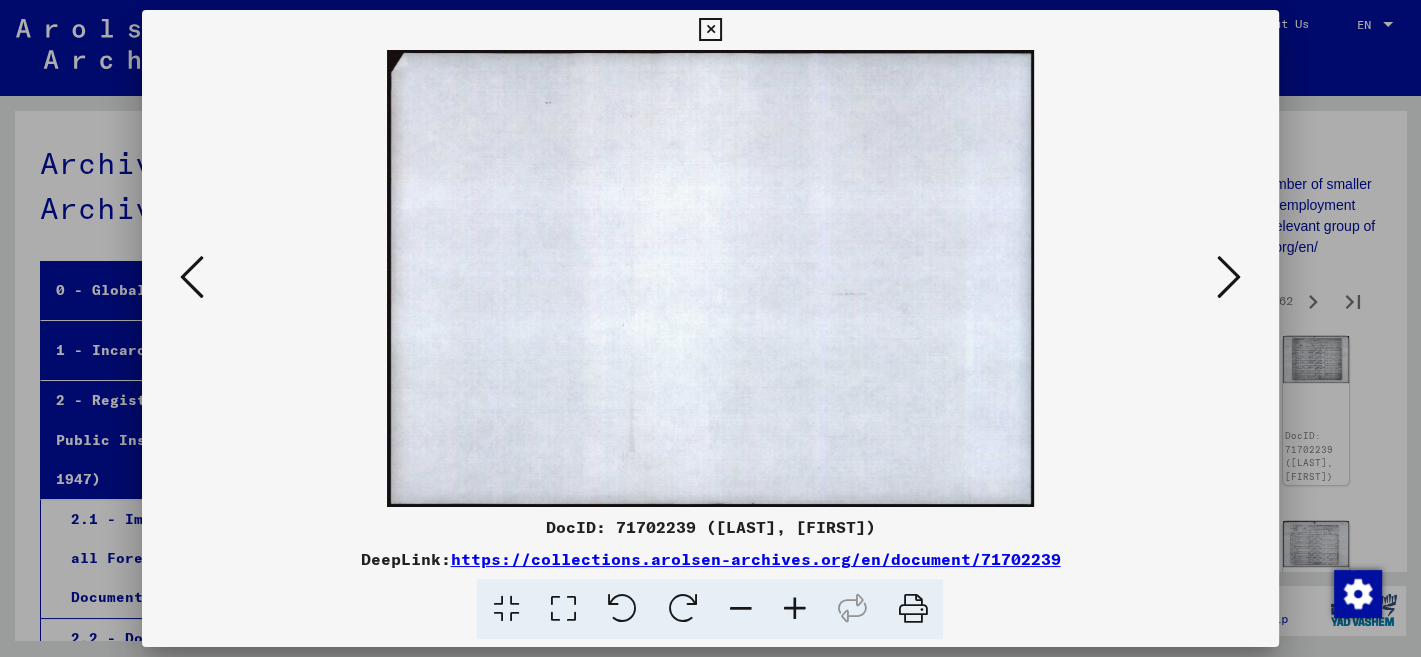 click at bounding box center [1229, 277] 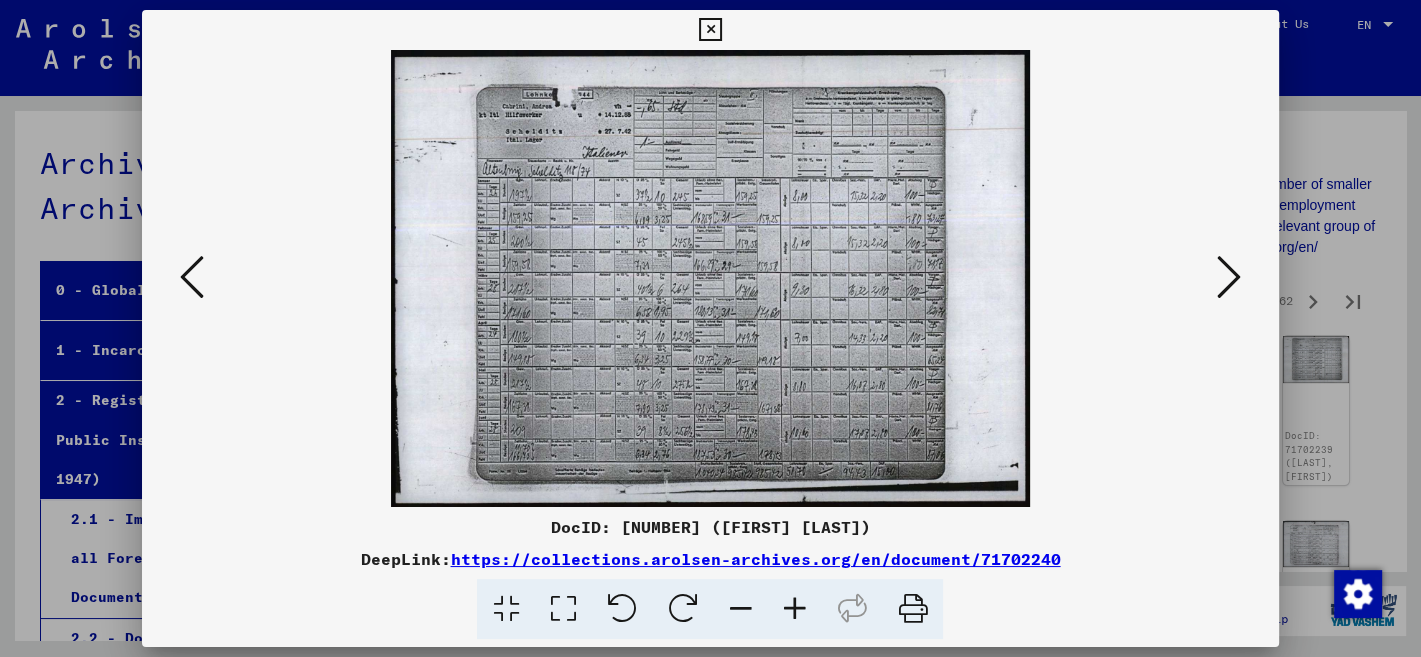 click at bounding box center [1229, 277] 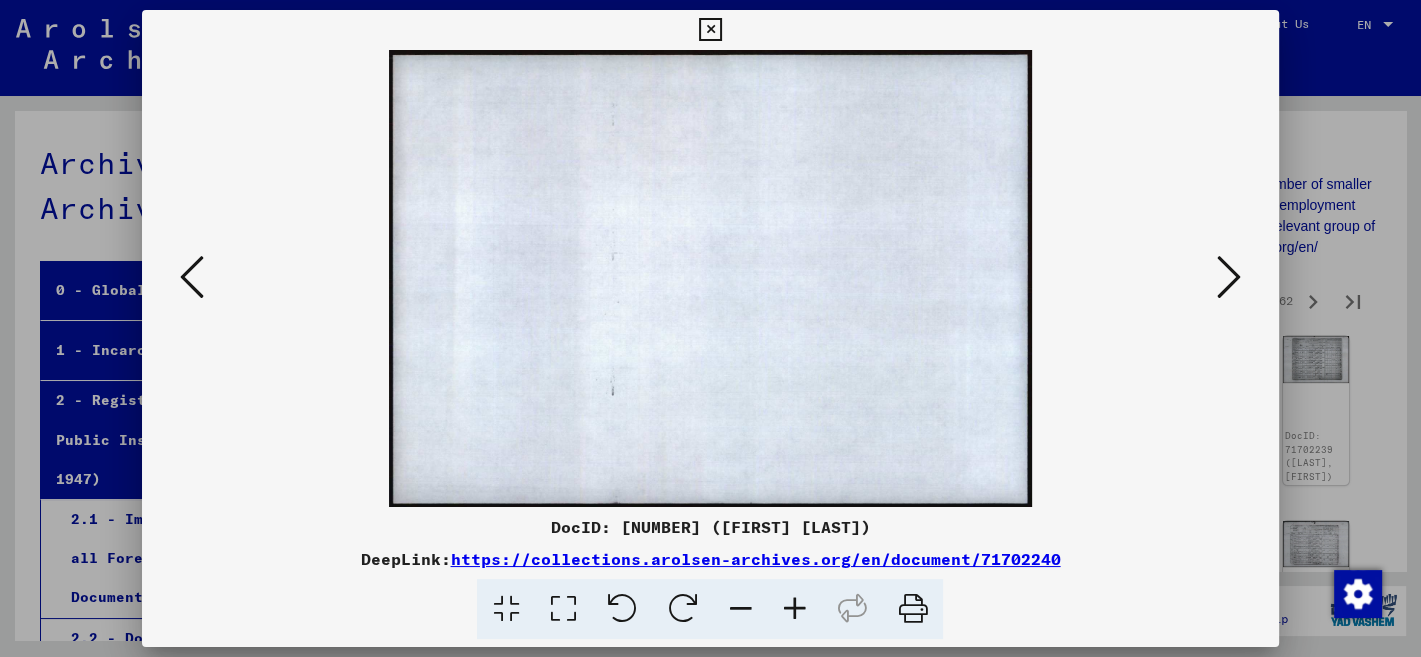 click at bounding box center (1229, 277) 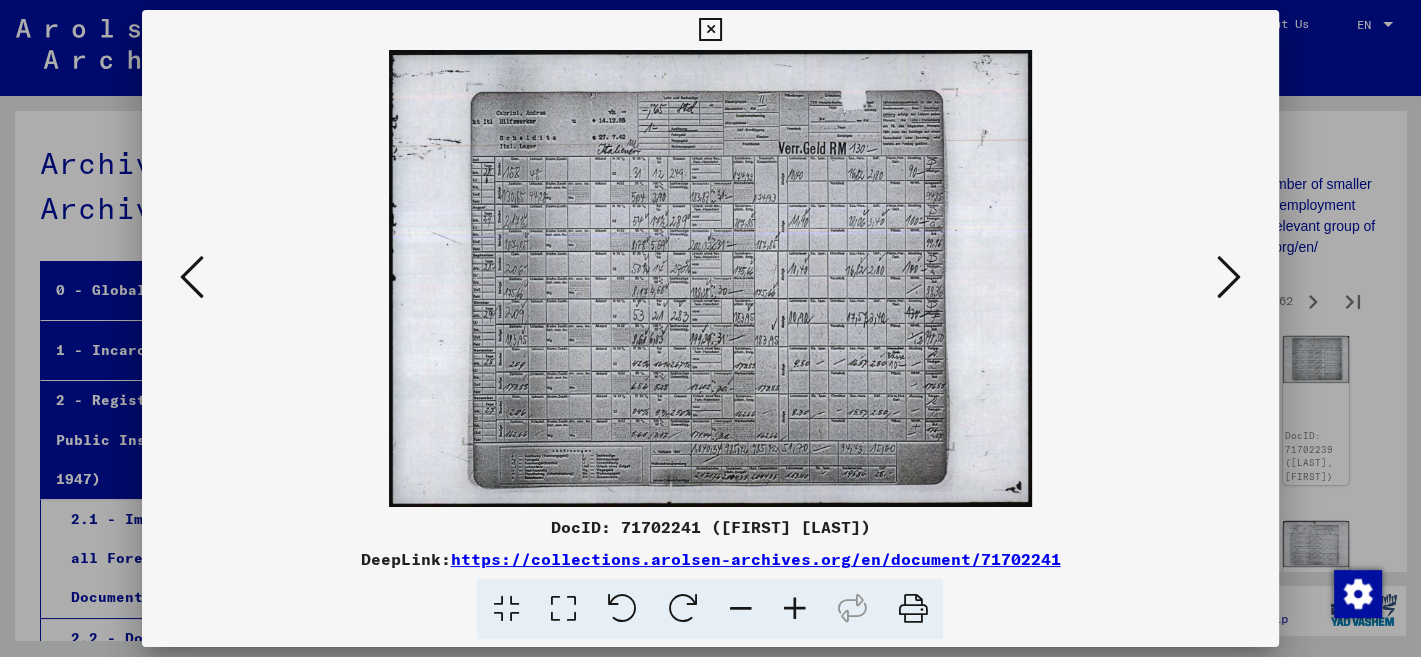 click at bounding box center [1229, 277] 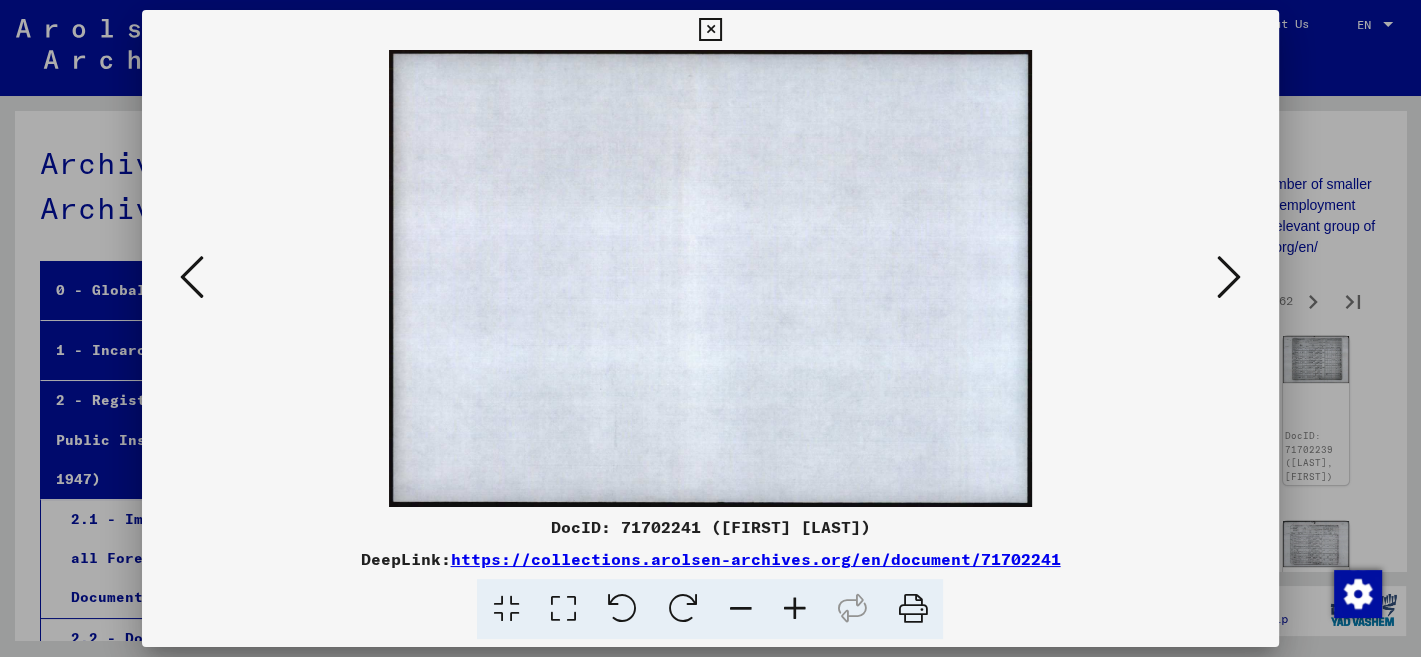 click at bounding box center (1229, 277) 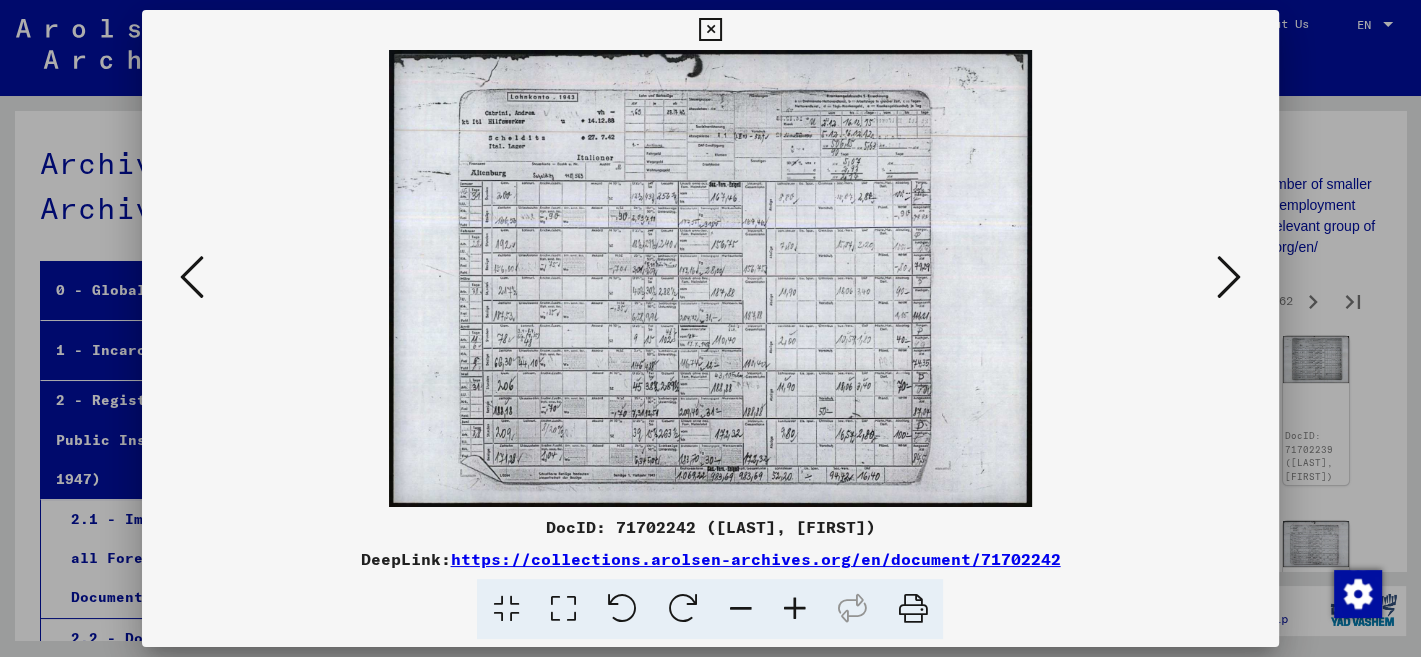 click at bounding box center (1229, 277) 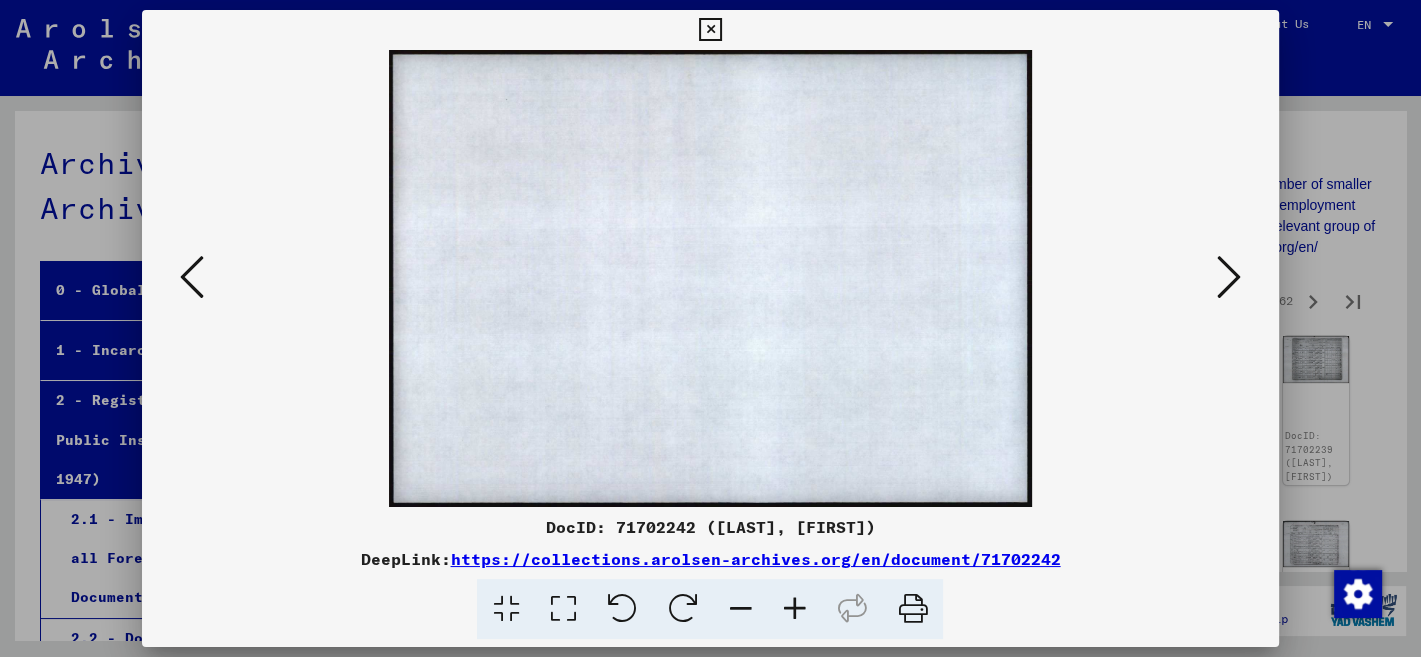 click at bounding box center [1229, 277] 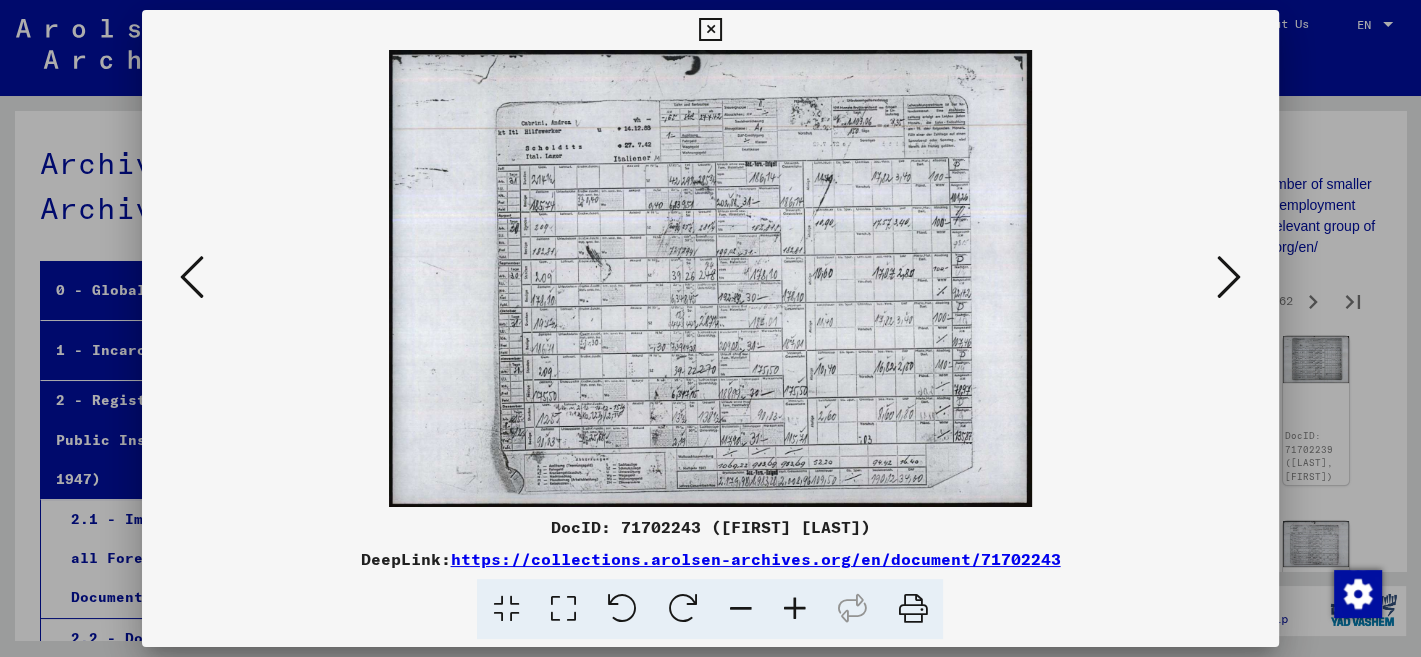 click at bounding box center (1229, 277) 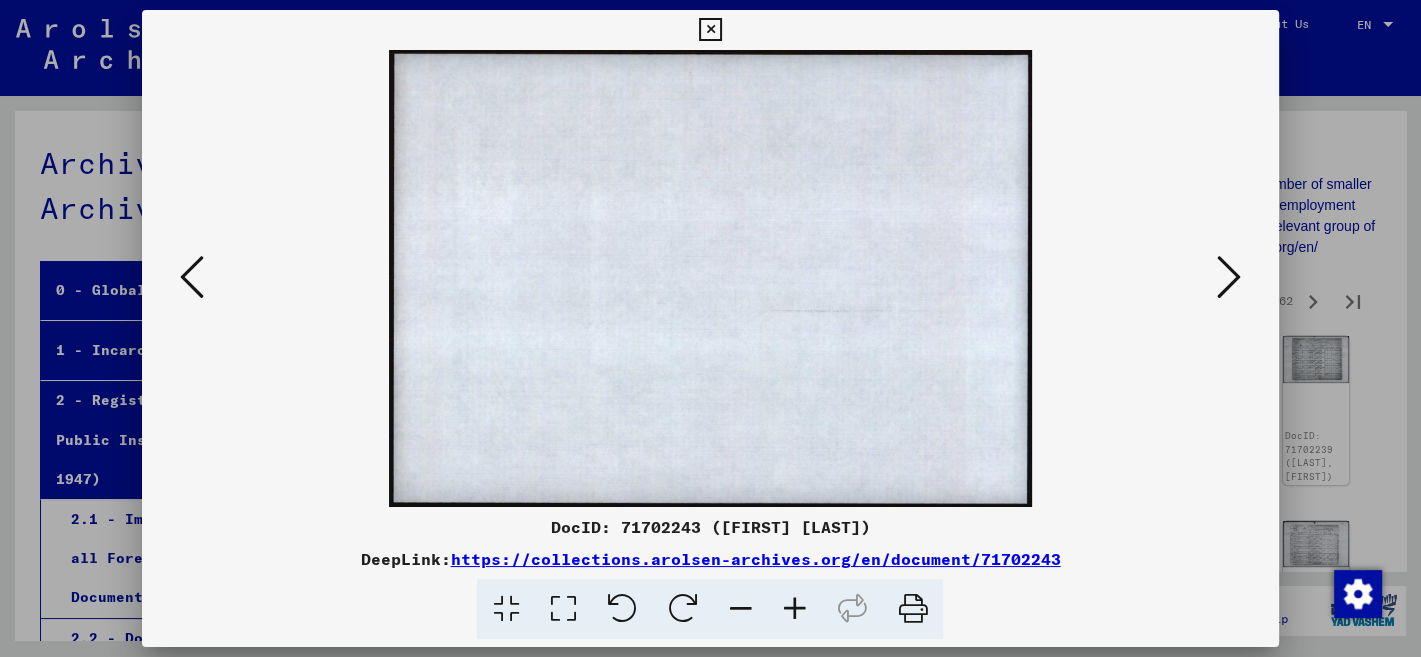 click at bounding box center [1229, 277] 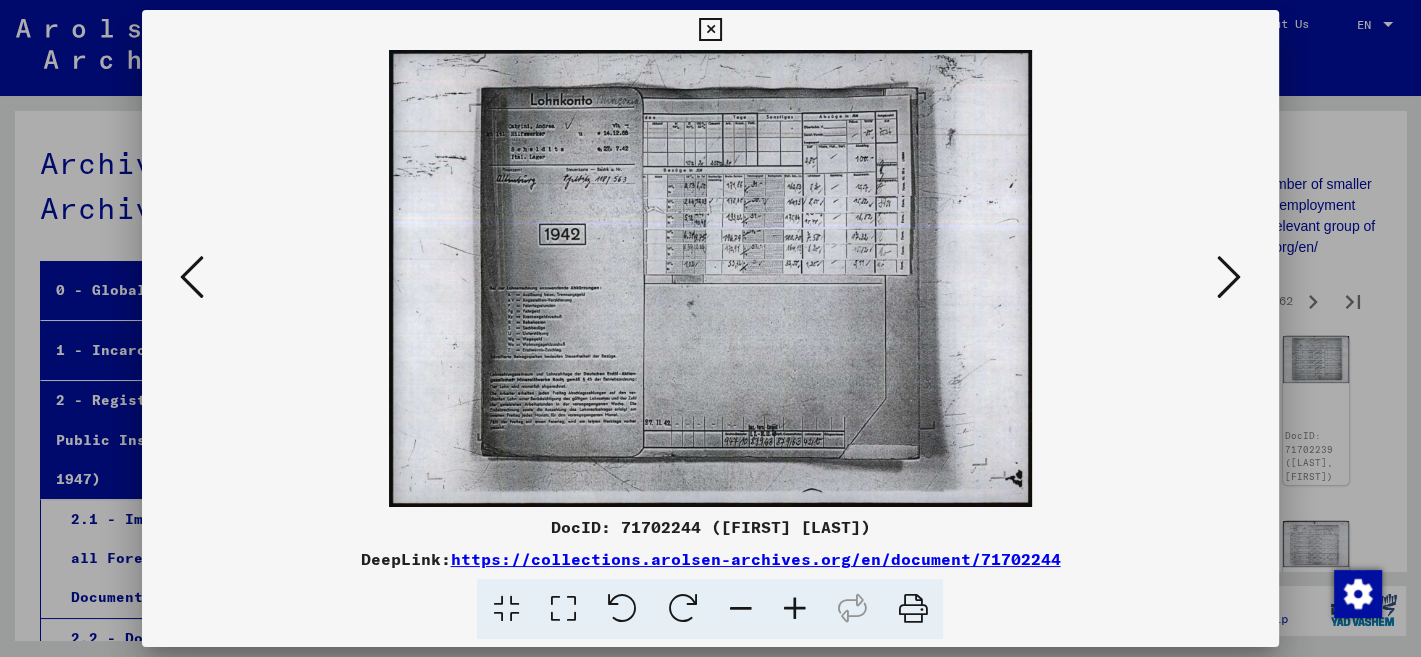 click at bounding box center (1229, 277) 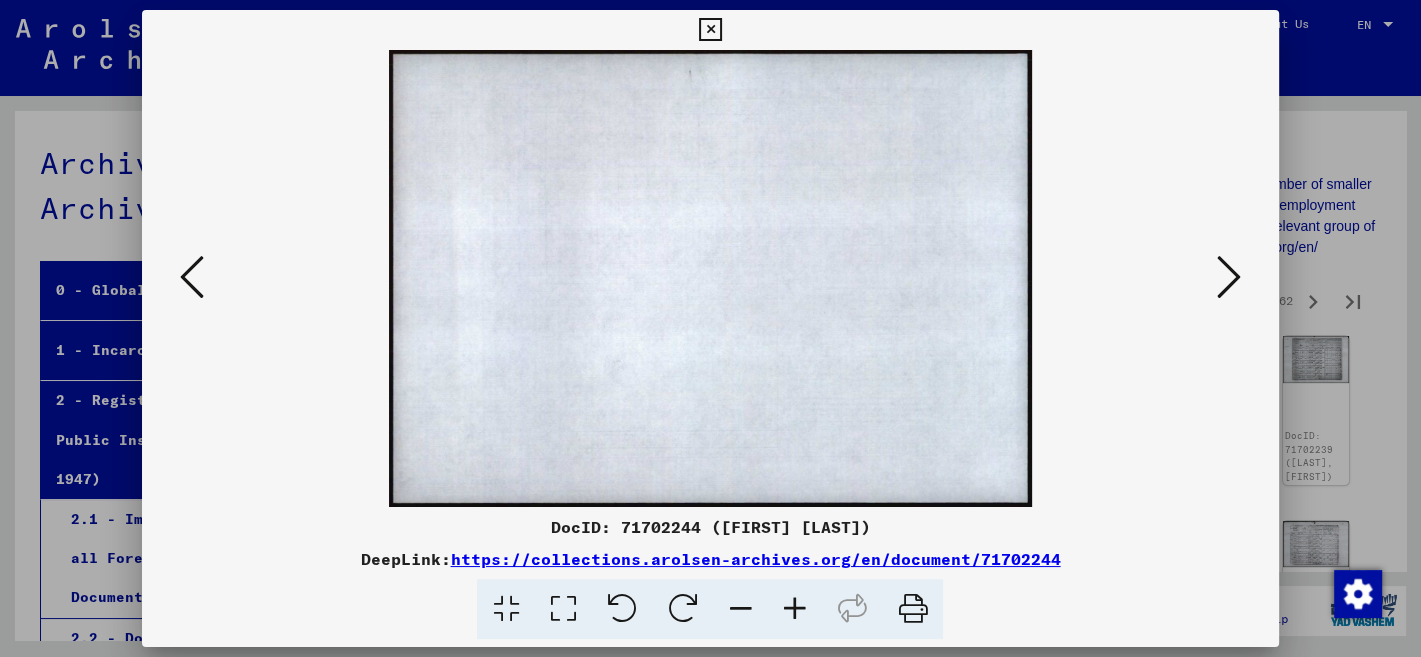 click at bounding box center (1229, 277) 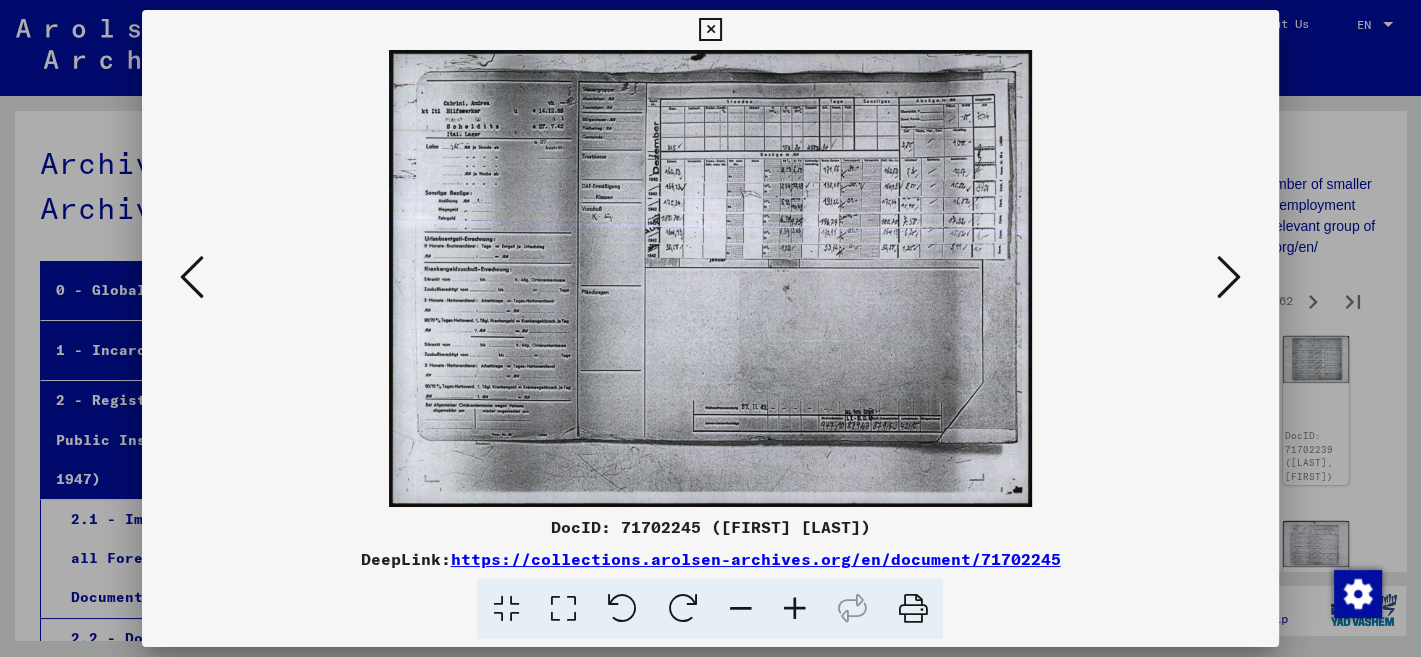 click at bounding box center (1229, 277) 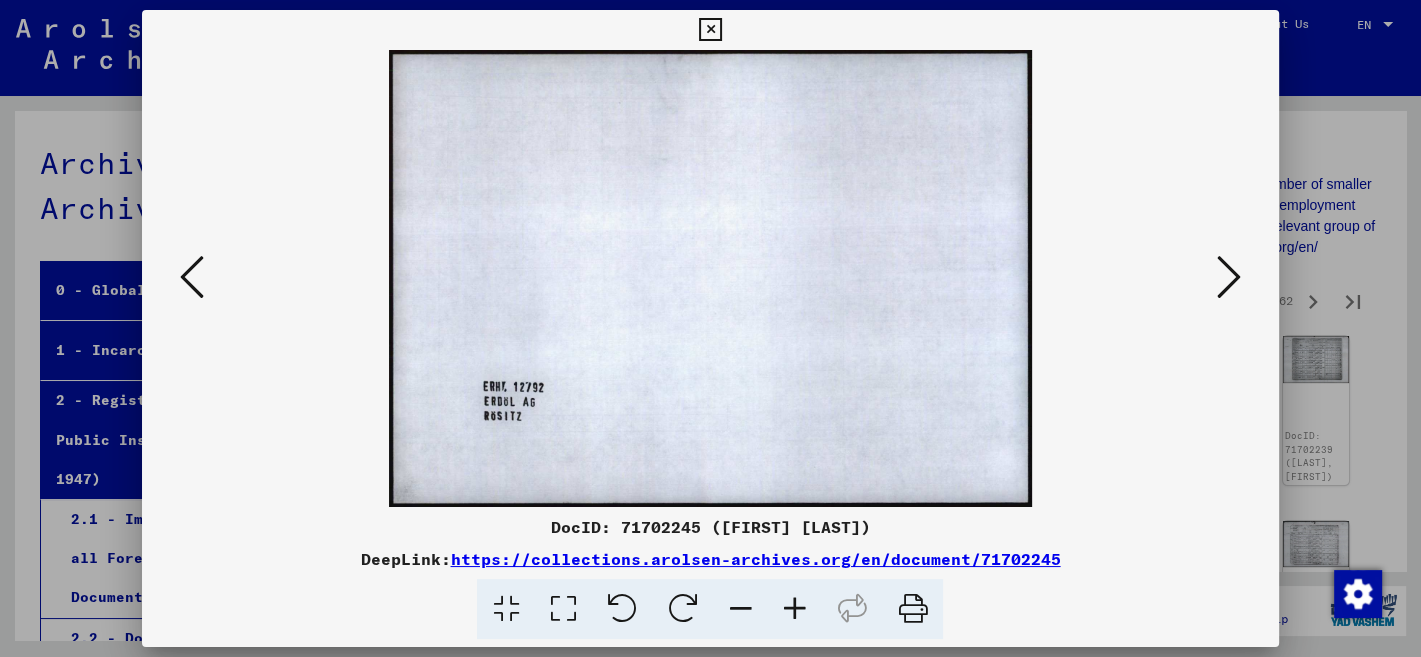 click at bounding box center (1229, 277) 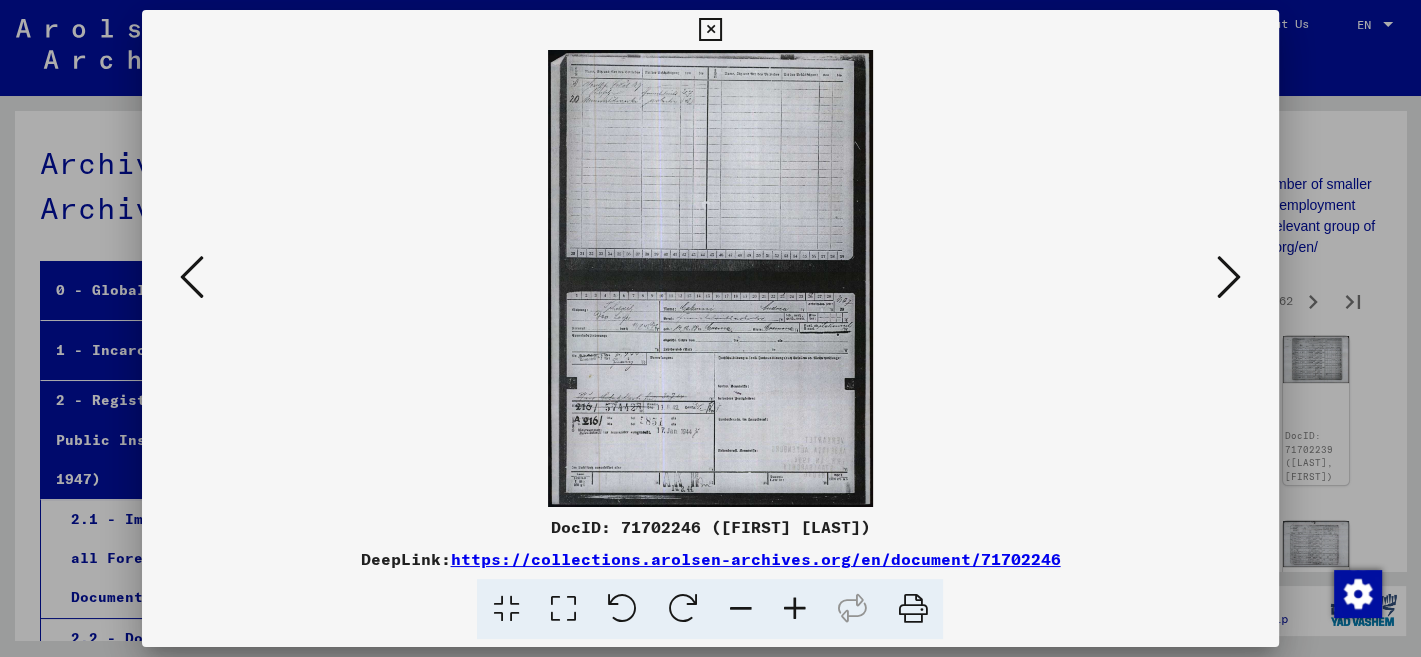 click at bounding box center [1229, 277] 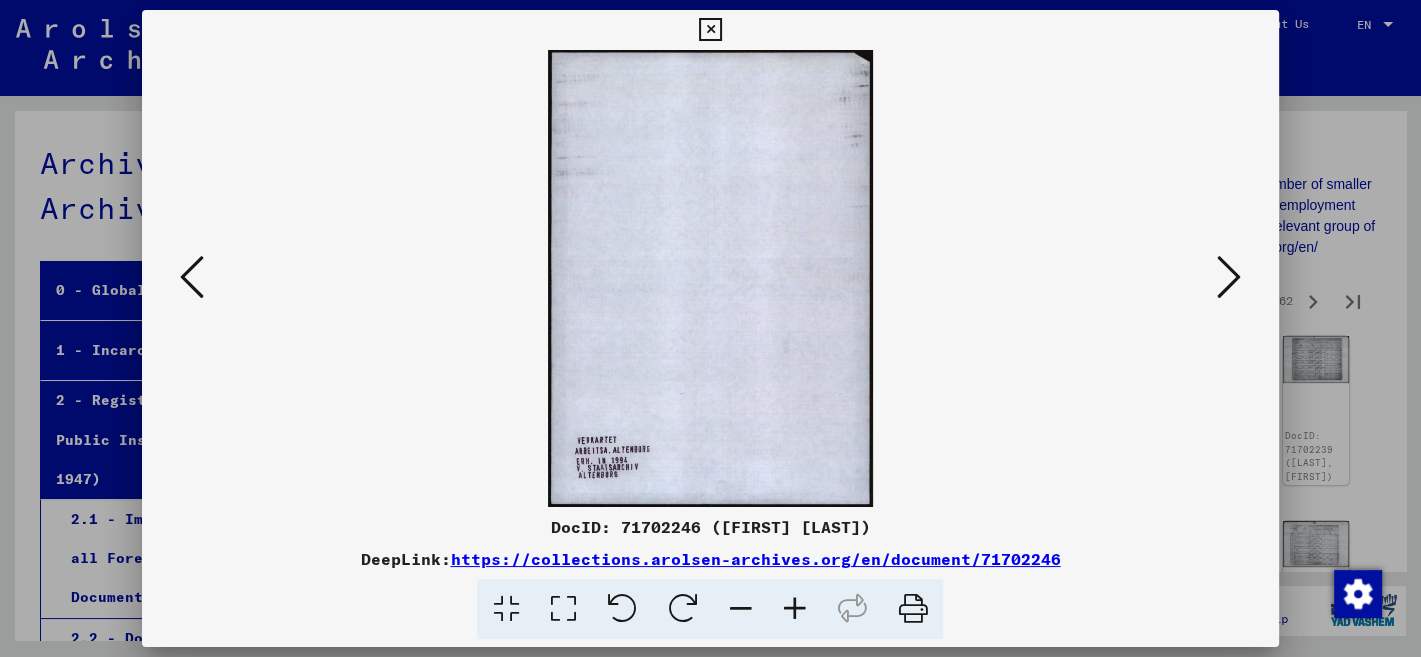click at bounding box center (1229, 277) 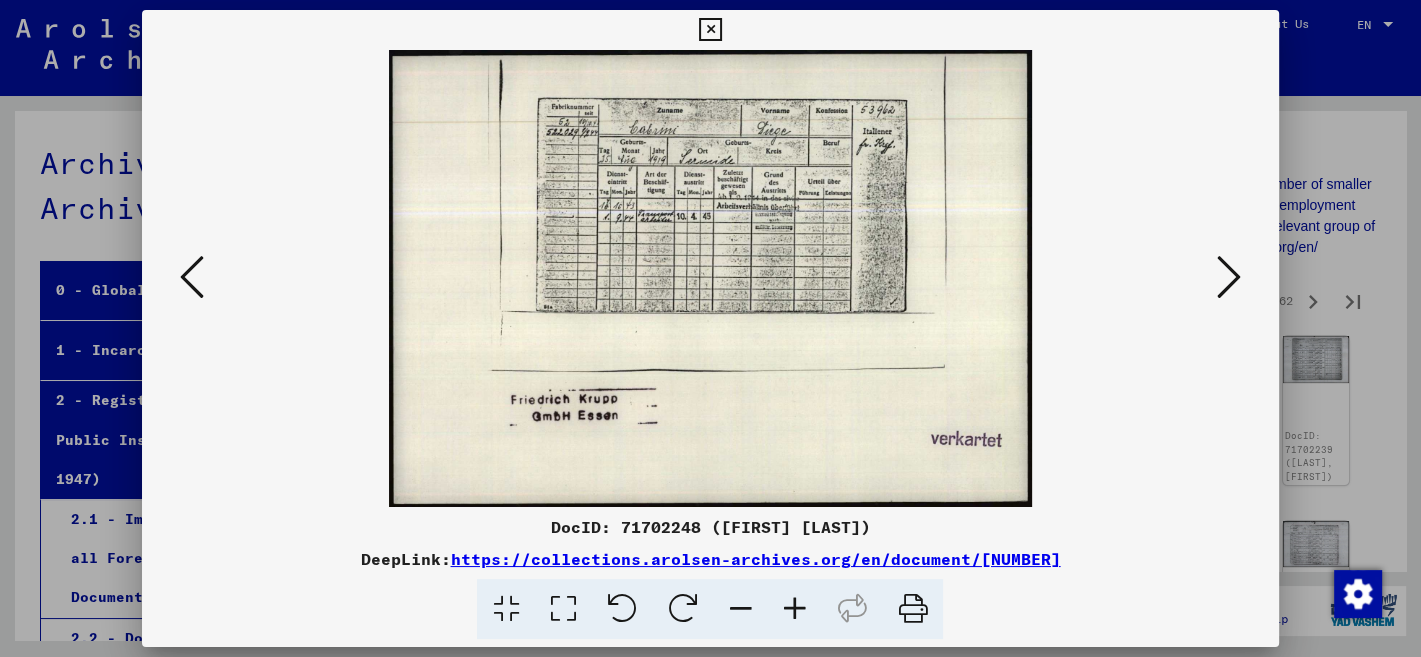 click at bounding box center (1229, 277) 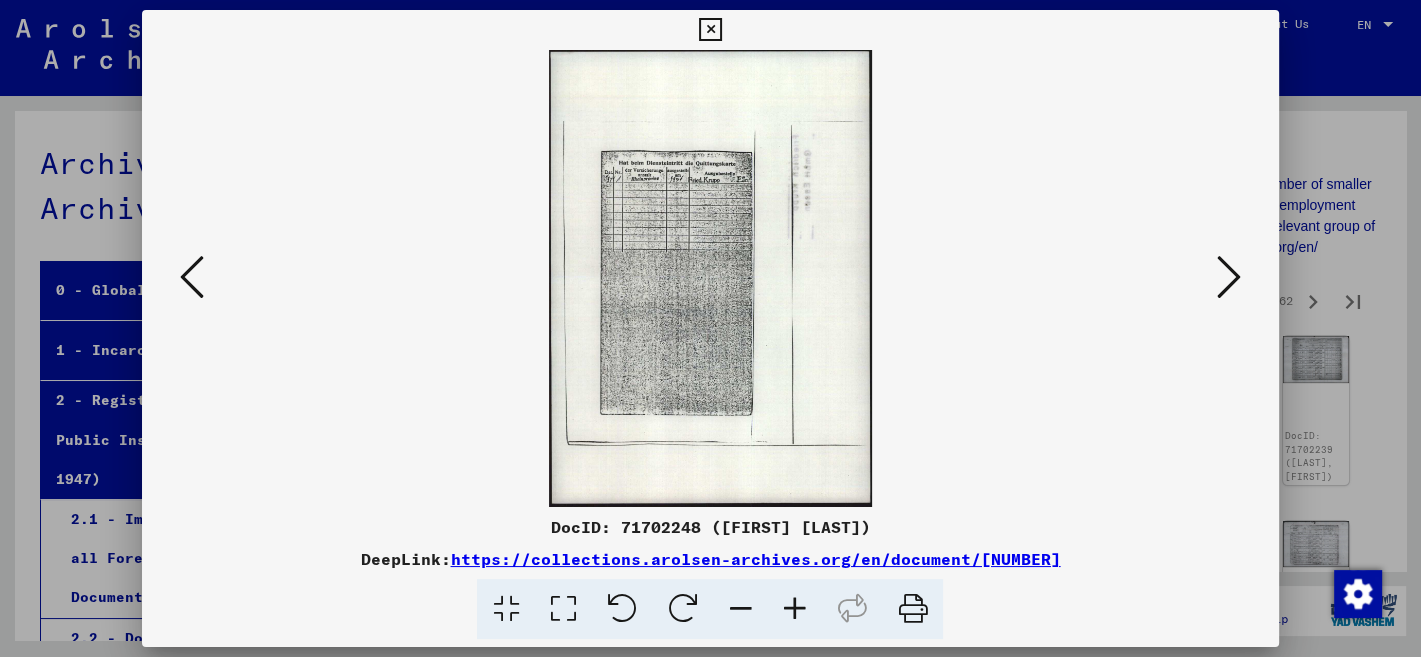 click at bounding box center [1229, 277] 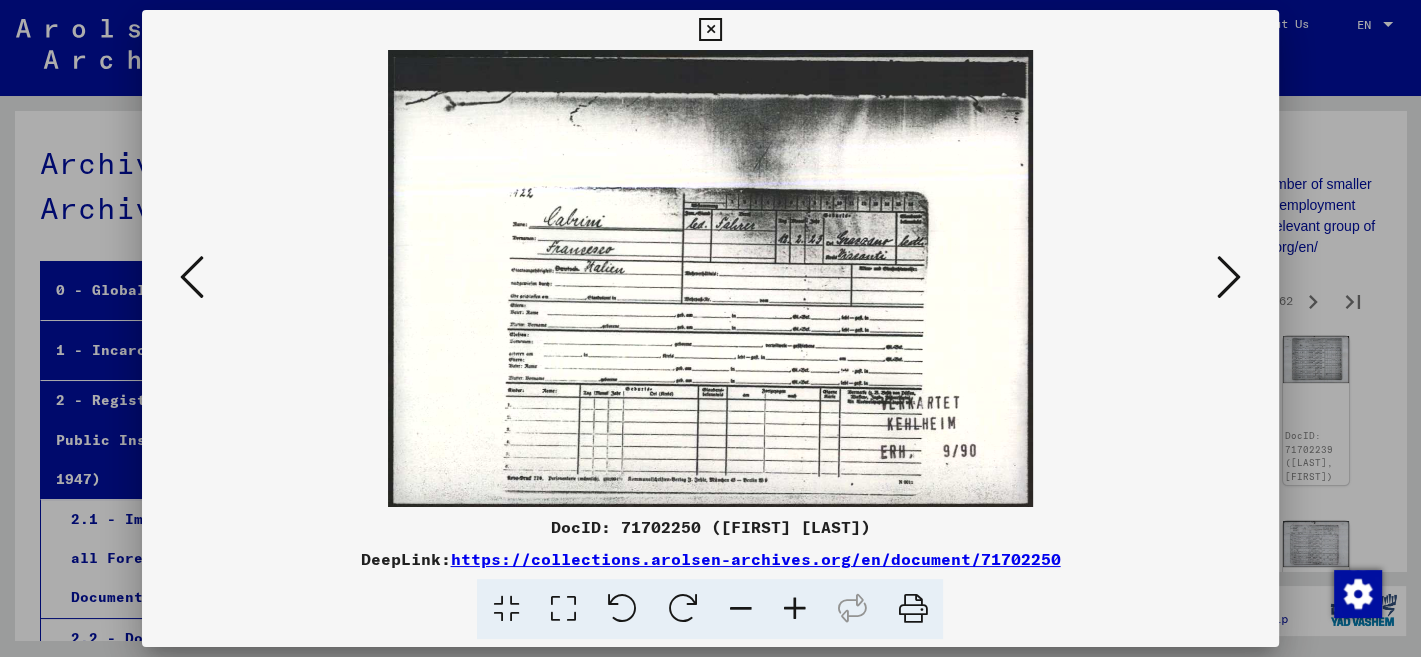 click at bounding box center (1229, 277) 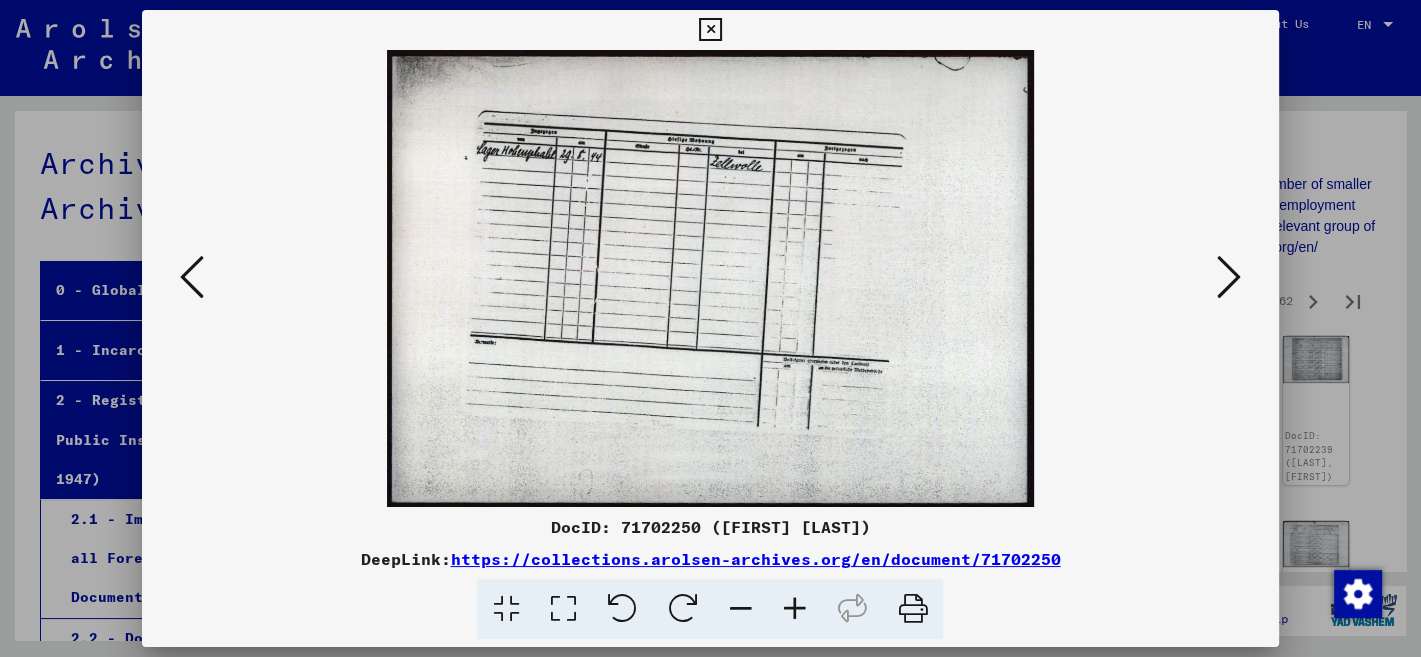 click at bounding box center [1229, 277] 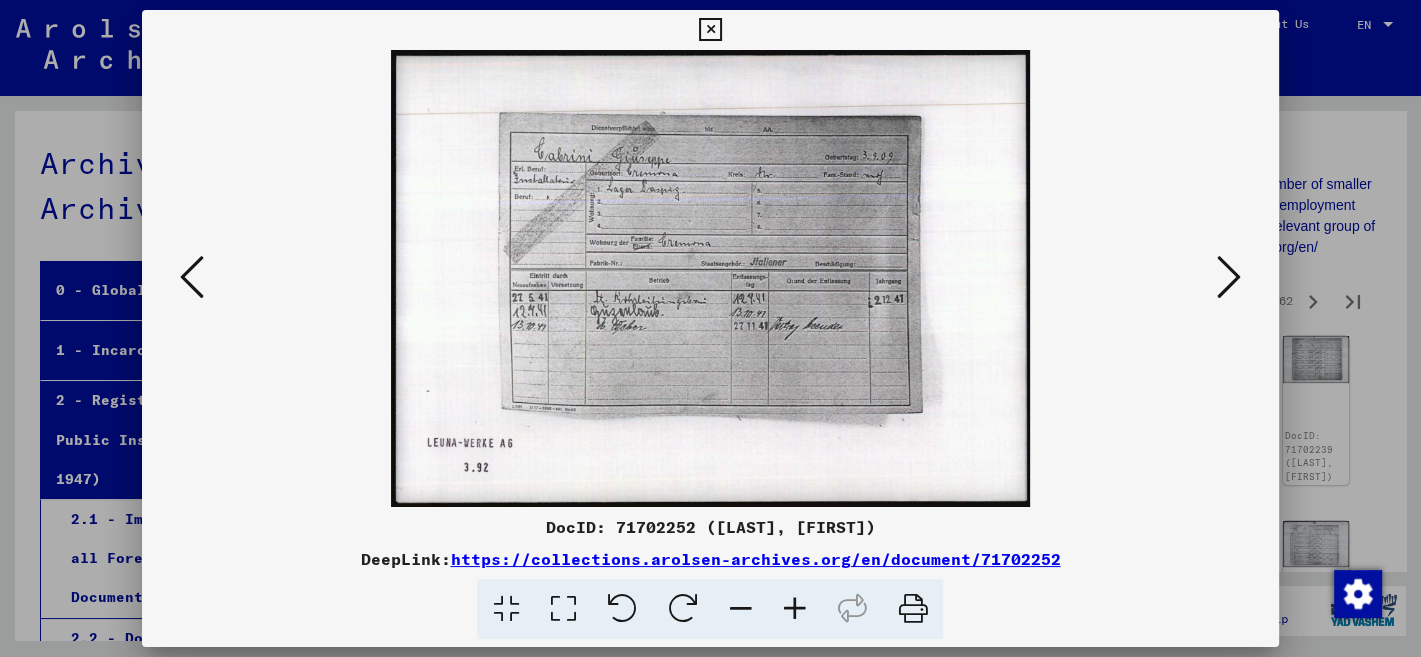 click at bounding box center (1229, 277) 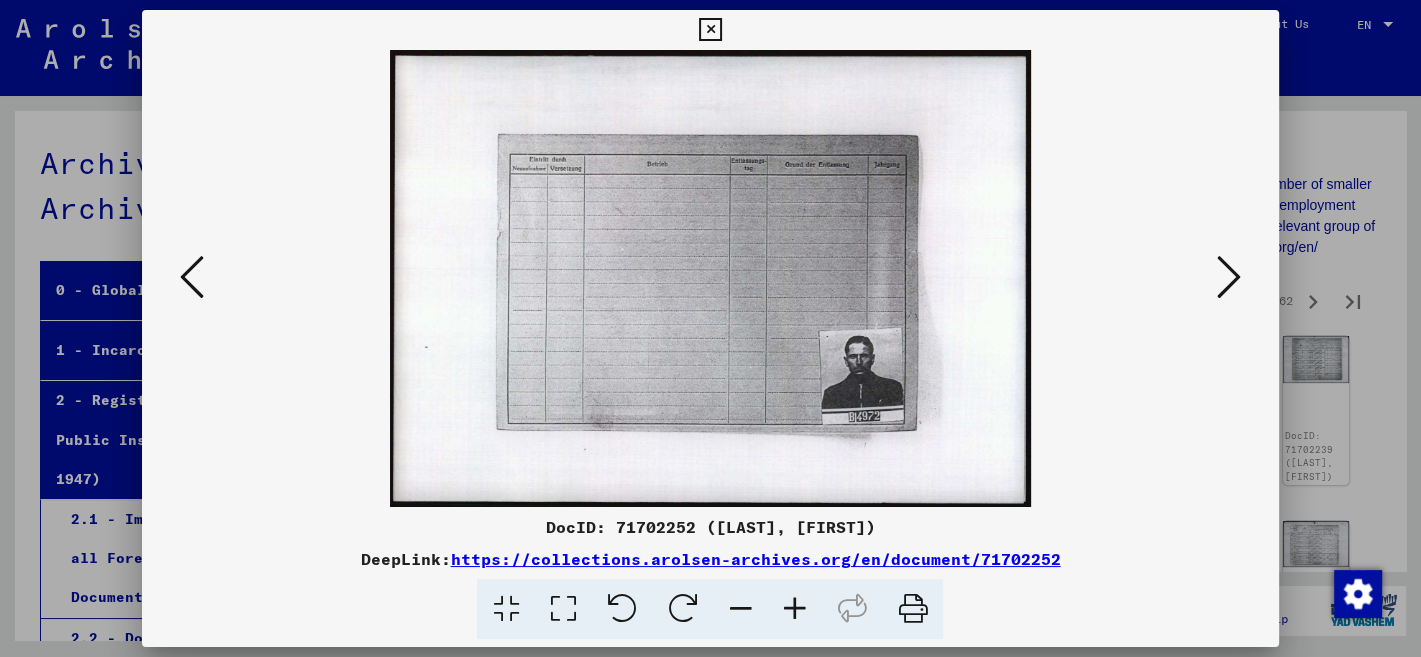 click at bounding box center (1229, 277) 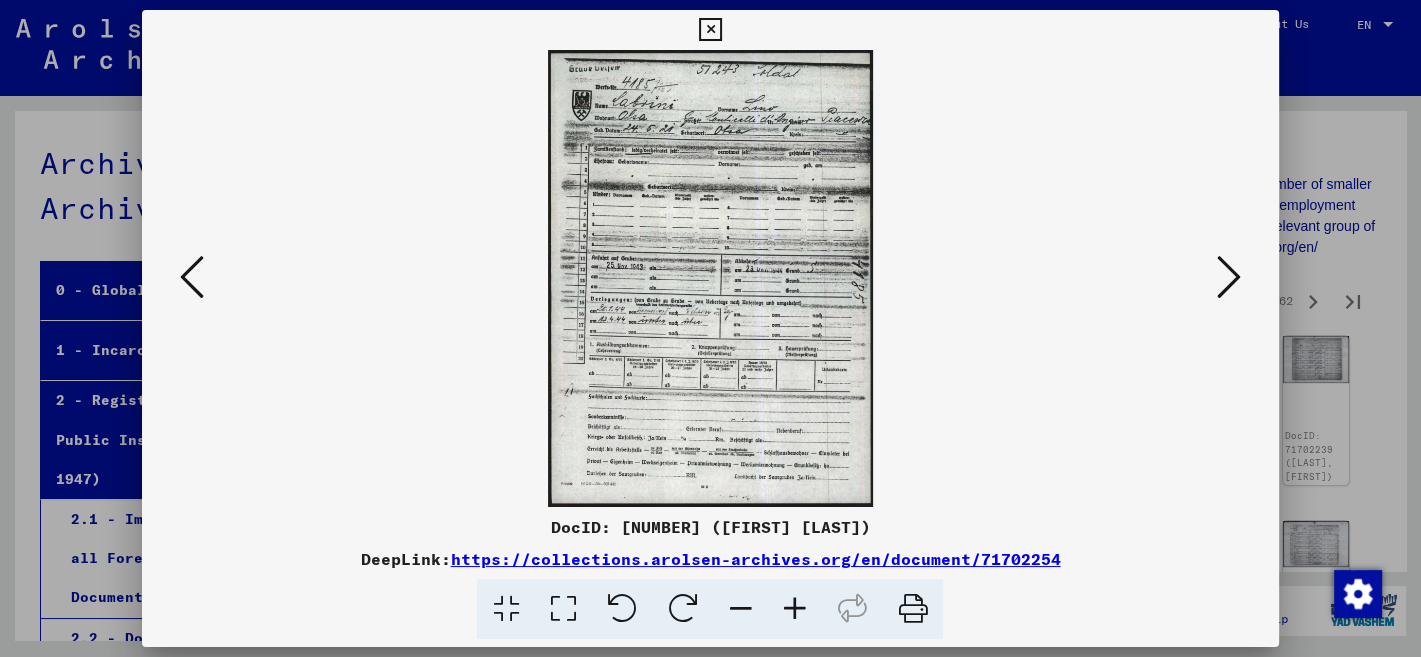click at bounding box center [1229, 277] 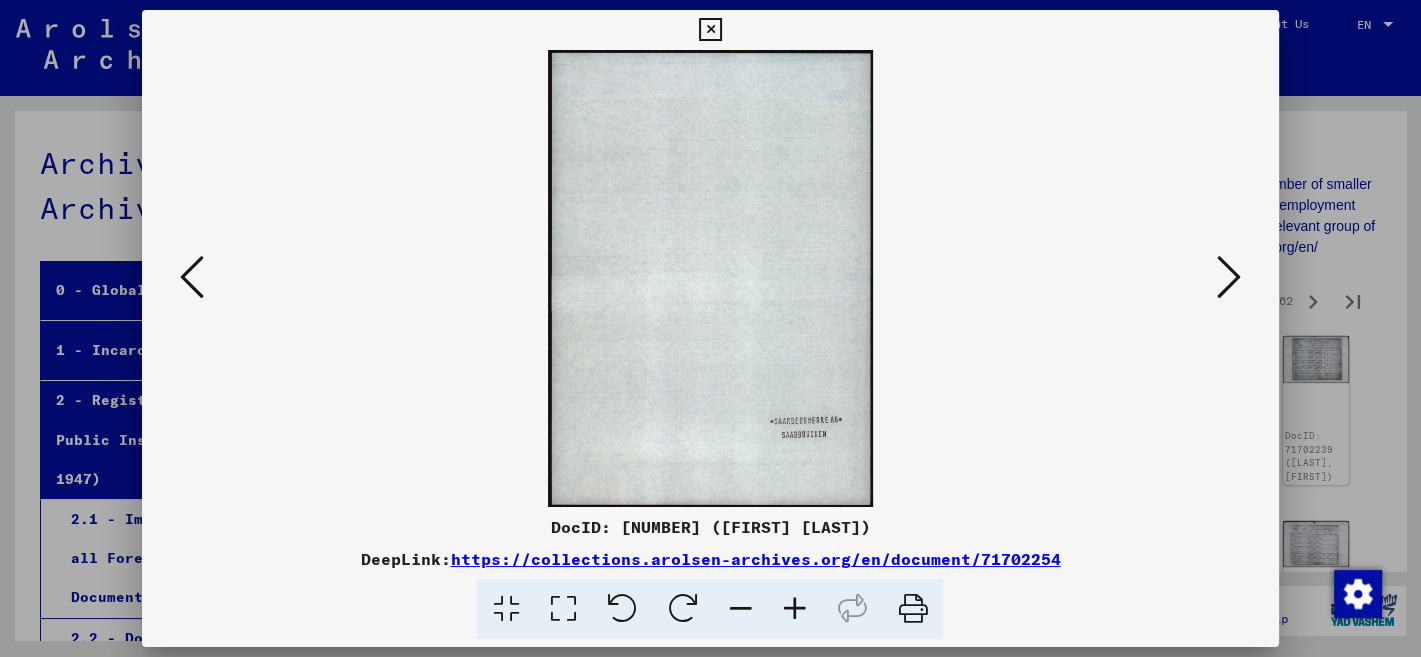 click at bounding box center (1229, 277) 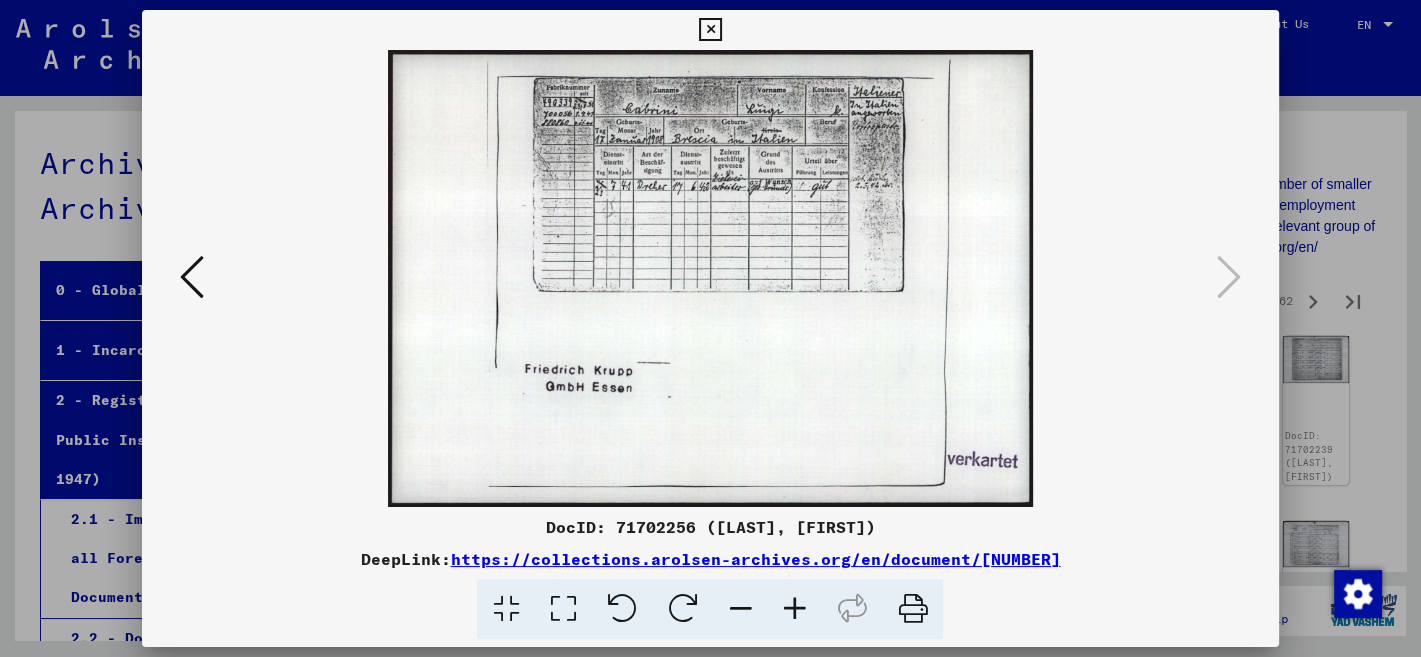click at bounding box center (710, 30) 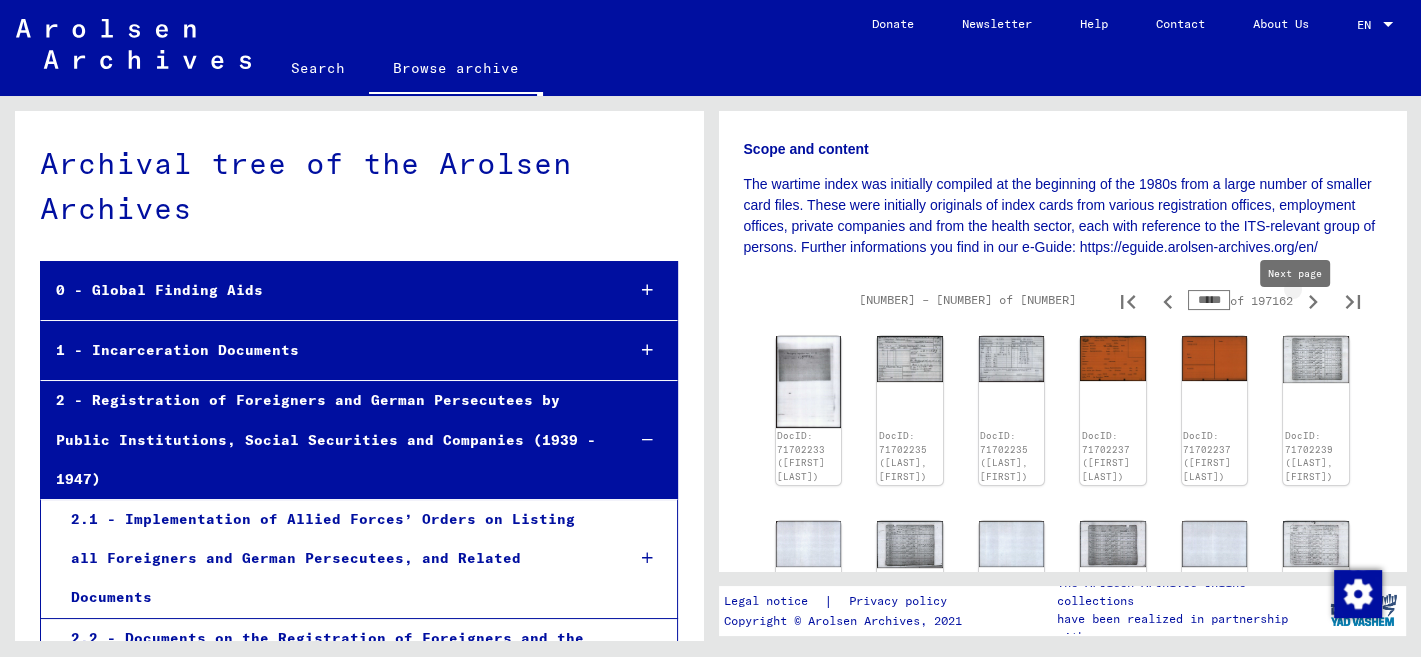 click 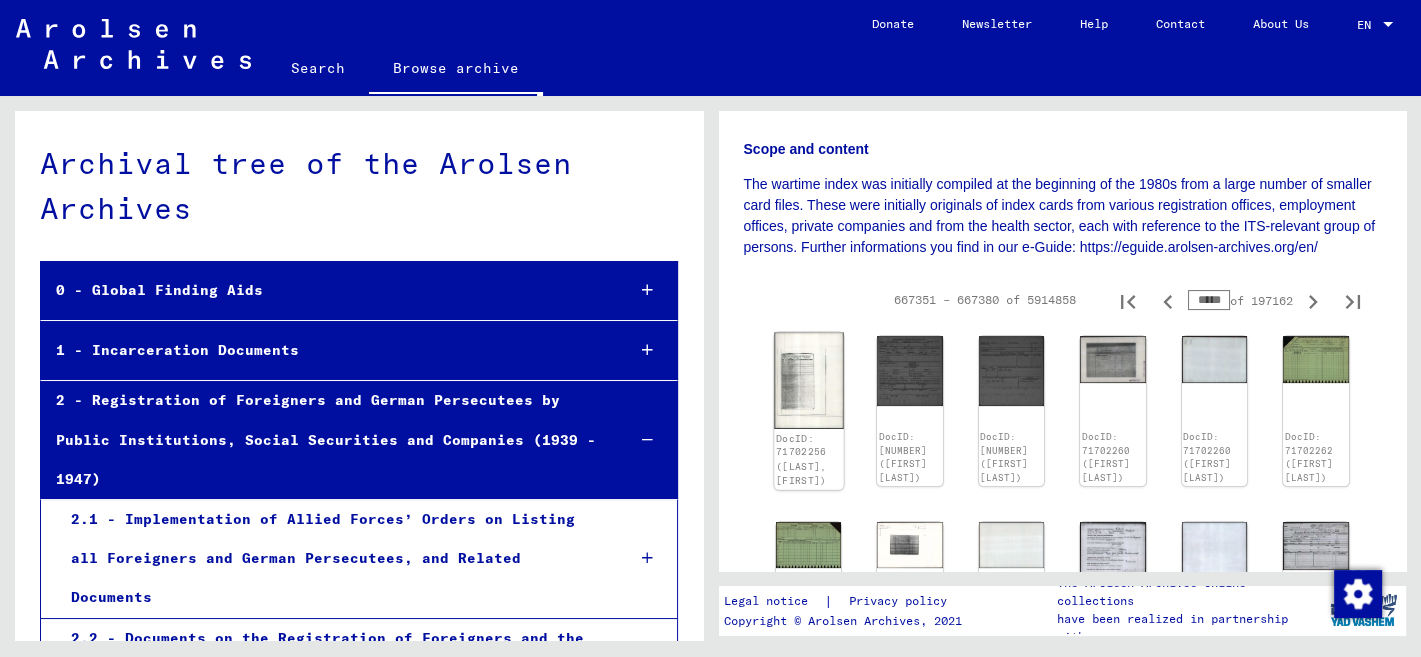 click 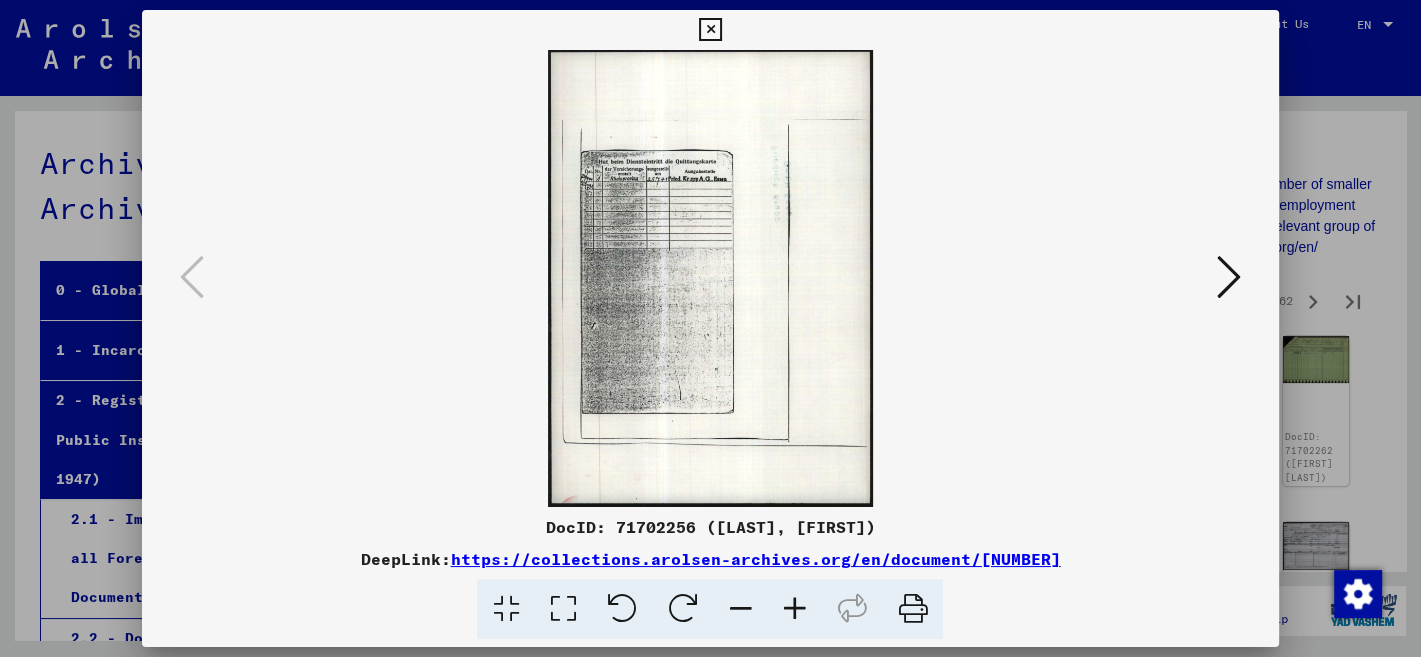 click at bounding box center [1229, 277] 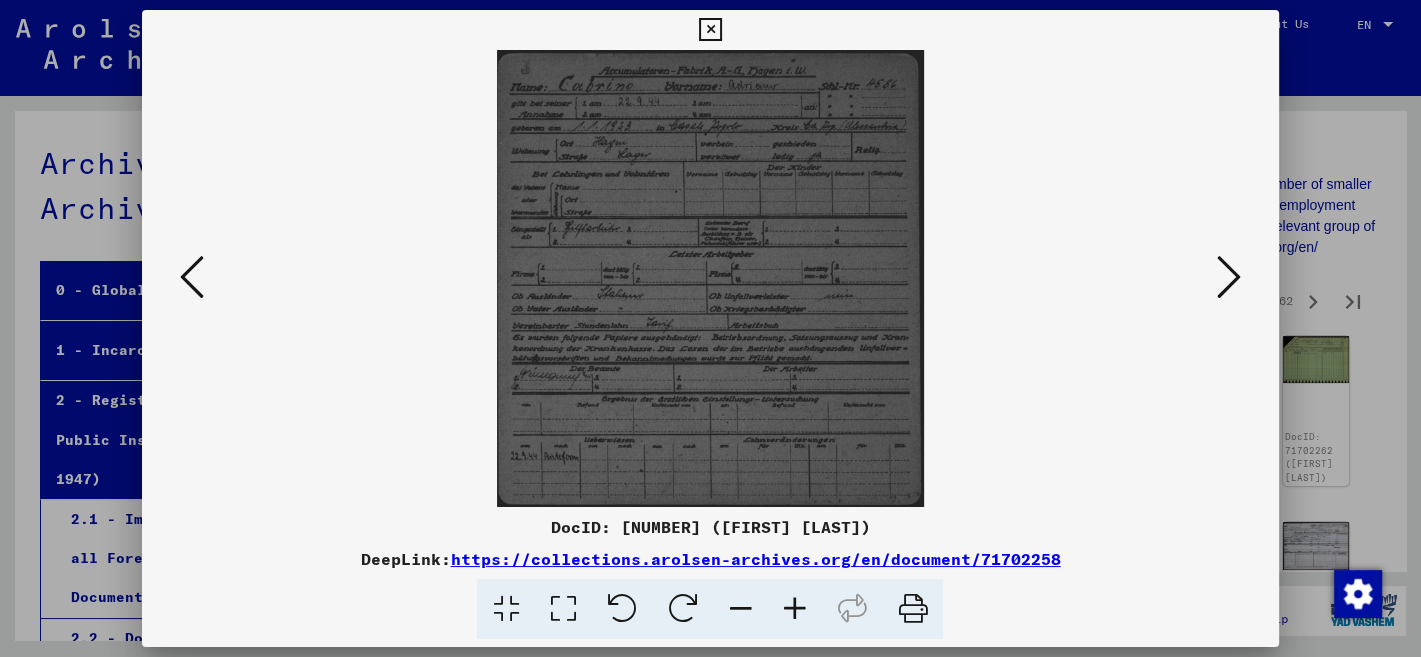 click at bounding box center (1229, 277) 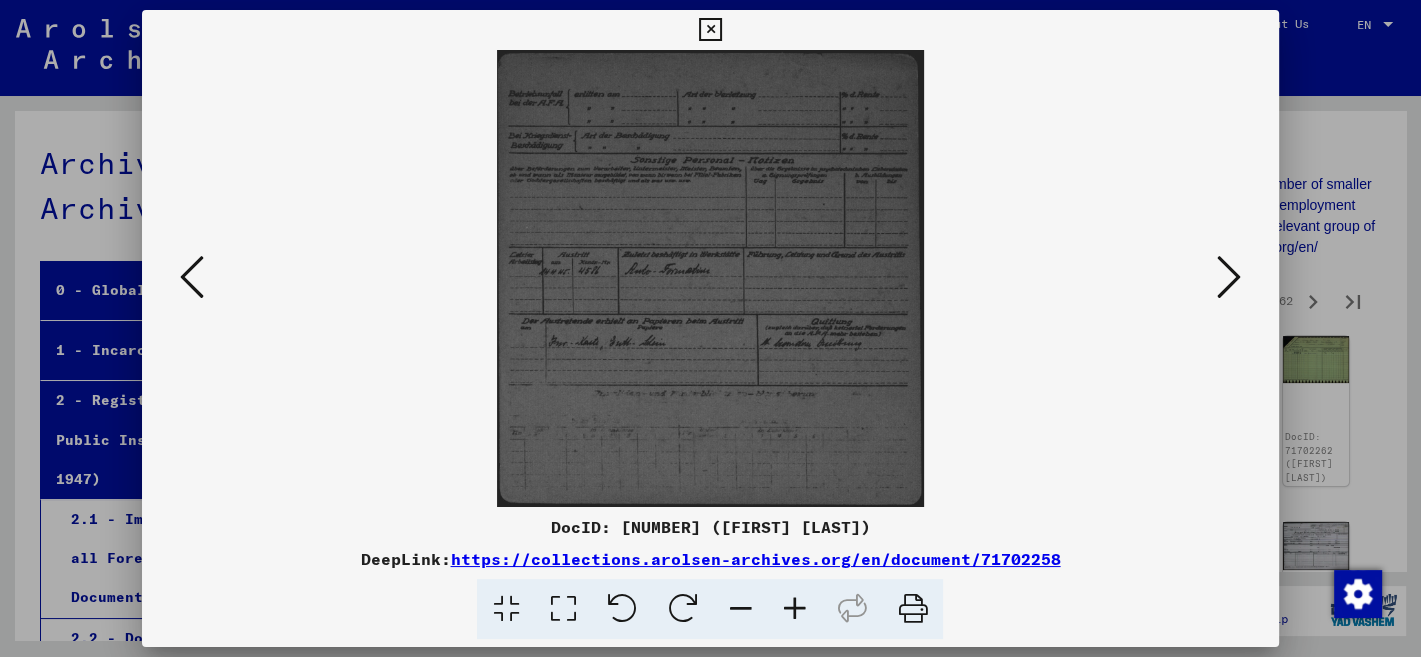 click at bounding box center (1229, 277) 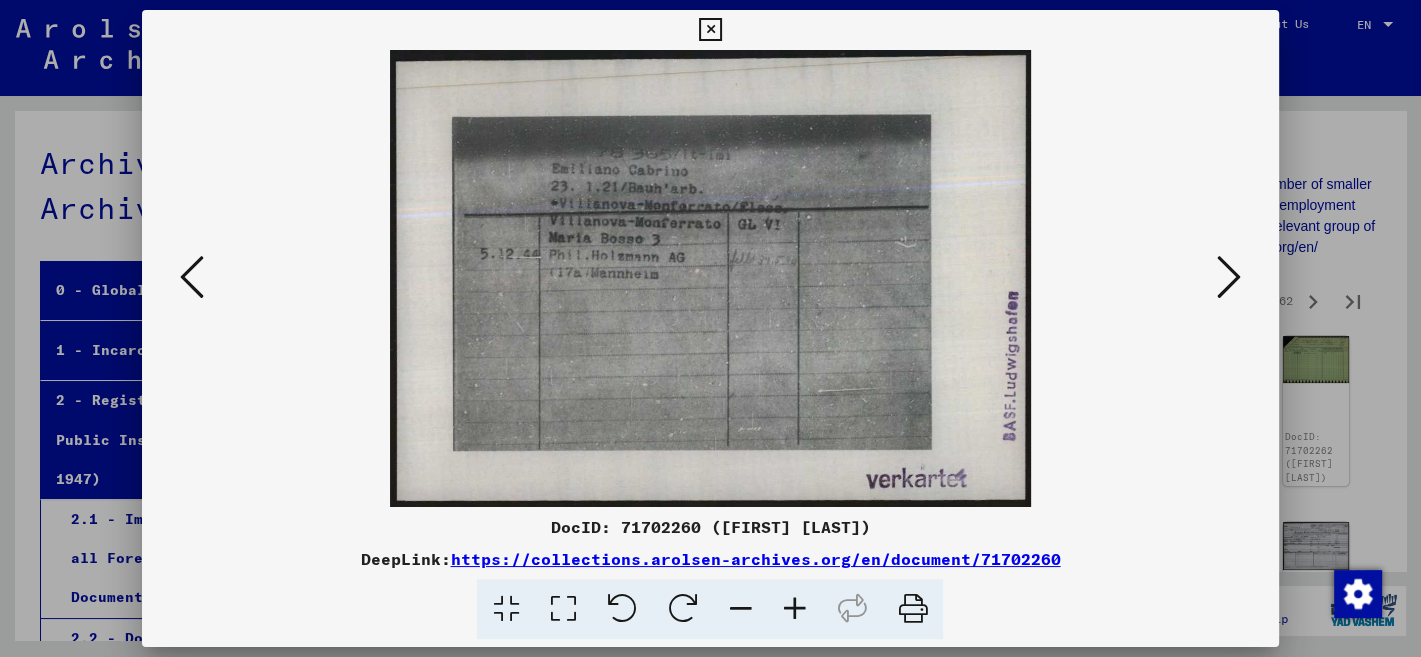 click at bounding box center (1229, 277) 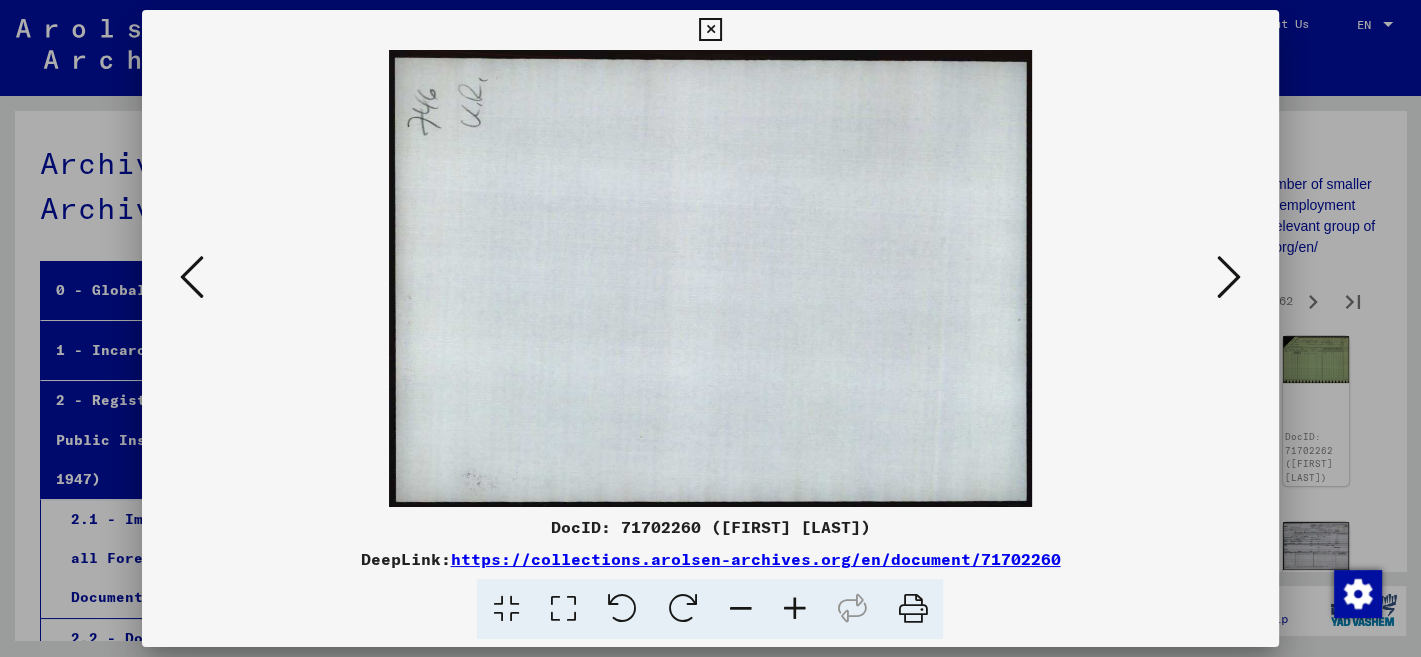 click at bounding box center [1229, 277] 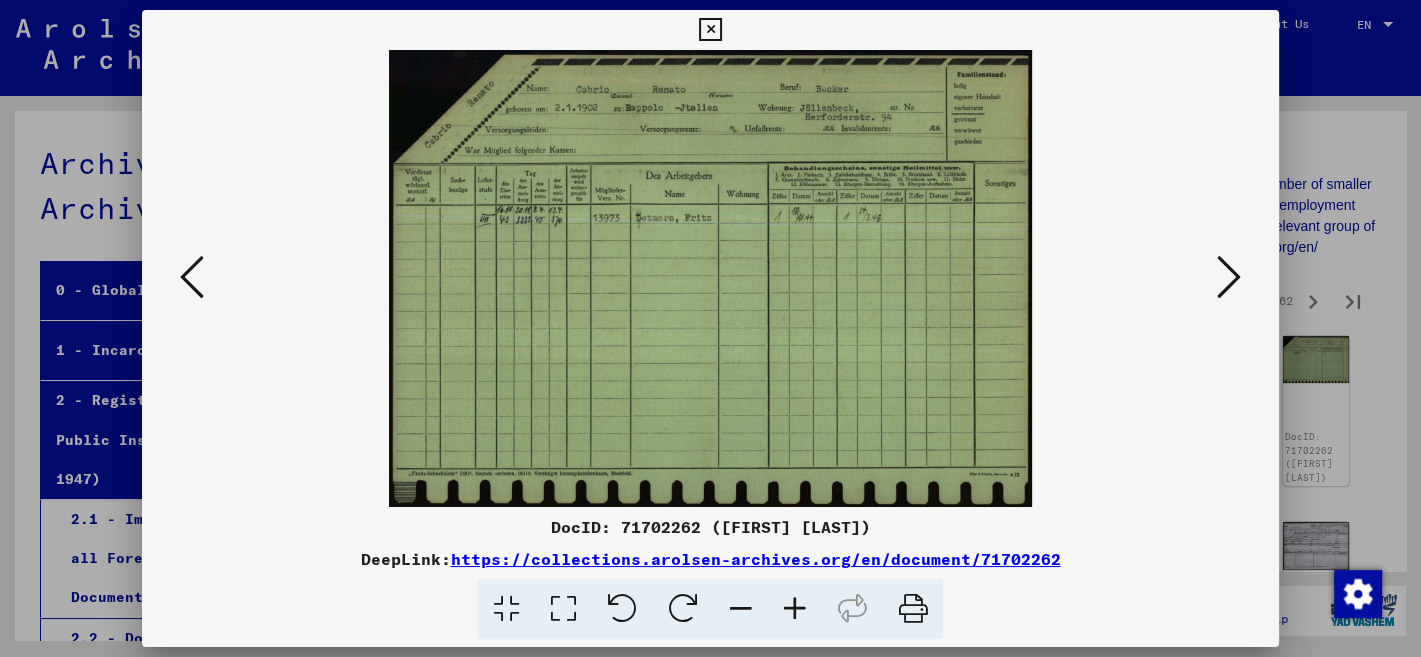 click at bounding box center (1229, 277) 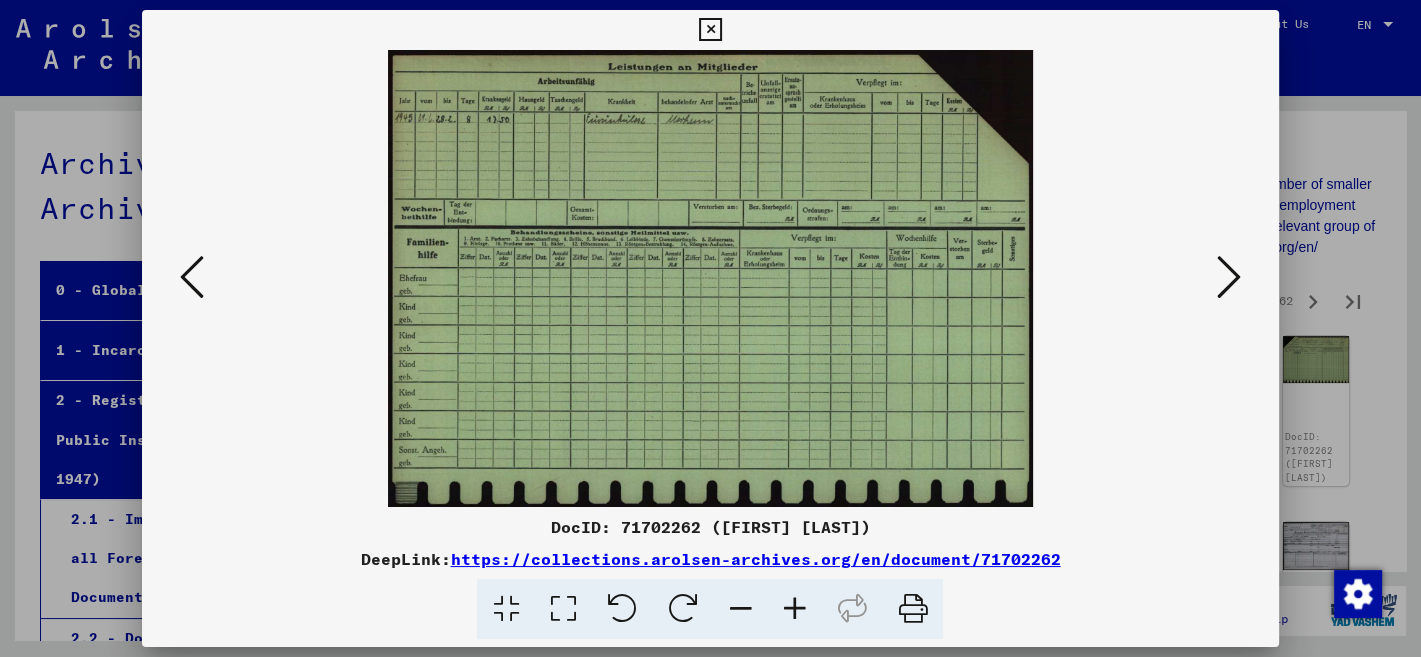 click at bounding box center [1229, 277] 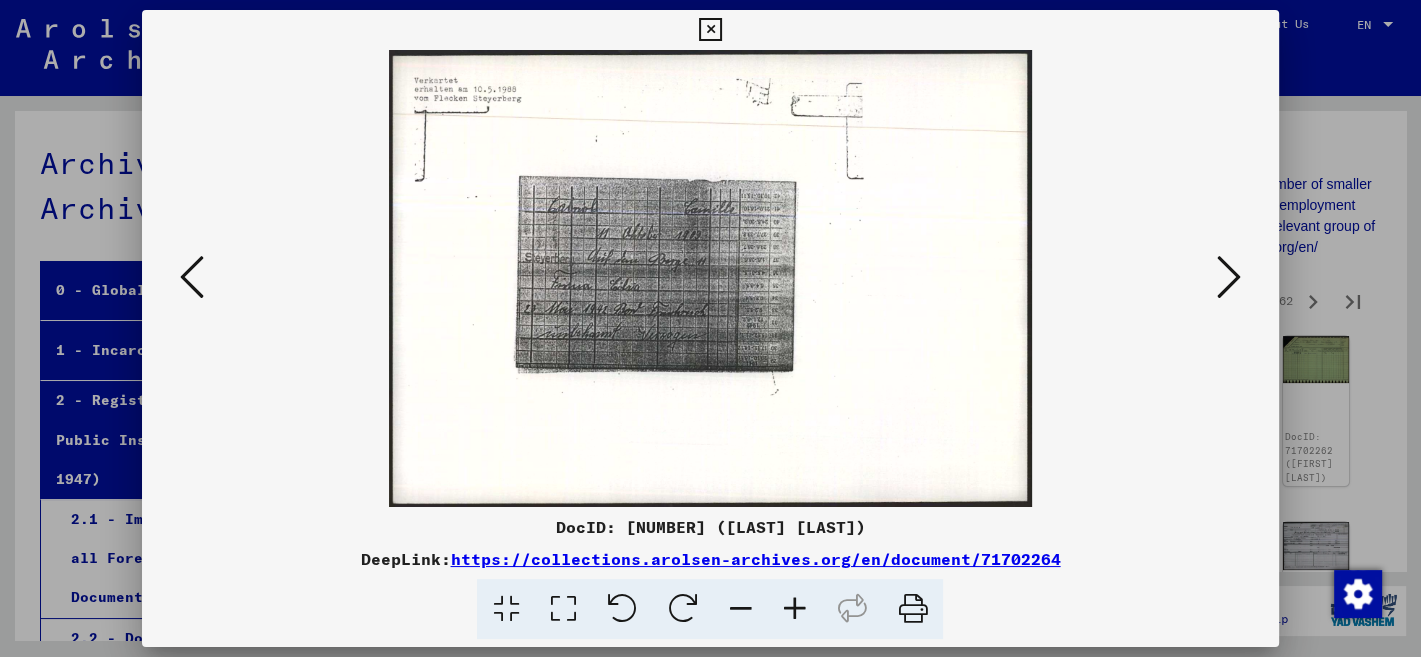 click at bounding box center [1229, 277] 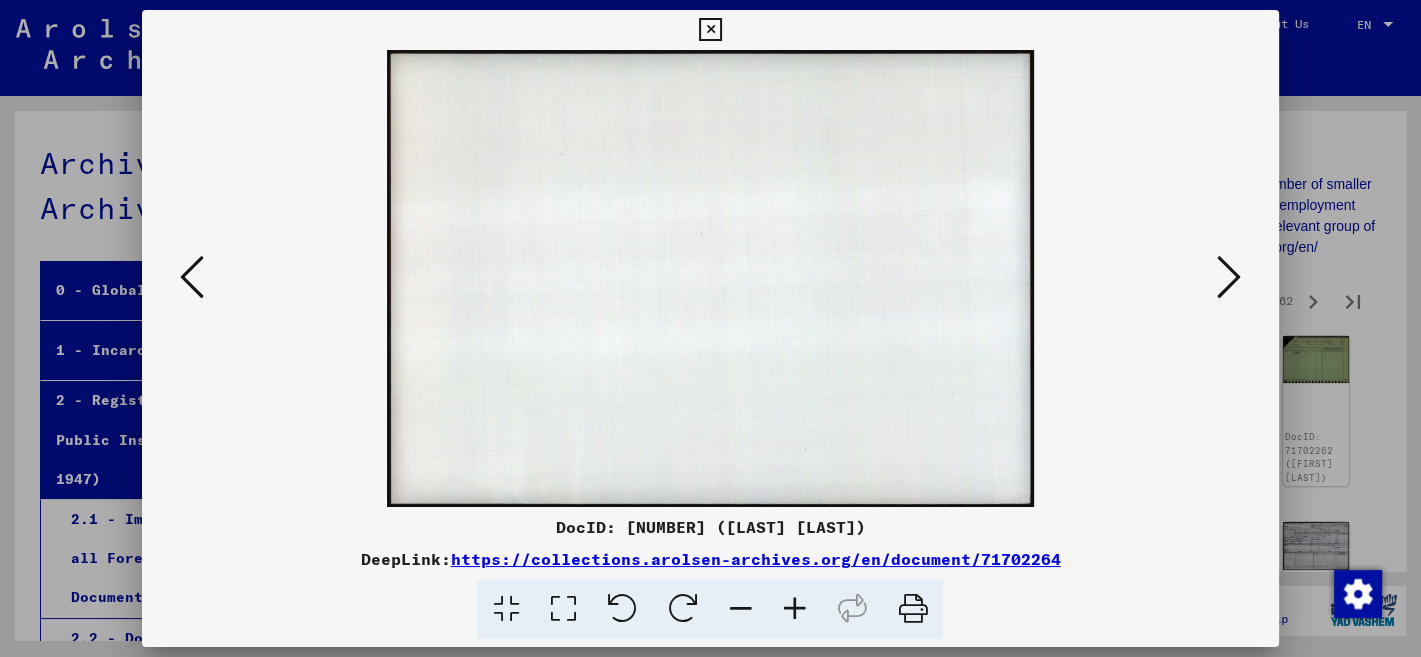 click at bounding box center [1229, 277] 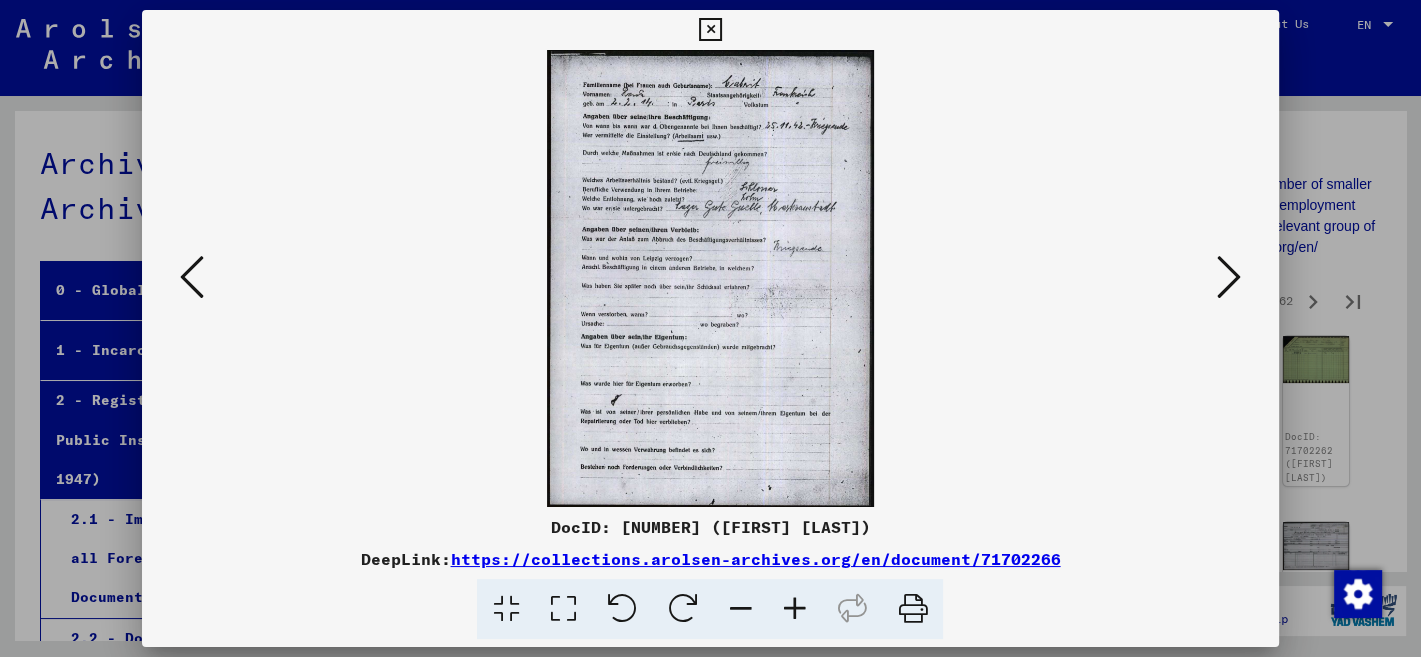 click at bounding box center (1229, 277) 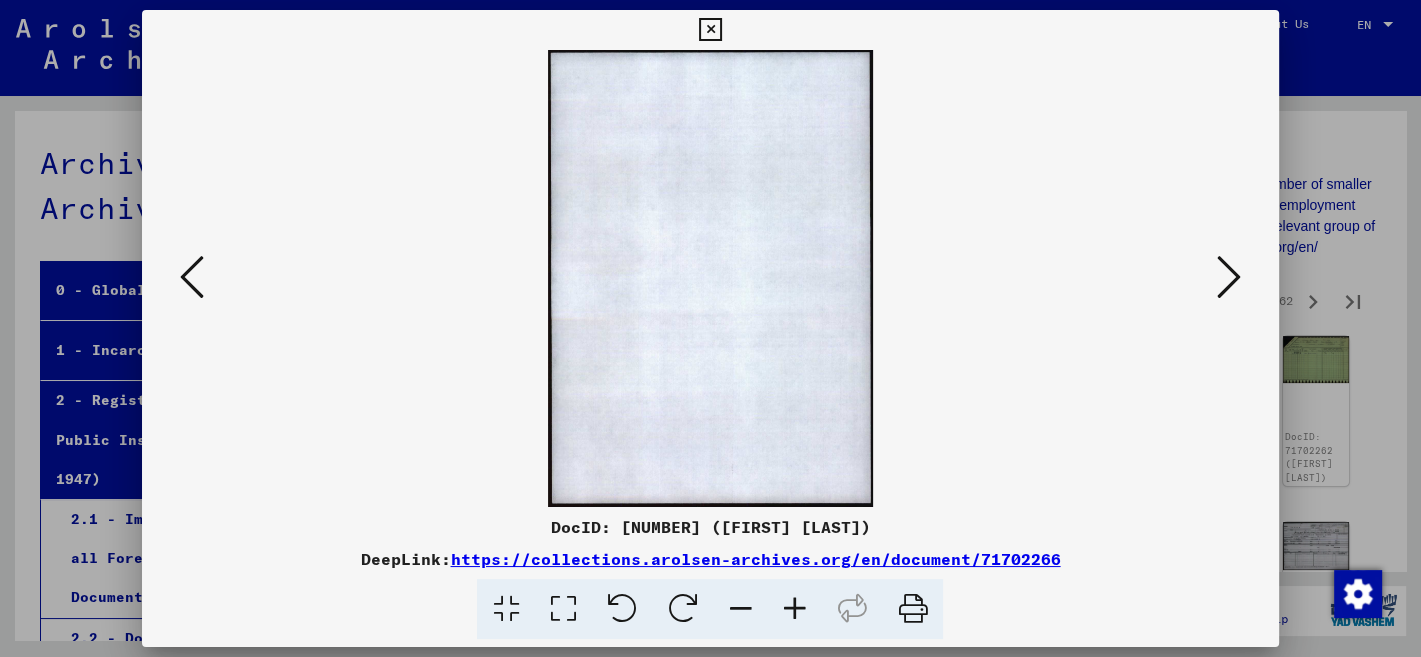 click at bounding box center [1229, 277] 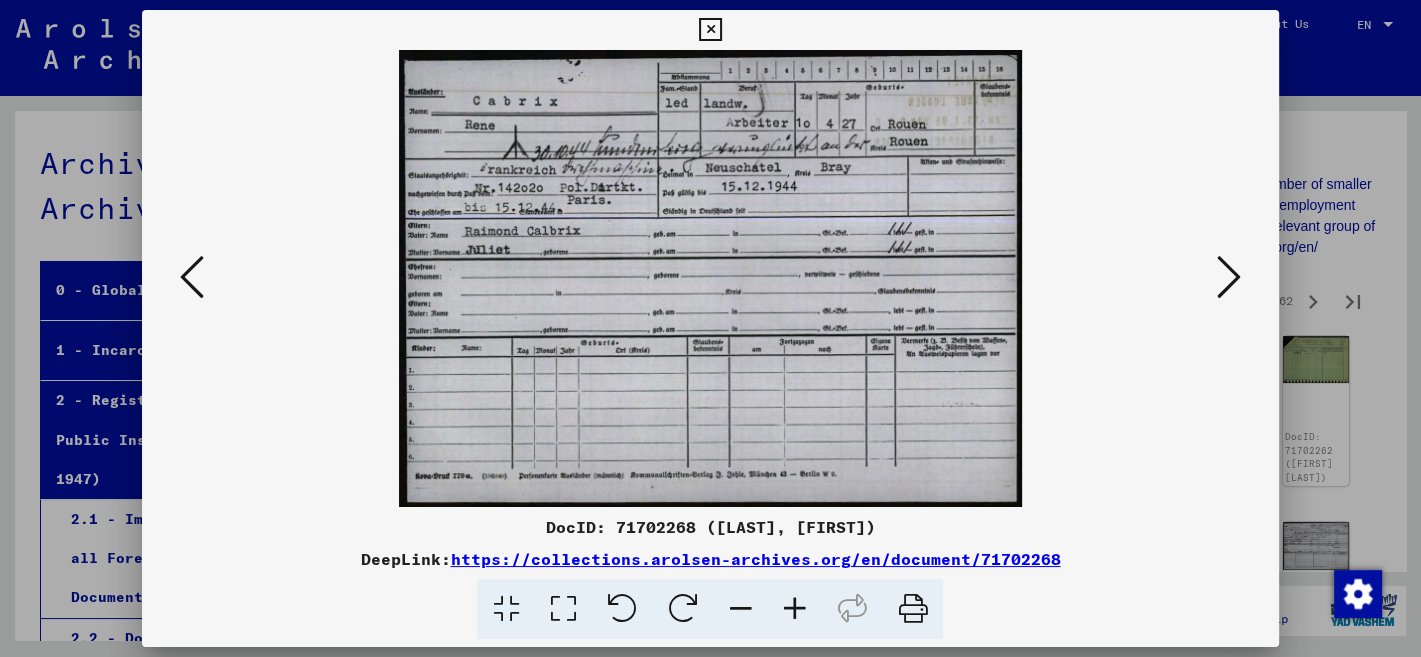 click at bounding box center [1229, 277] 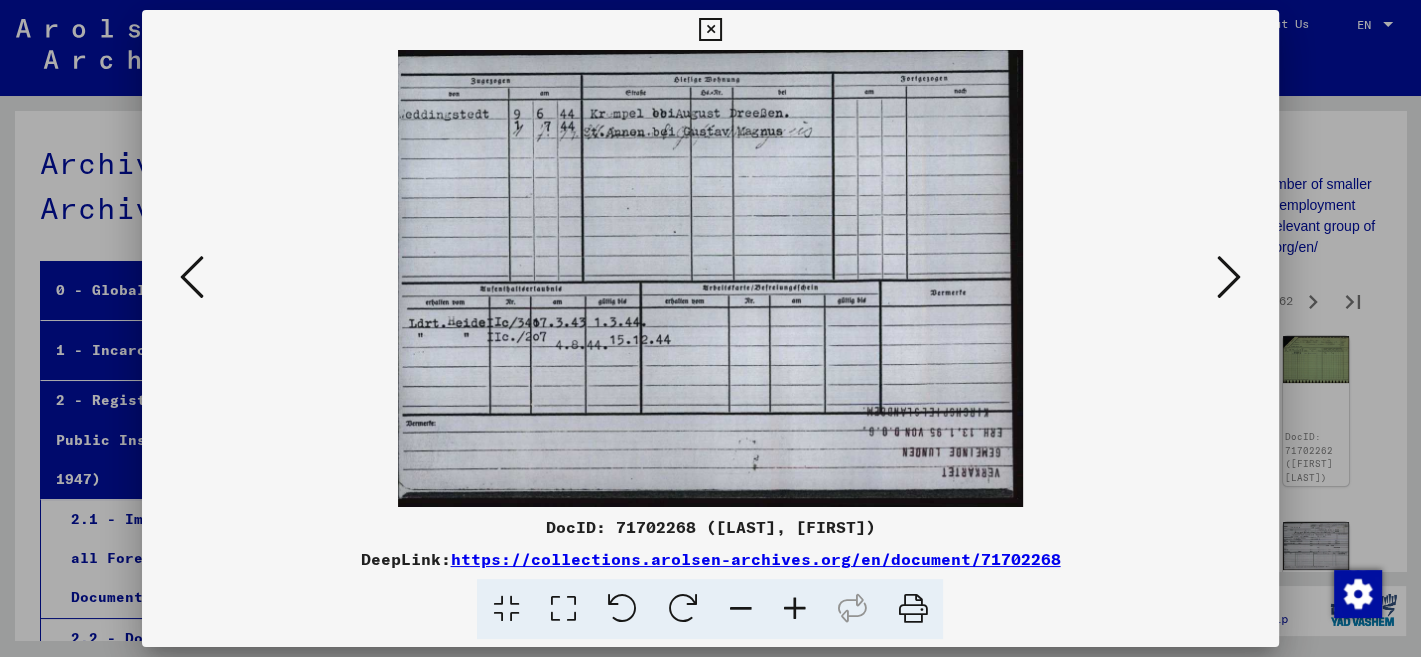 click at bounding box center (1229, 277) 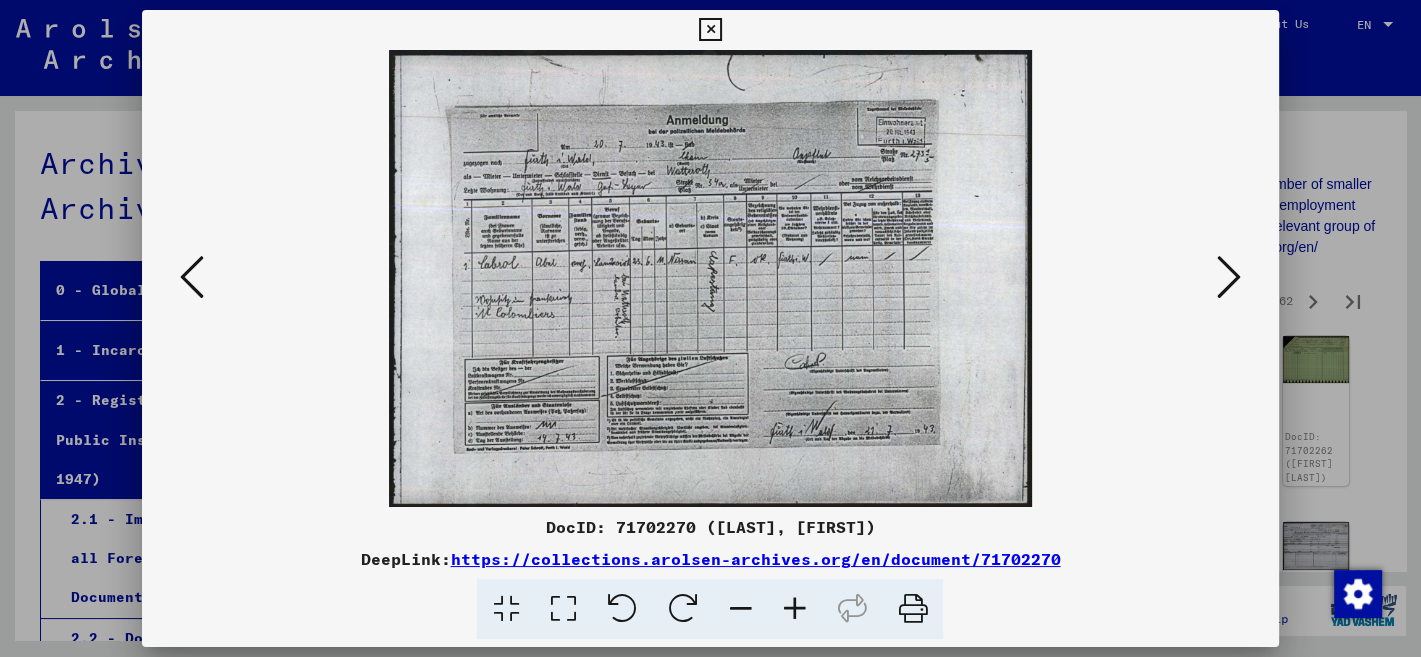 click at bounding box center [1229, 277] 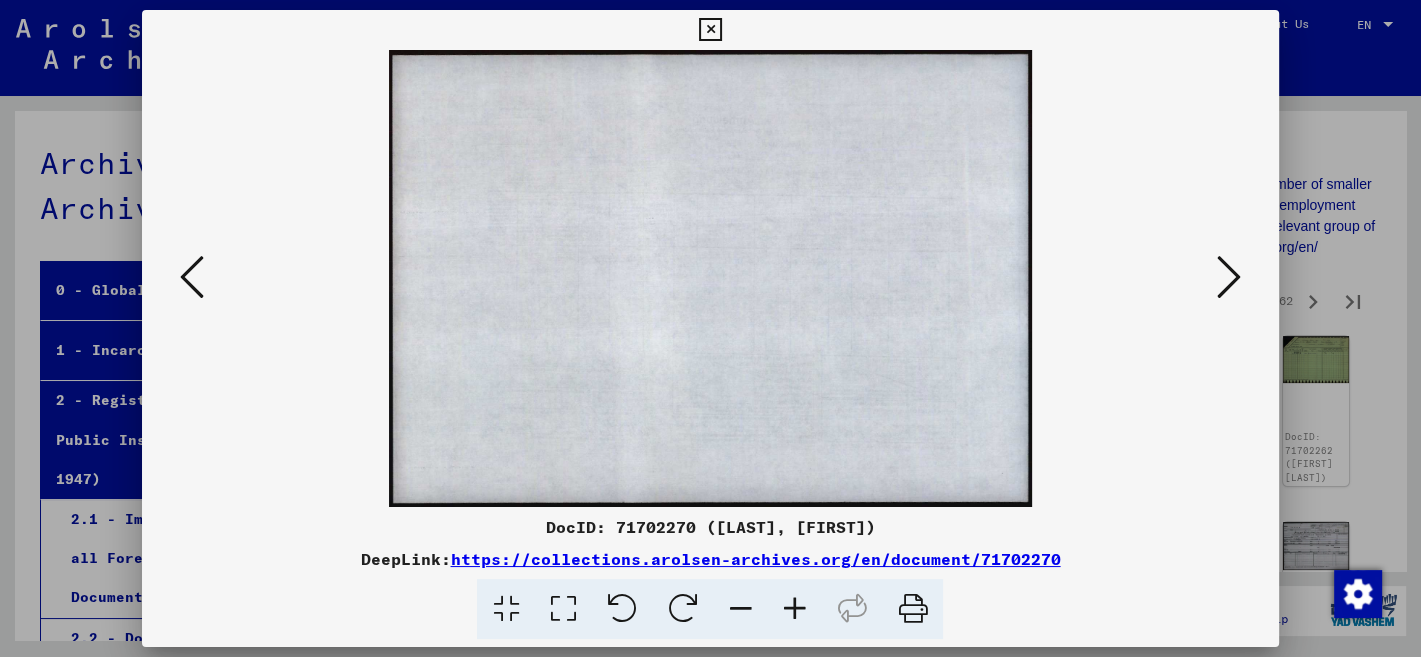 click at bounding box center [1229, 277] 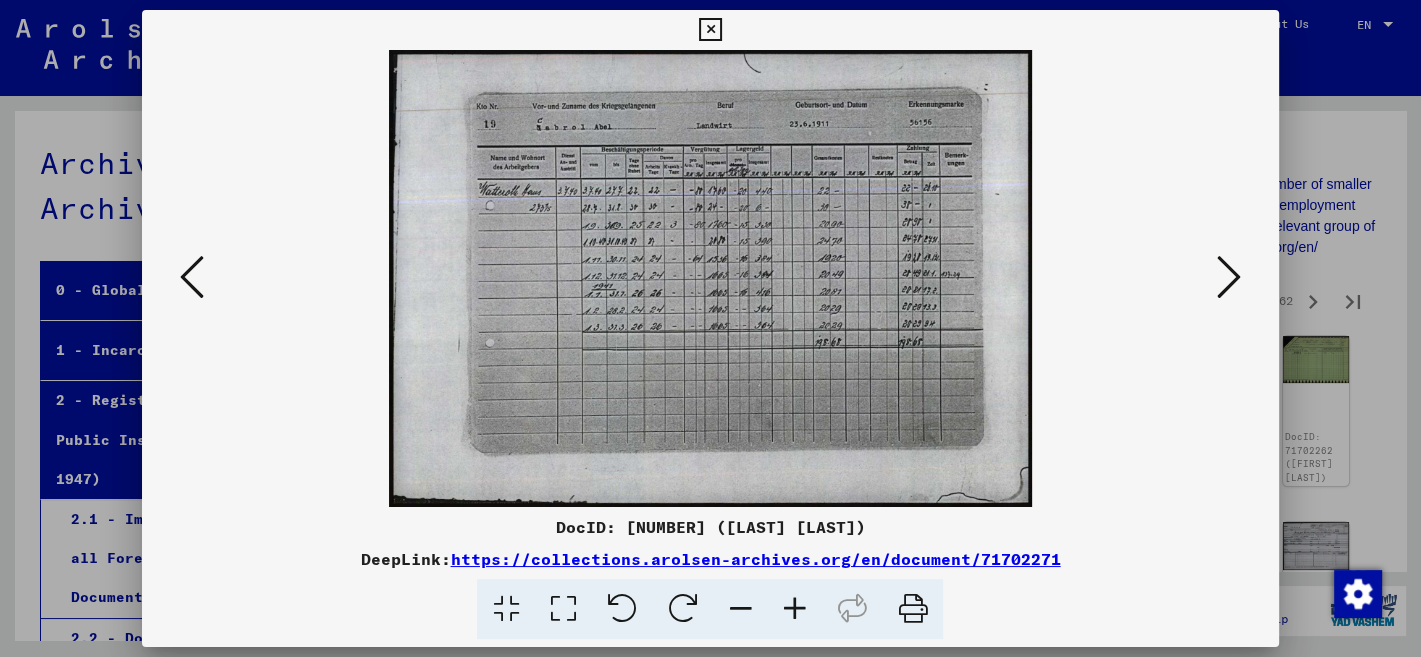 click at bounding box center (1229, 277) 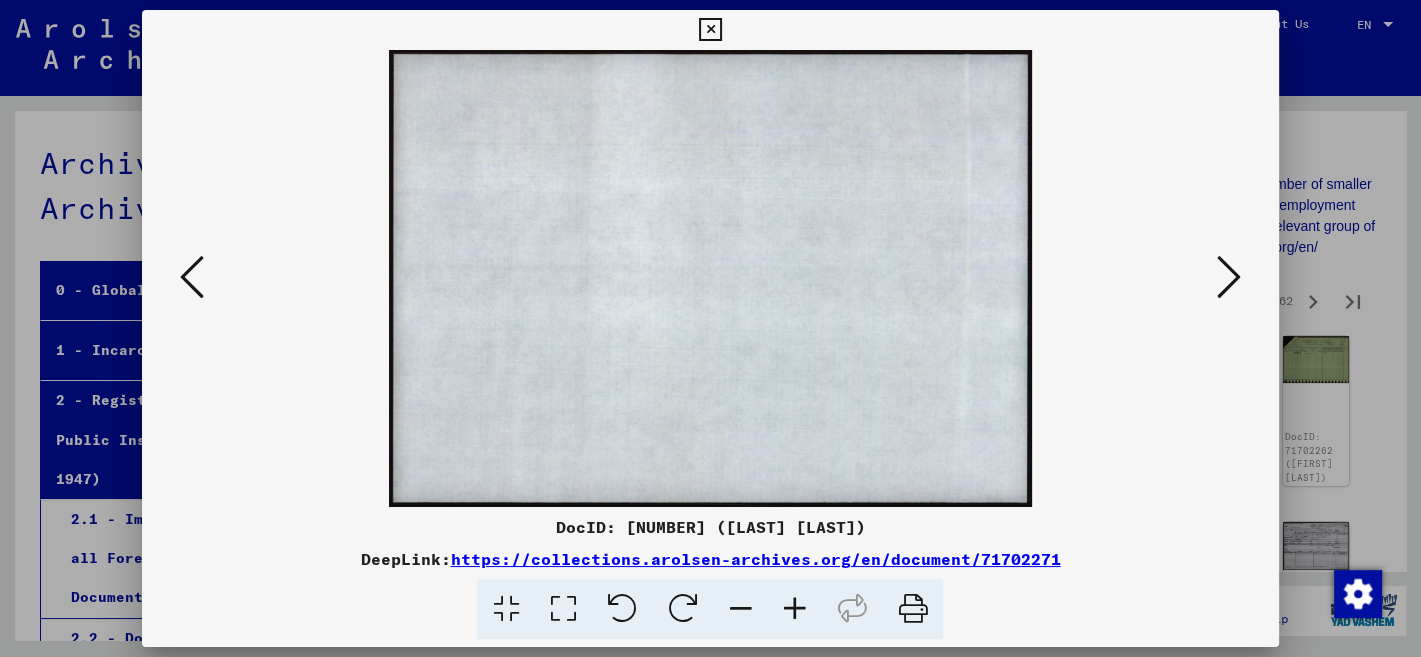 click at bounding box center [1229, 277] 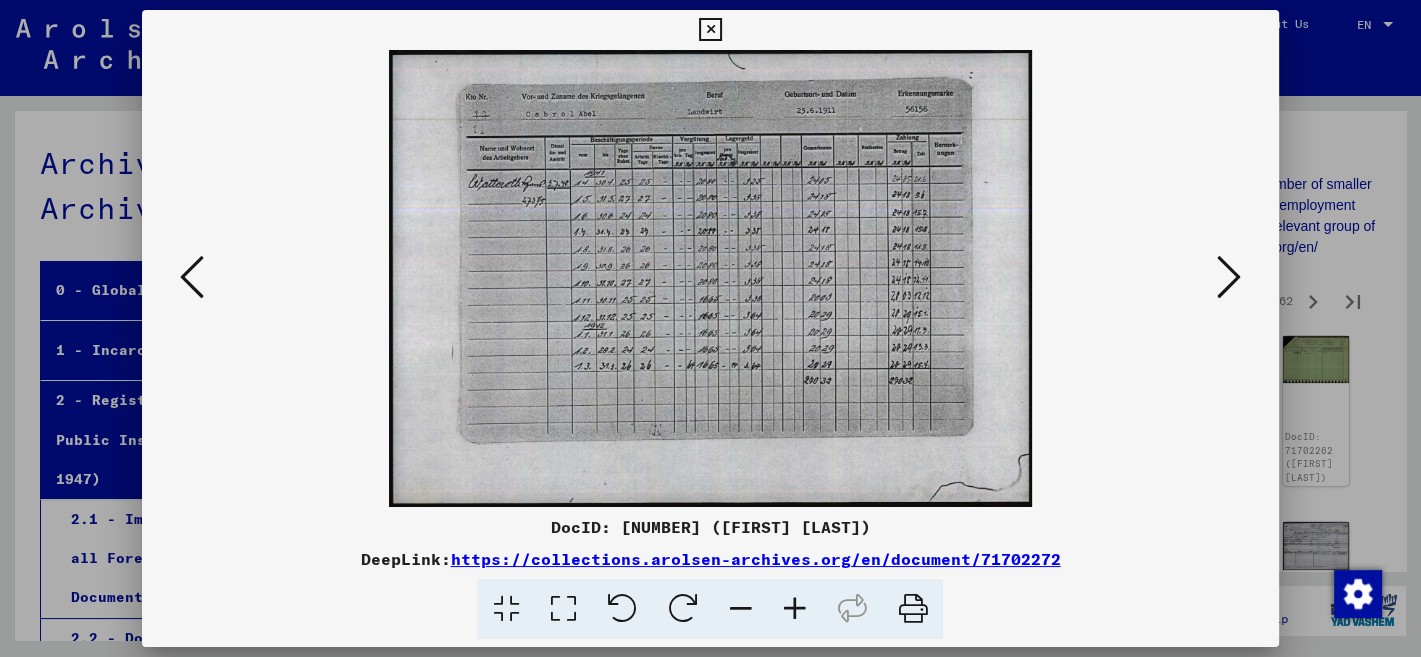 click at bounding box center [1229, 277] 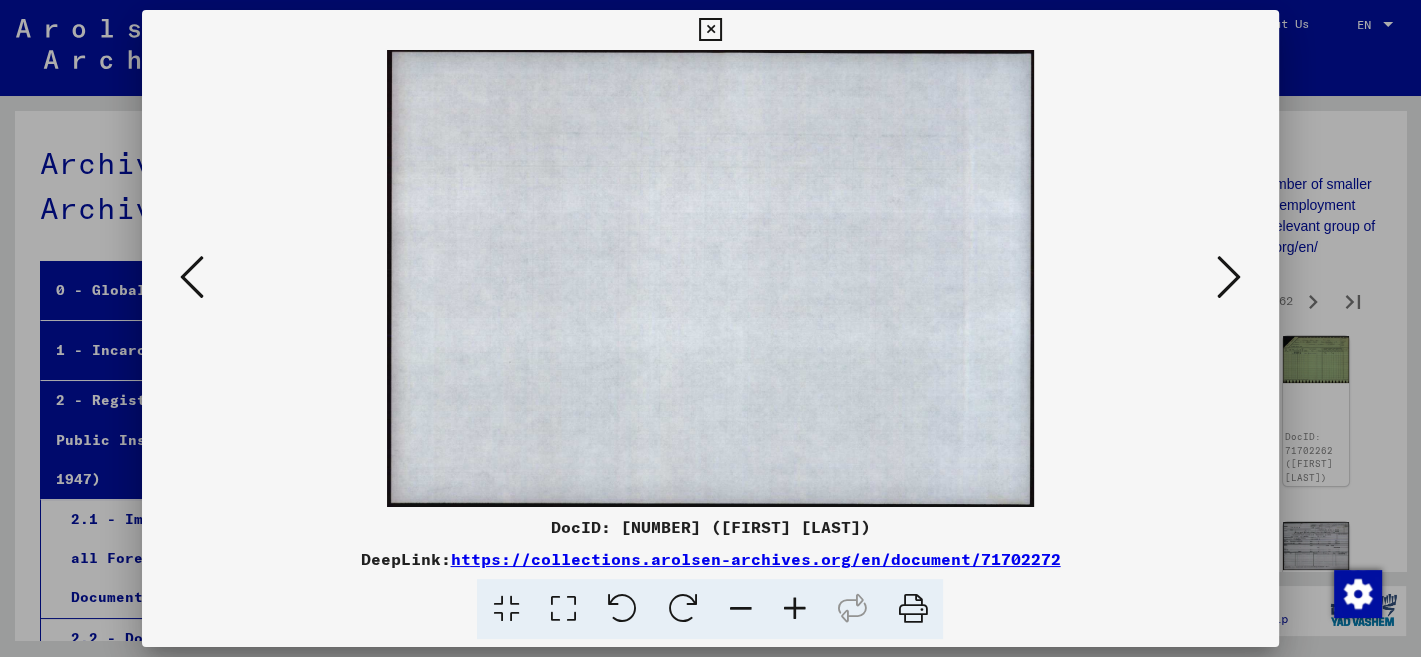 click at bounding box center (1229, 277) 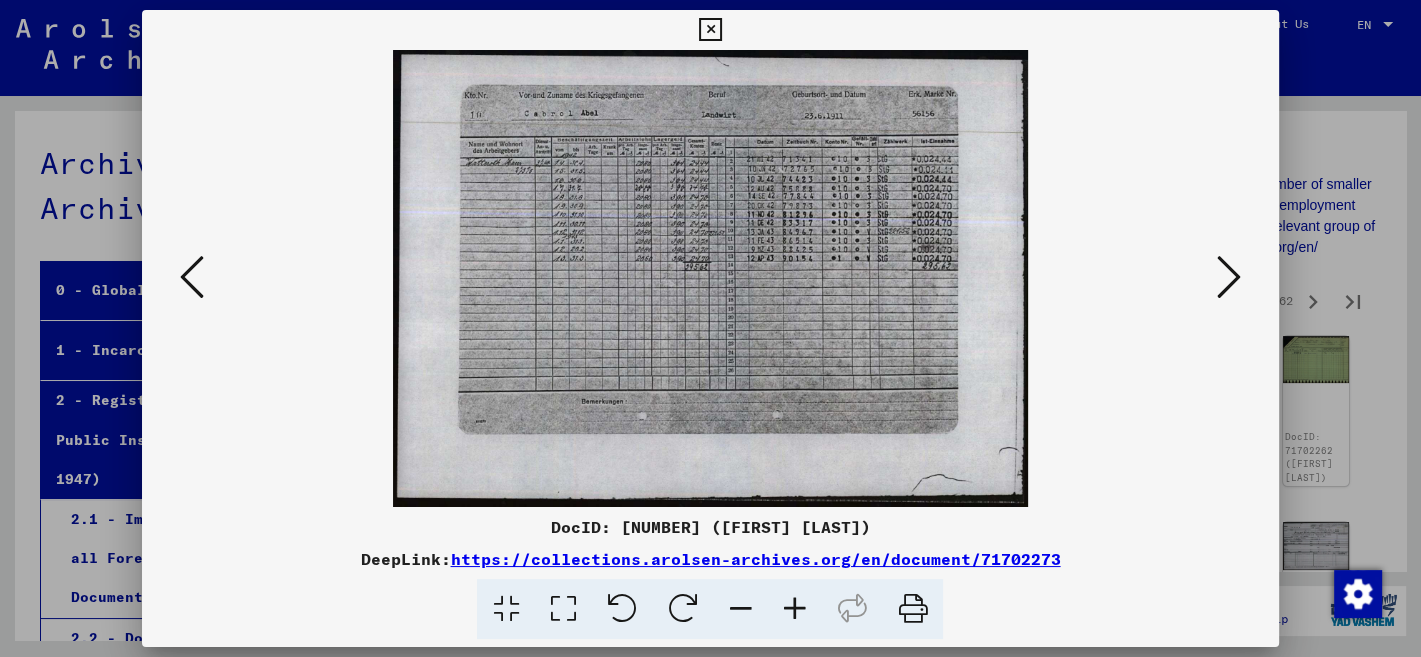 click at bounding box center (1229, 277) 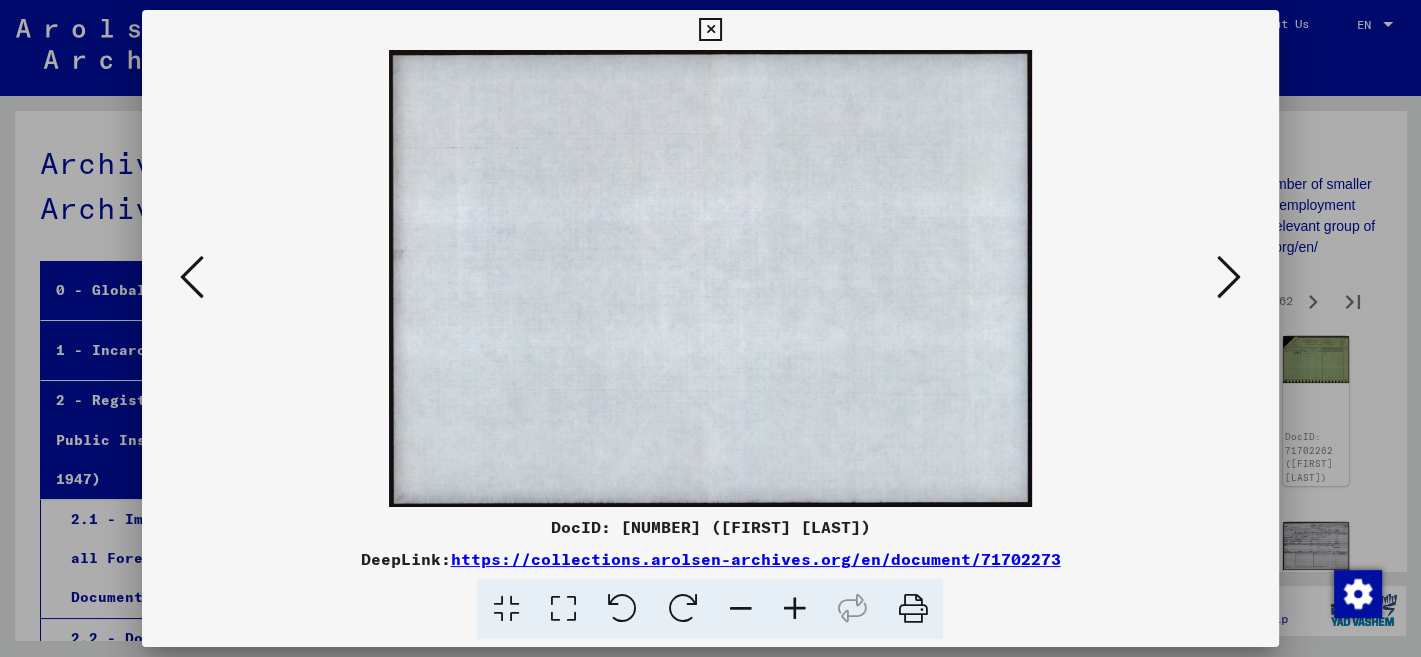 click at bounding box center (1229, 277) 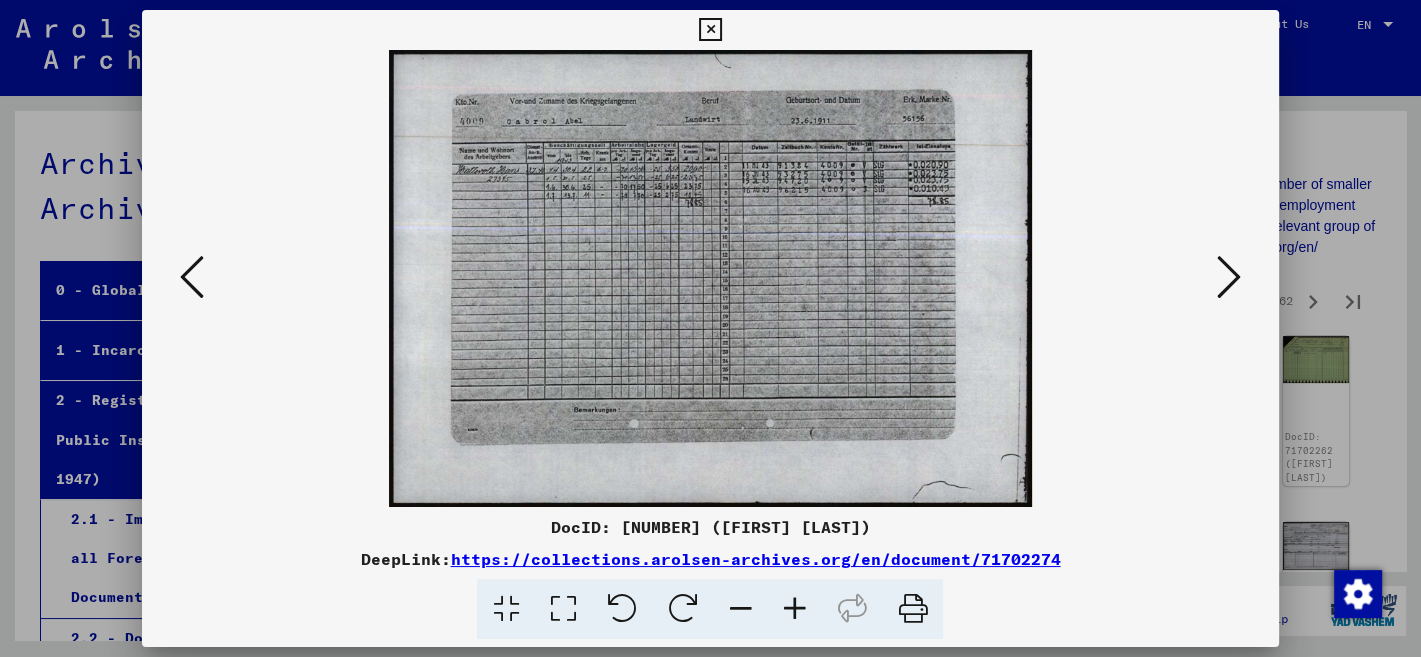 click at bounding box center (1229, 277) 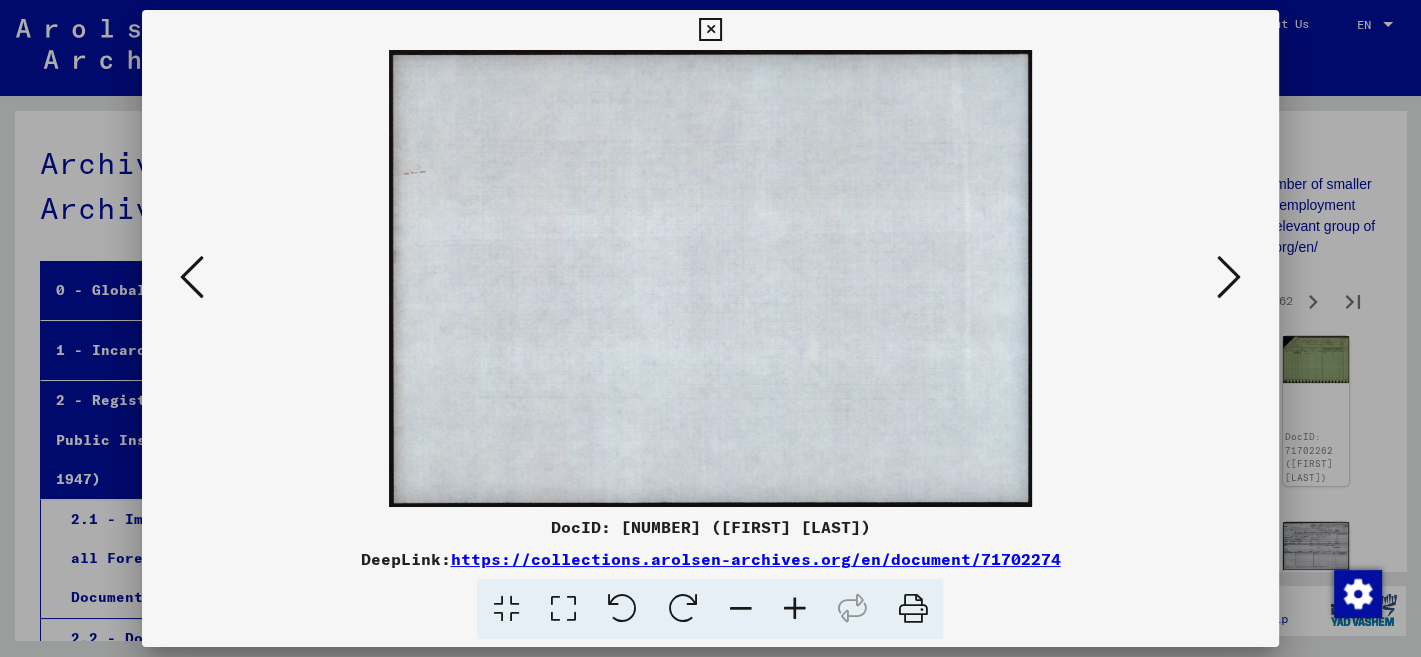 click at bounding box center (1229, 277) 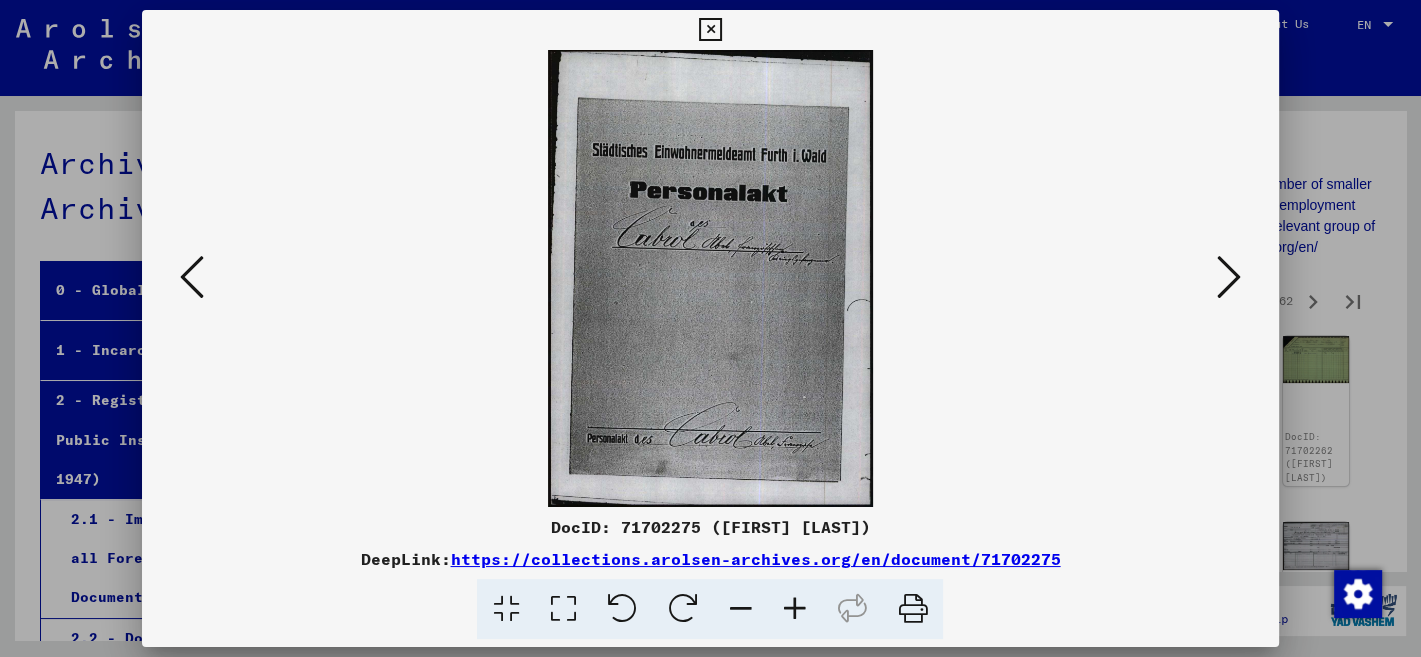 click at bounding box center (1229, 277) 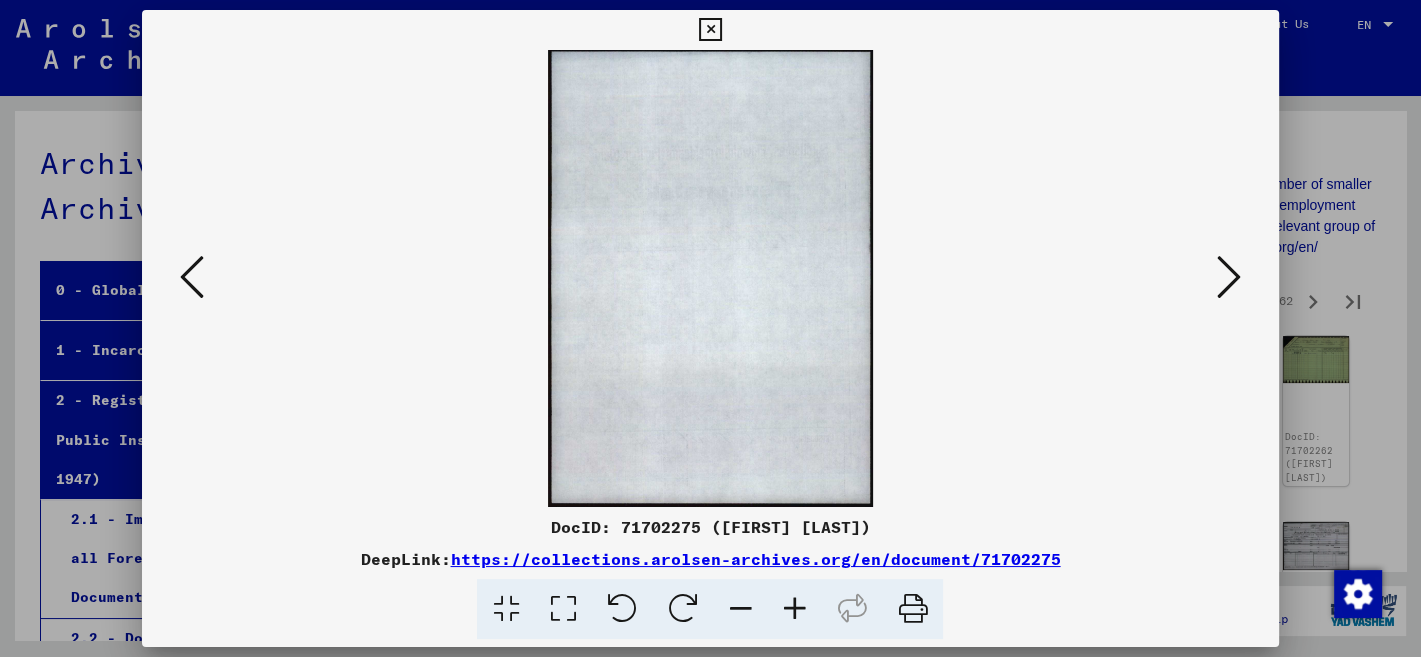 click at bounding box center [1229, 277] 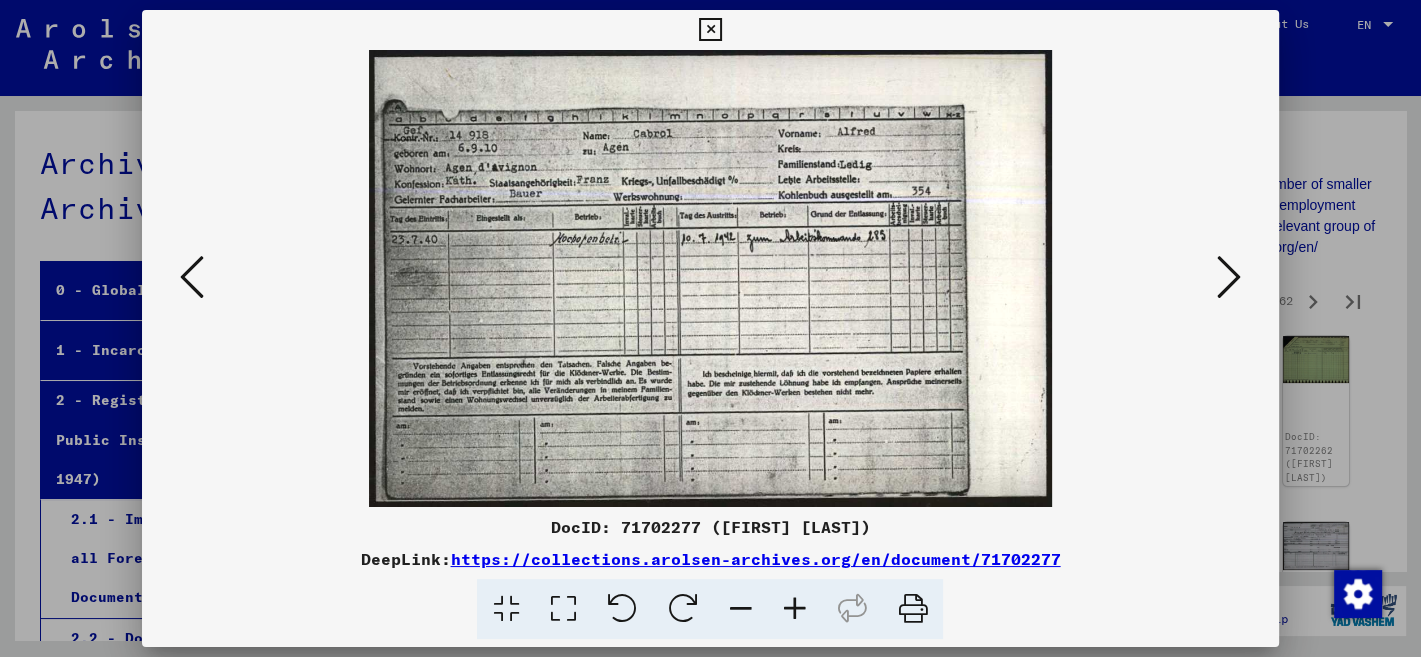click at bounding box center [1229, 277] 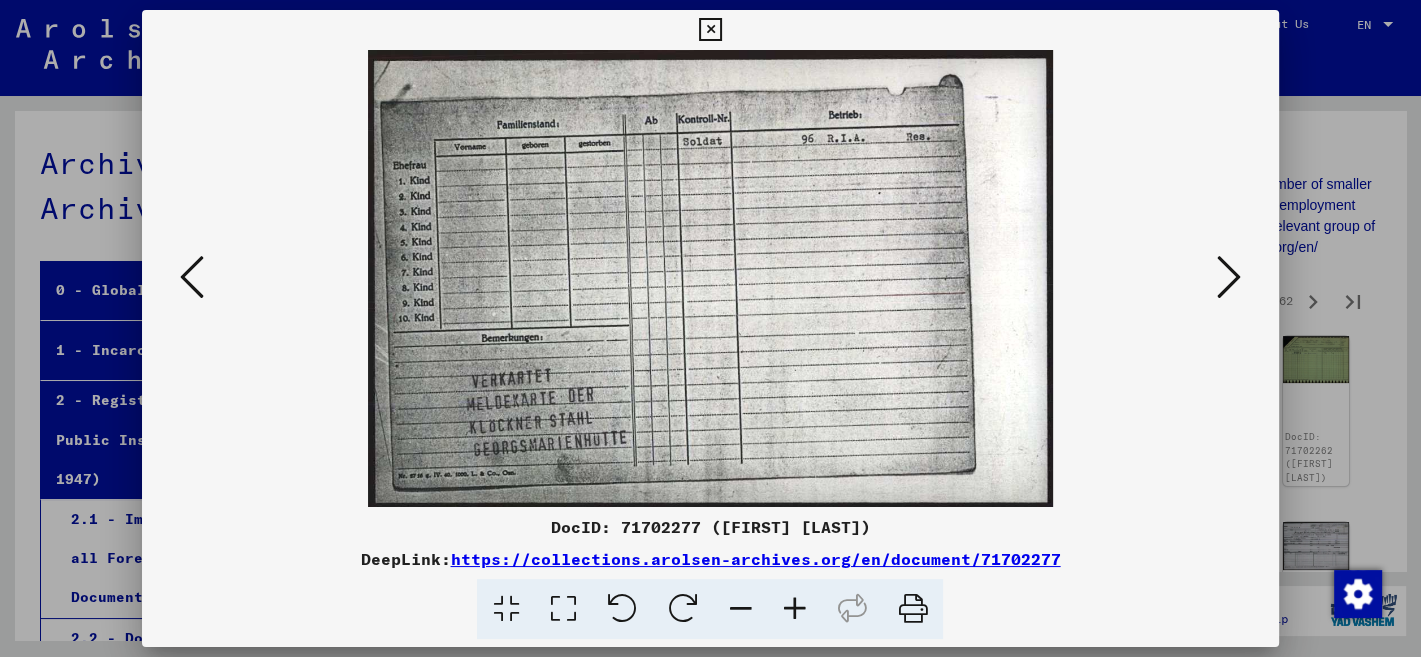 click at bounding box center (1229, 277) 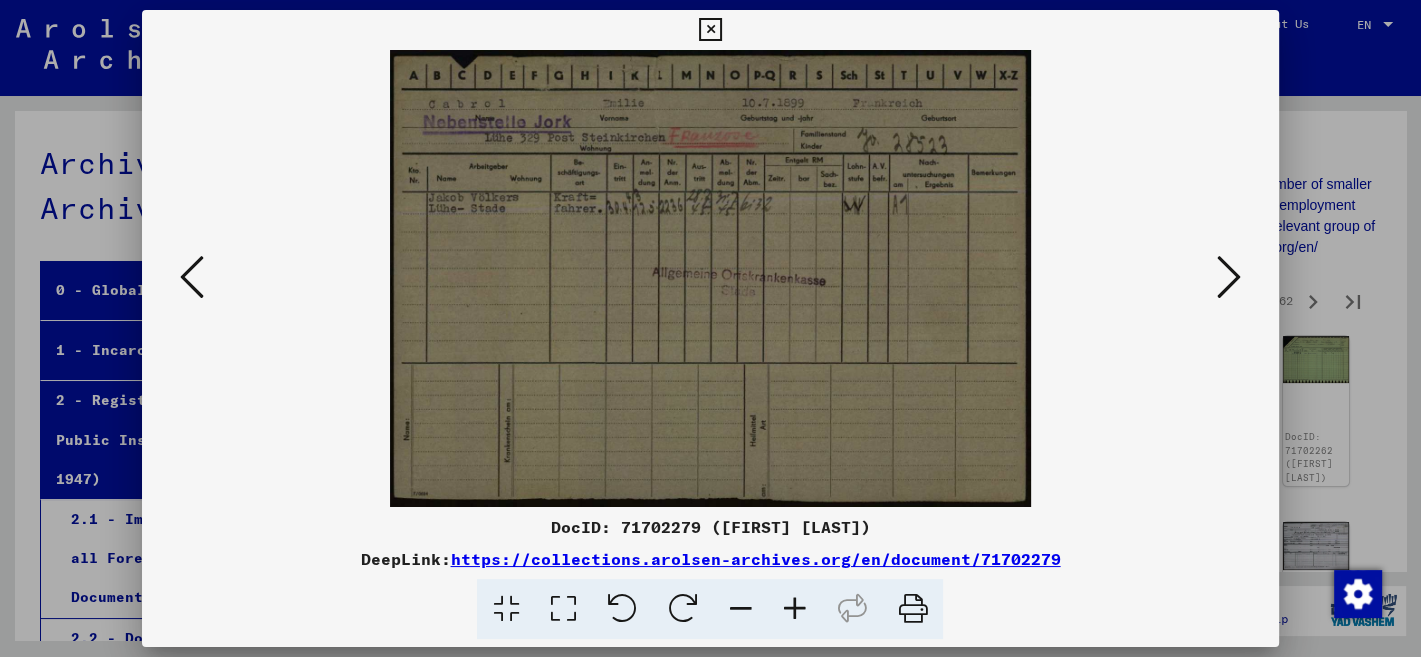 click at bounding box center [1229, 277] 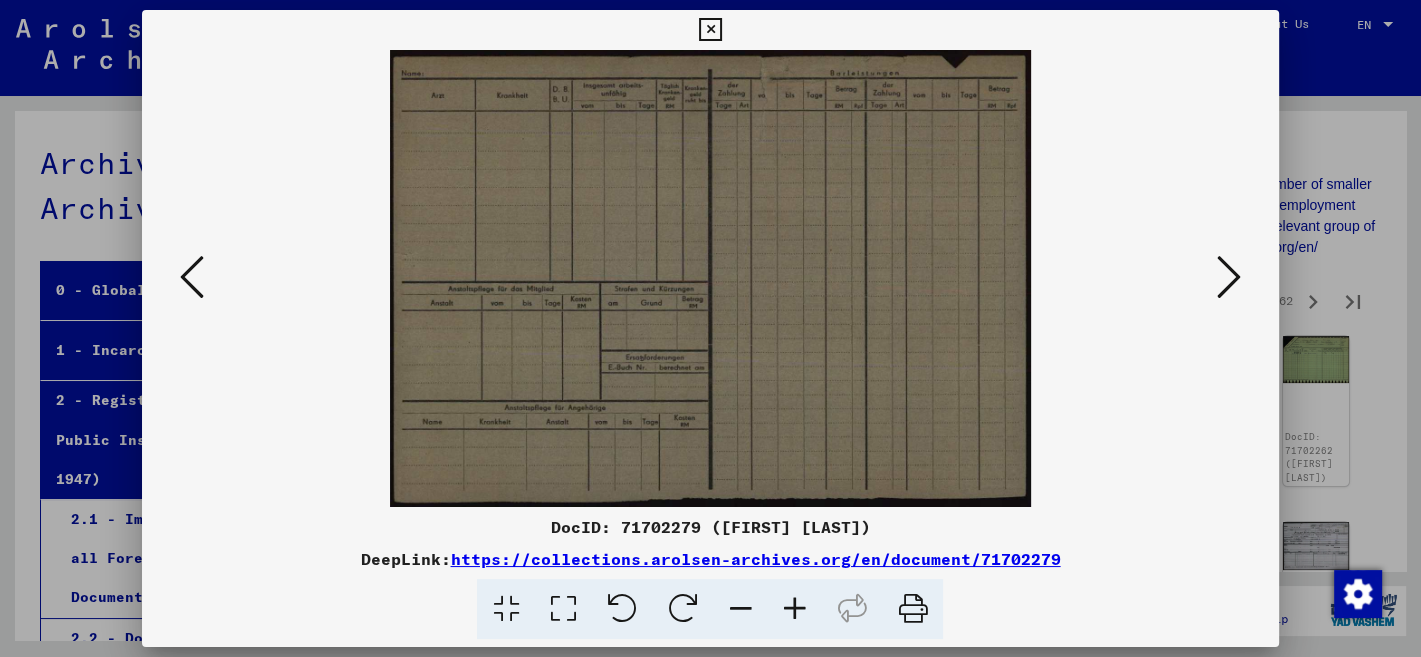 click at bounding box center (1229, 277) 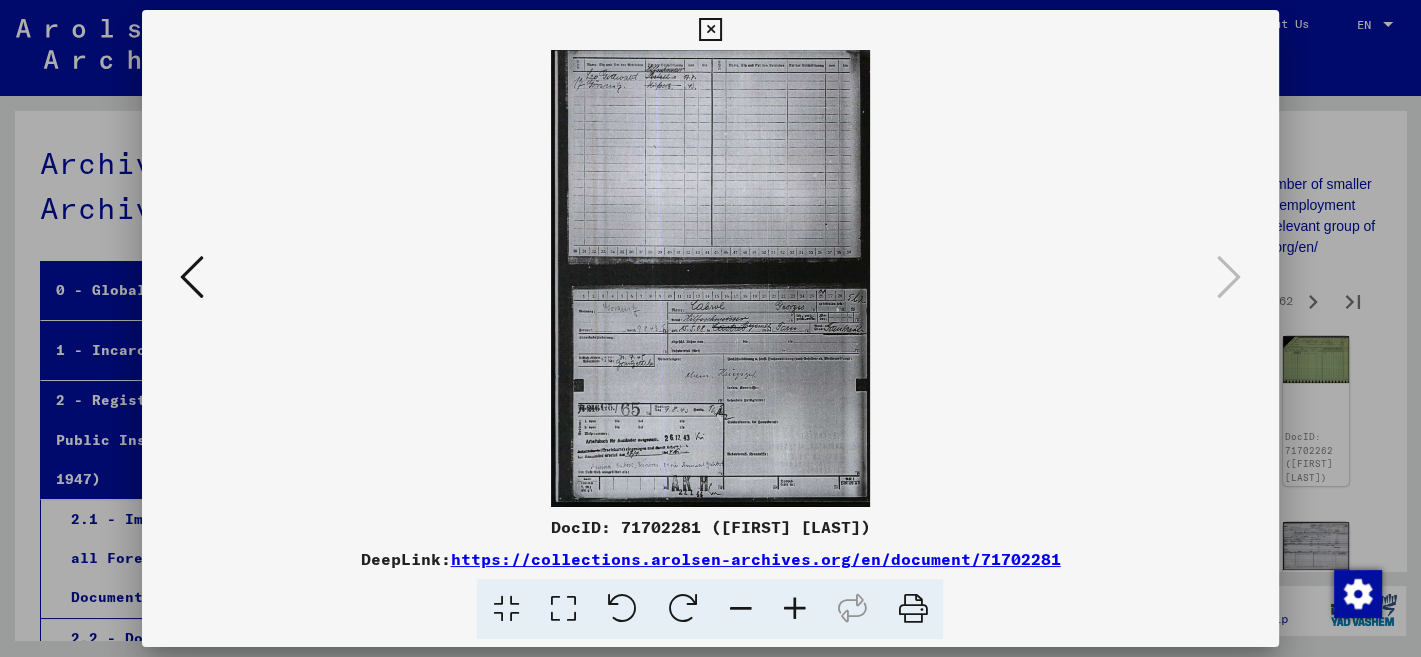 click at bounding box center (710, 30) 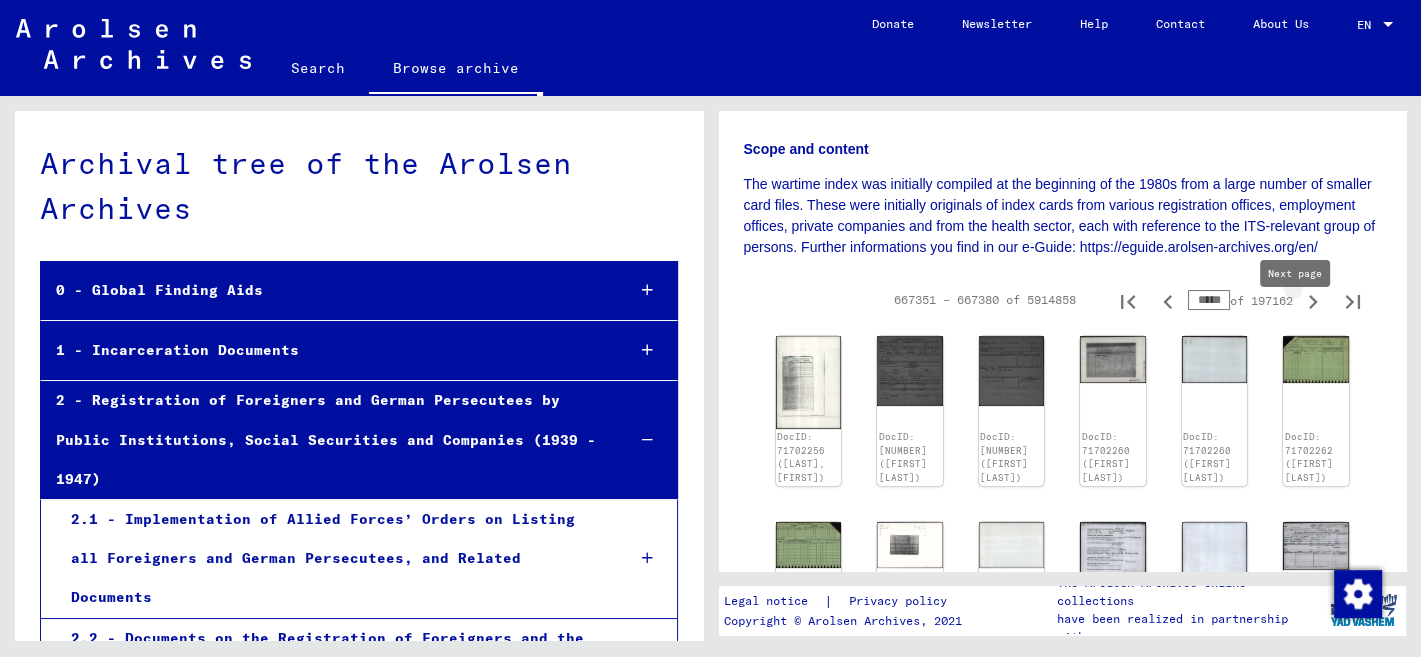 click 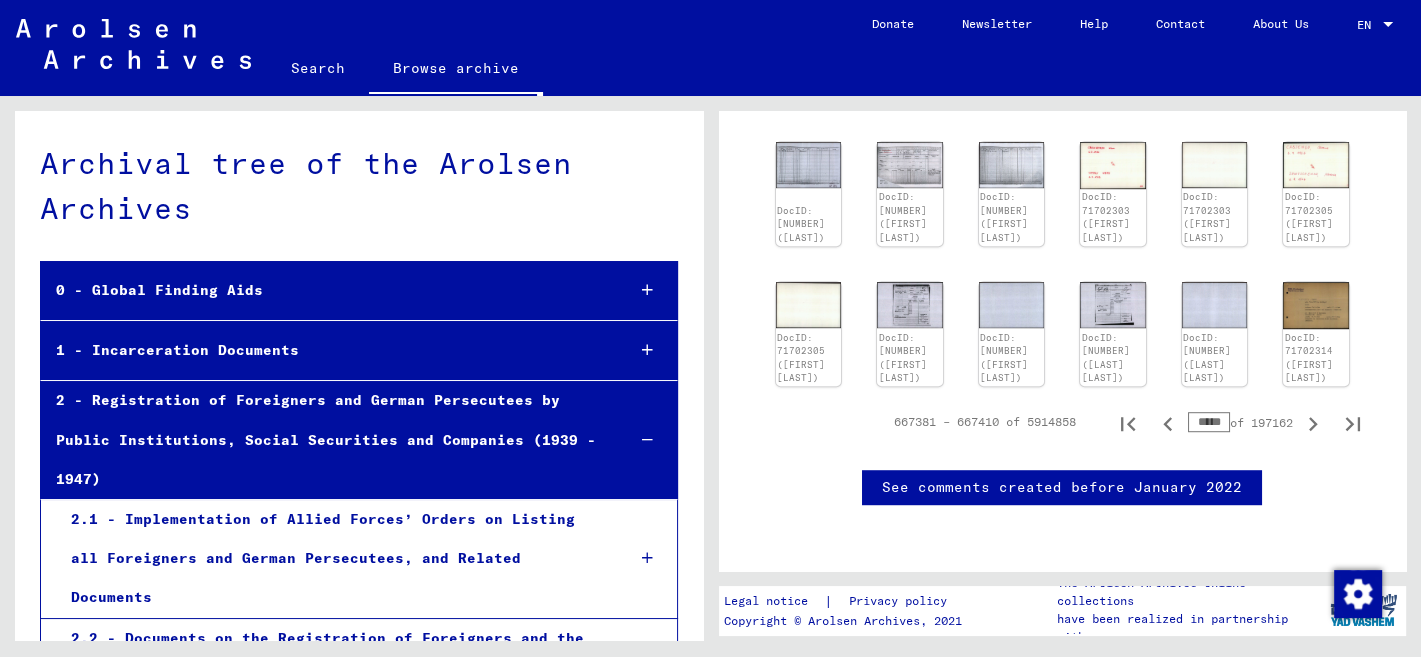 scroll, scrollTop: 1259, scrollLeft: 0, axis: vertical 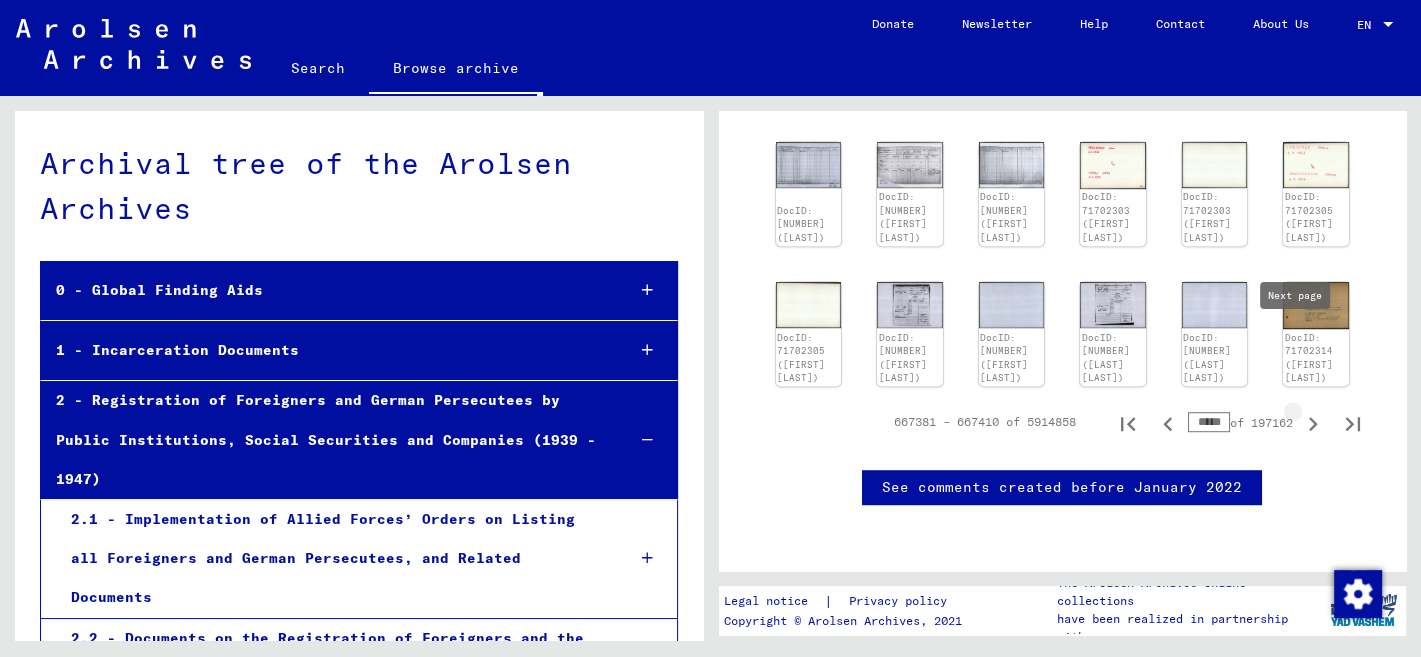 click 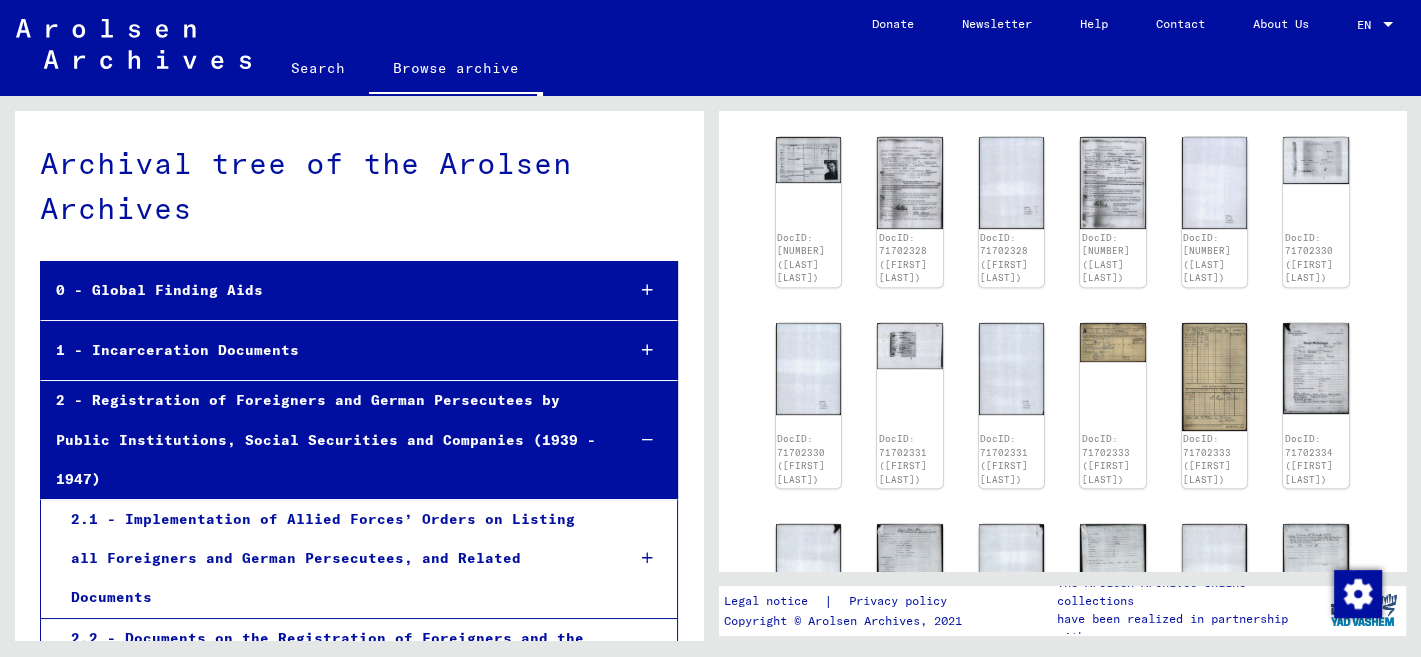 scroll, scrollTop: 1168, scrollLeft: 0, axis: vertical 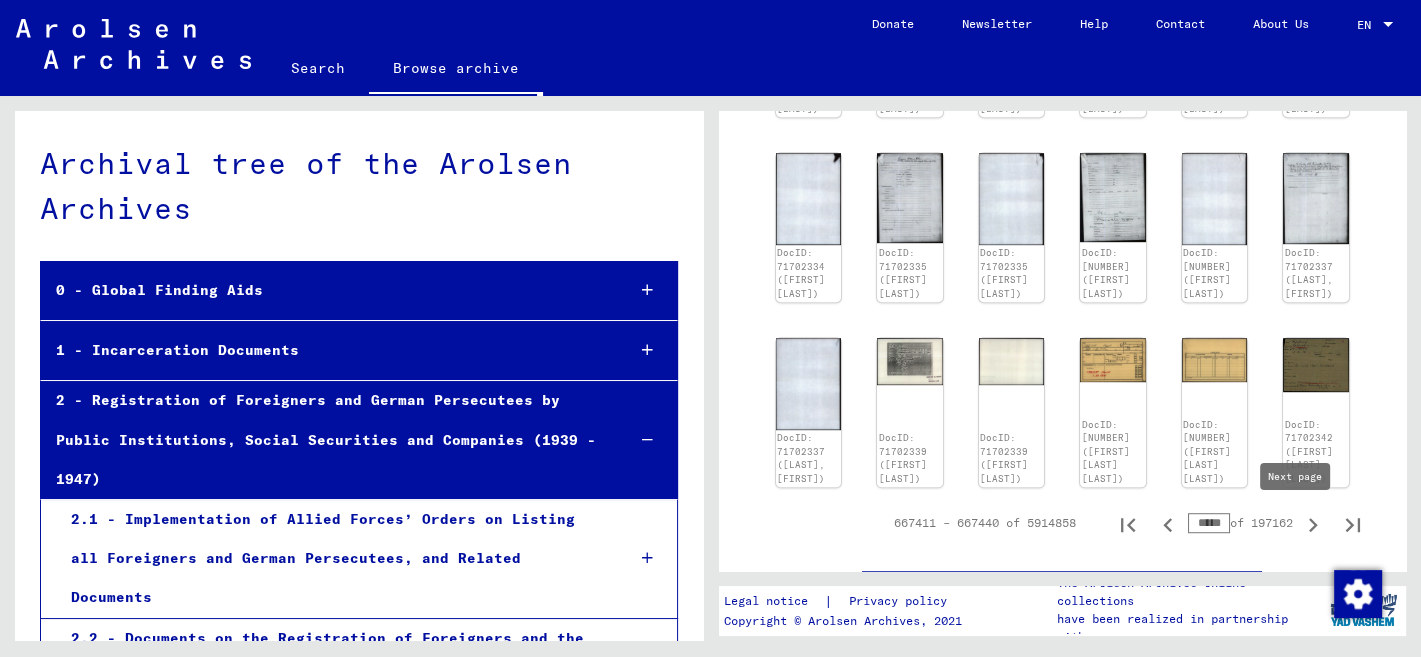 click 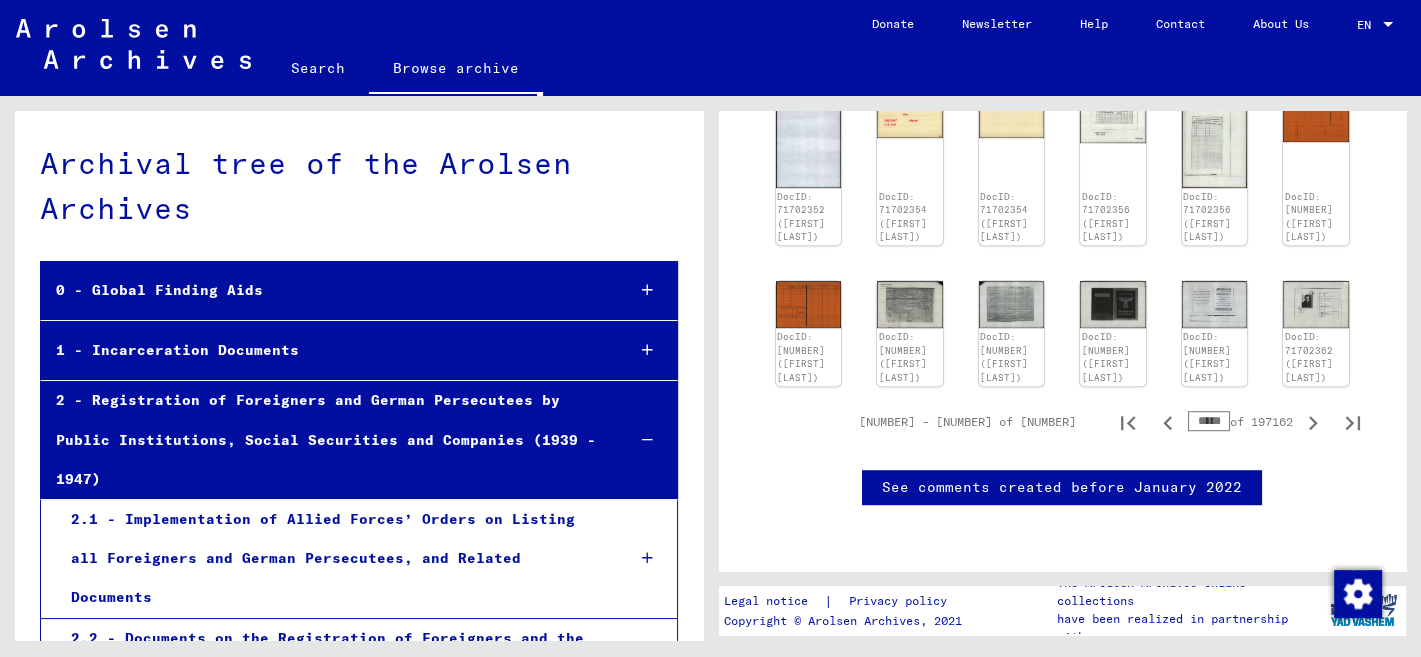 scroll, scrollTop: 471, scrollLeft: 0, axis: vertical 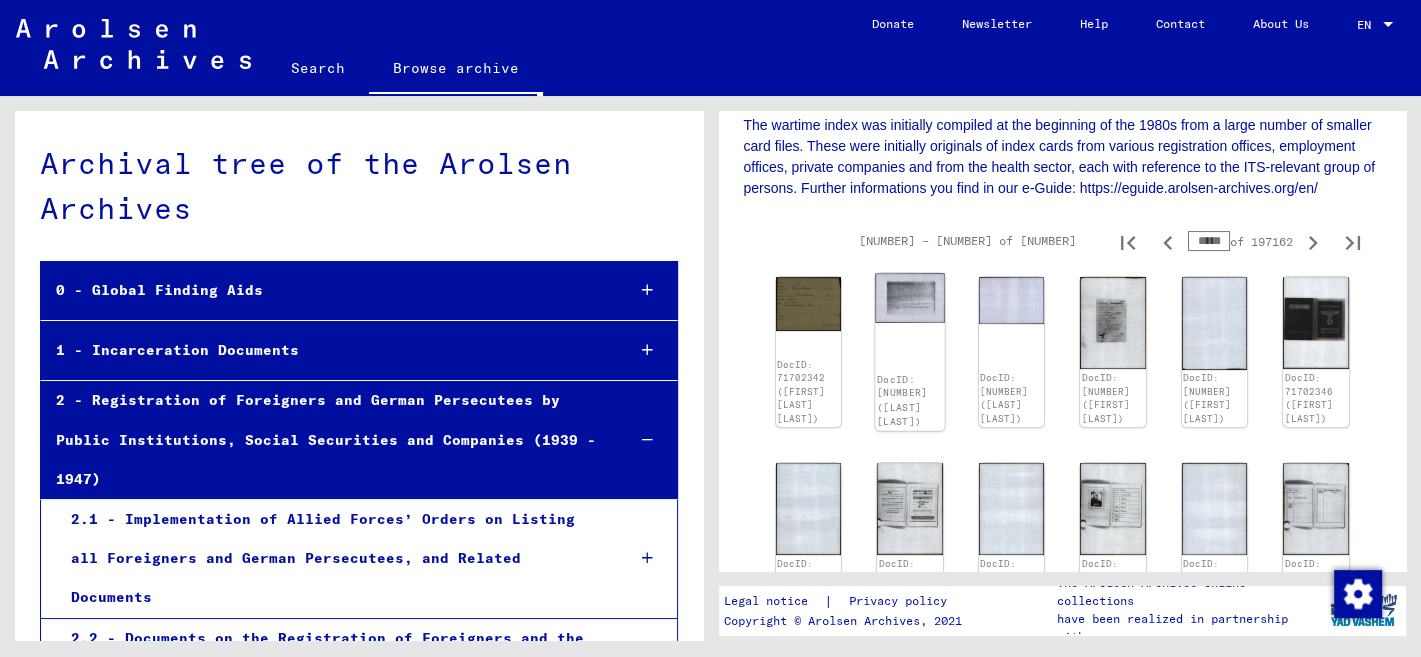 click 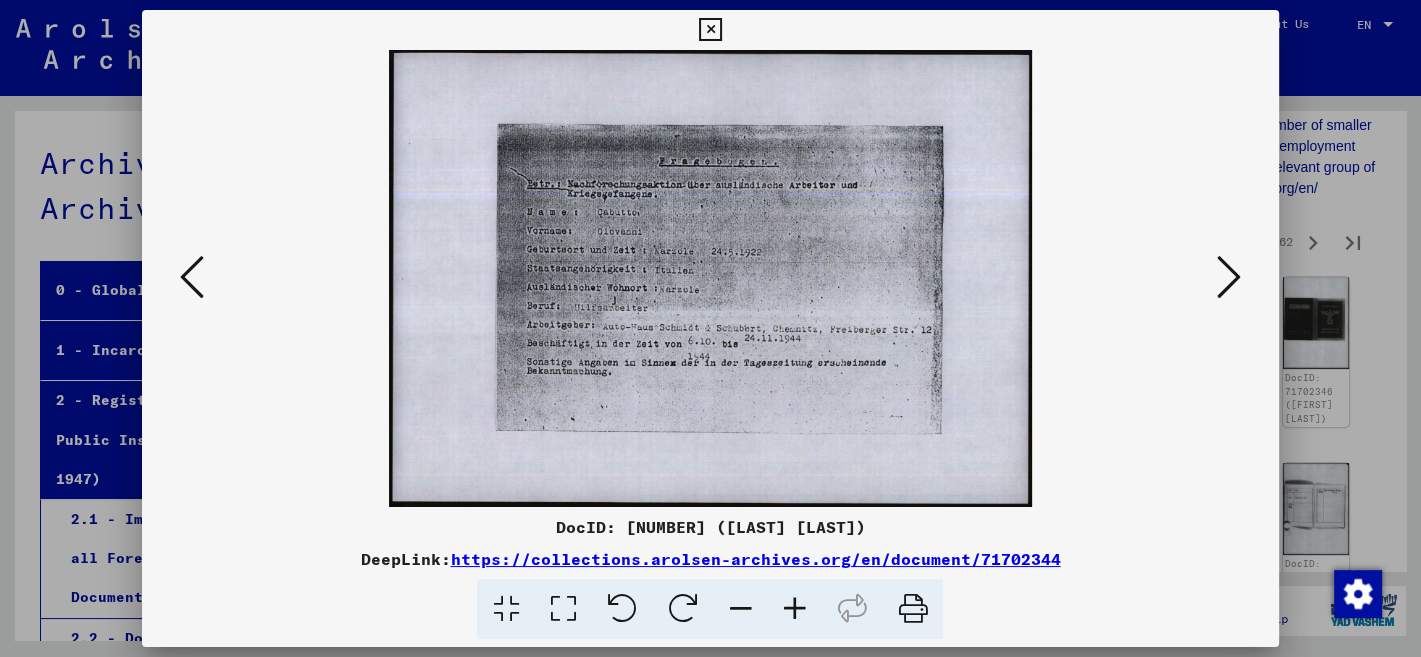click at bounding box center [1229, 277] 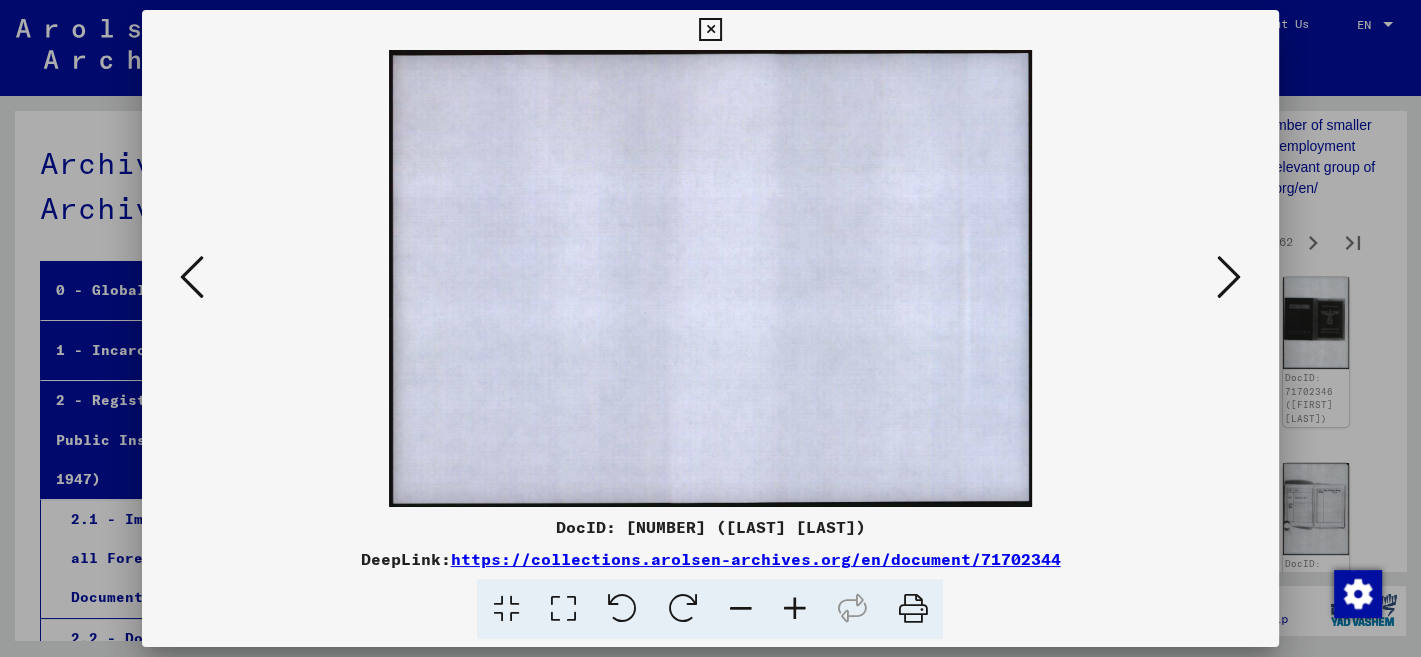 click at bounding box center (1229, 277) 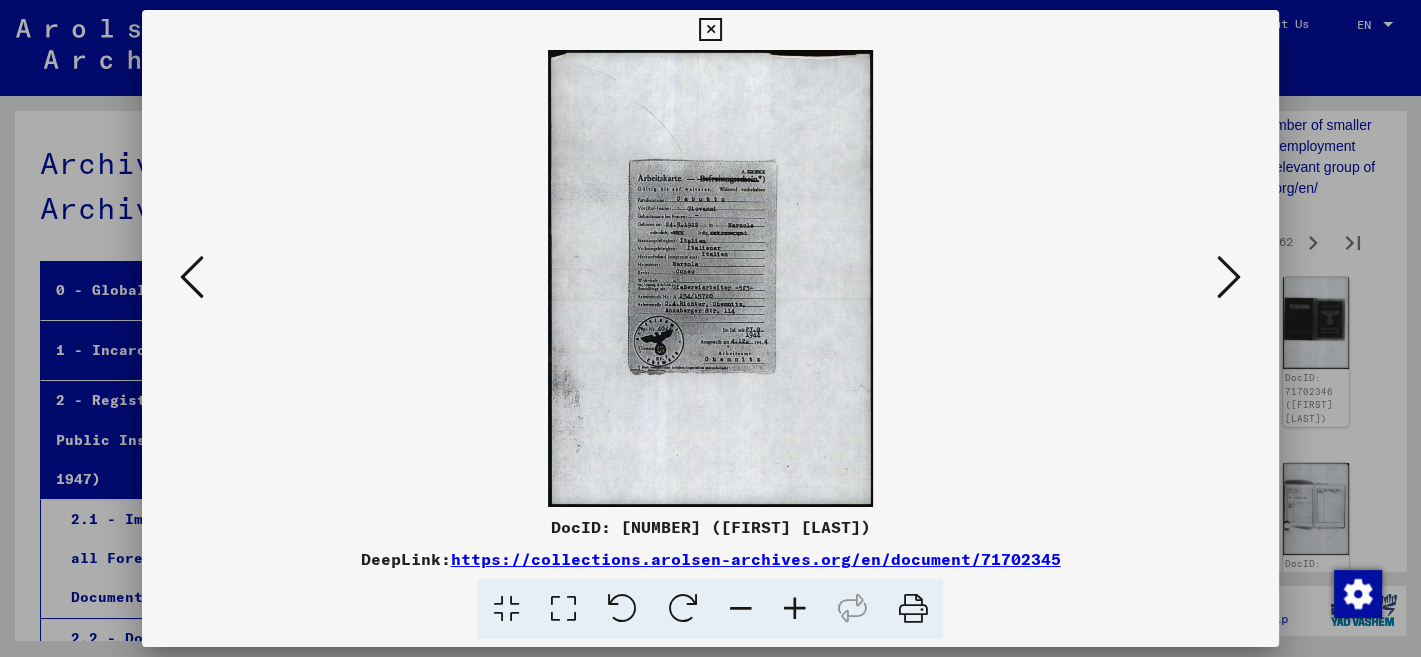 click at bounding box center (1229, 277) 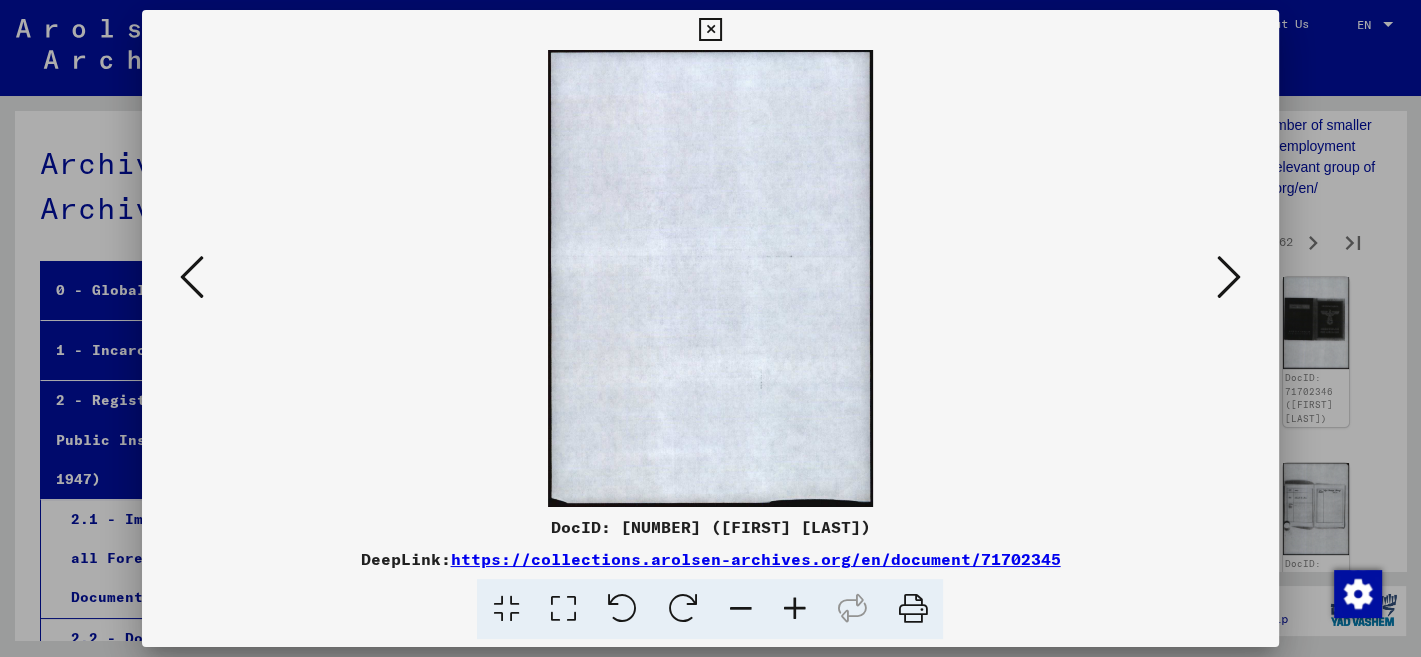 click at bounding box center [1229, 277] 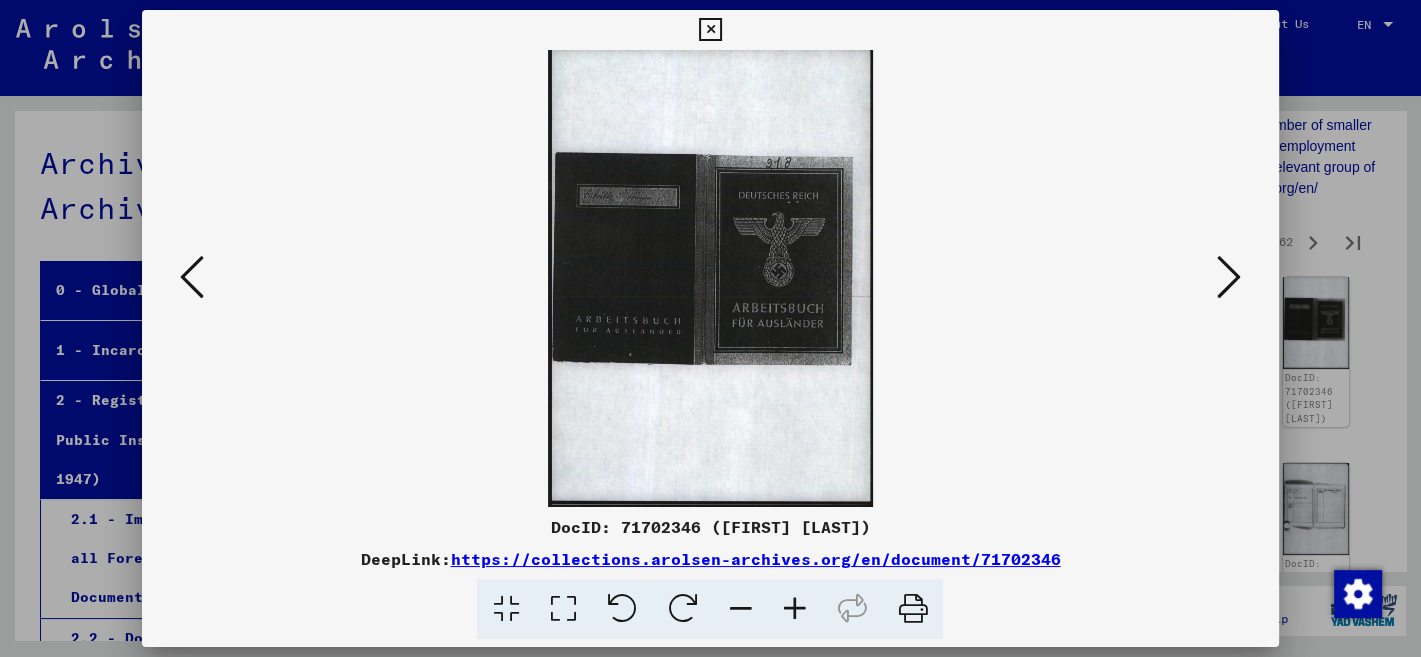 click at bounding box center [1229, 277] 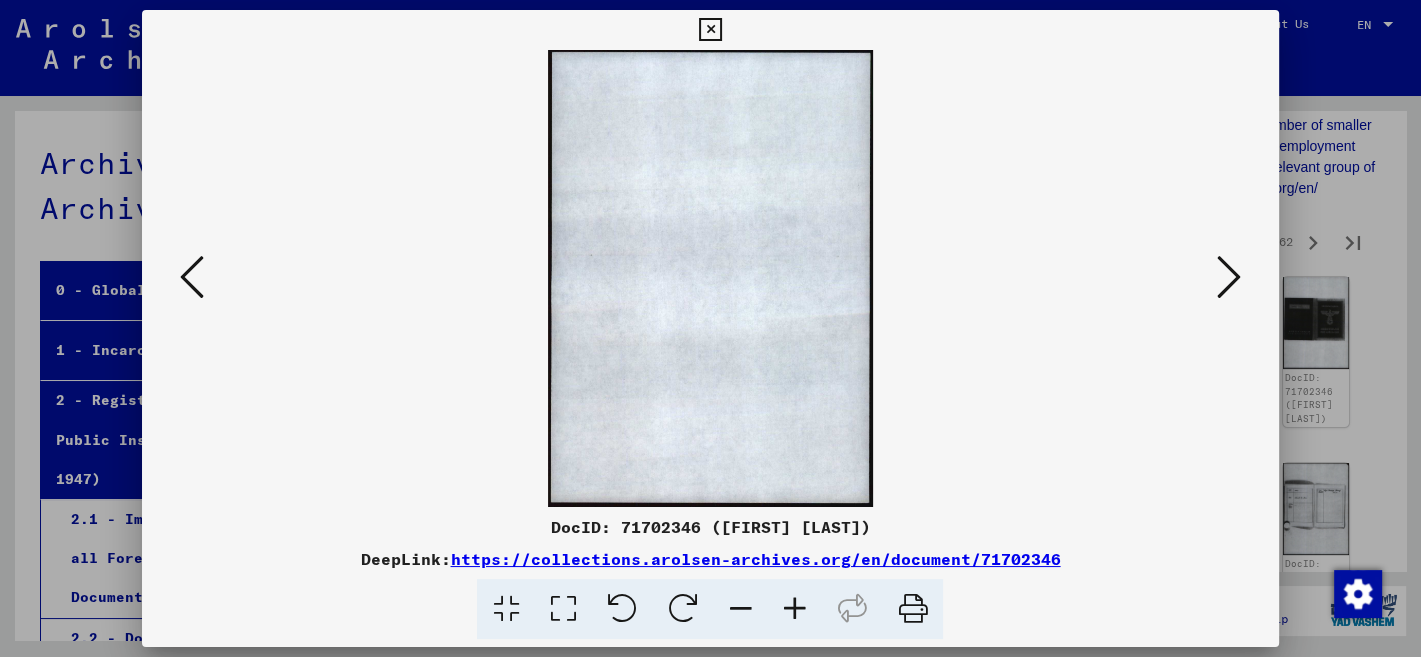 click at bounding box center [1229, 277] 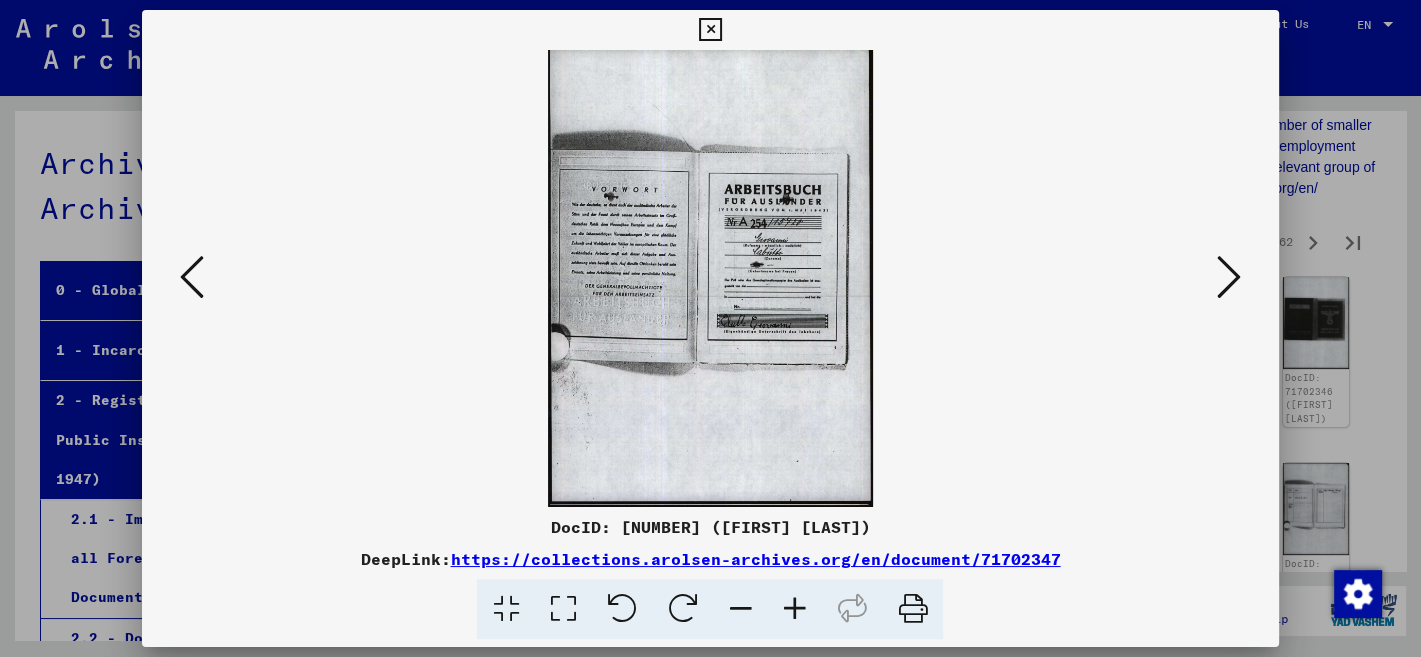 click at bounding box center [1229, 277] 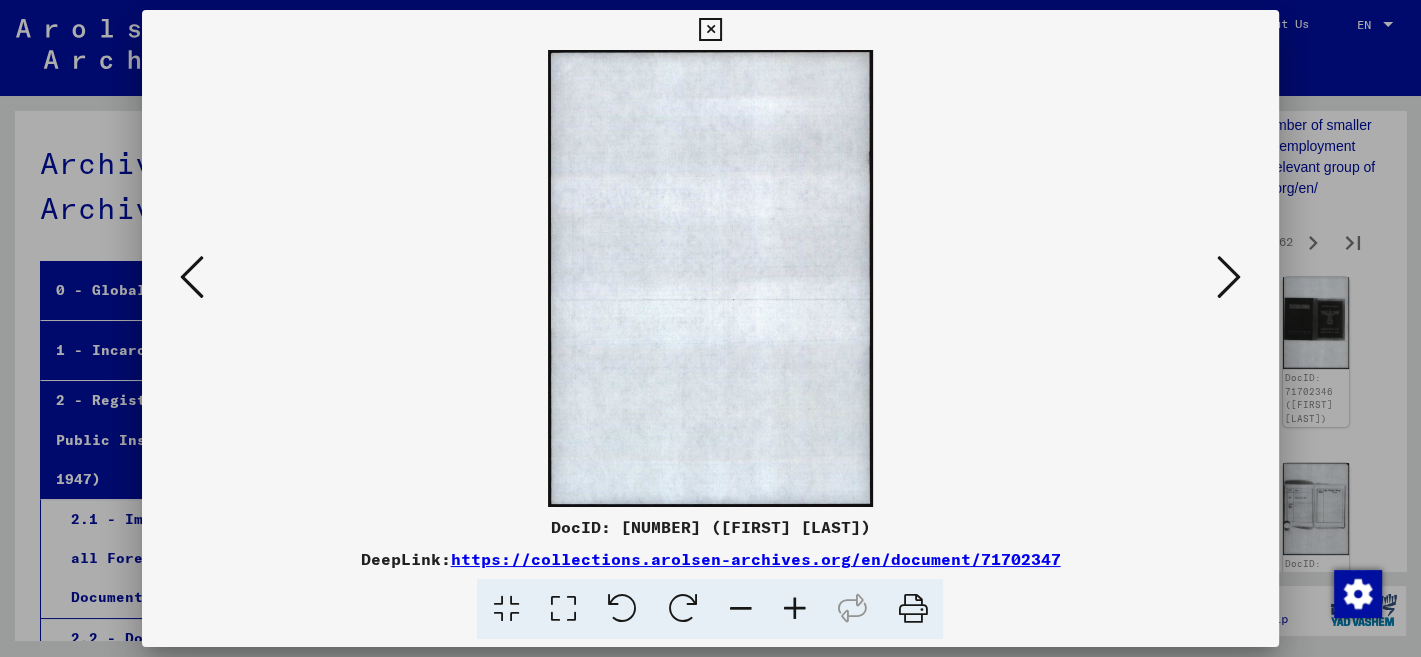 click at bounding box center (1229, 277) 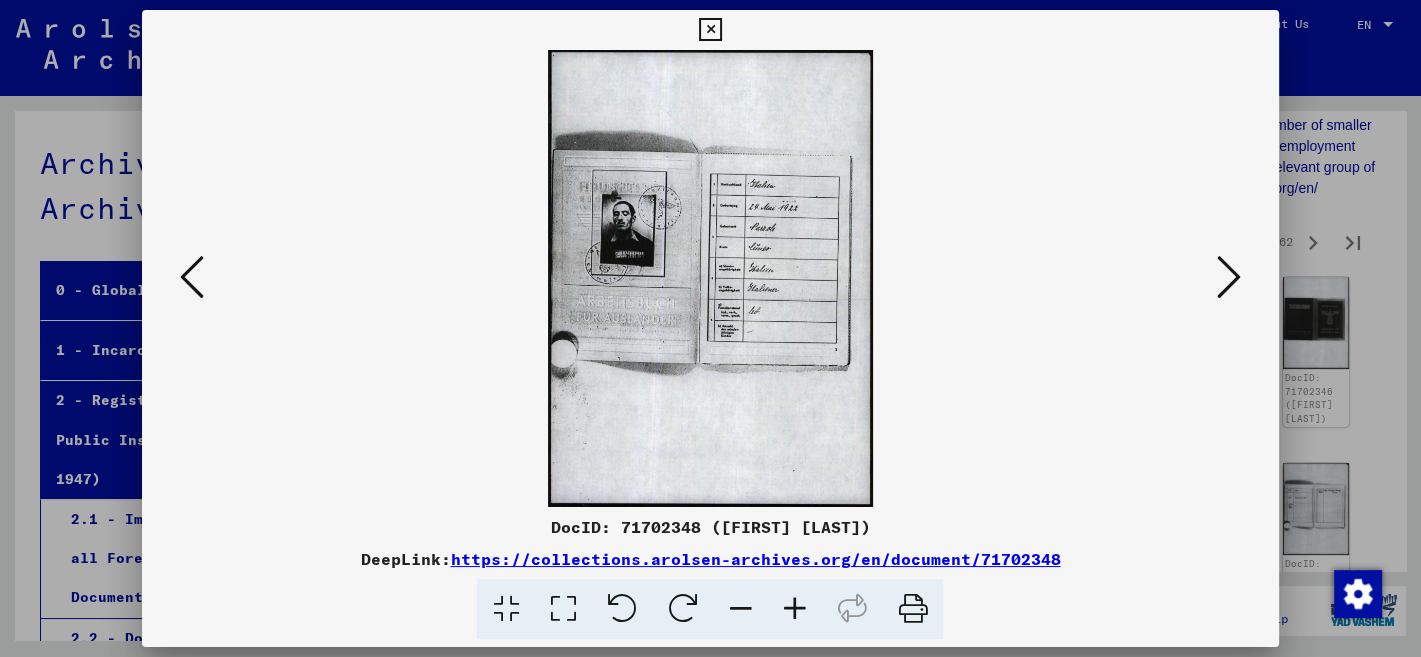 click at bounding box center (1229, 277) 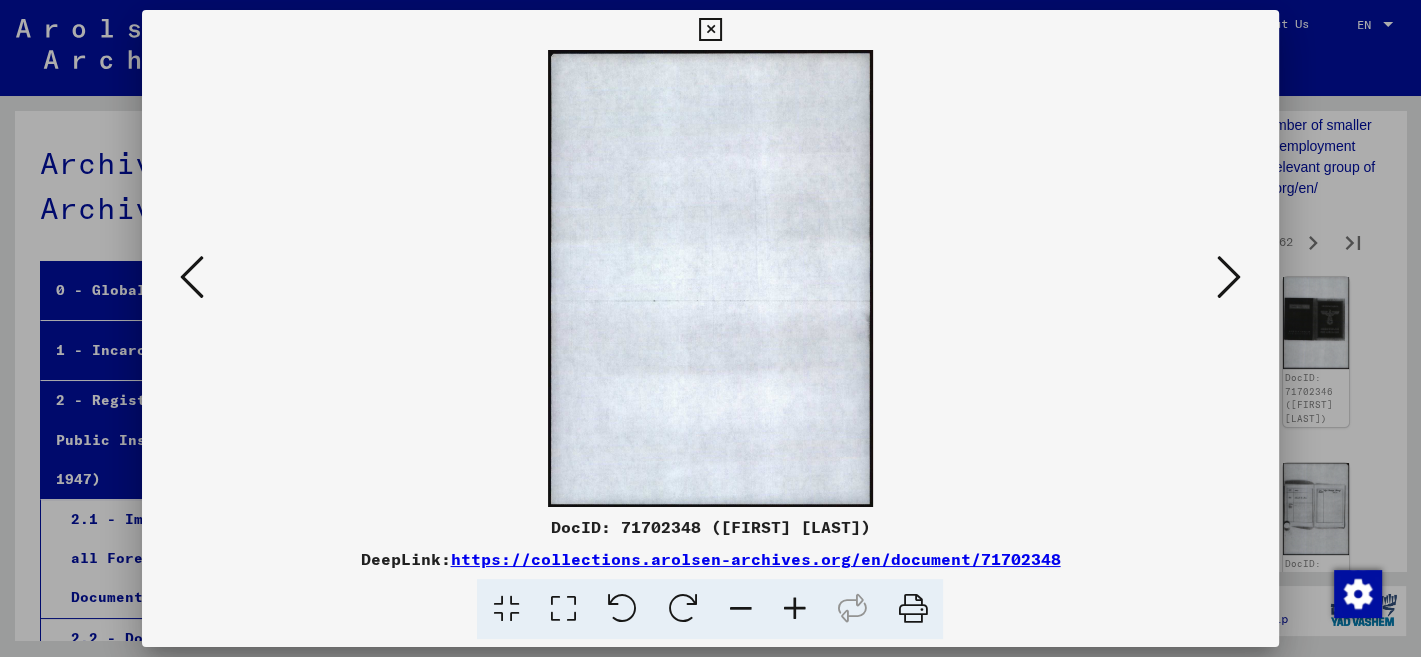 click at bounding box center (1229, 277) 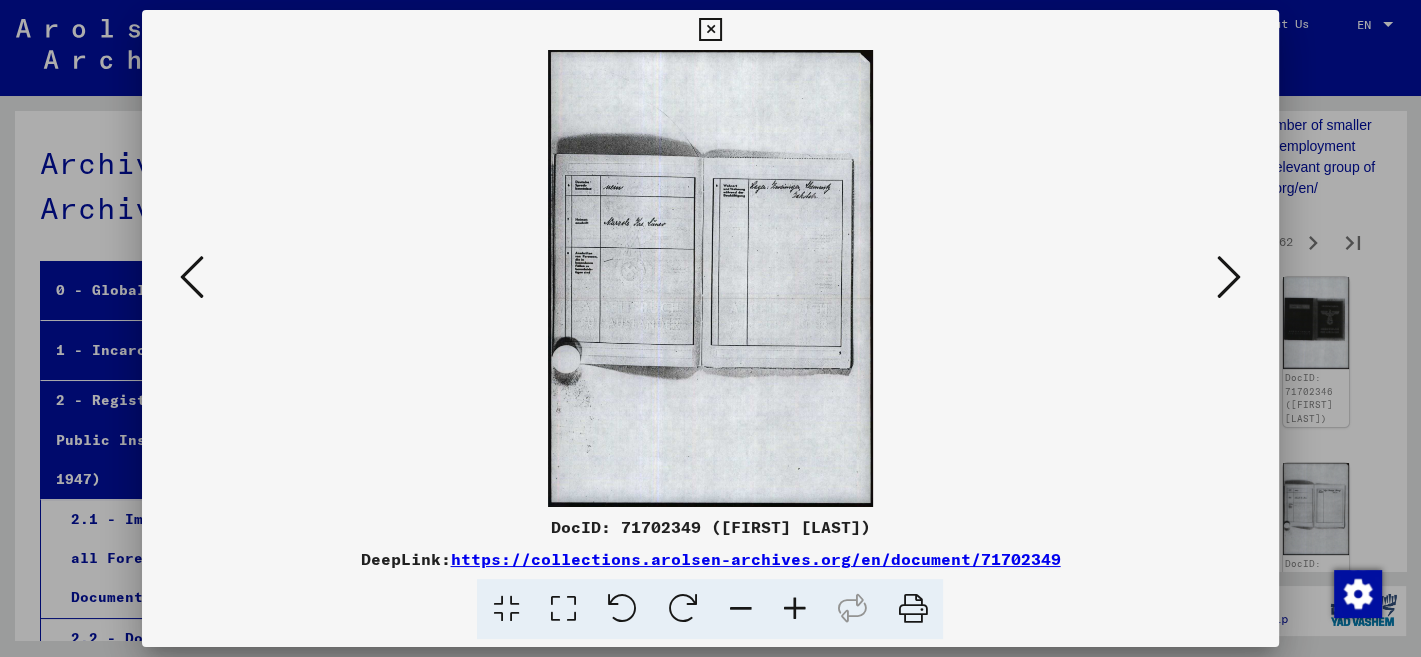 click at bounding box center (1229, 277) 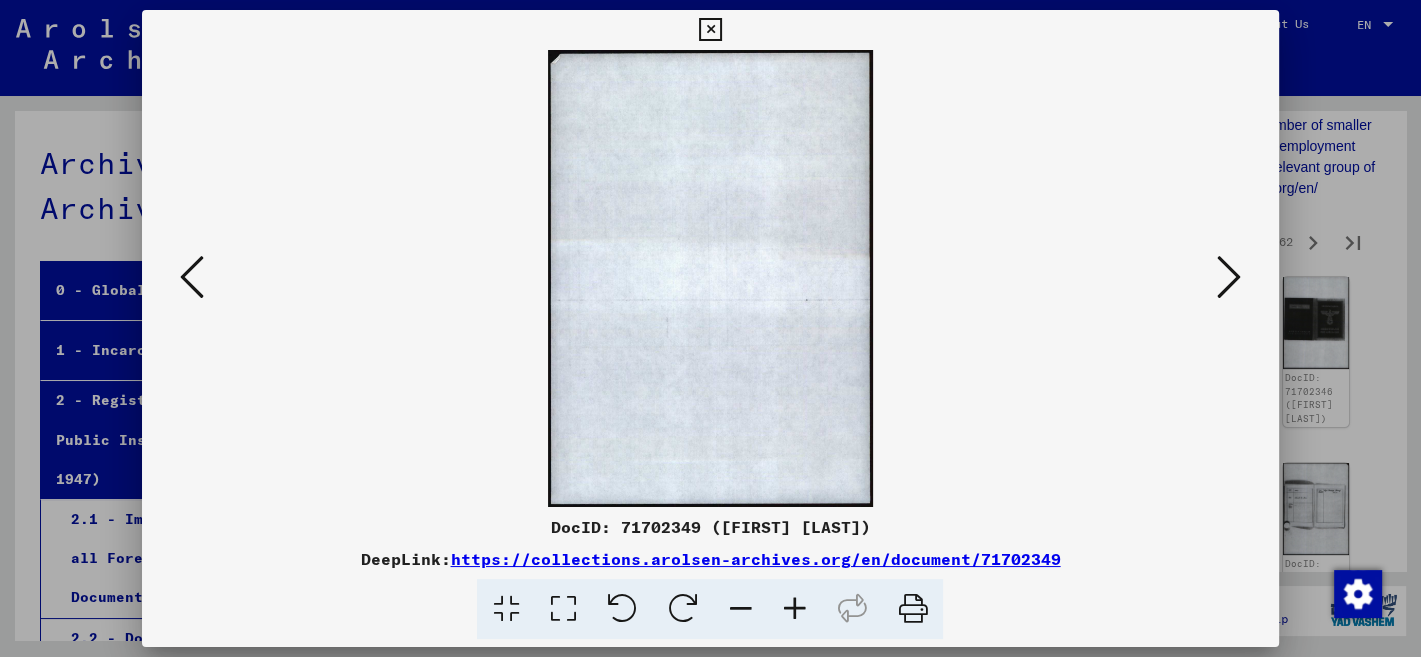 click at bounding box center [1229, 277] 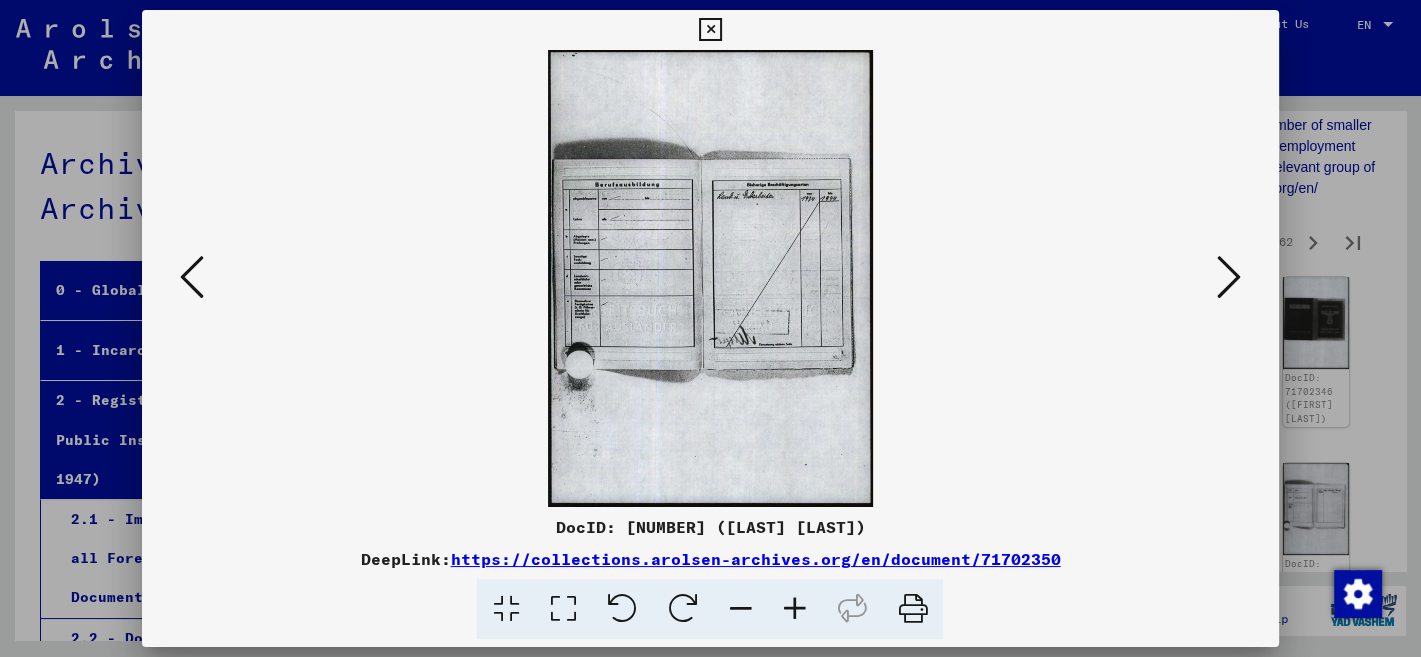 click at bounding box center [1229, 277] 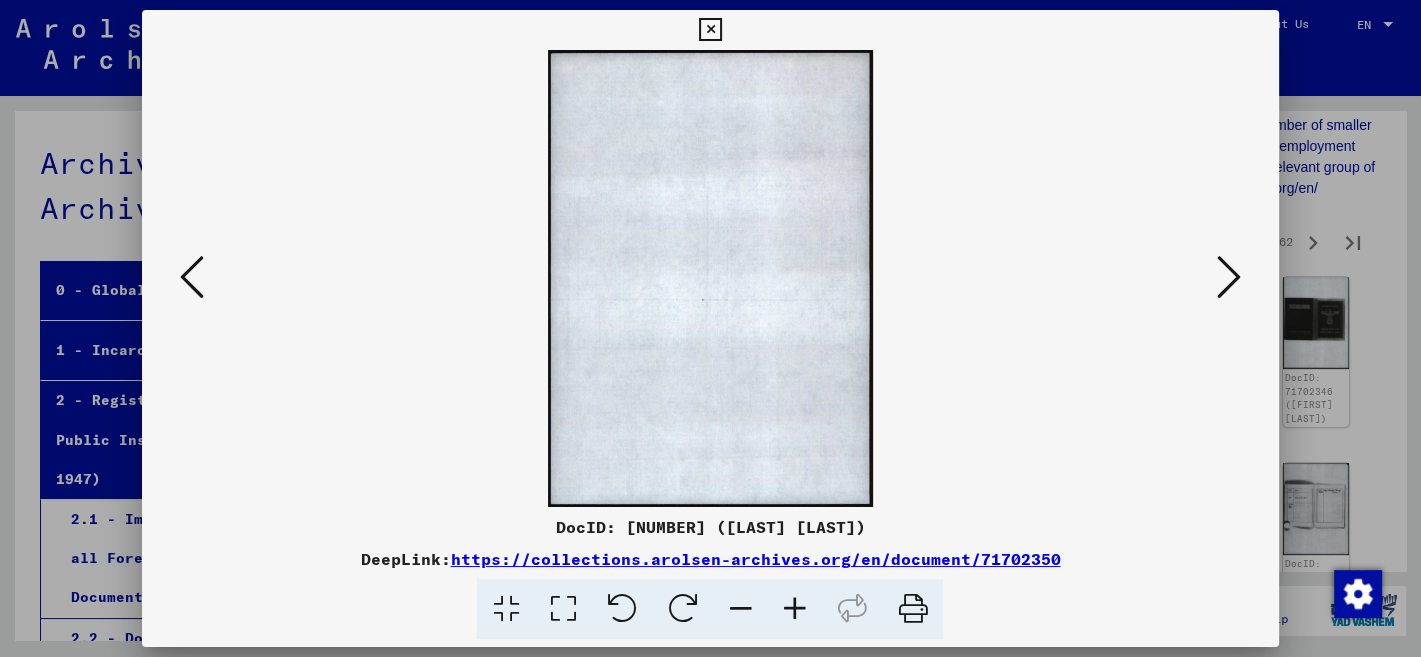 click at bounding box center (1229, 277) 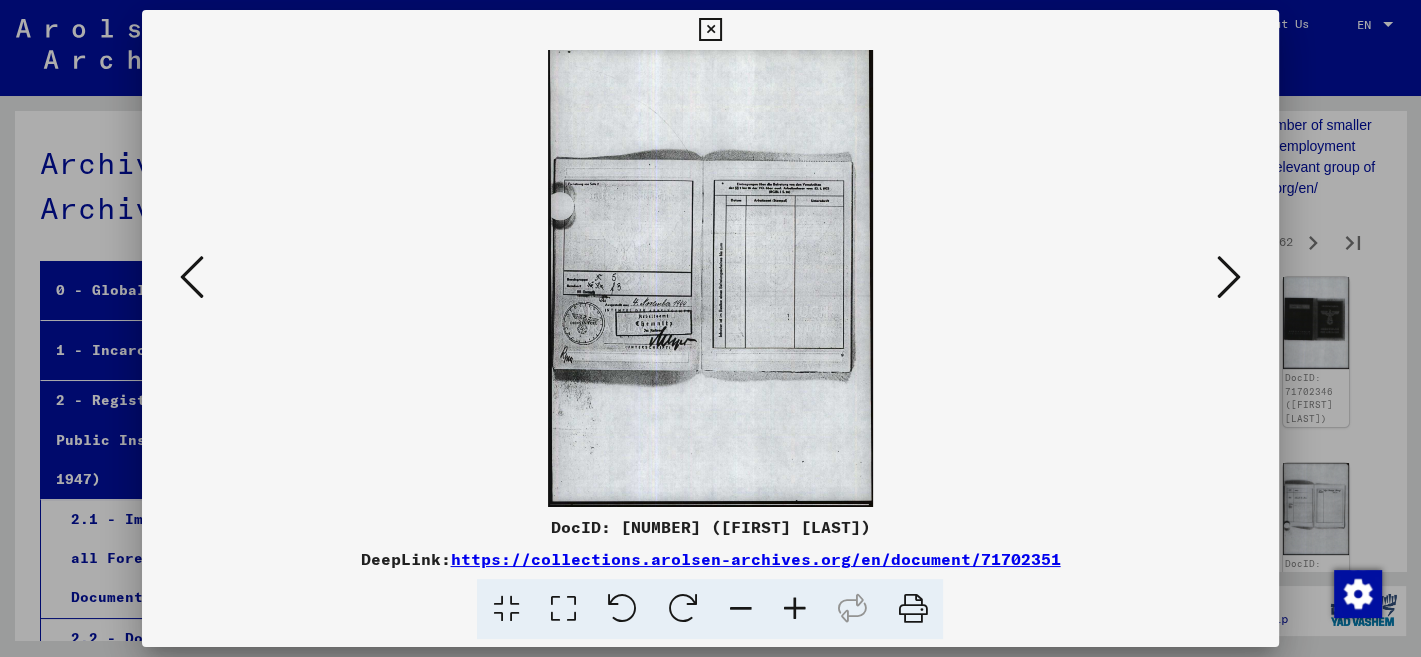 click at bounding box center (1229, 277) 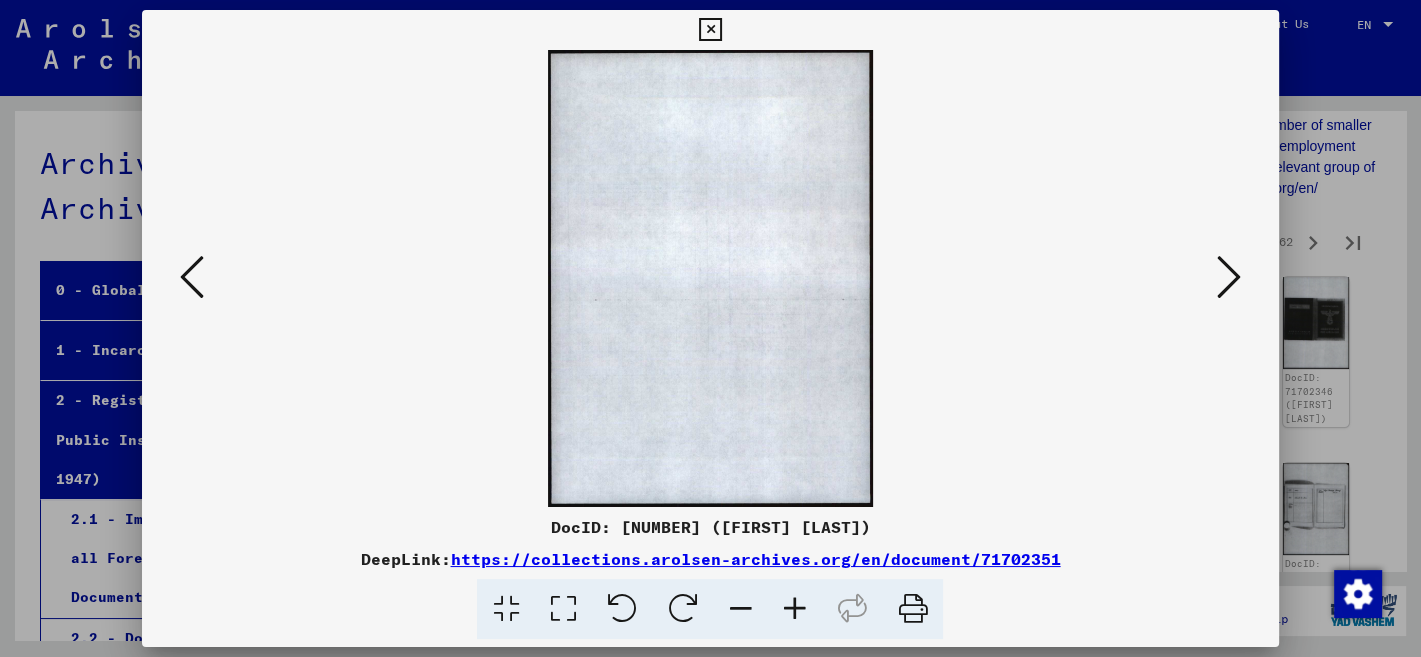 click at bounding box center (192, 277) 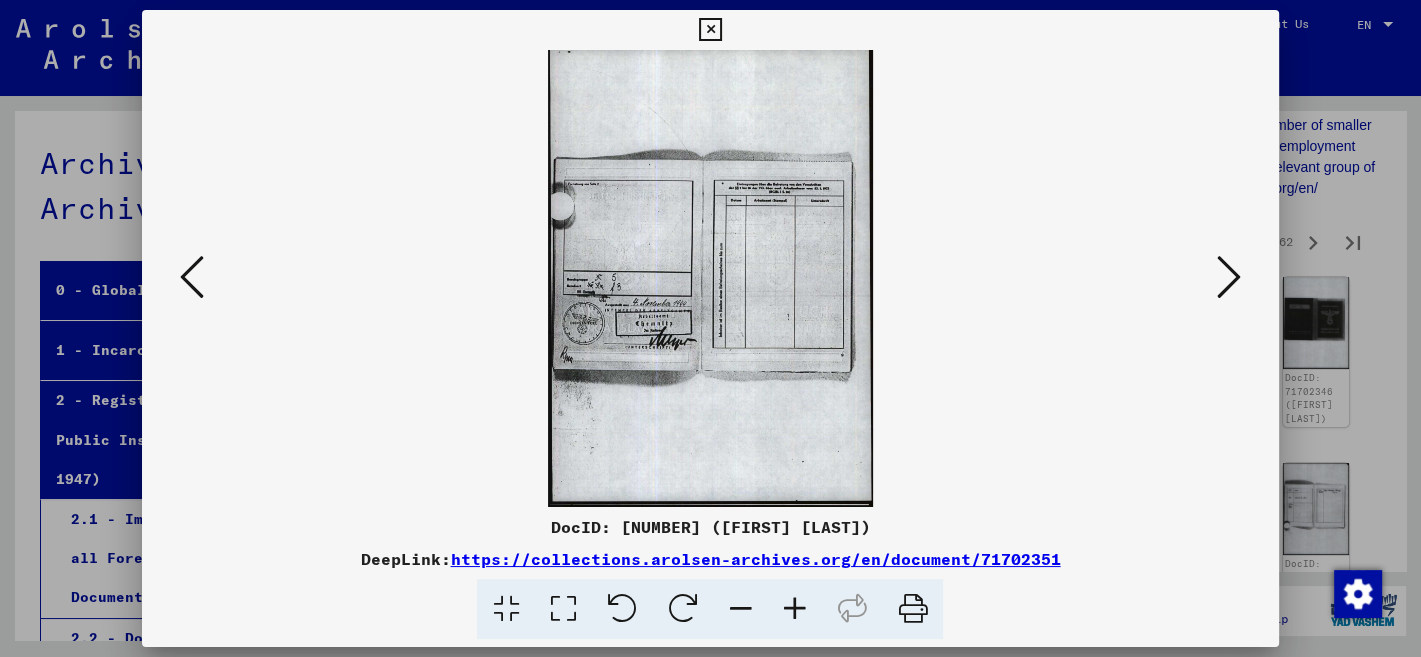 click at bounding box center (192, 277) 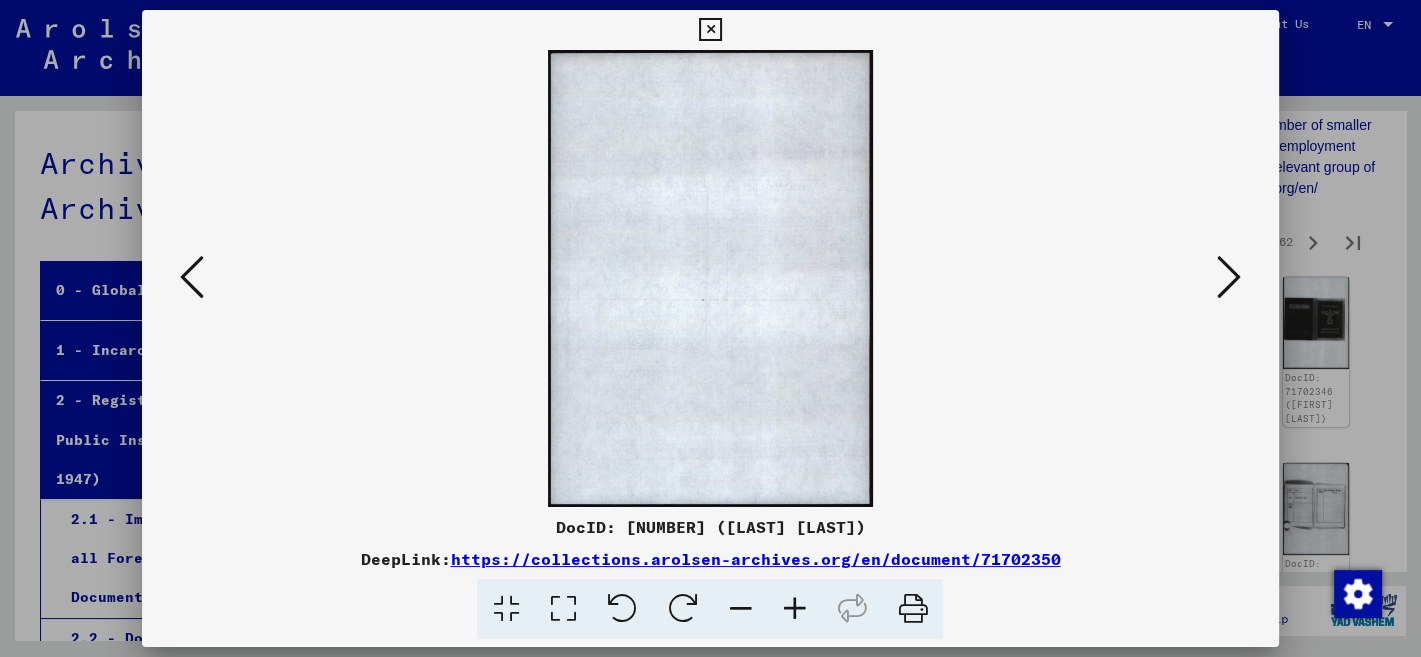click at bounding box center [192, 277] 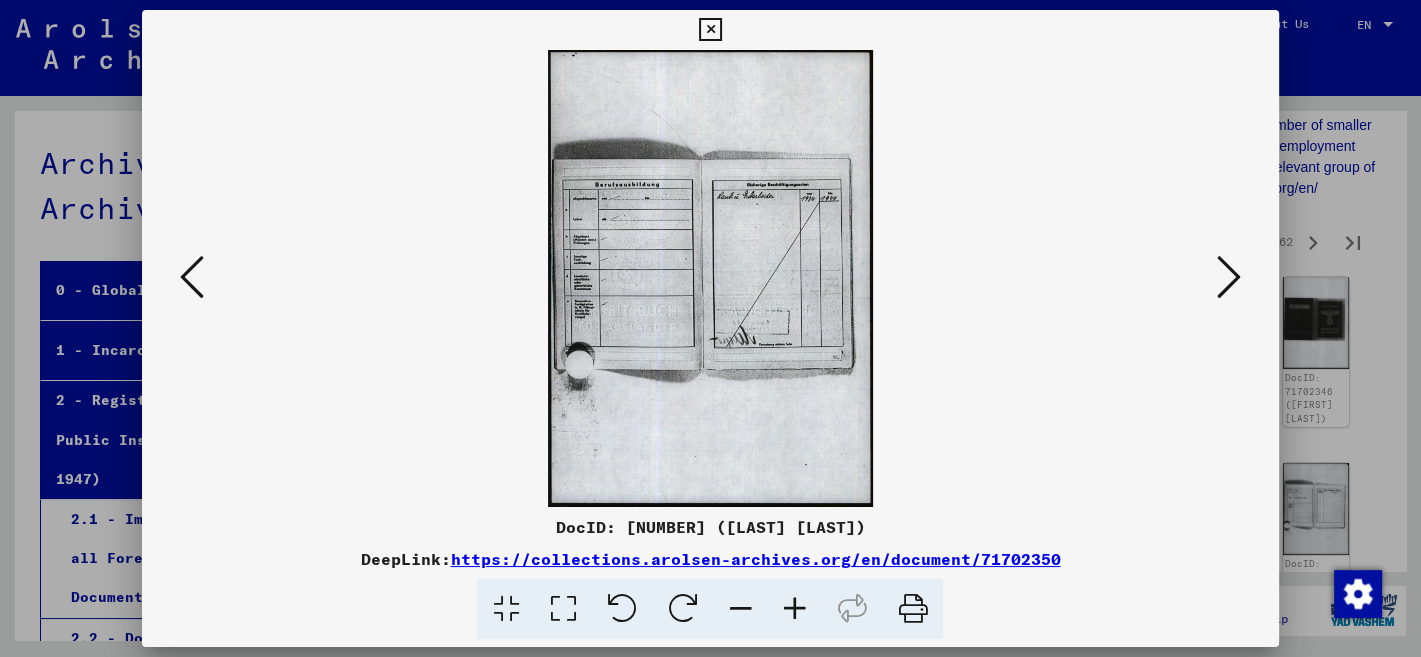 click at bounding box center [192, 277] 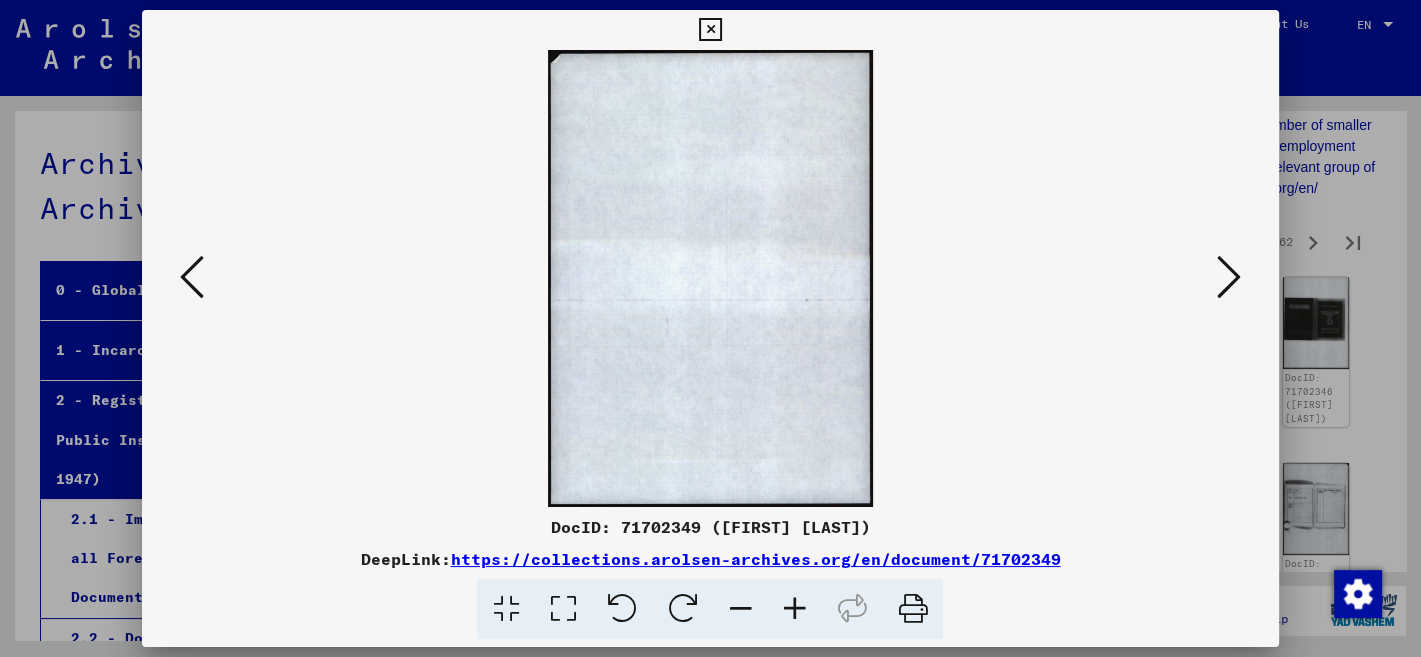 click at bounding box center [192, 277] 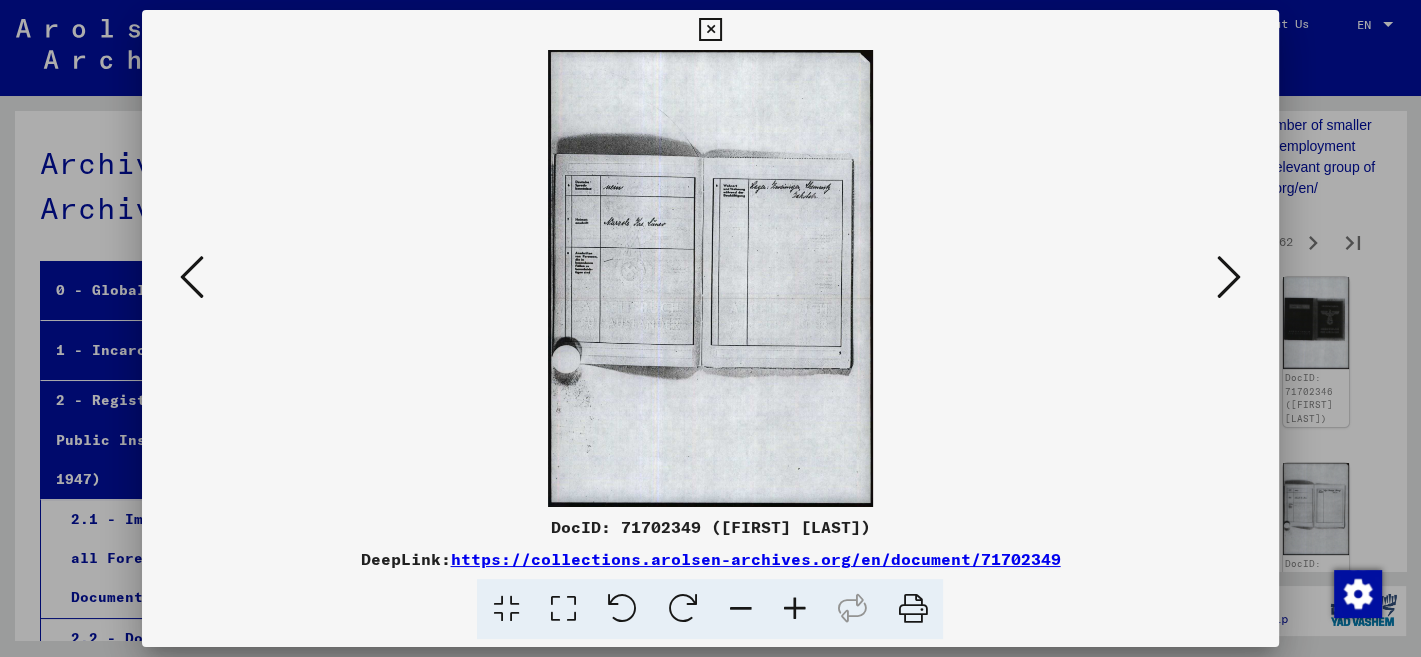 click at bounding box center (192, 277) 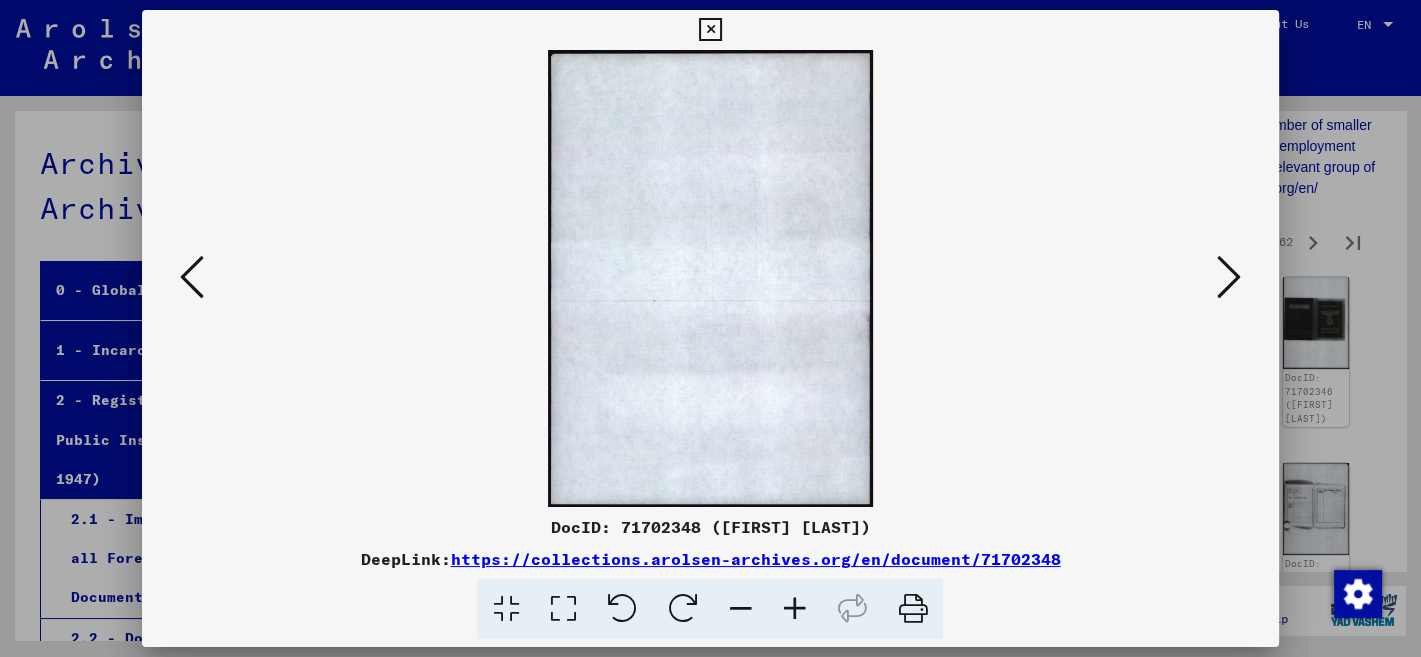 click at bounding box center (192, 277) 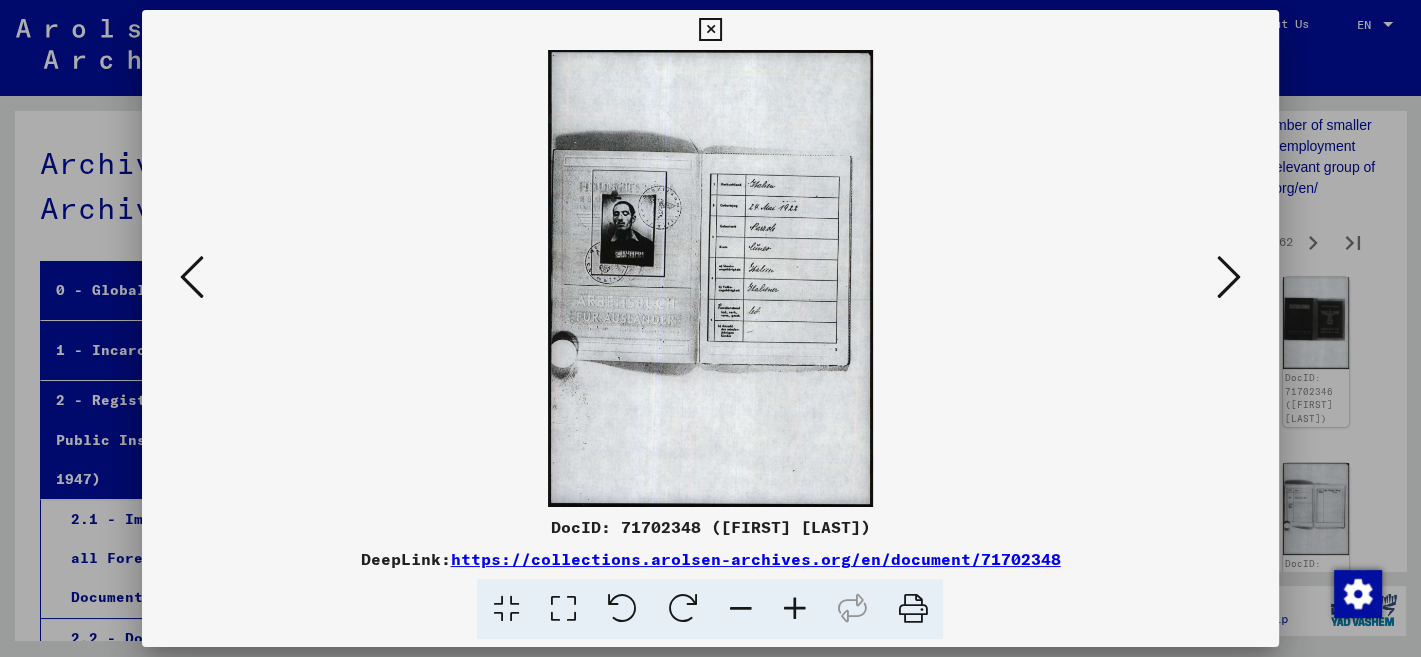 click at bounding box center (794, 609) 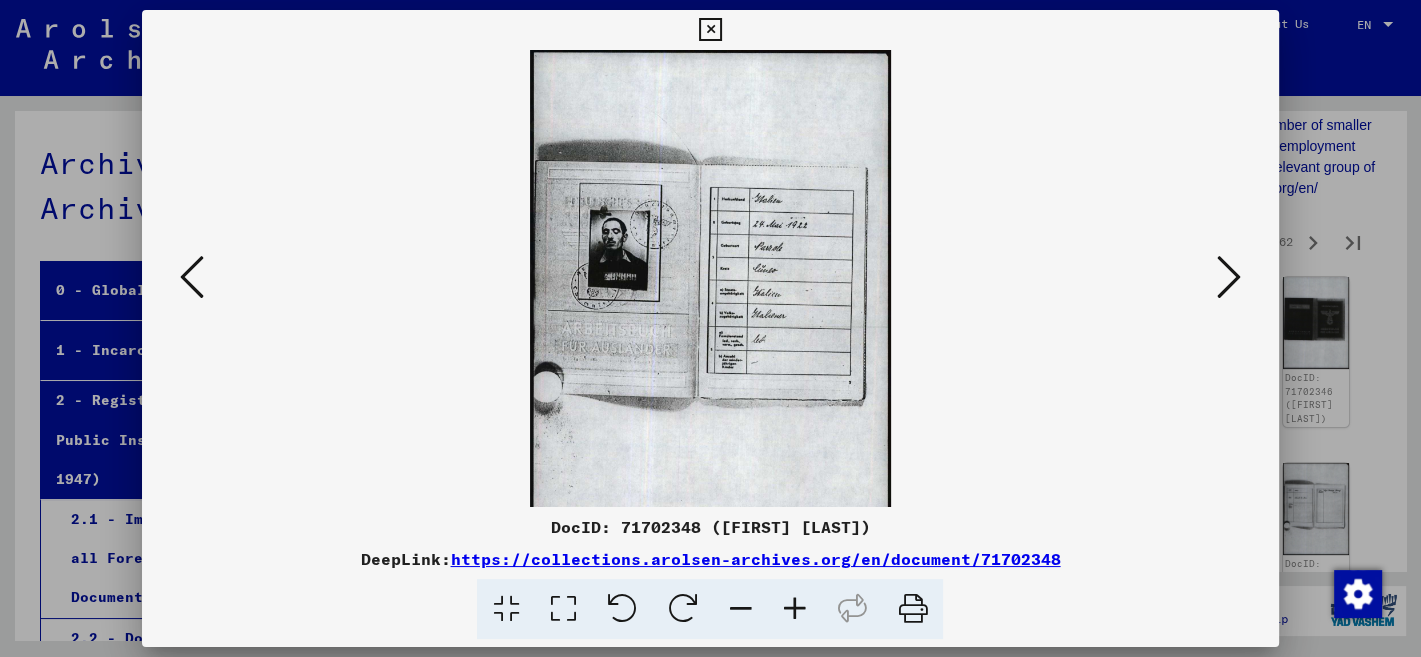 click at bounding box center [794, 609] 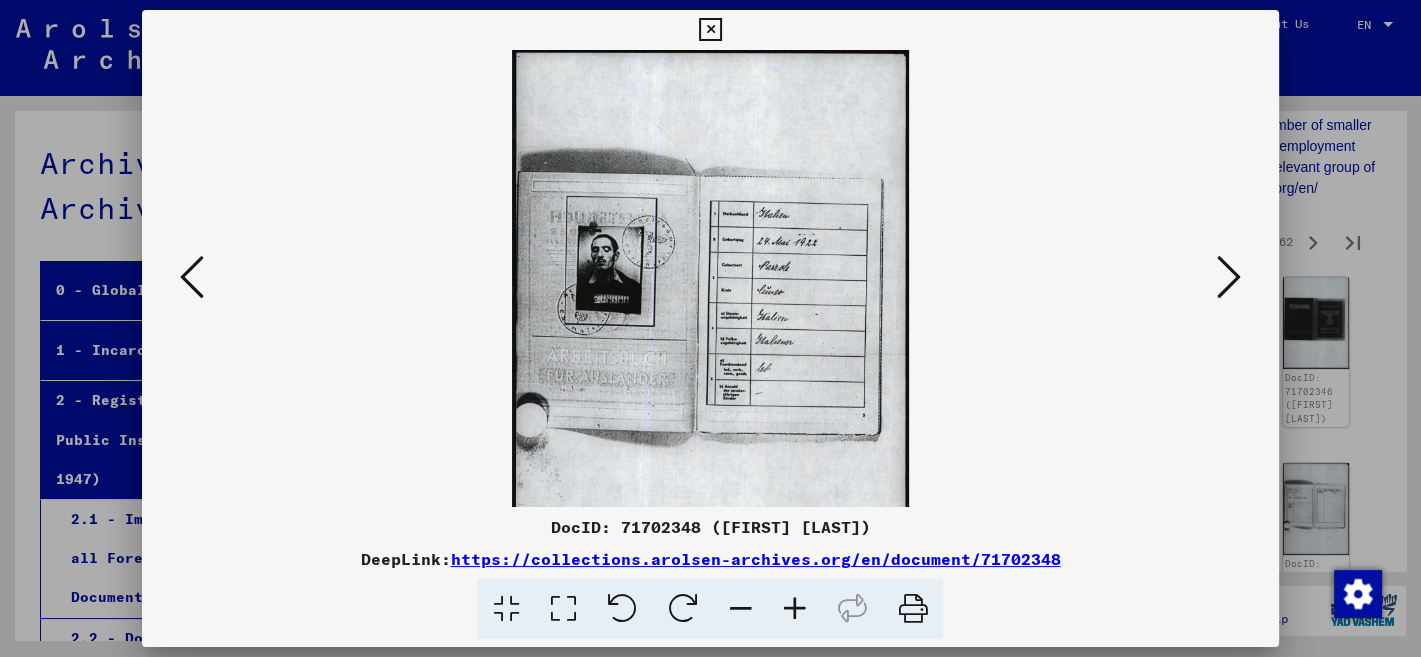 click at bounding box center [794, 609] 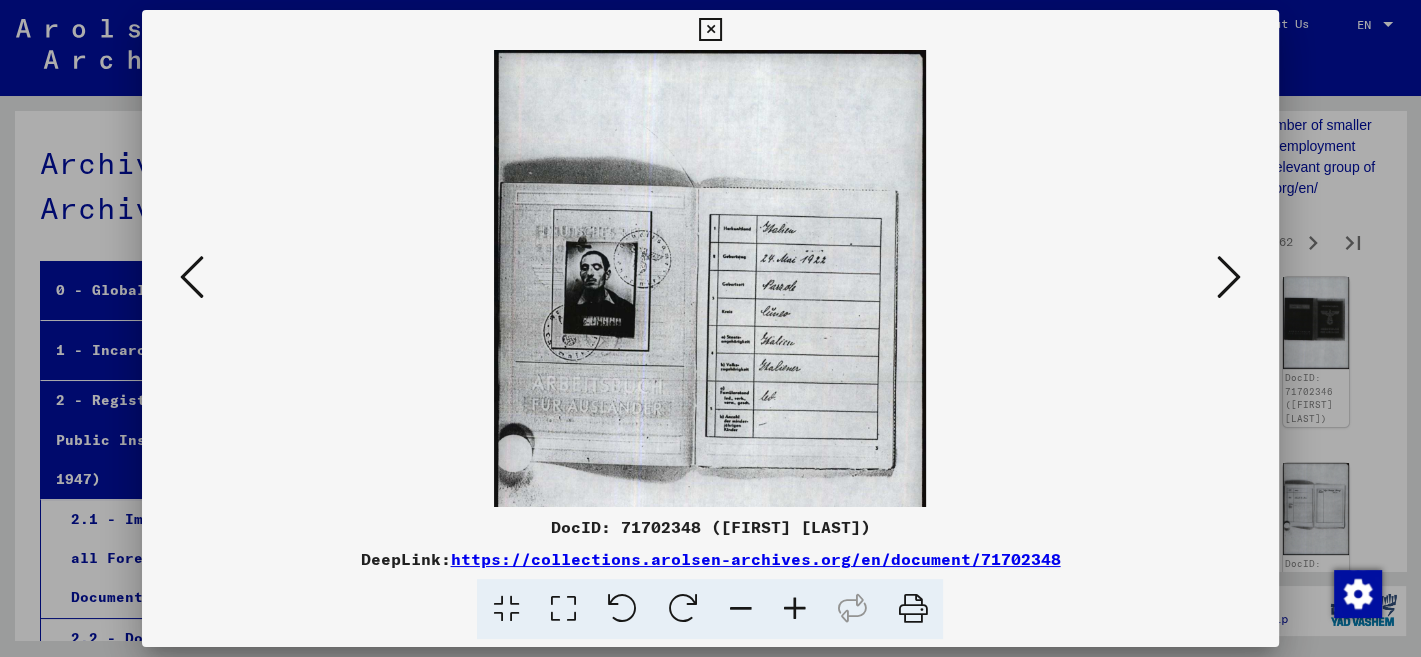click at bounding box center [794, 609] 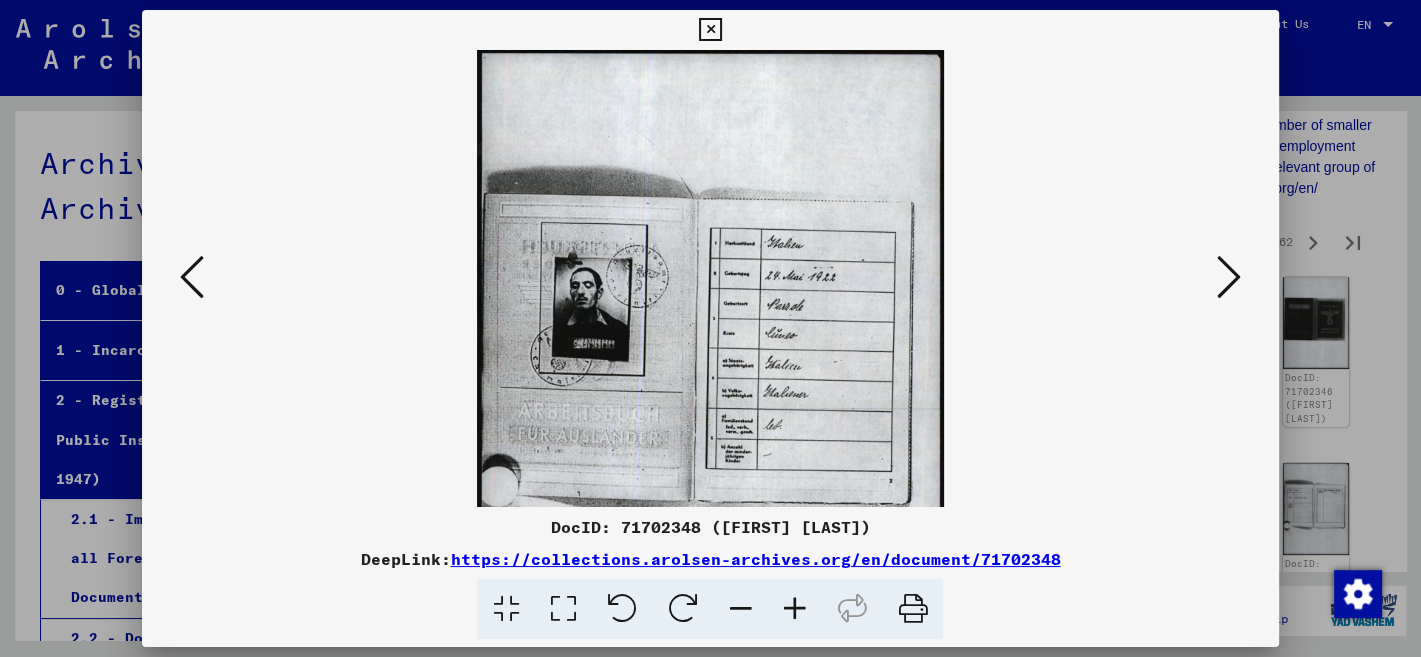 click at bounding box center (794, 609) 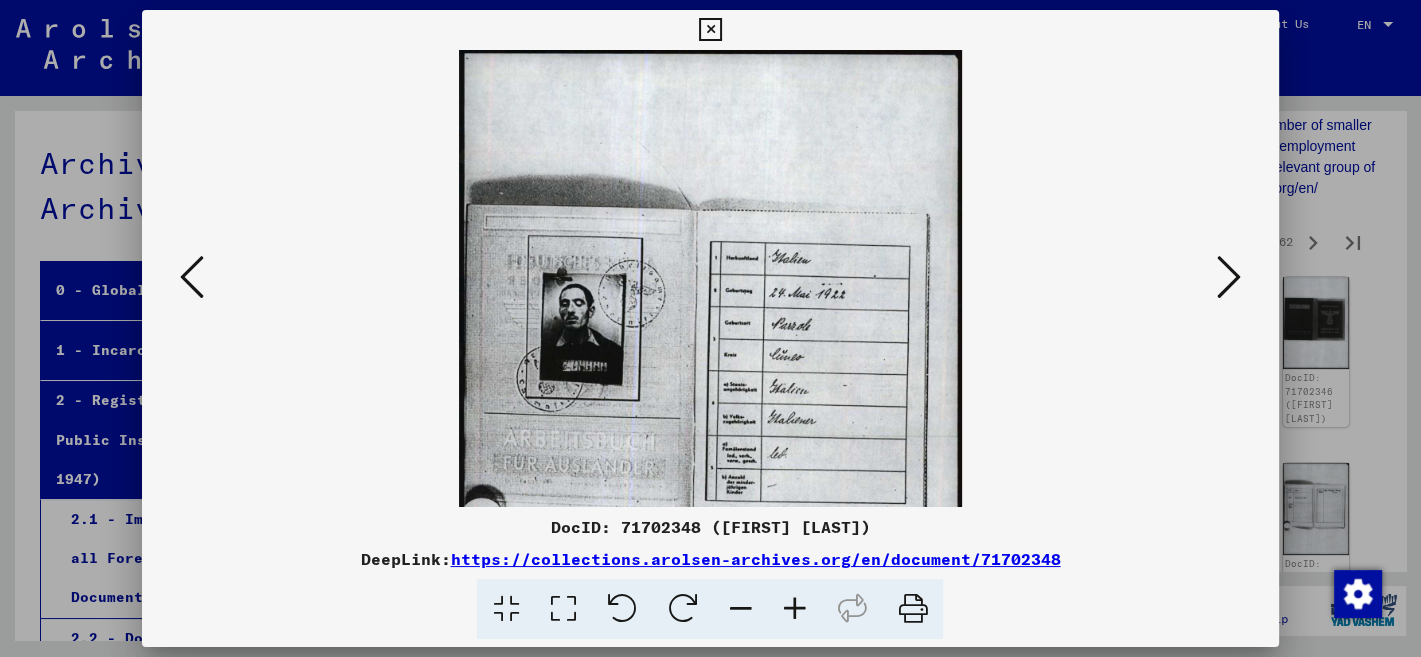 click at bounding box center (794, 609) 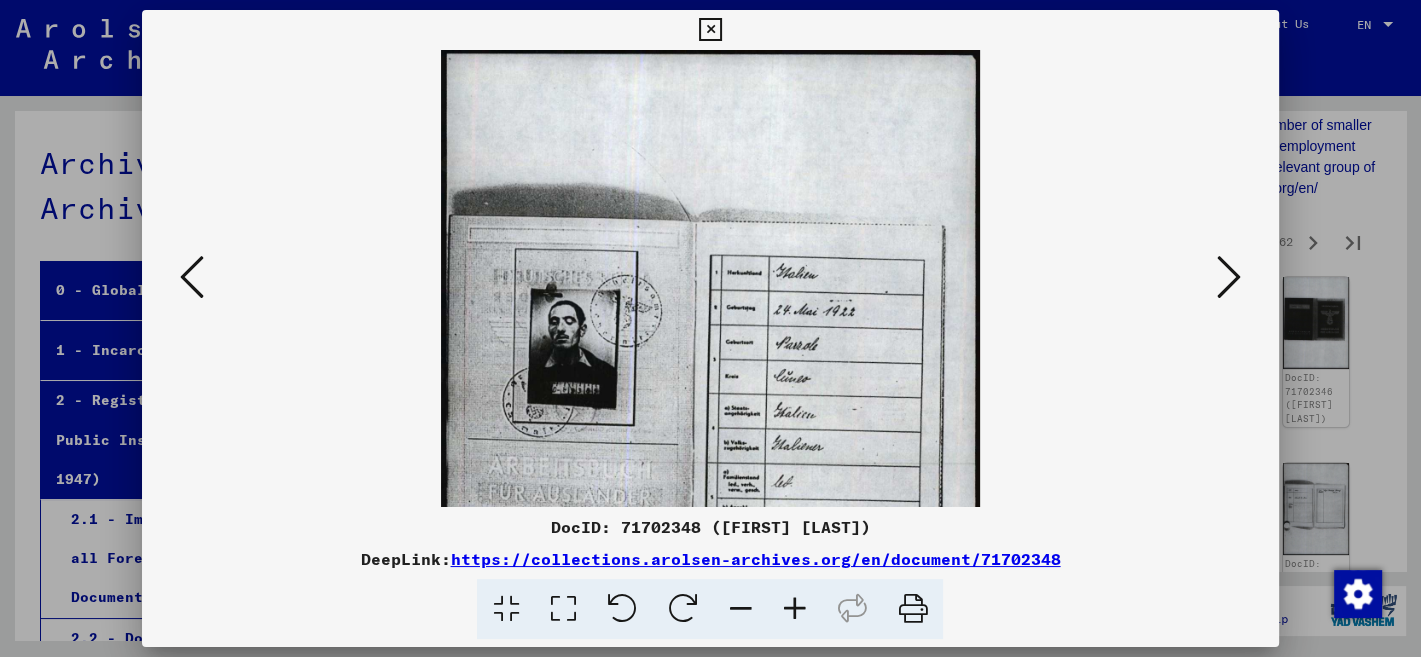 click at bounding box center (794, 609) 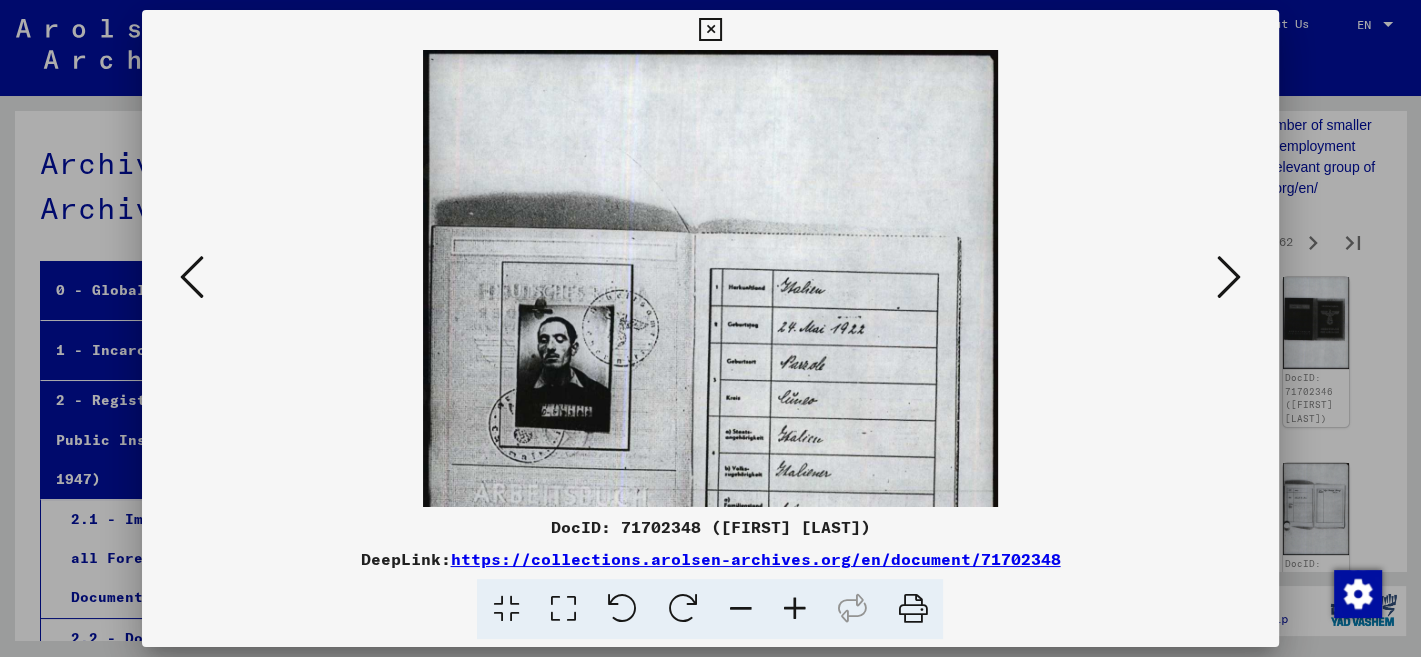 click at bounding box center [794, 609] 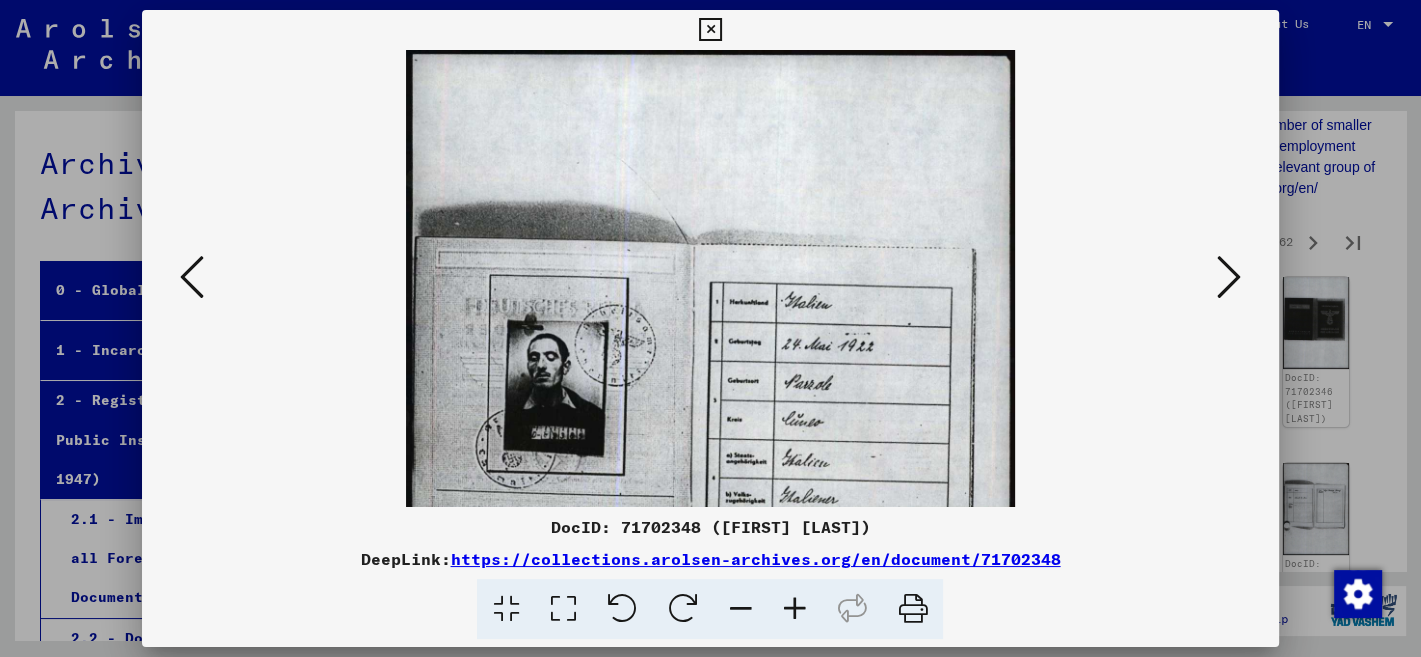 click at bounding box center [794, 609] 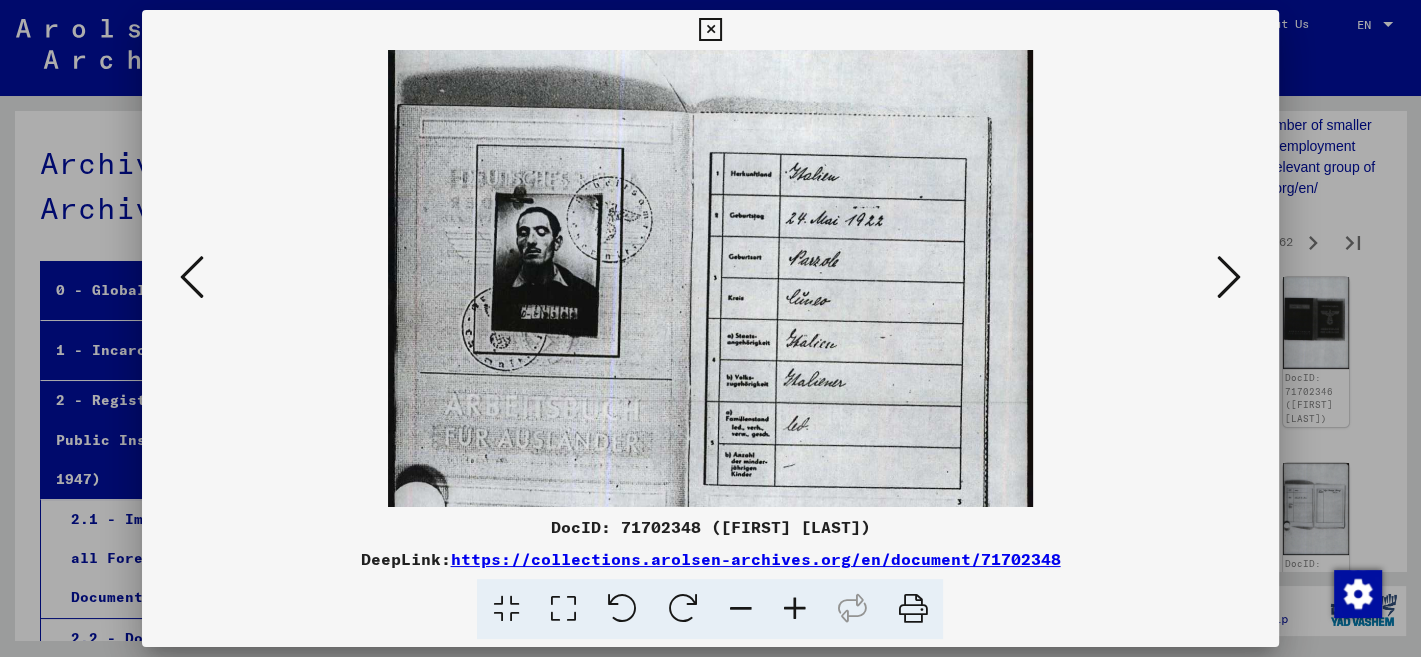 drag, startPoint x: 975, startPoint y: 417, endPoint x: 953, endPoint y: 315, distance: 104.34558 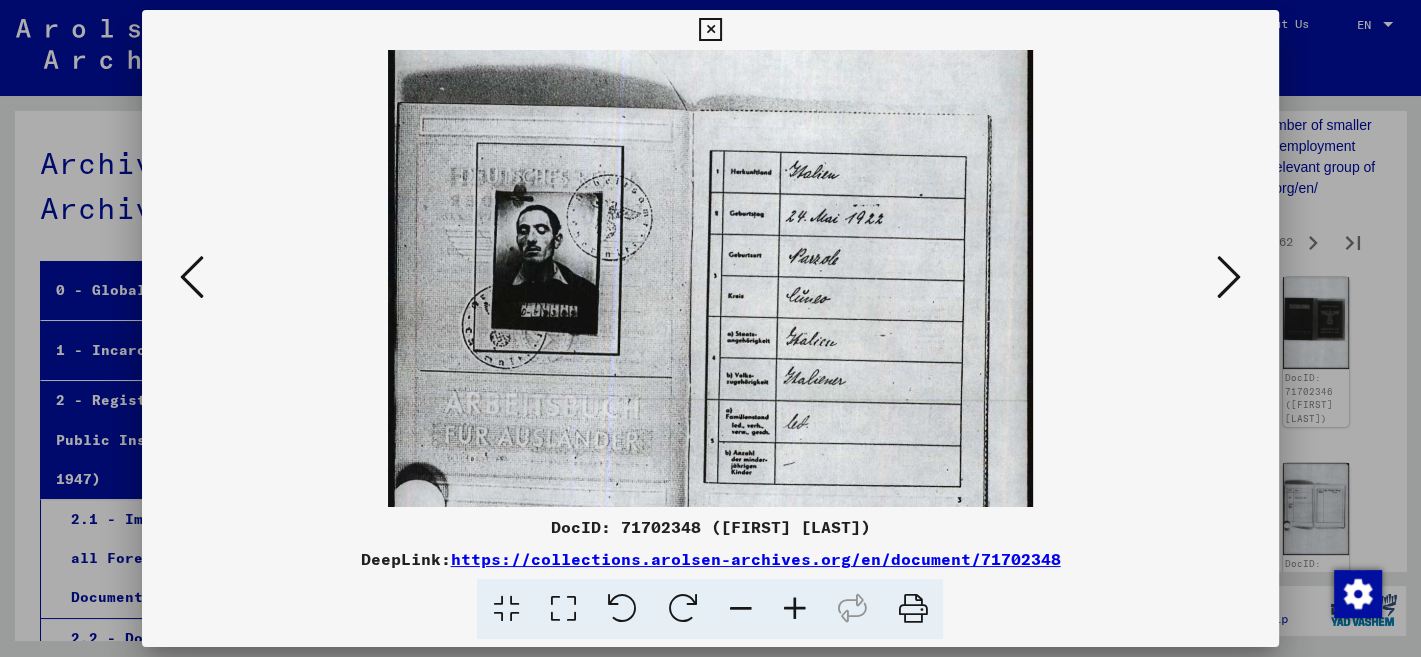 click at bounding box center (1229, 277) 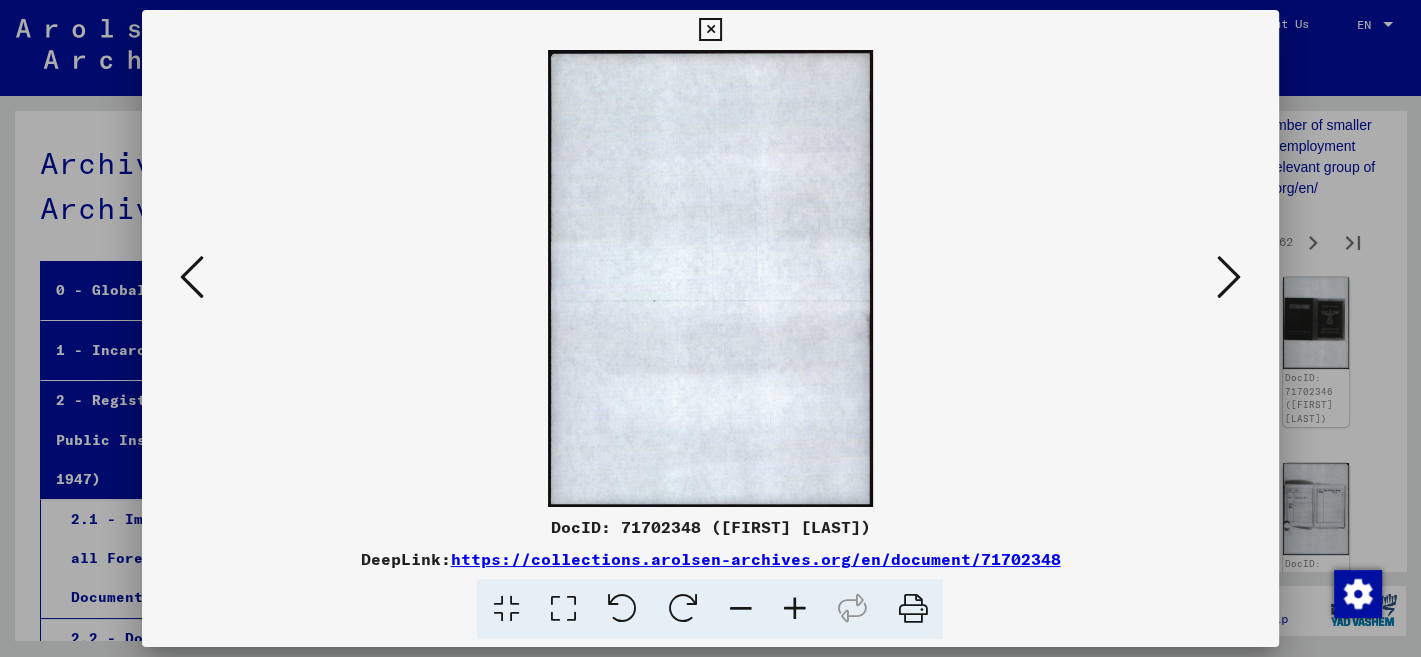 click at bounding box center (1229, 277) 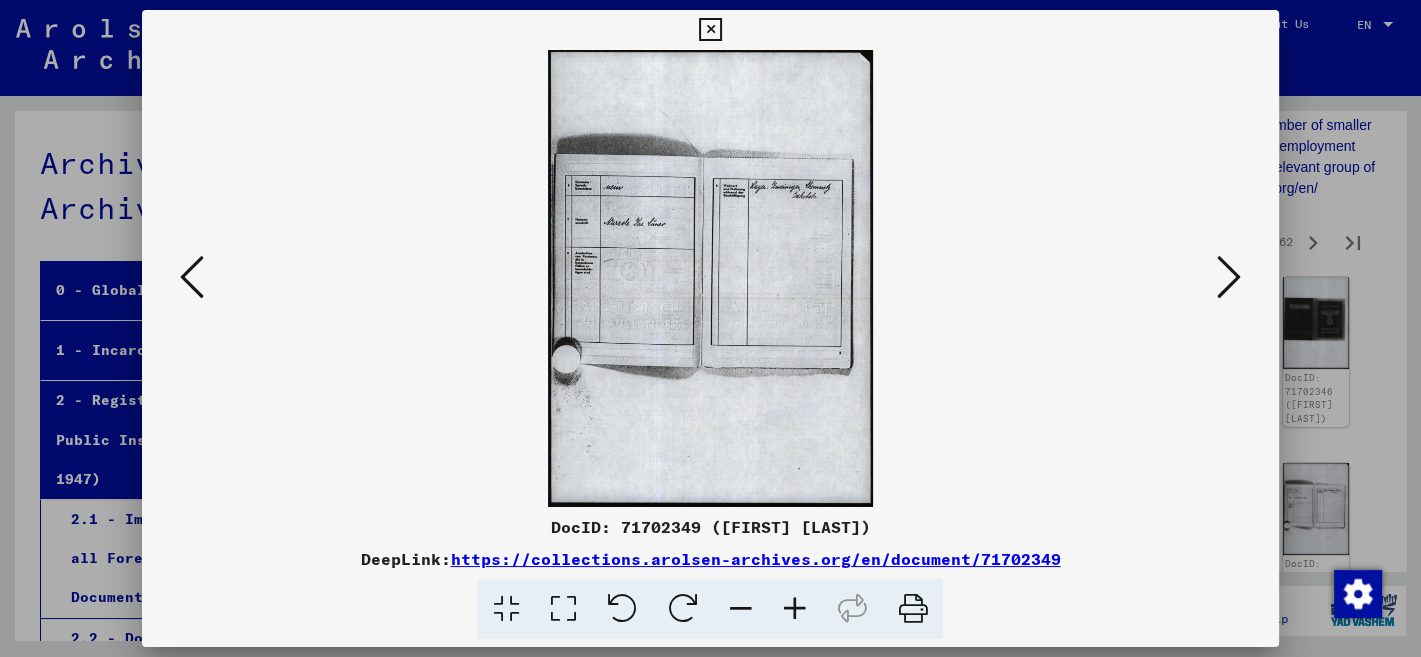 click at bounding box center [1229, 277] 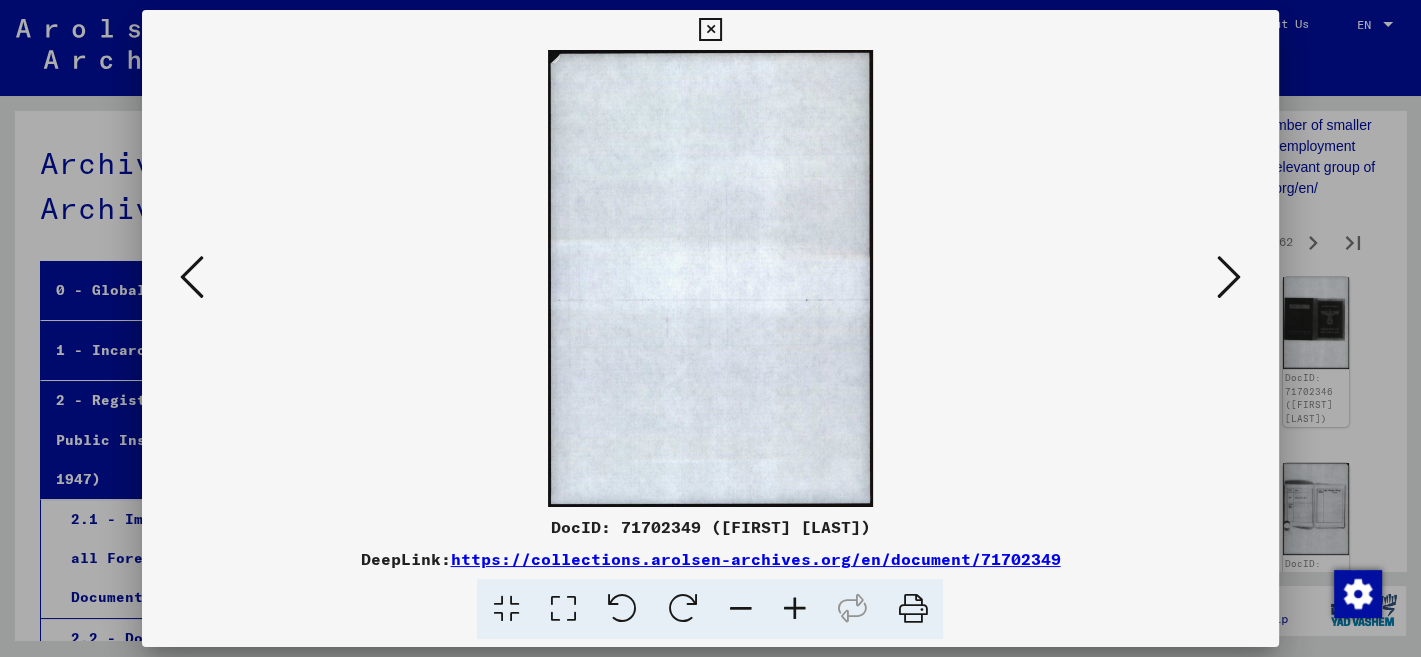 click at bounding box center (1229, 277) 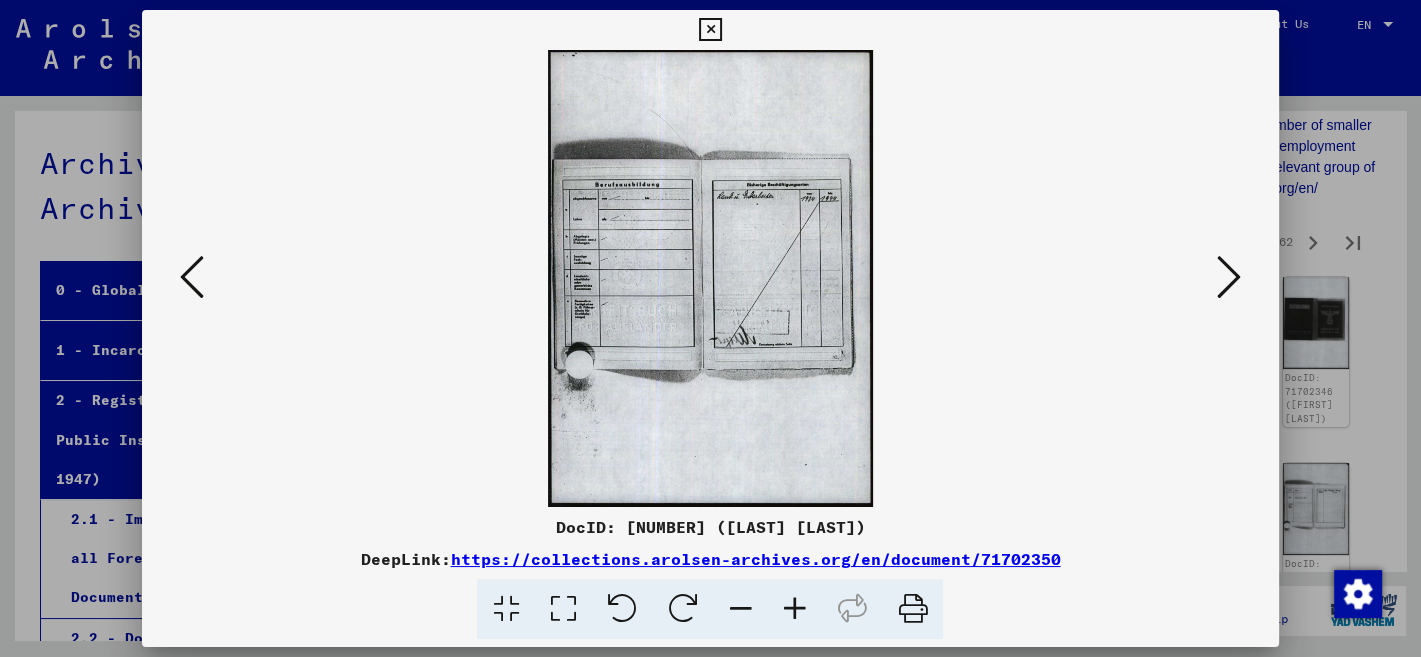 click at bounding box center (1229, 277) 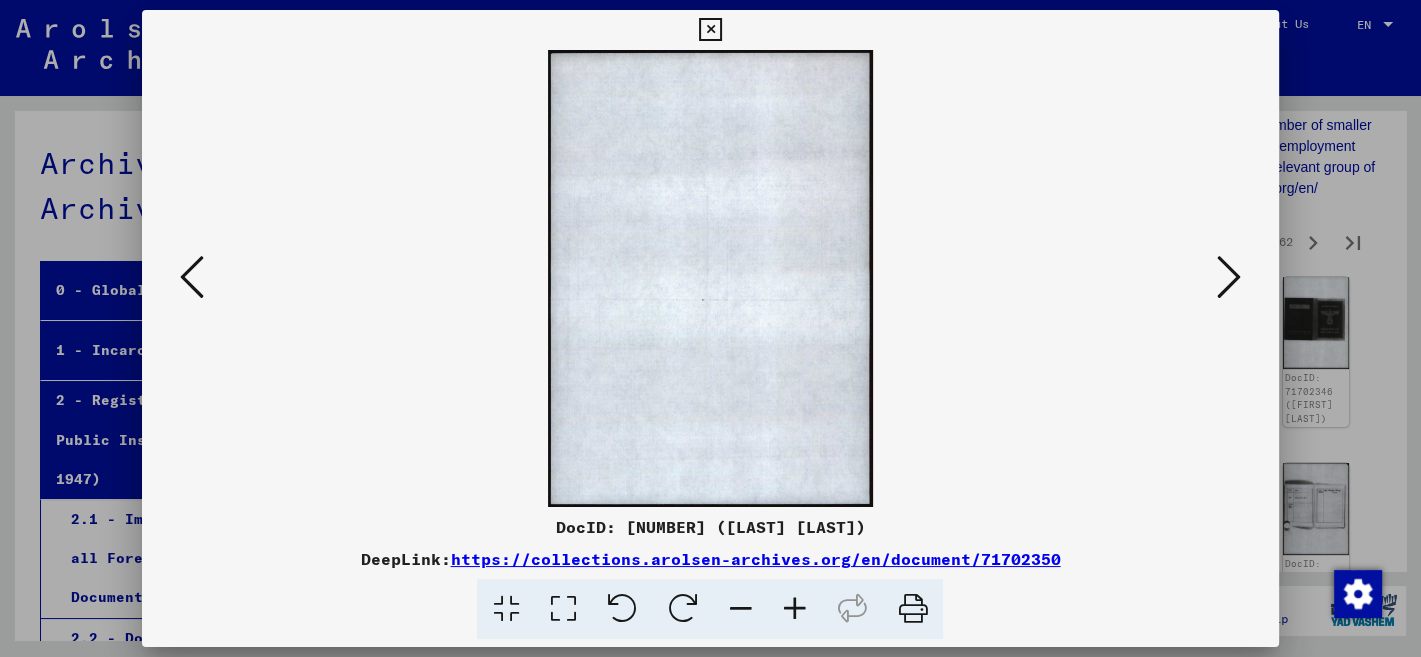 click at bounding box center [1229, 277] 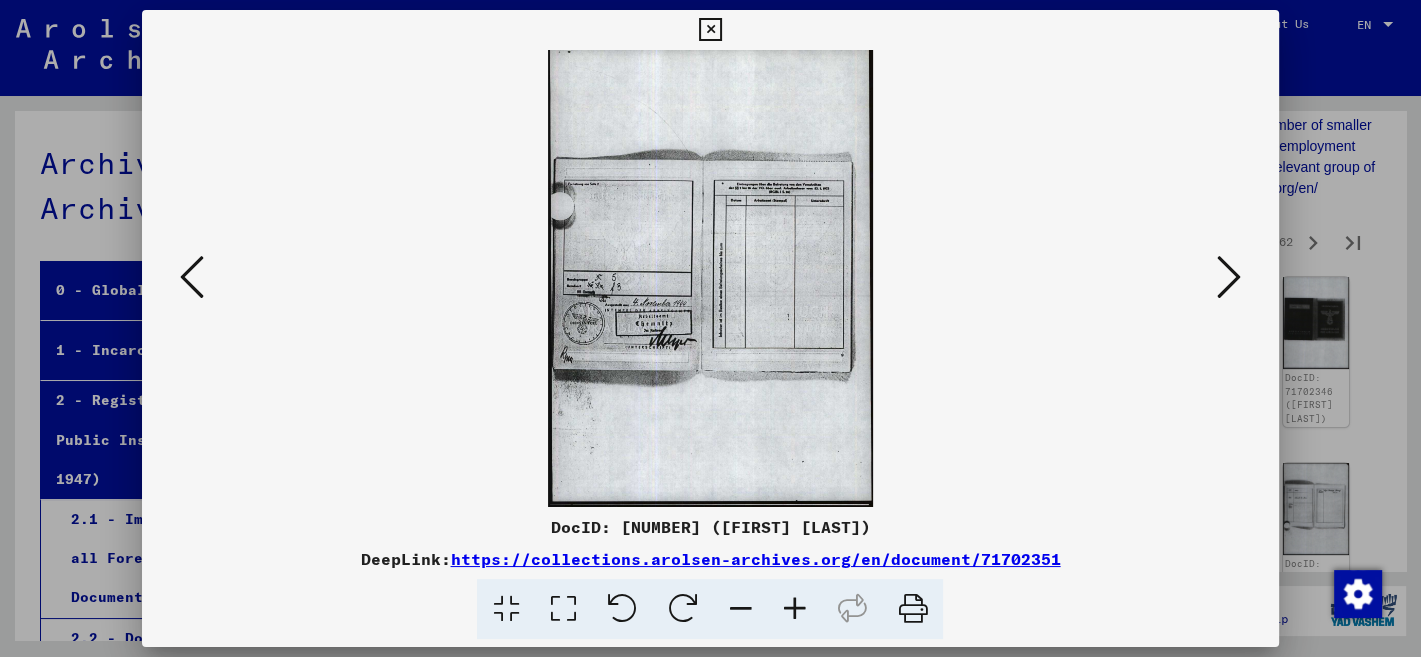 click at bounding box center (1229, 277) 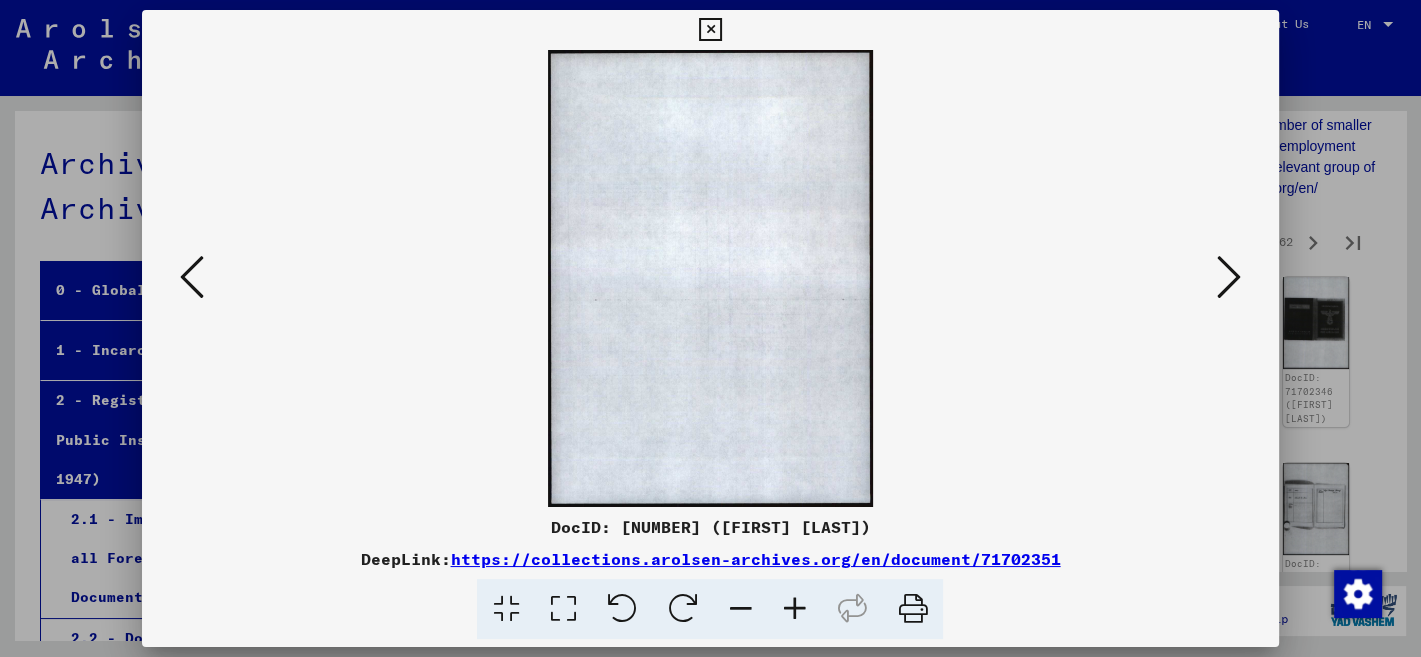 click at bounding box center [1229, 277] 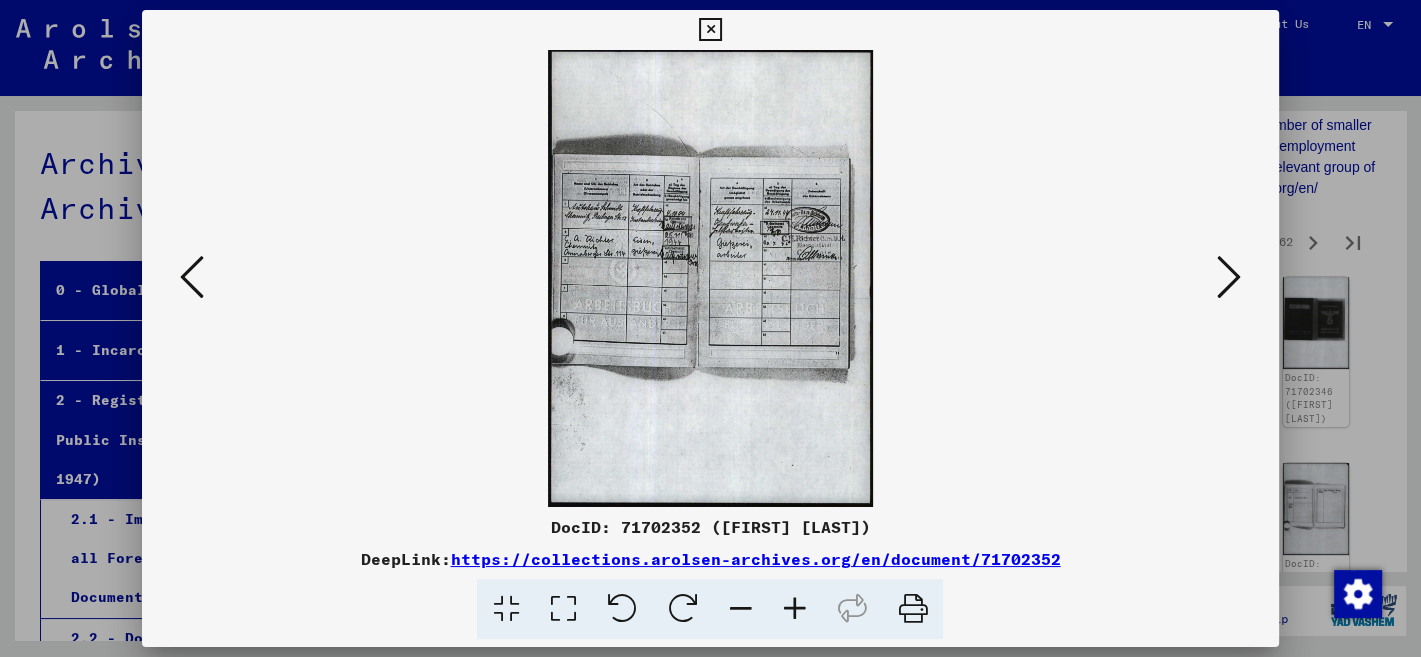 click at bounding box center [1229, 277] 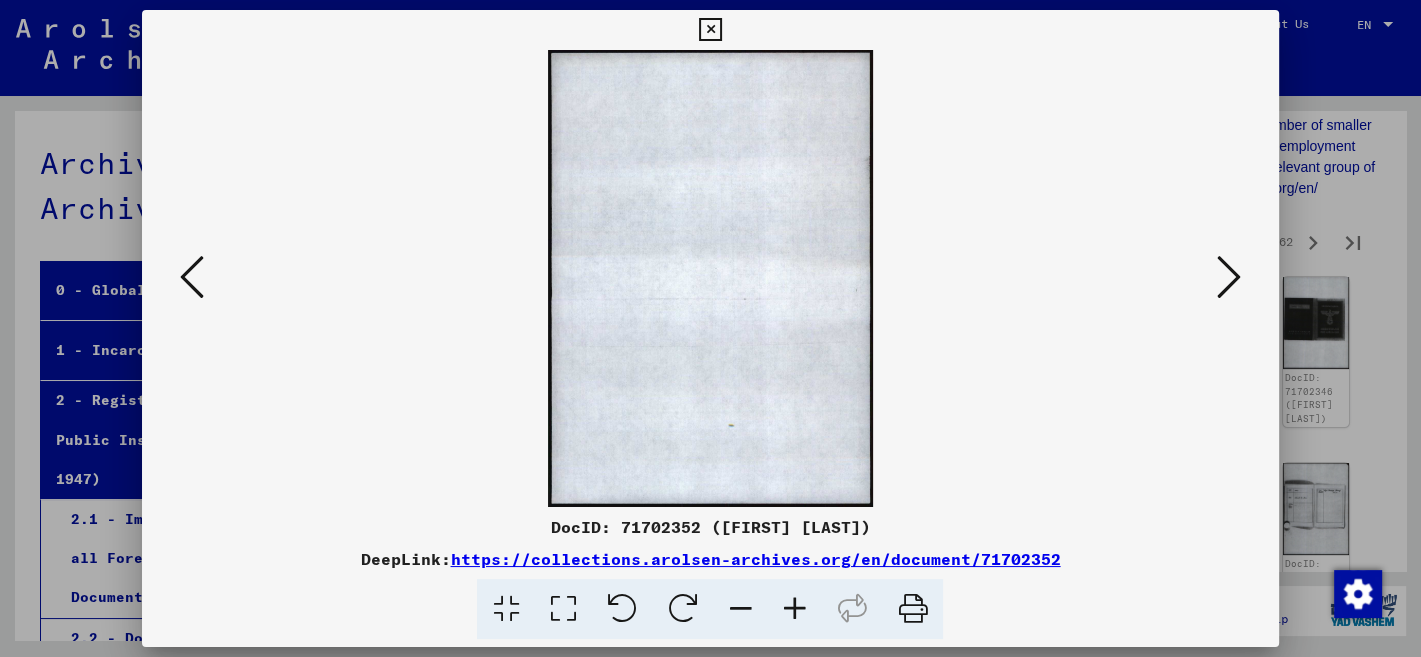 click at bounding box center (1229, 277) 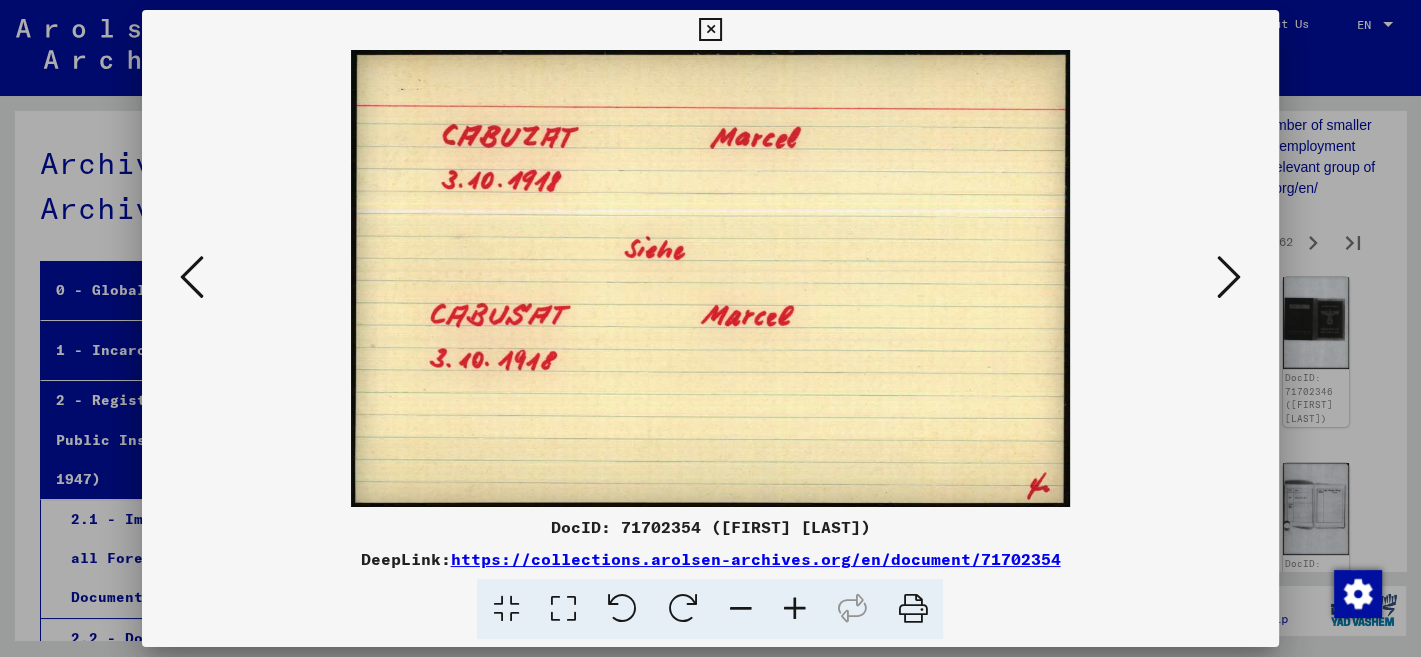 click at bounding box center [192, 277] 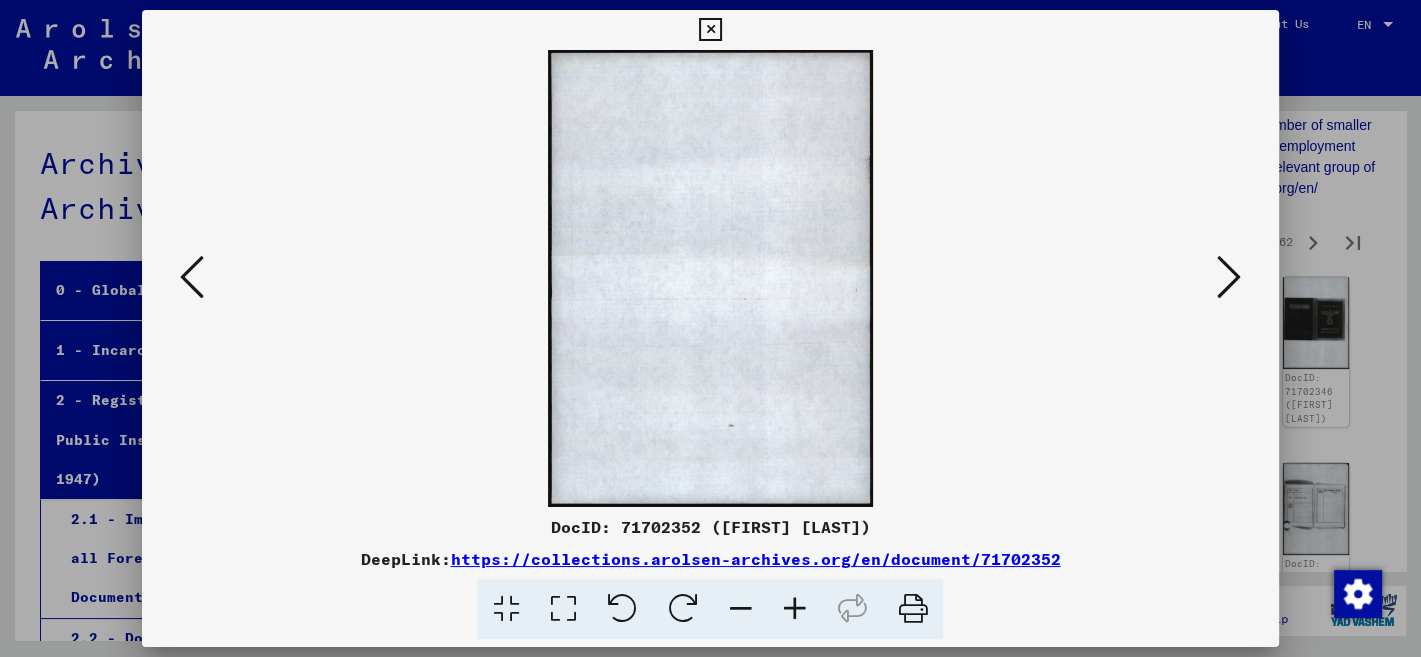 click at bounding box center [192, 277] 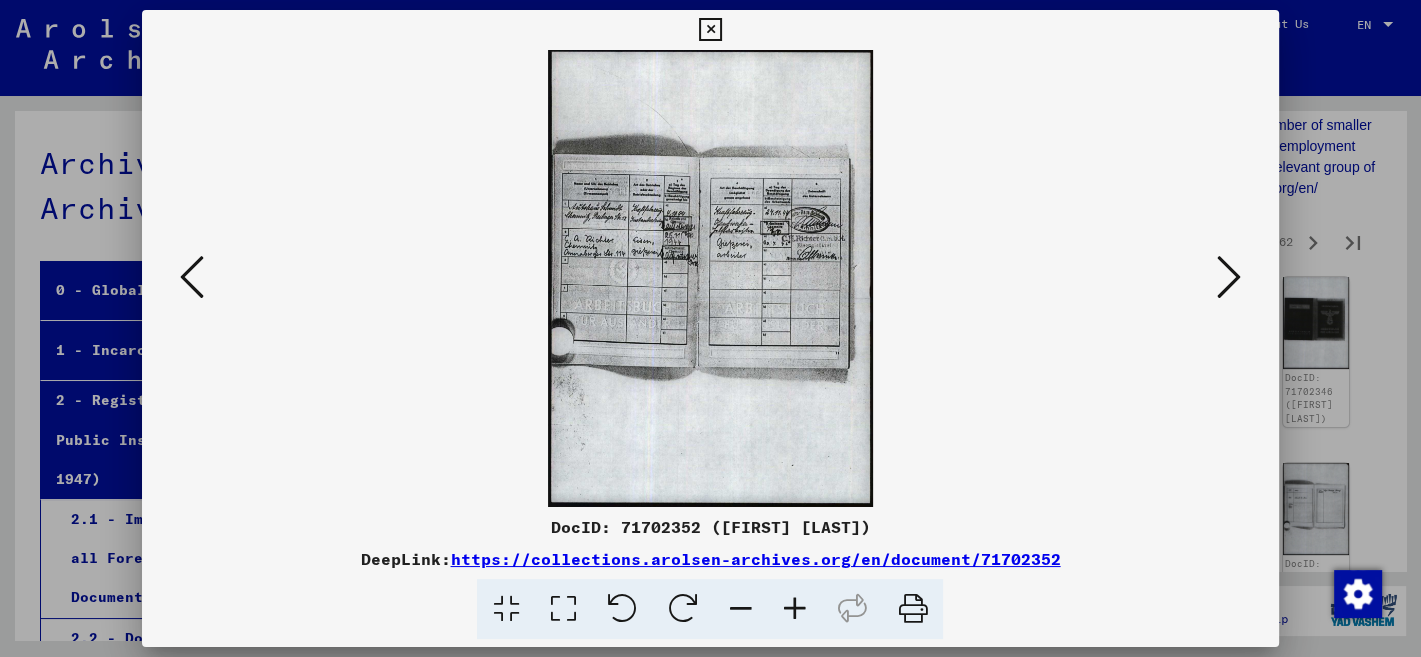 click at bounding box center [794, 609] 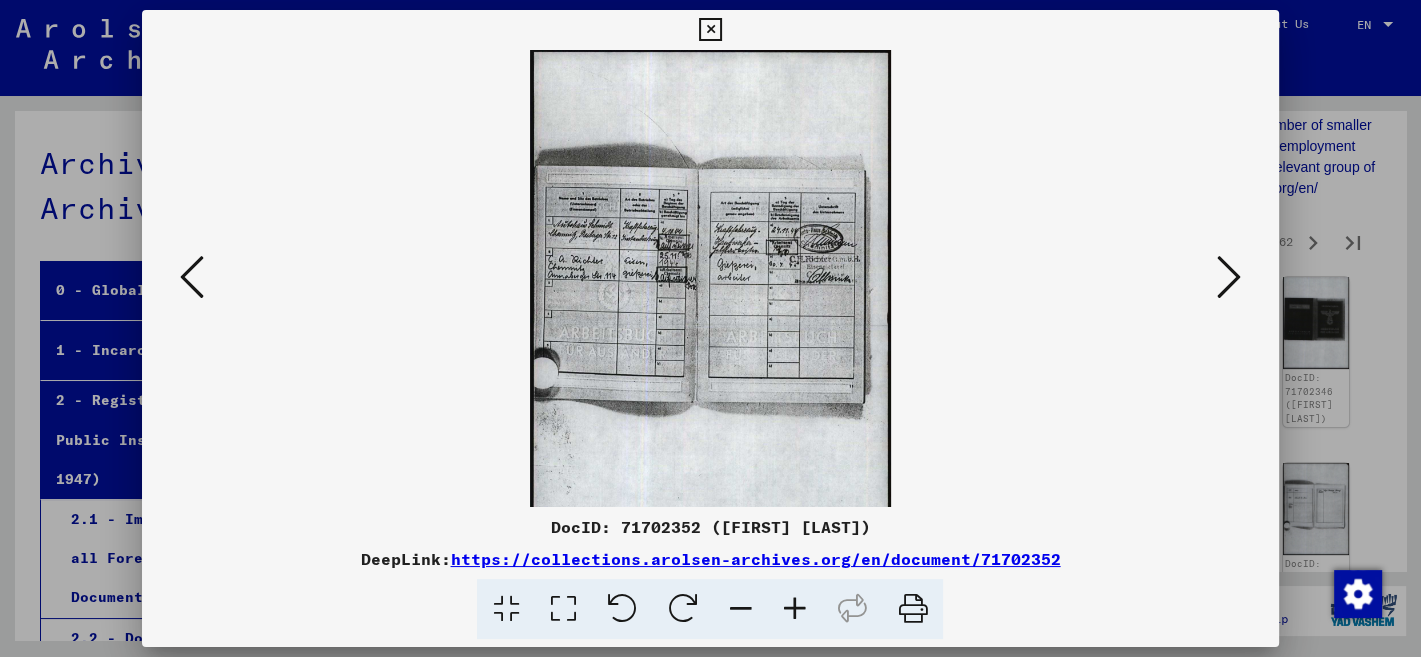 click at bounding box center (794, 609) 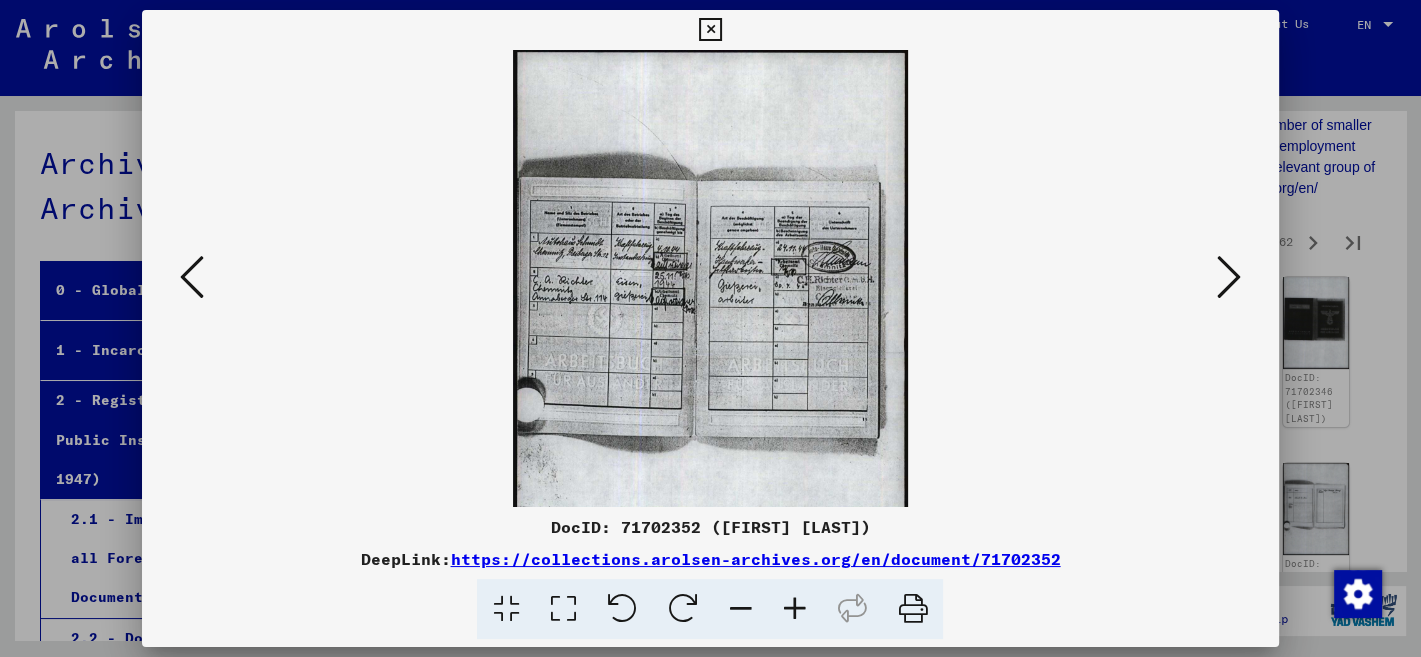click at bounding box center (794, 609) 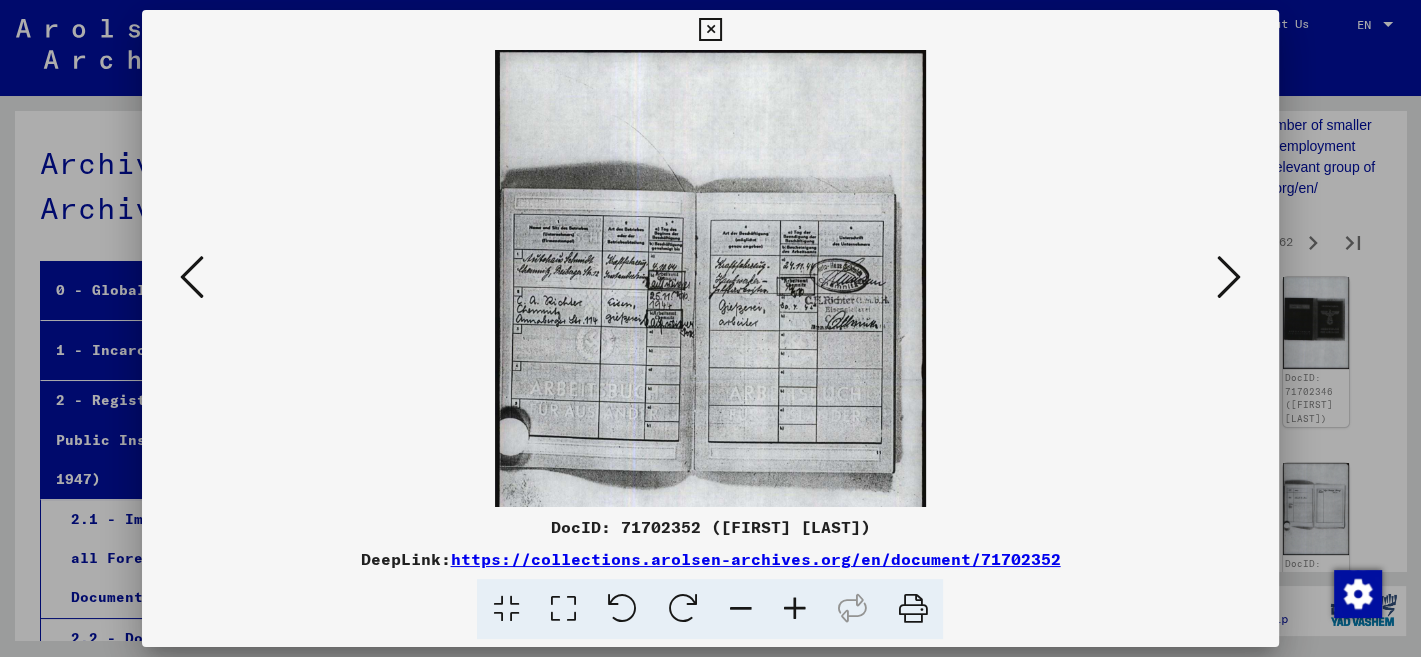 click at bounding box center [794, 609] 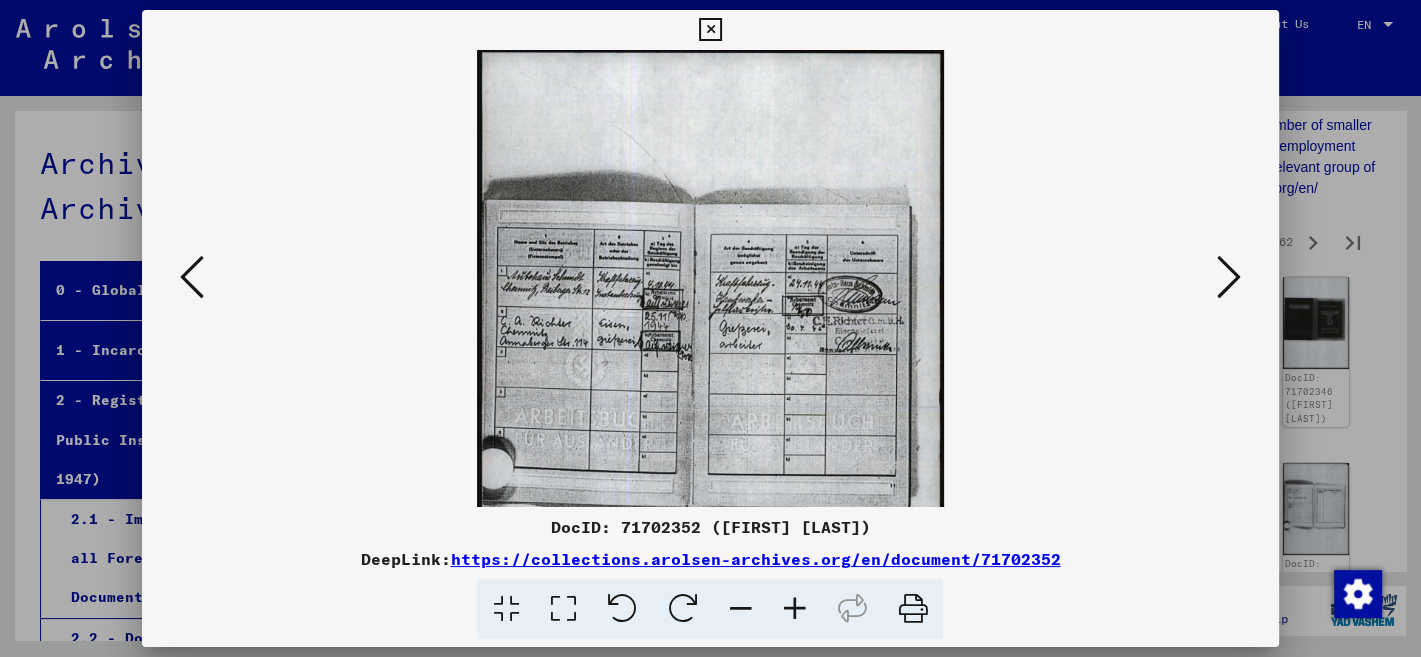 click at bounding box center (794, 609) 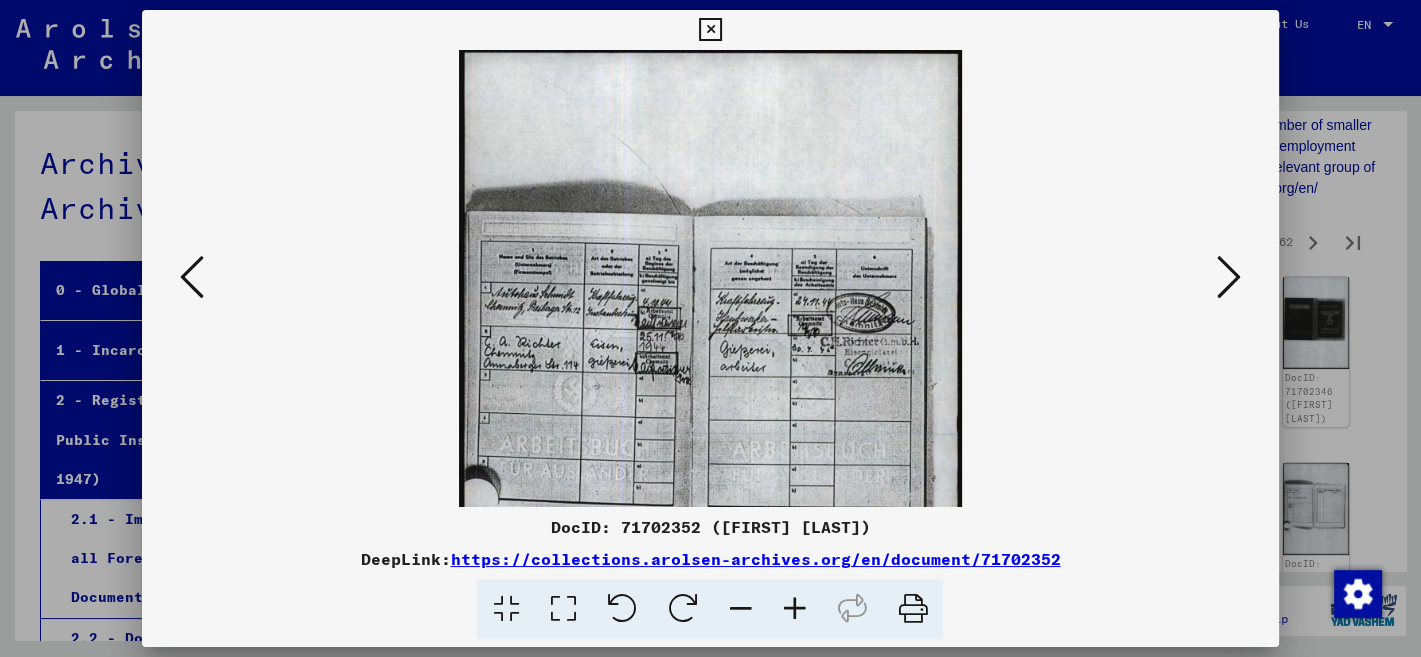 click at bounding box center [794, 609] 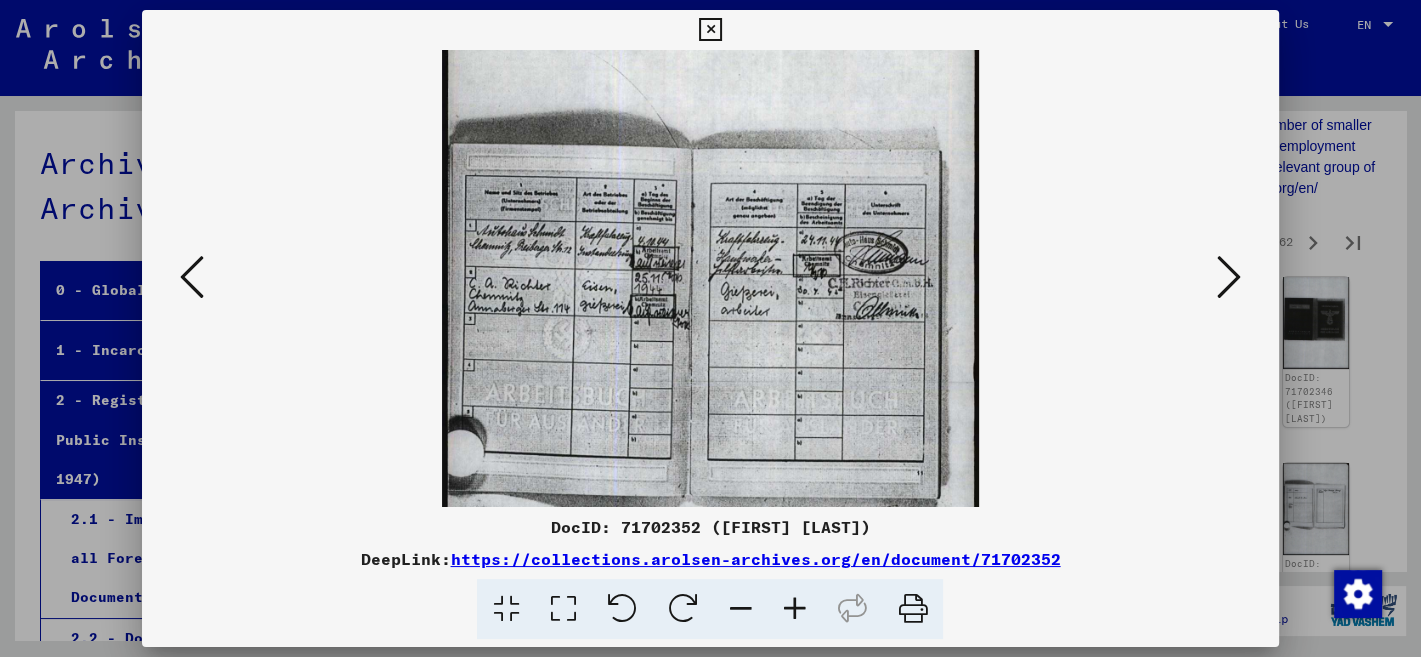 scroll, scrollTop: 80, scrollLeft: 0, axis: vertical 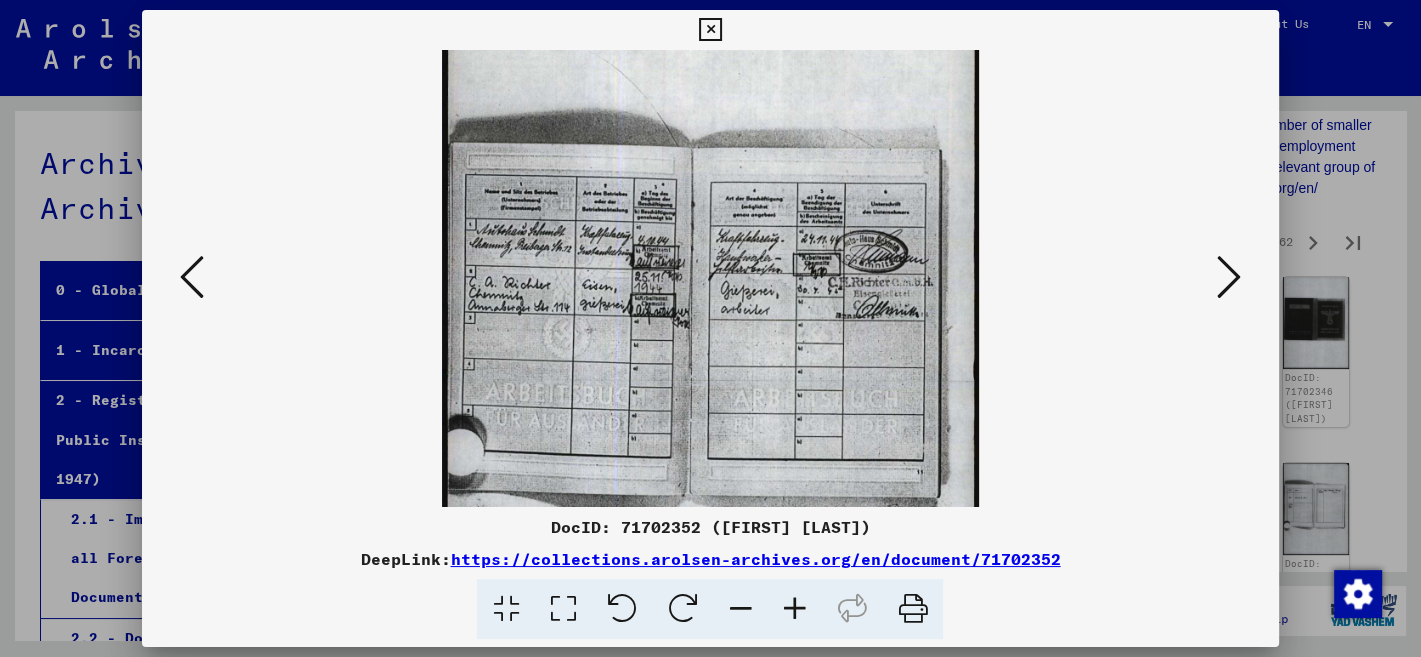 drag, startPoint x: 818, startPoint y: 456, endPoint x: 838, endPoint y: 374, distance: 84.40379 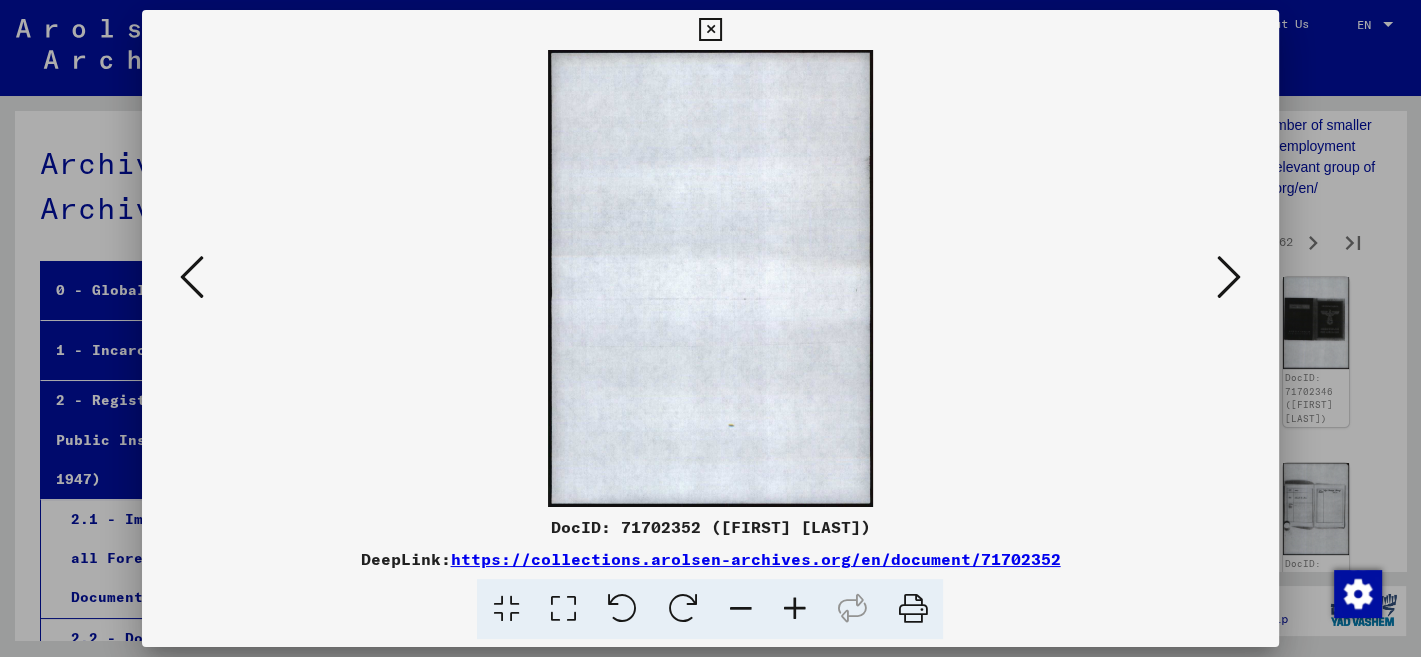 click at bounding box center [1229, 277] 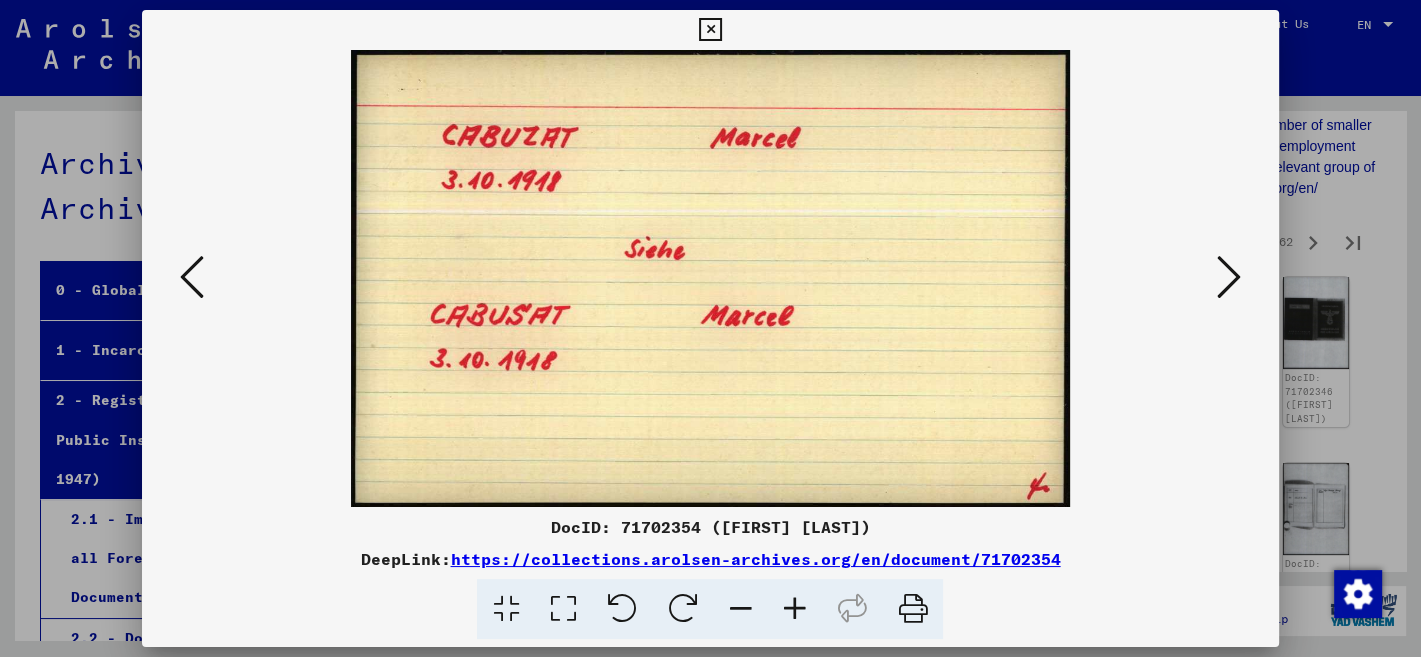 click at bounding box center [1229, 277] 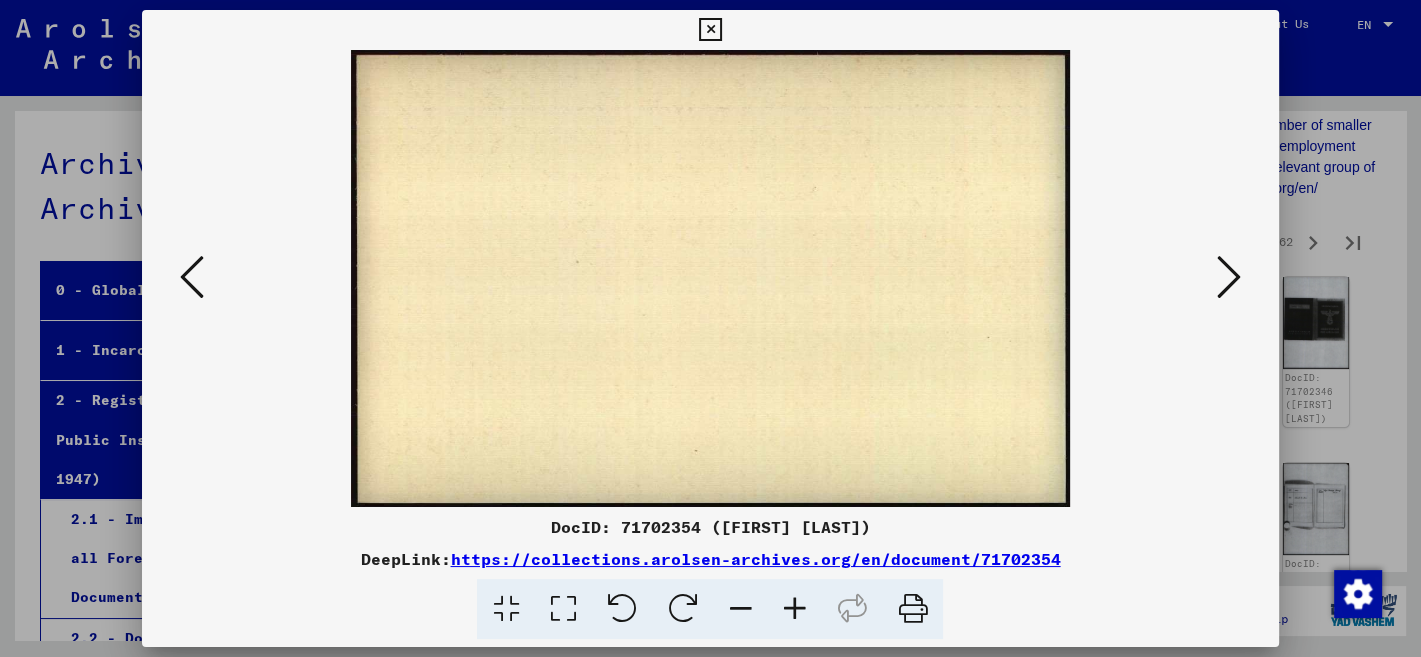 click at bounding box center [1229, 277] 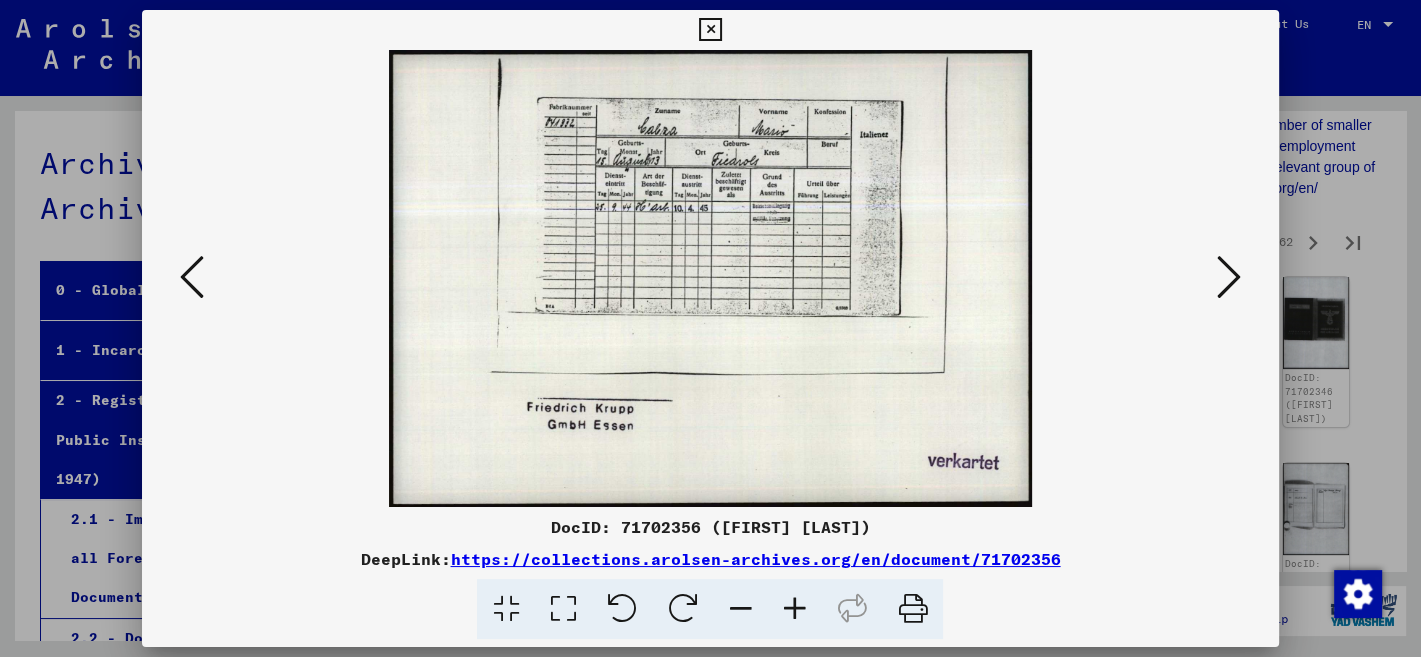 click at bounding box center [1229, 277] 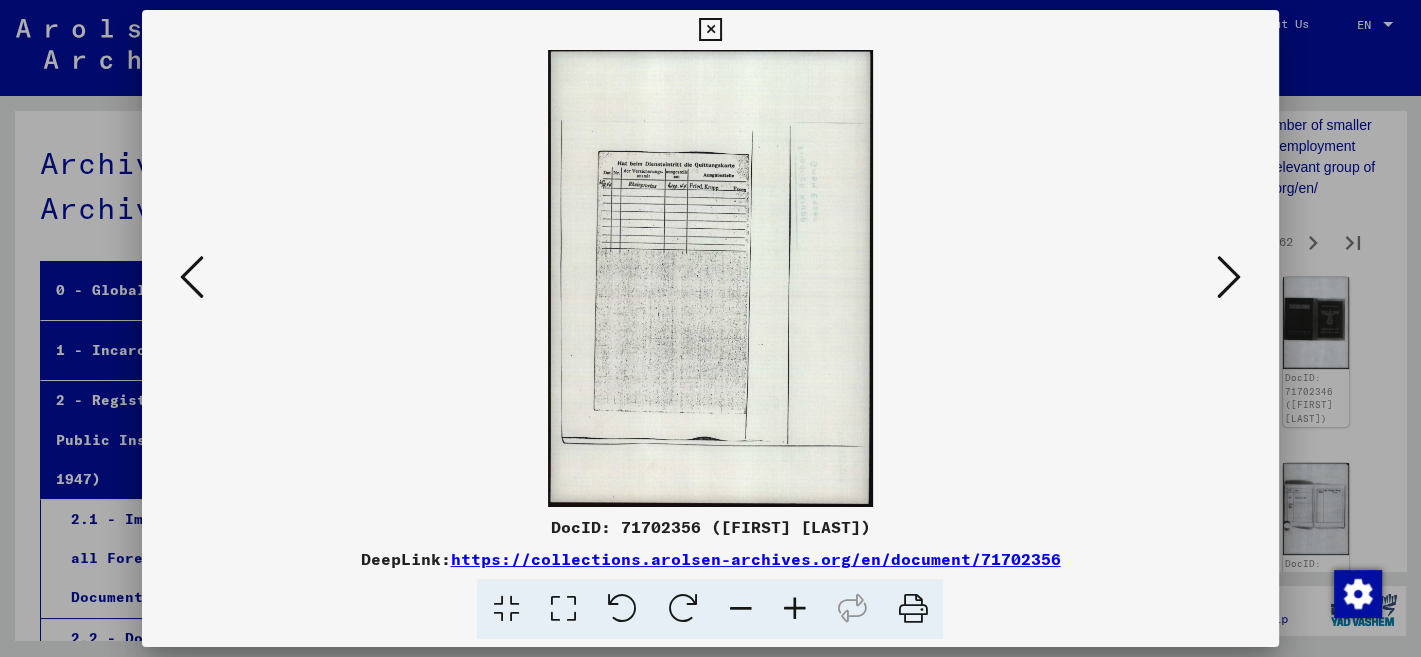 click at bounding box center [1229, 277] 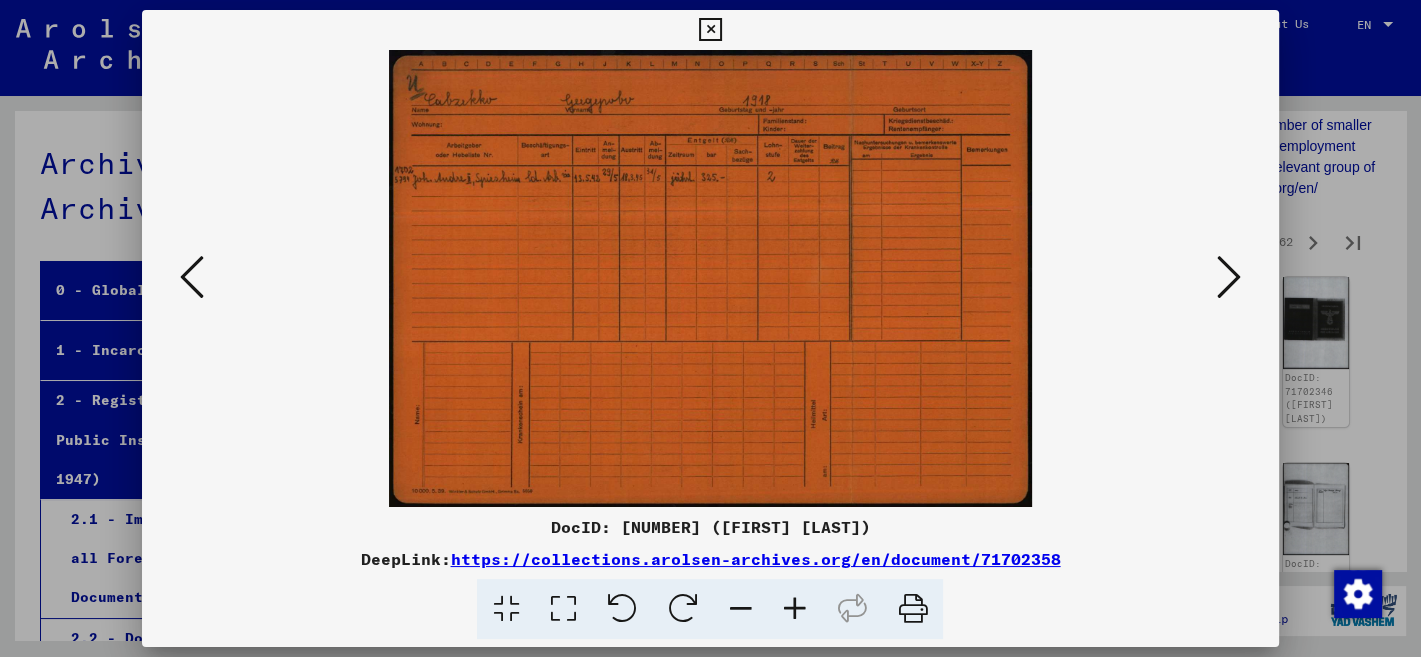 click at bounding box center [1229, 277] 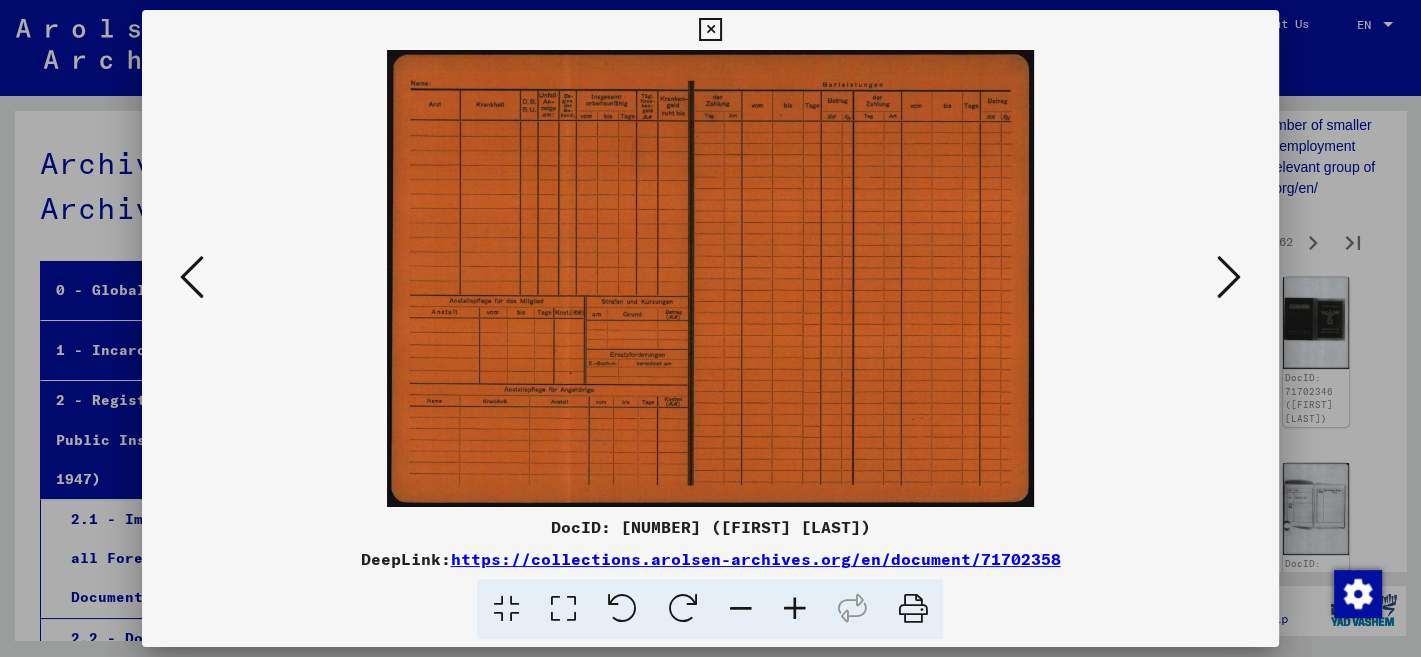 click at bounding box center [1229, 277] 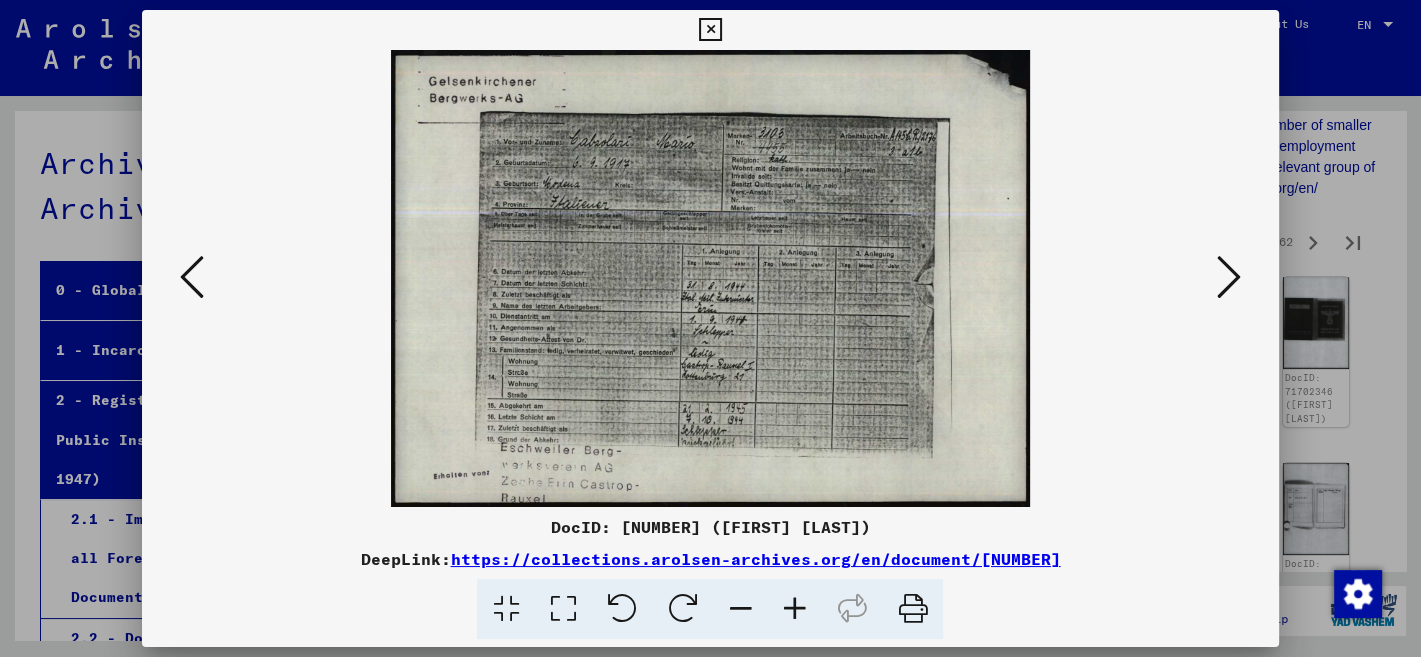 click at bounding box center (1229, 277) 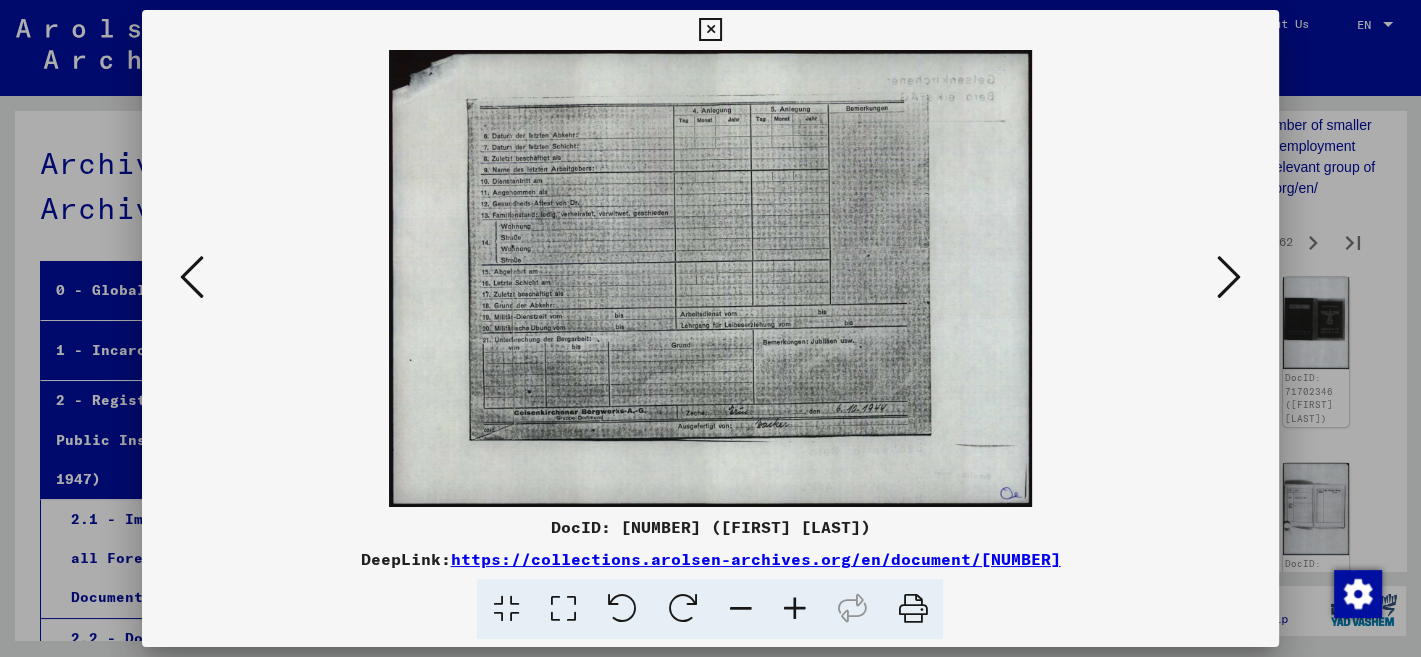 click at bounding box center (1229, 277) 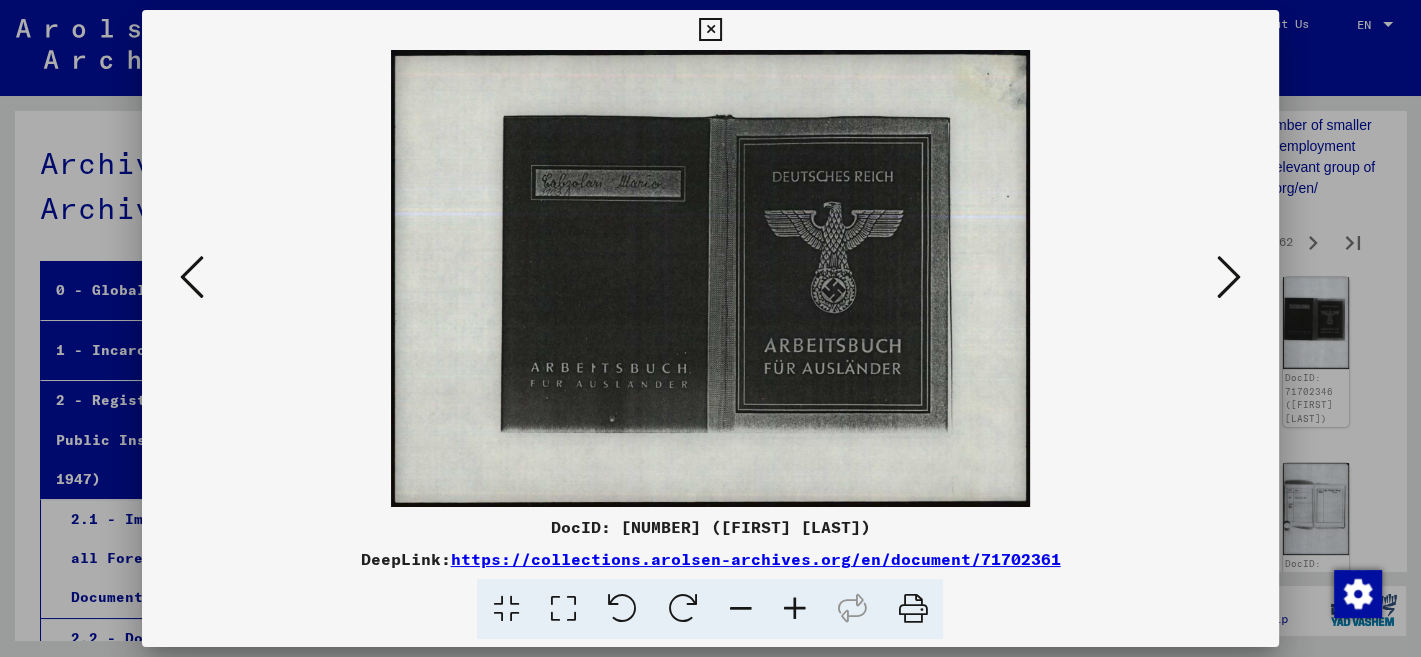 click at bounding box center (1229, 277) 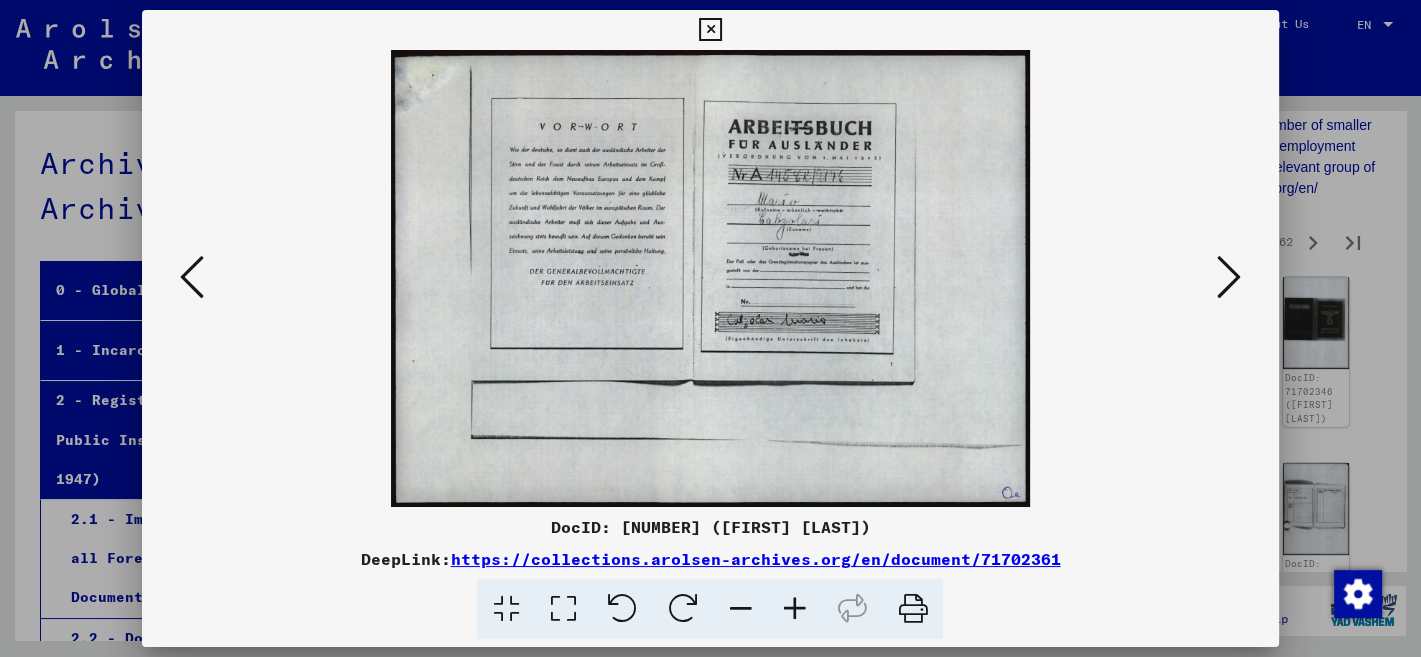 click at bounding box center (1229, 277) 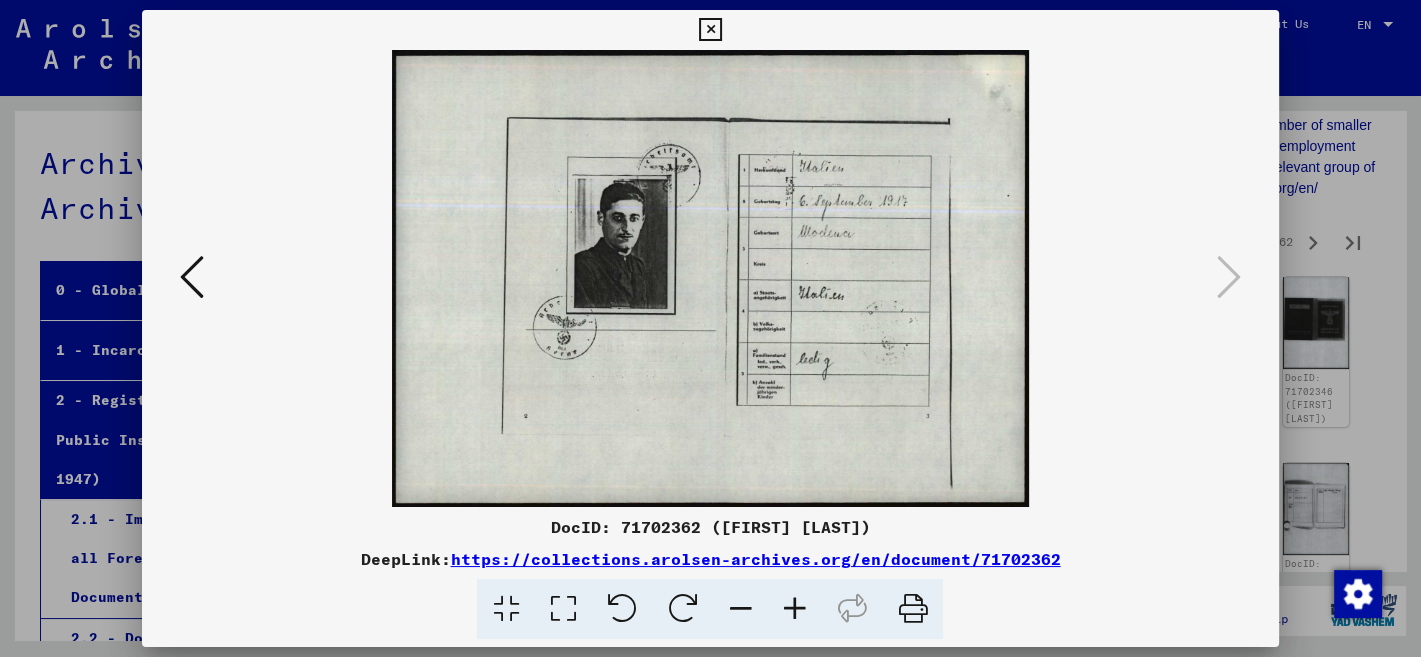 click at bounding box center (710, 30) 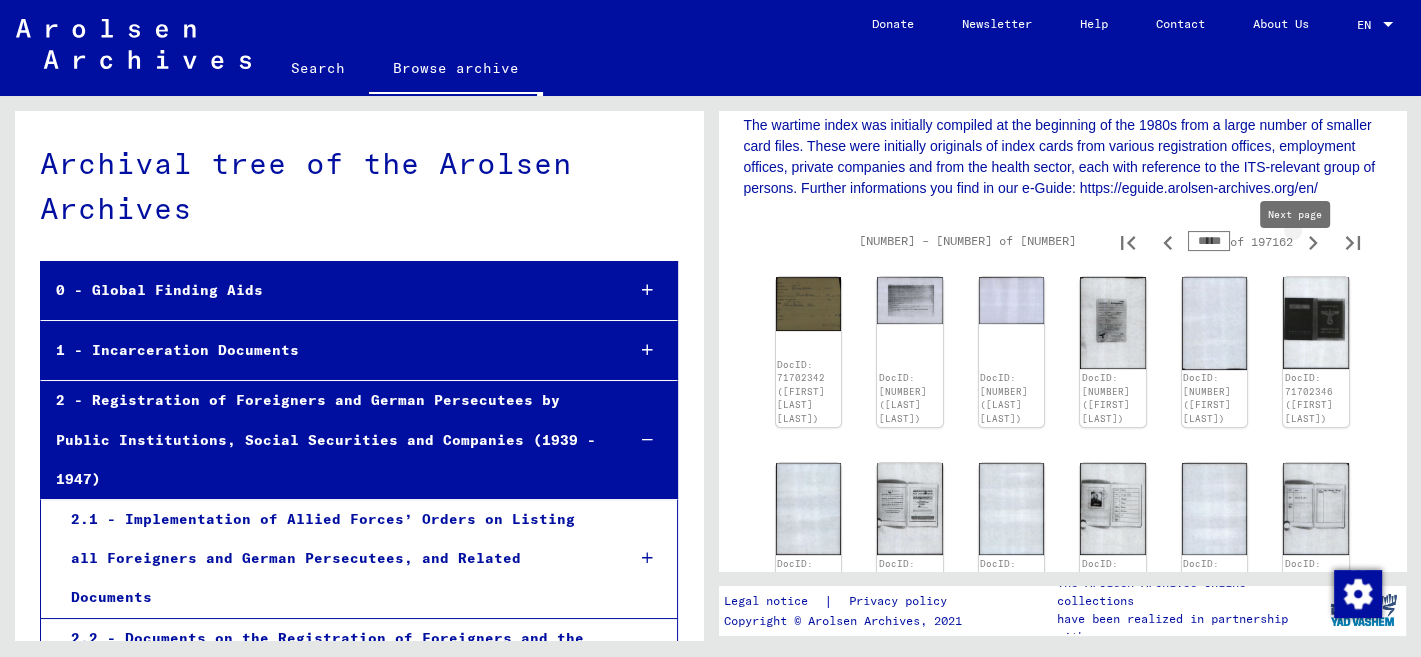 click 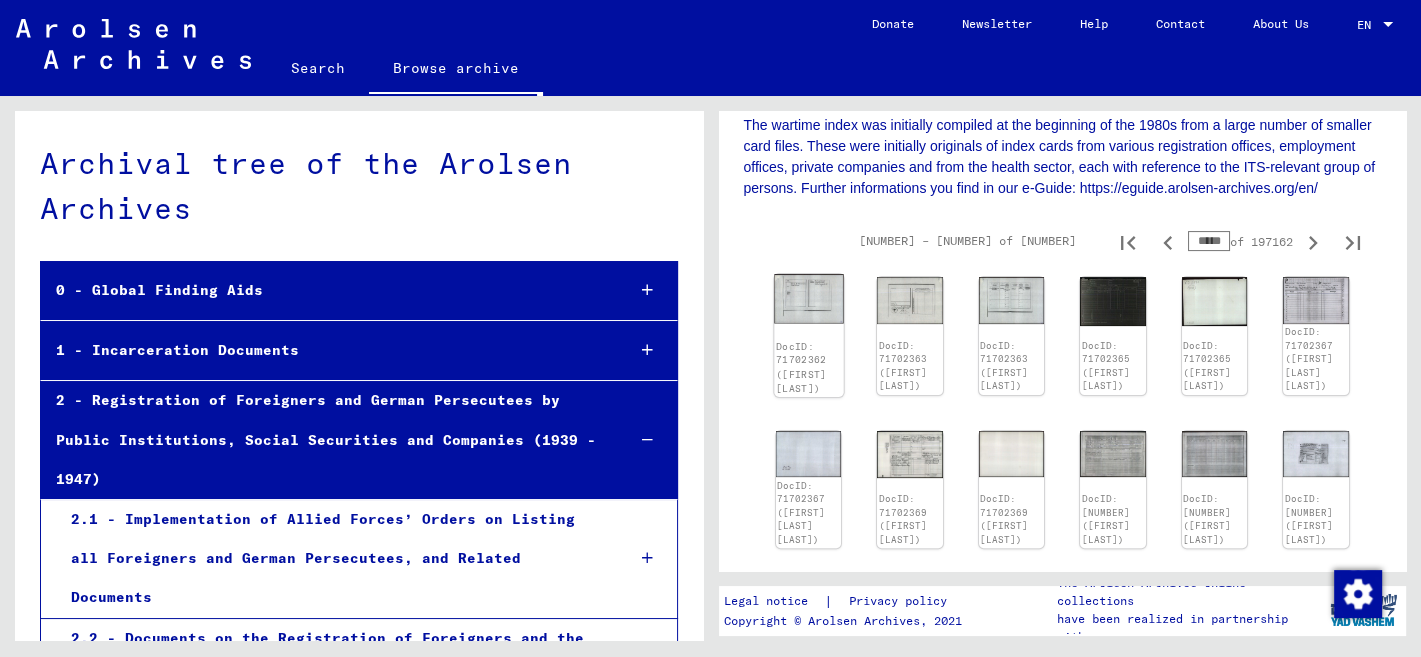 click 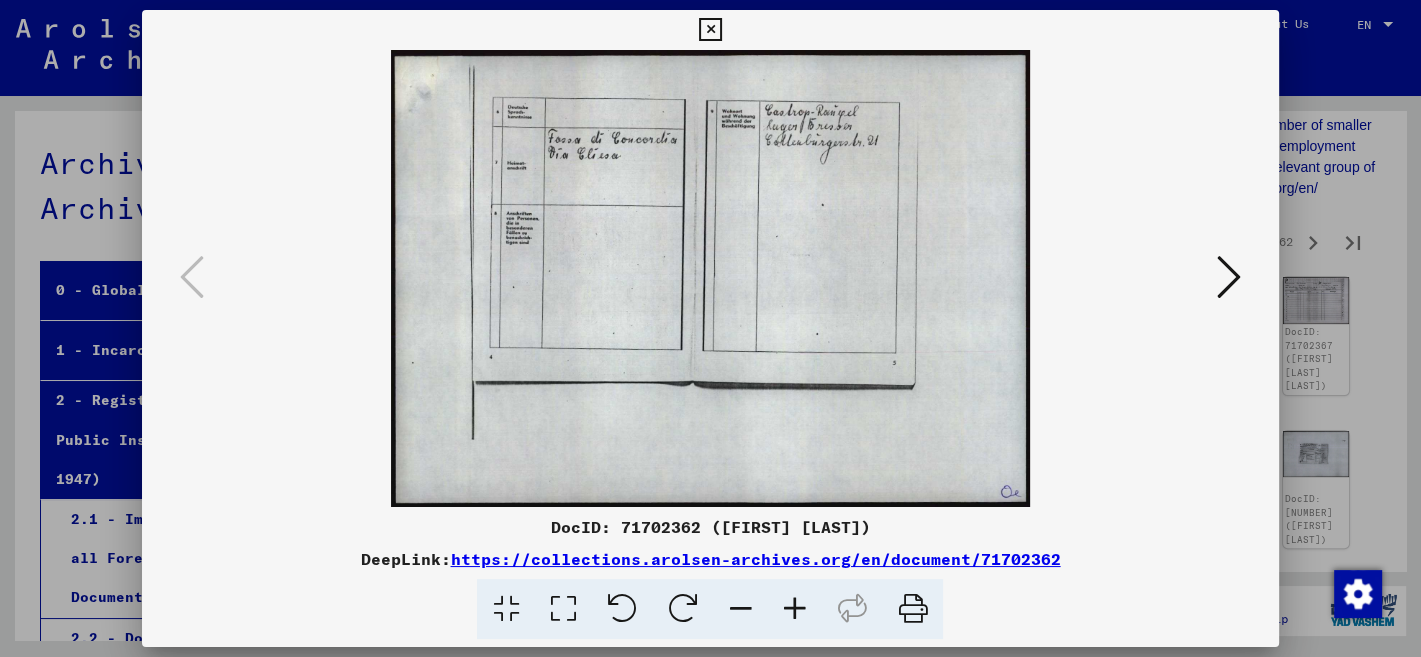 click at bounding box center [1229, 277] 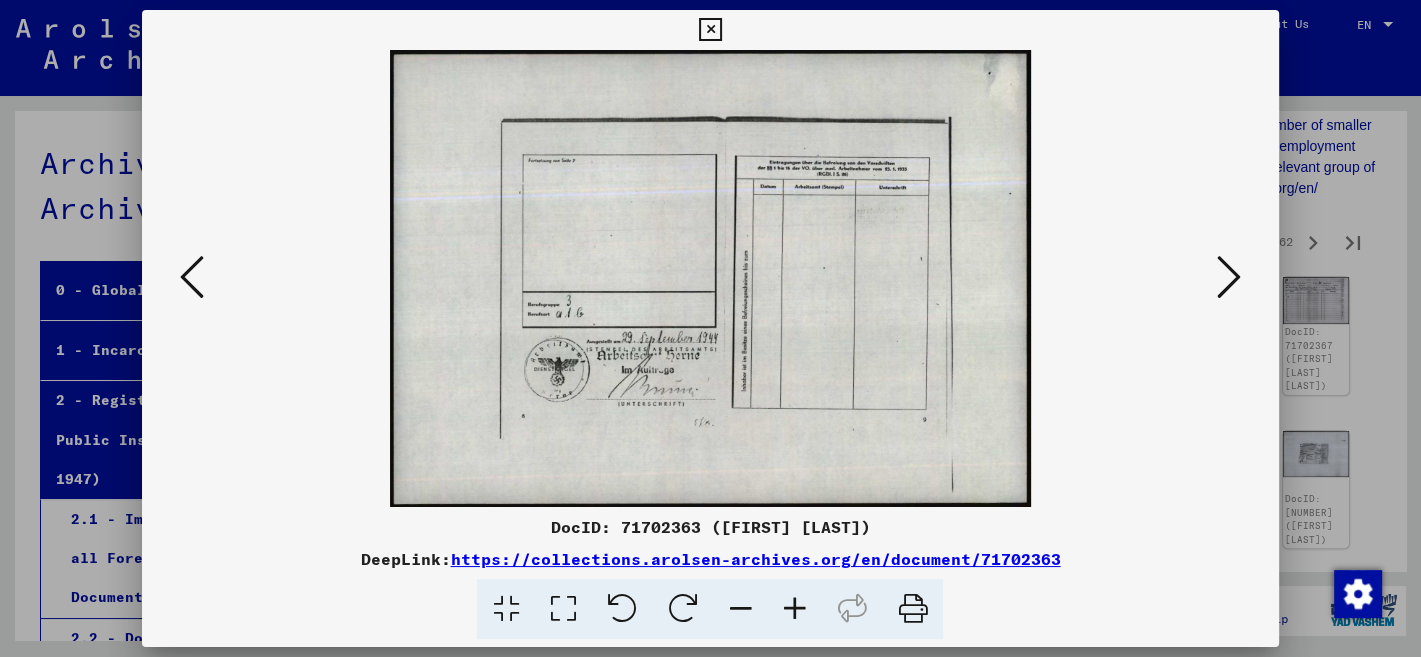 click at bounding box center [1229, 277] 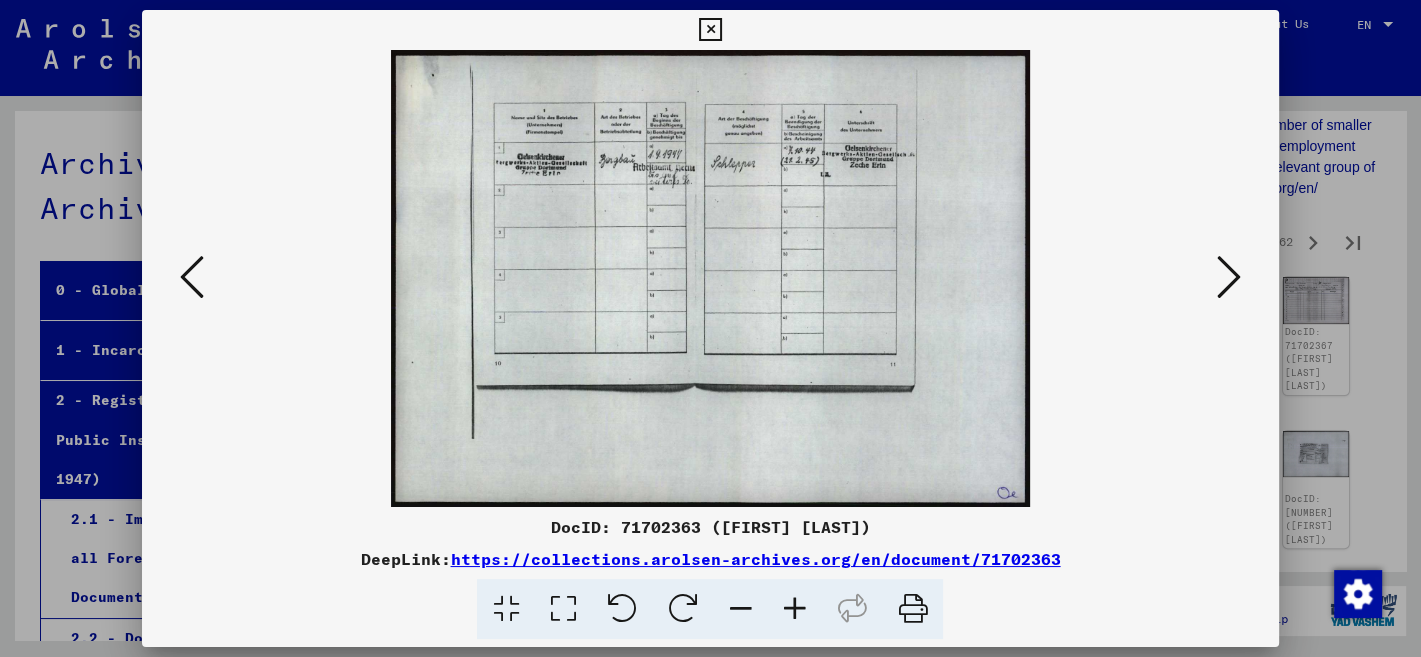 click at bounding box center (1229, 277) 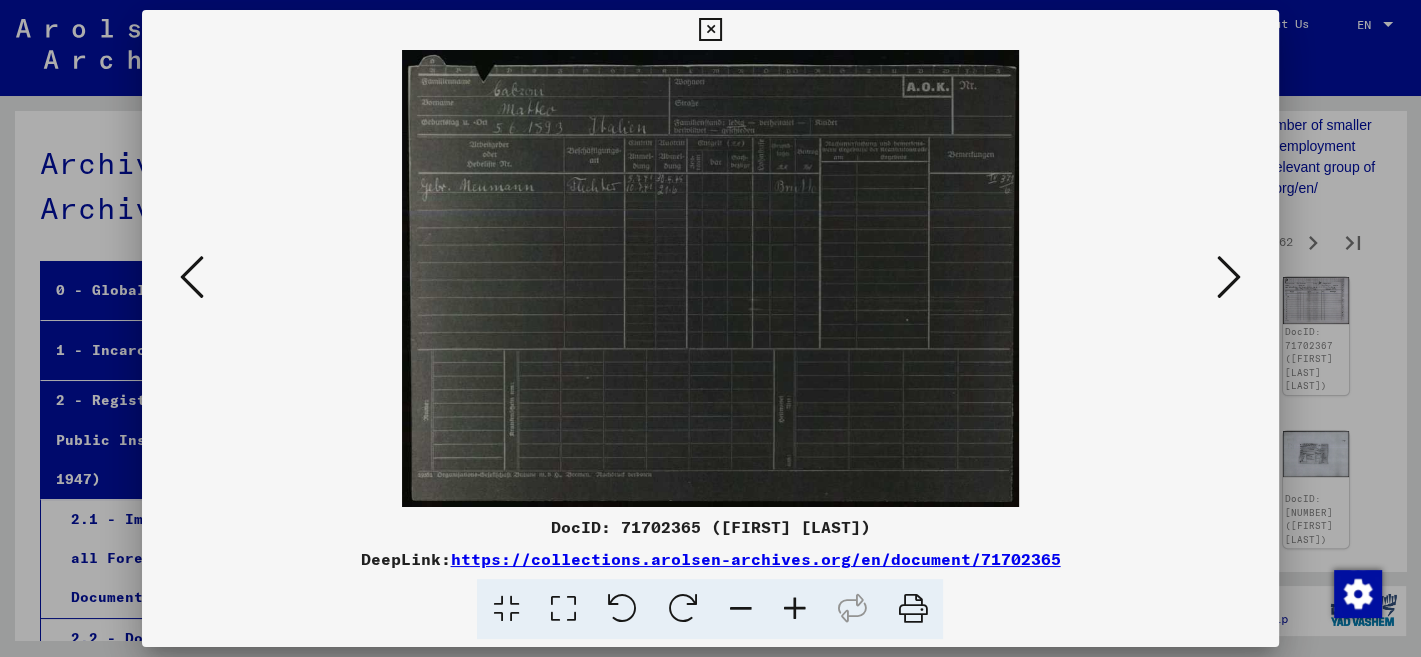 click at bounding box center (1229, 277) 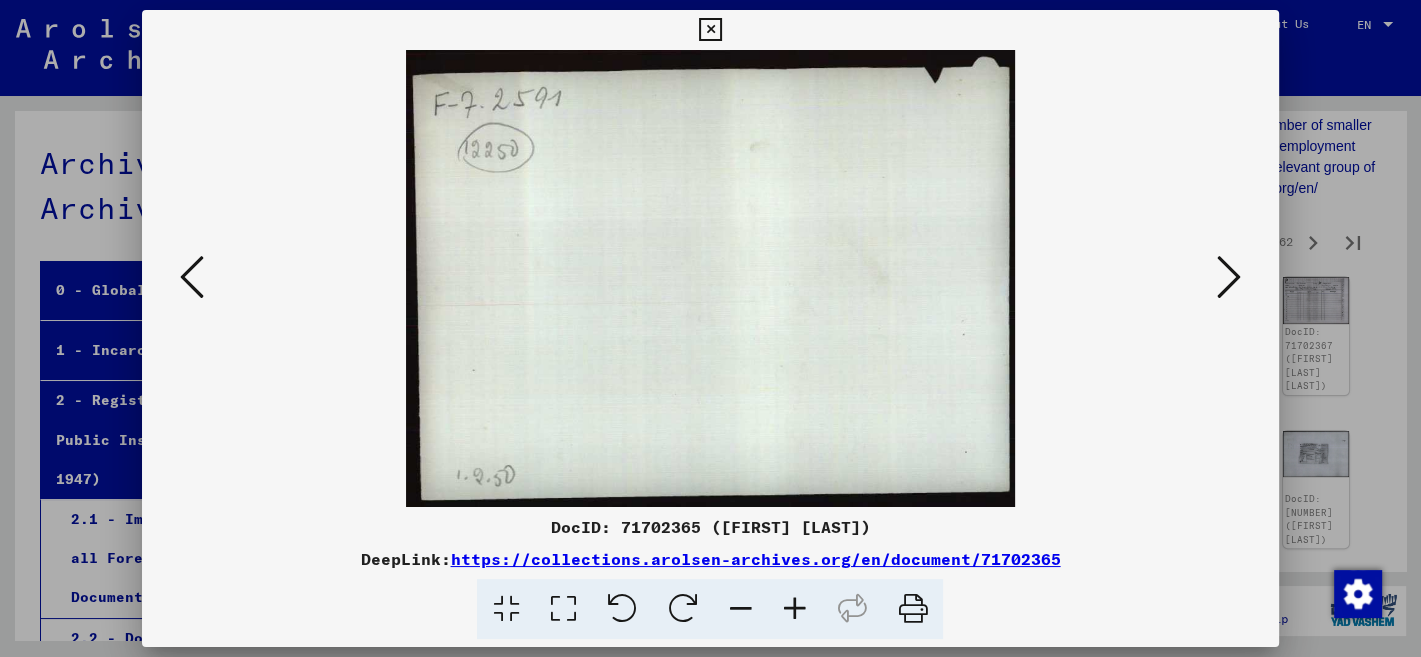 click at bounding box center [1229, 277] 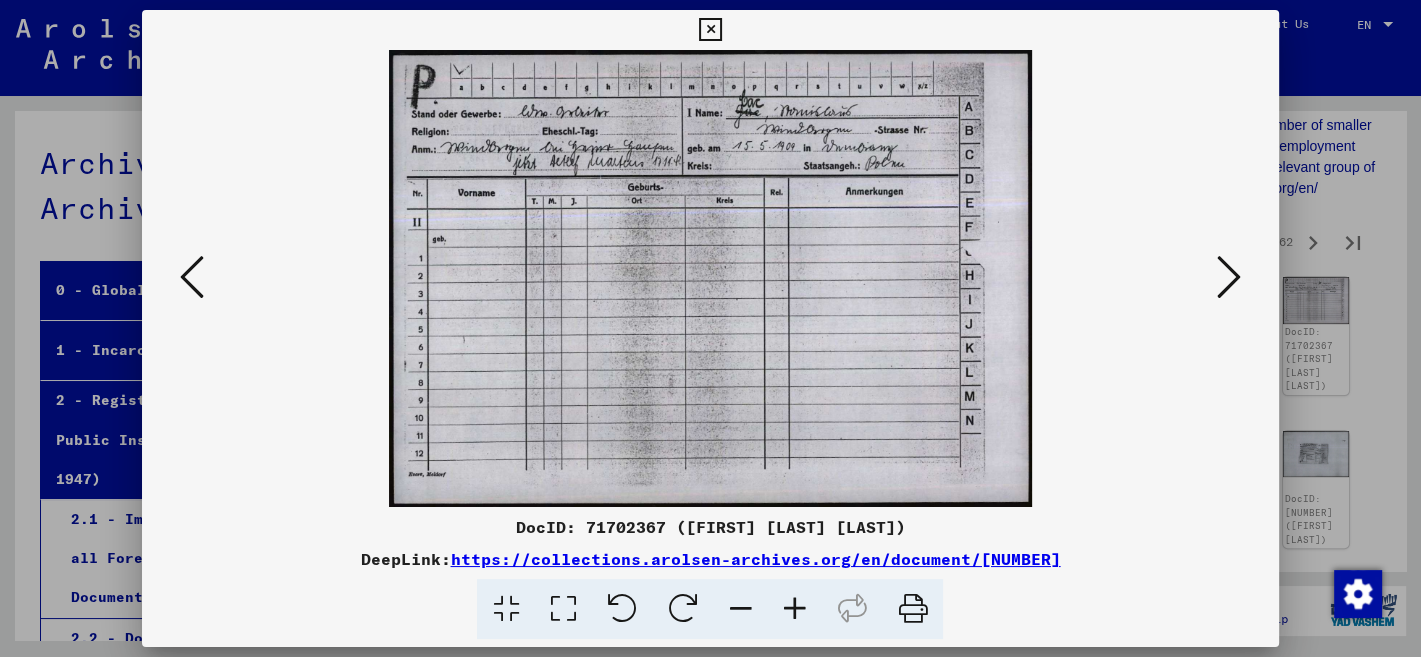 click at bounding box center [1229, 277] 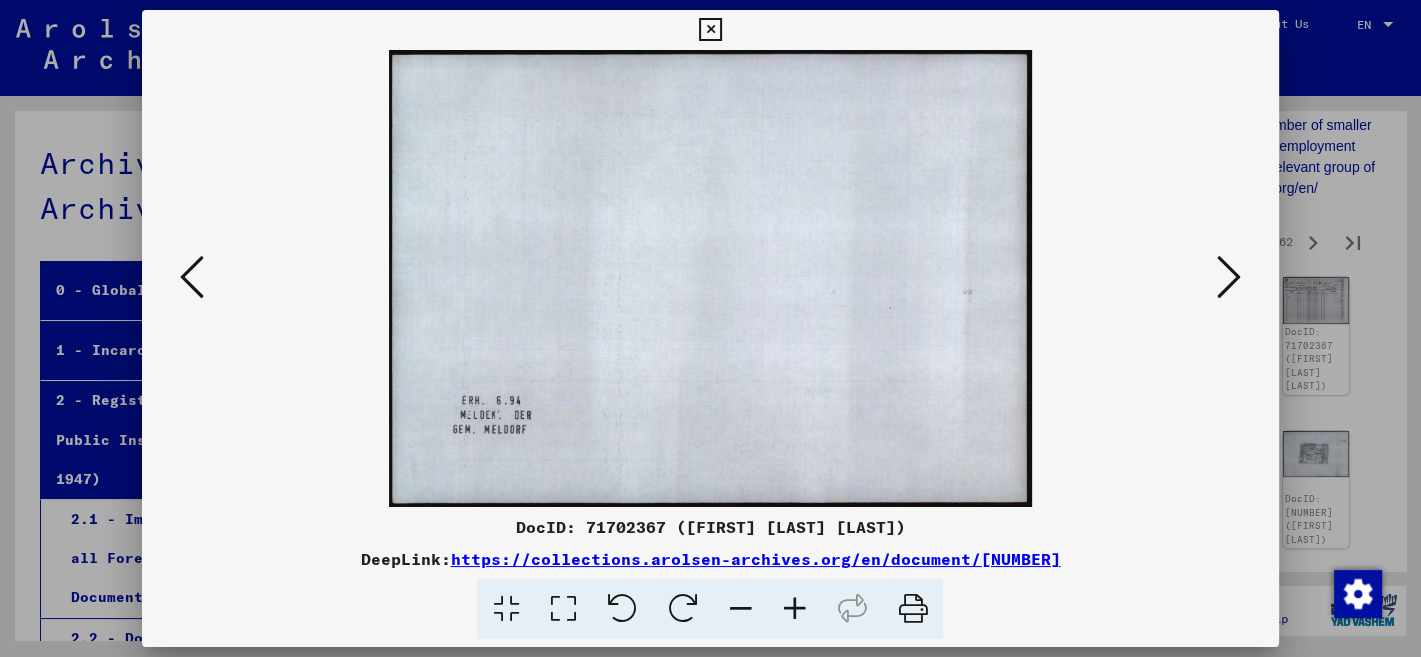 click at bounding box center [1229, 277] 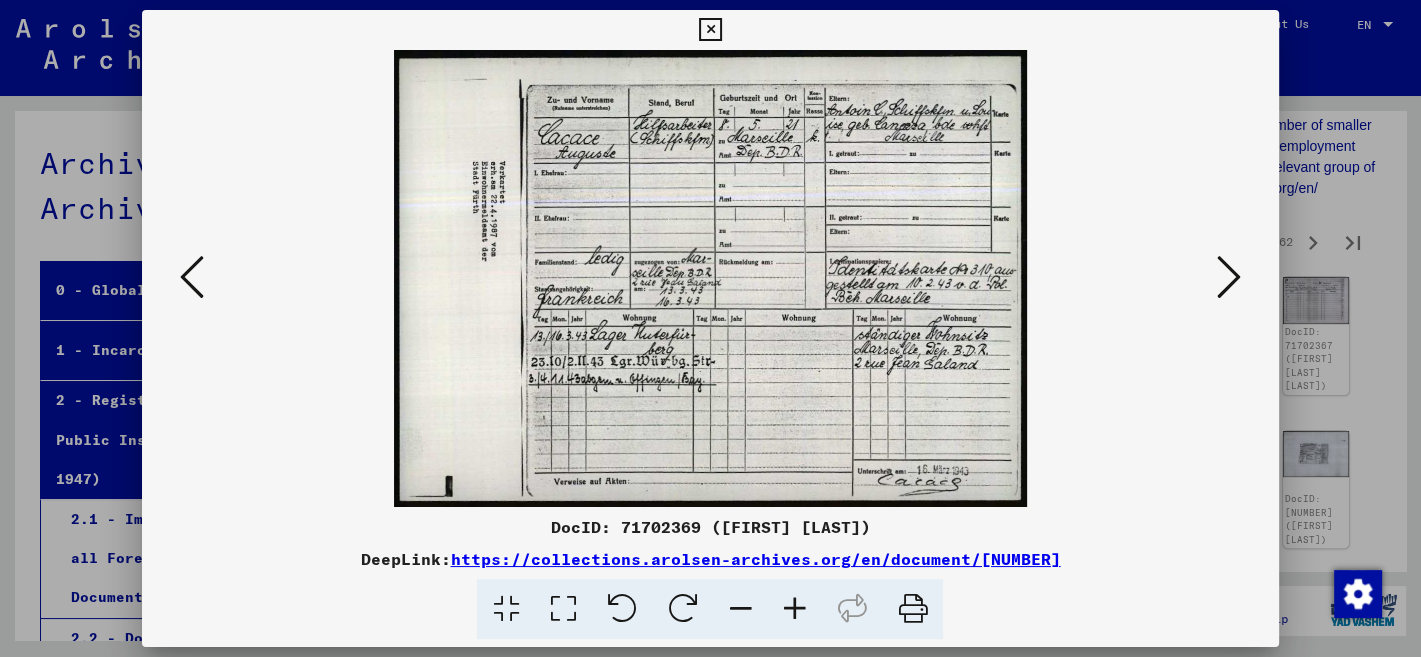 click at bounding box center (1229, 277) 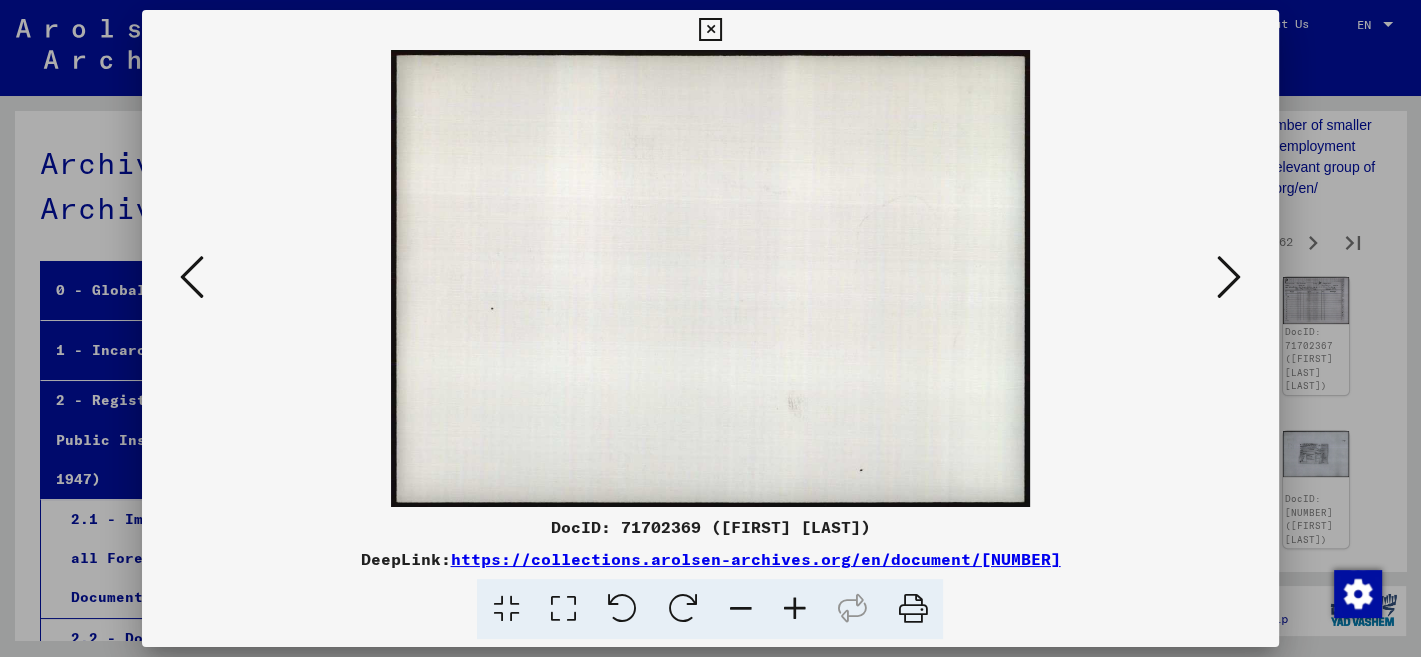 click at bounding box center (1229, 277) 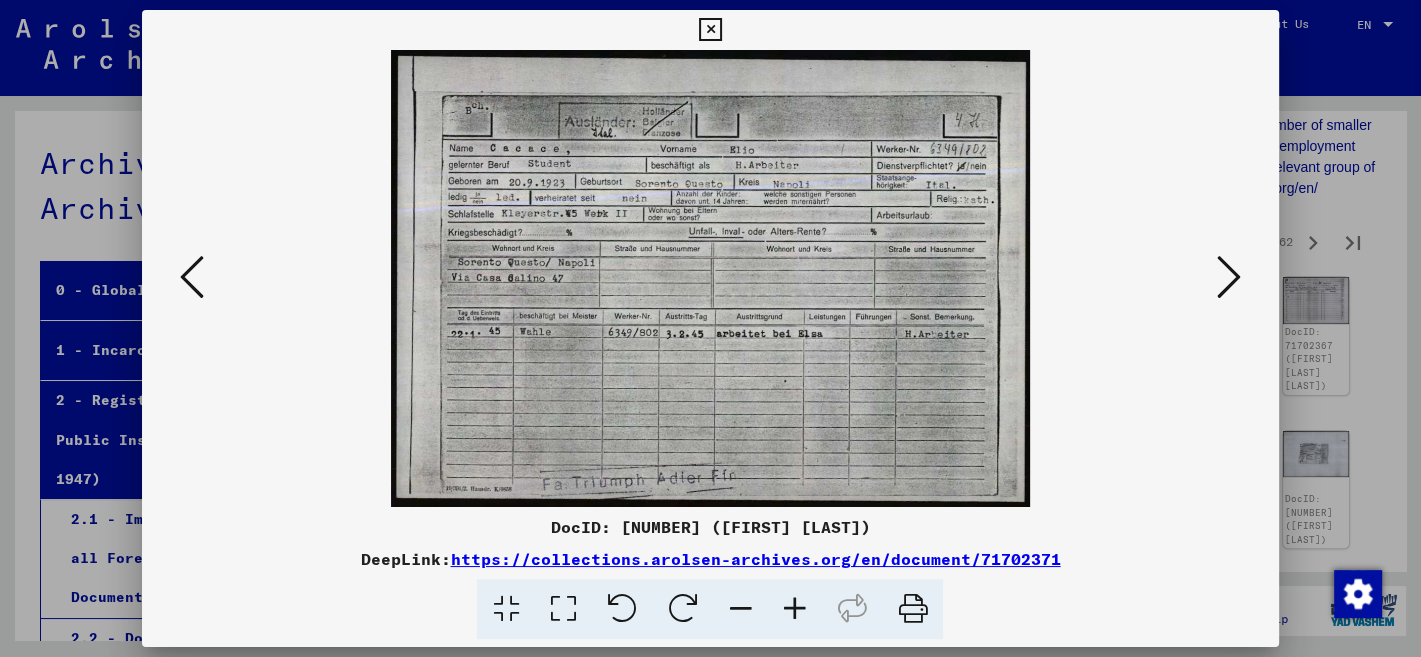 click at bounding box center (1229, 277) 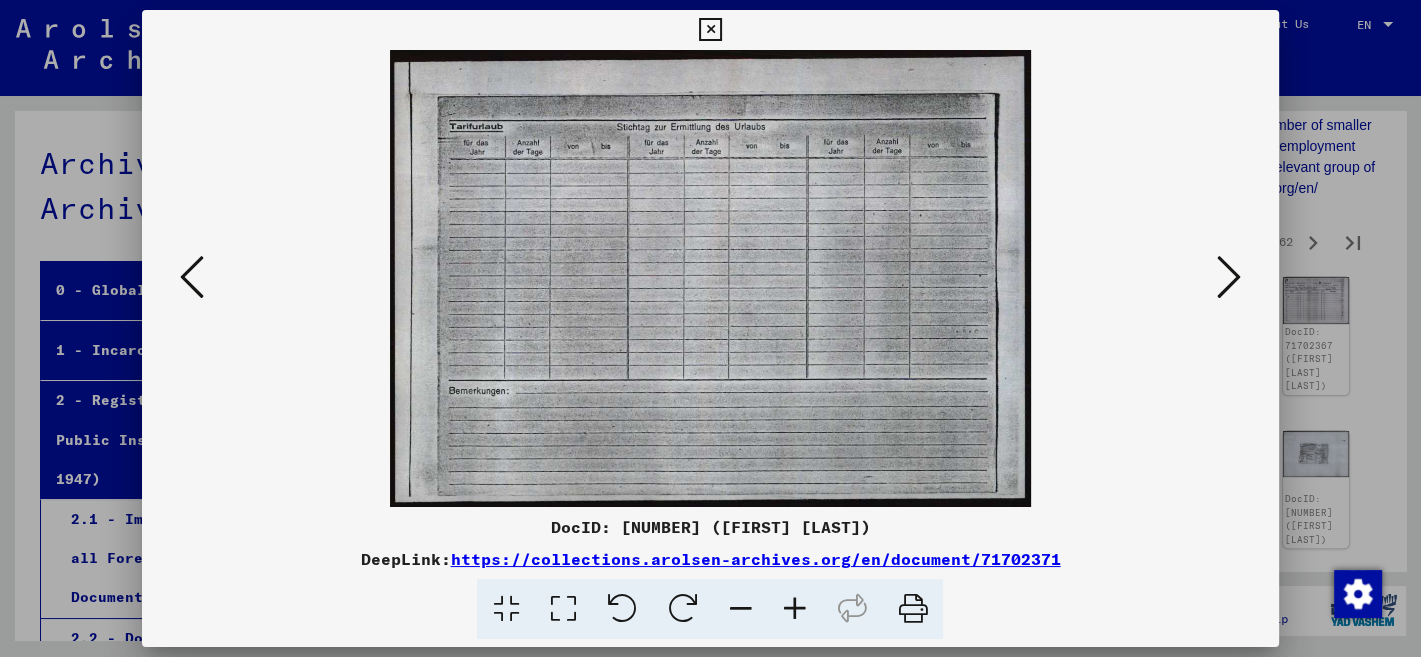 click at bounding box center (1229, 277) 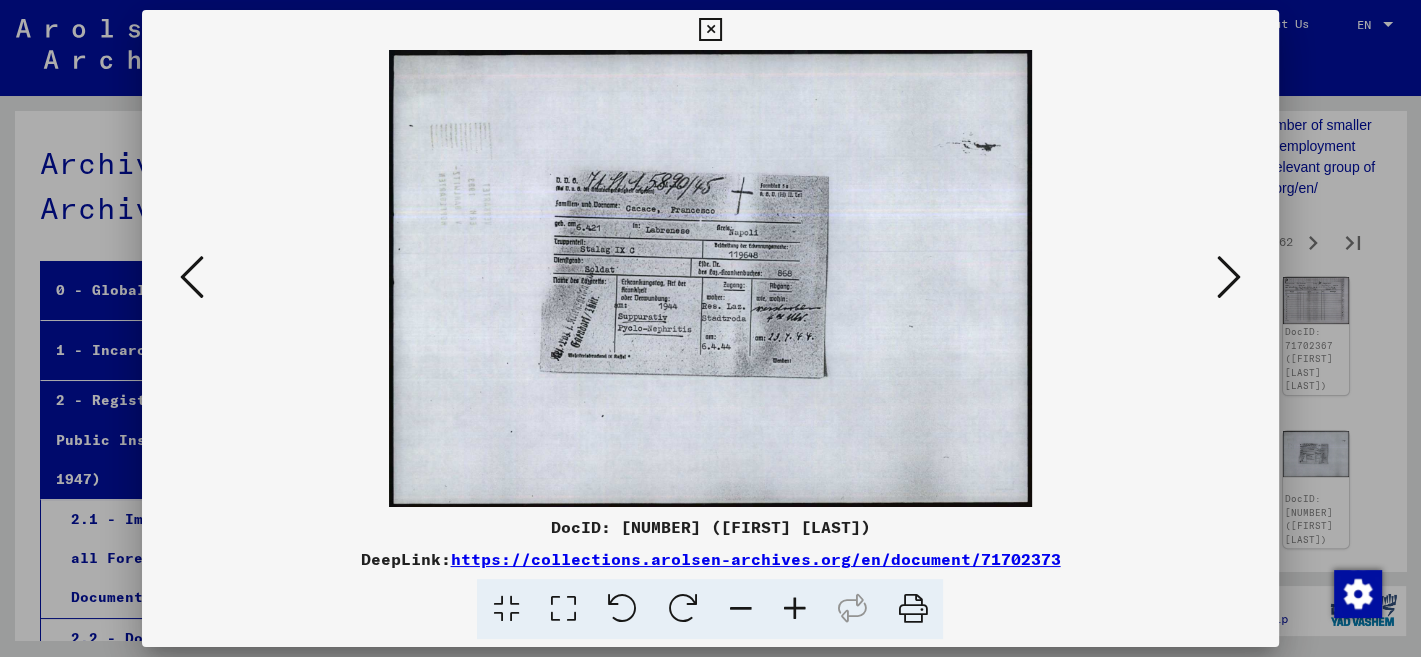 click at bounding box center (1229, 277) 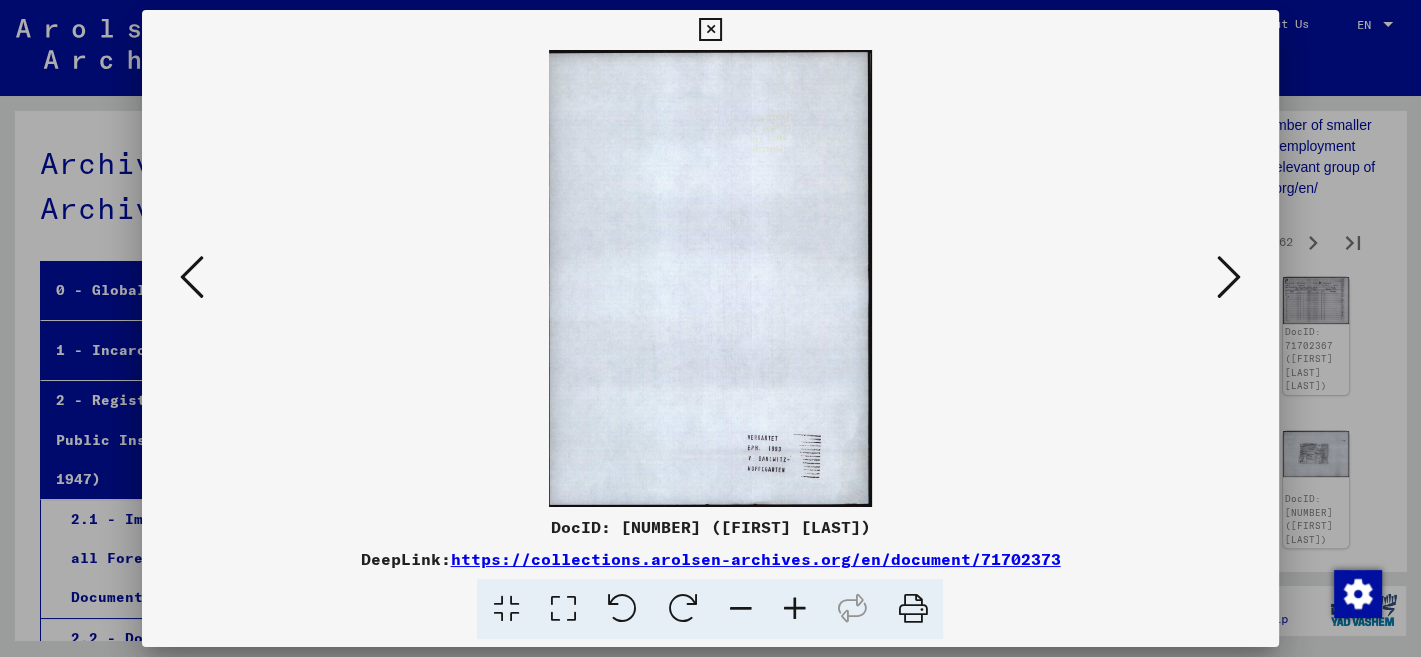 click at bounding box center (1229, 277) 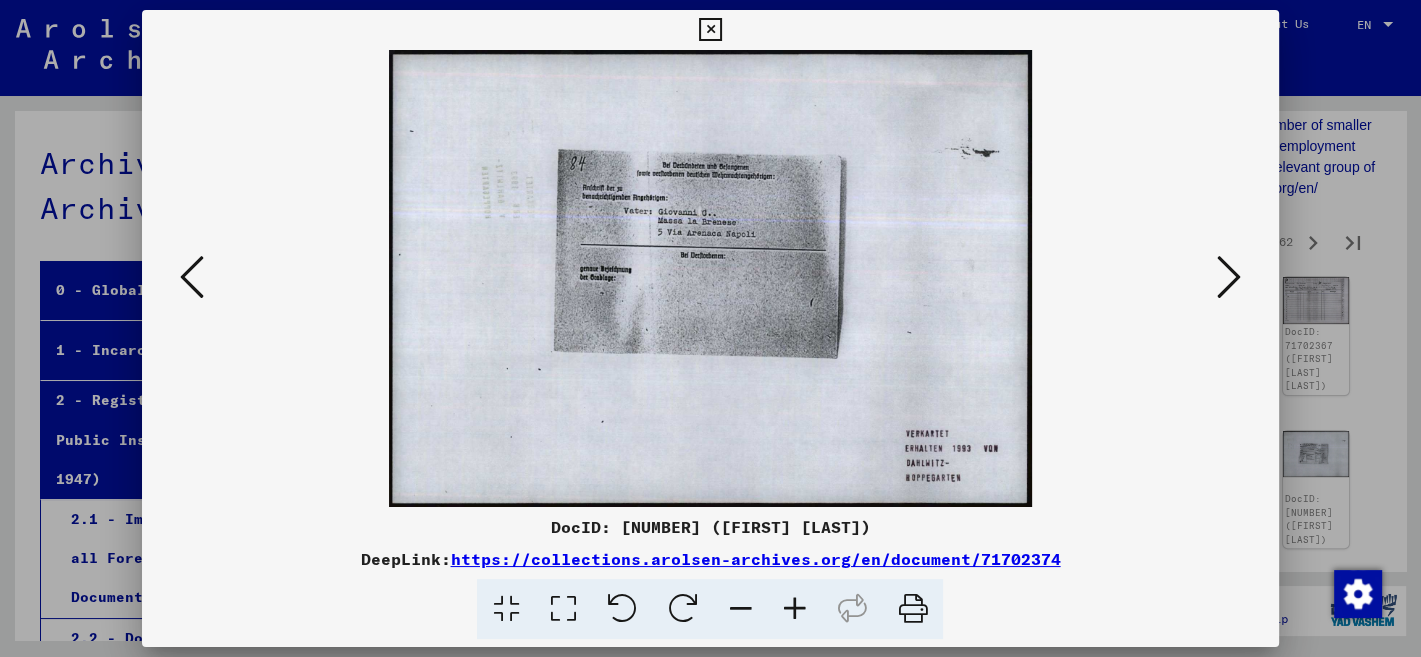 click at bounding box center (1229, 277) 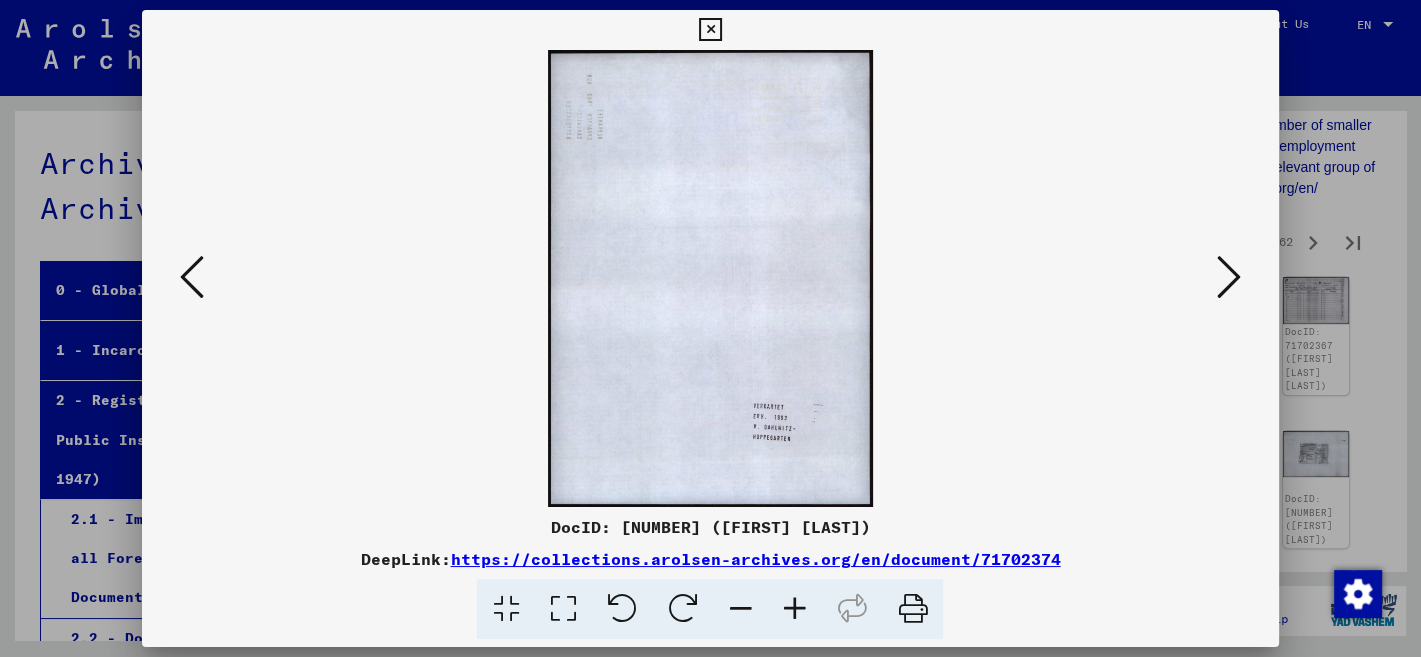 click at bounding box center (1229, 277) 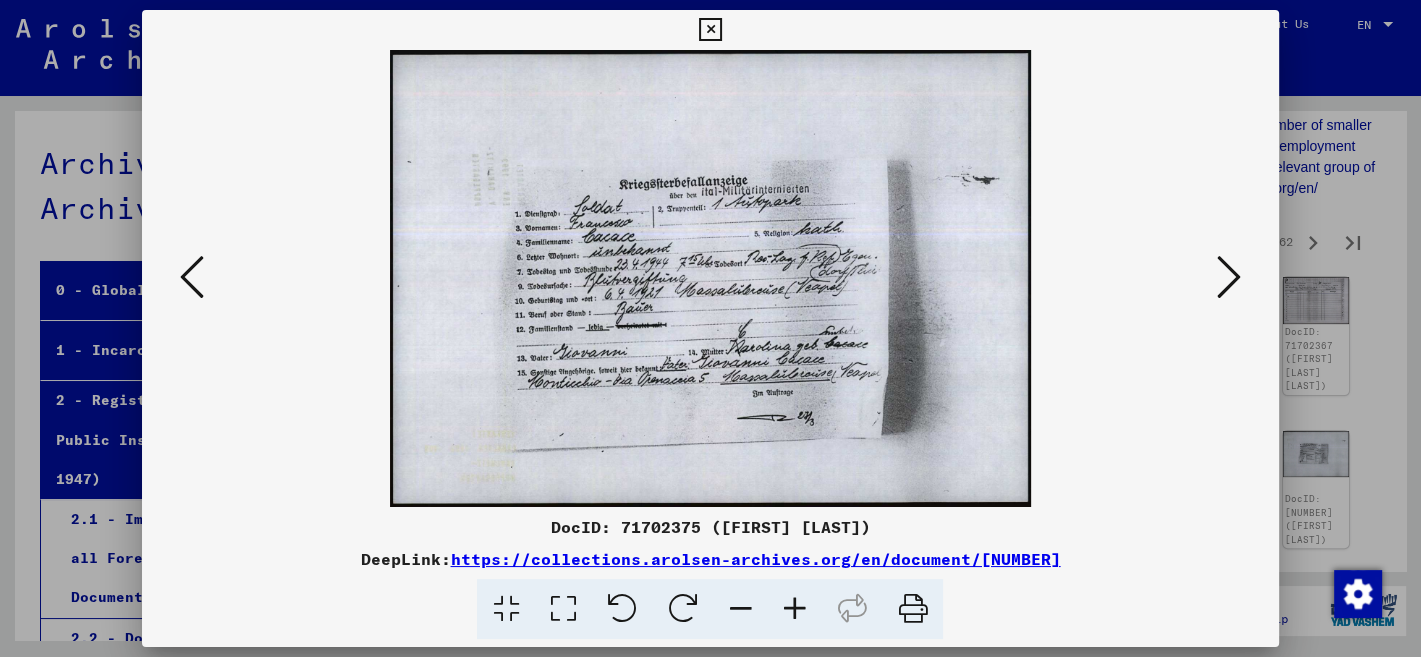 click at bounding box center (1229, 277) 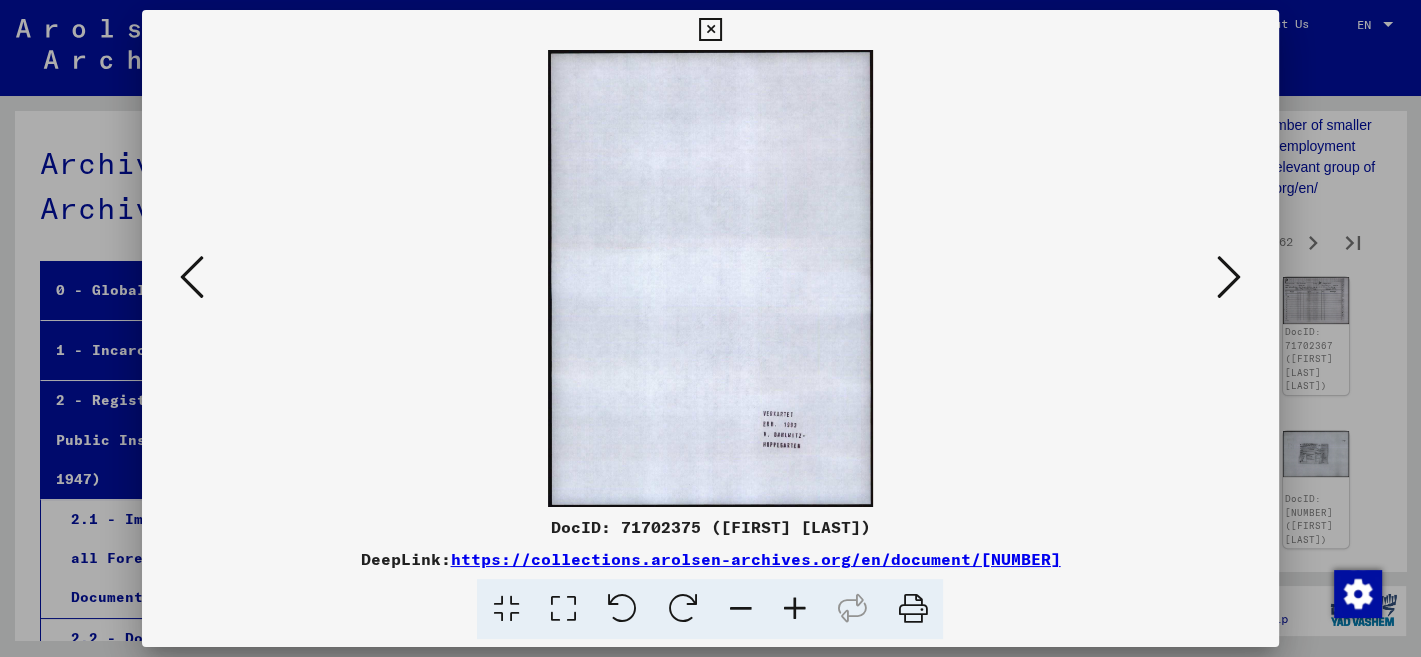 click at bounding box center [1229, 277] 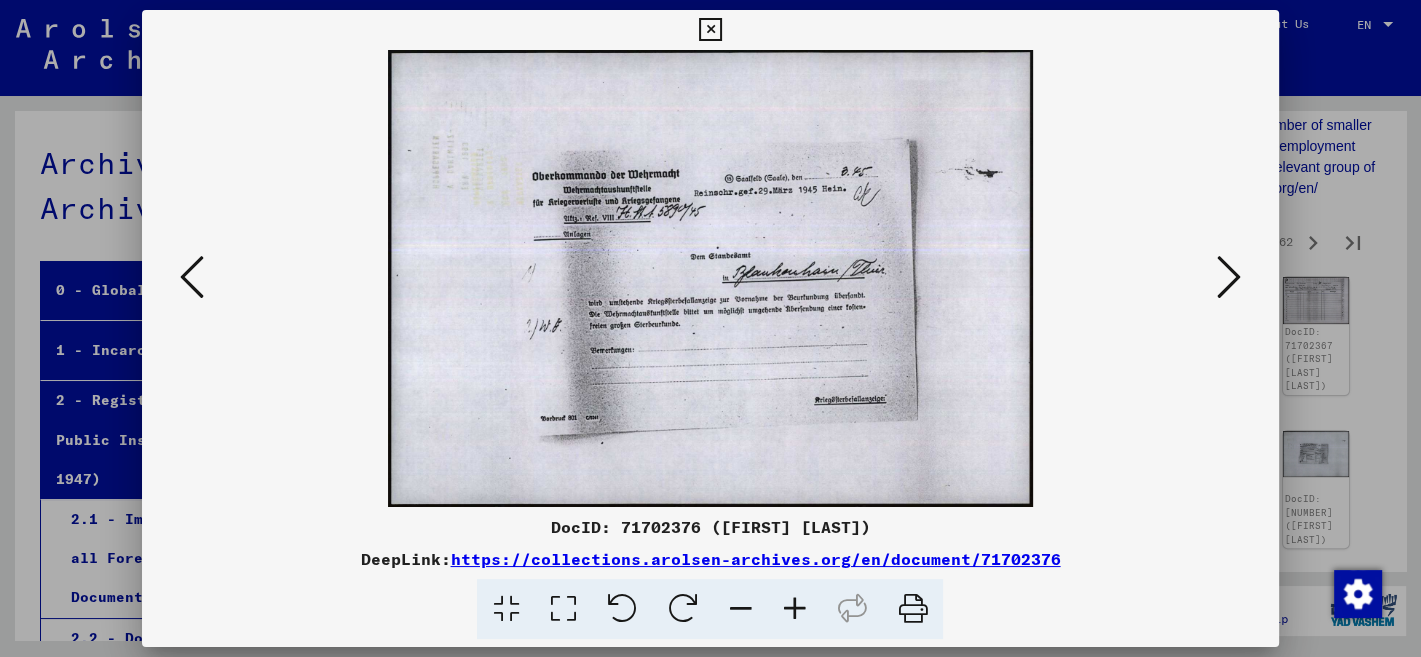 click at bounding box center [1229, 277] 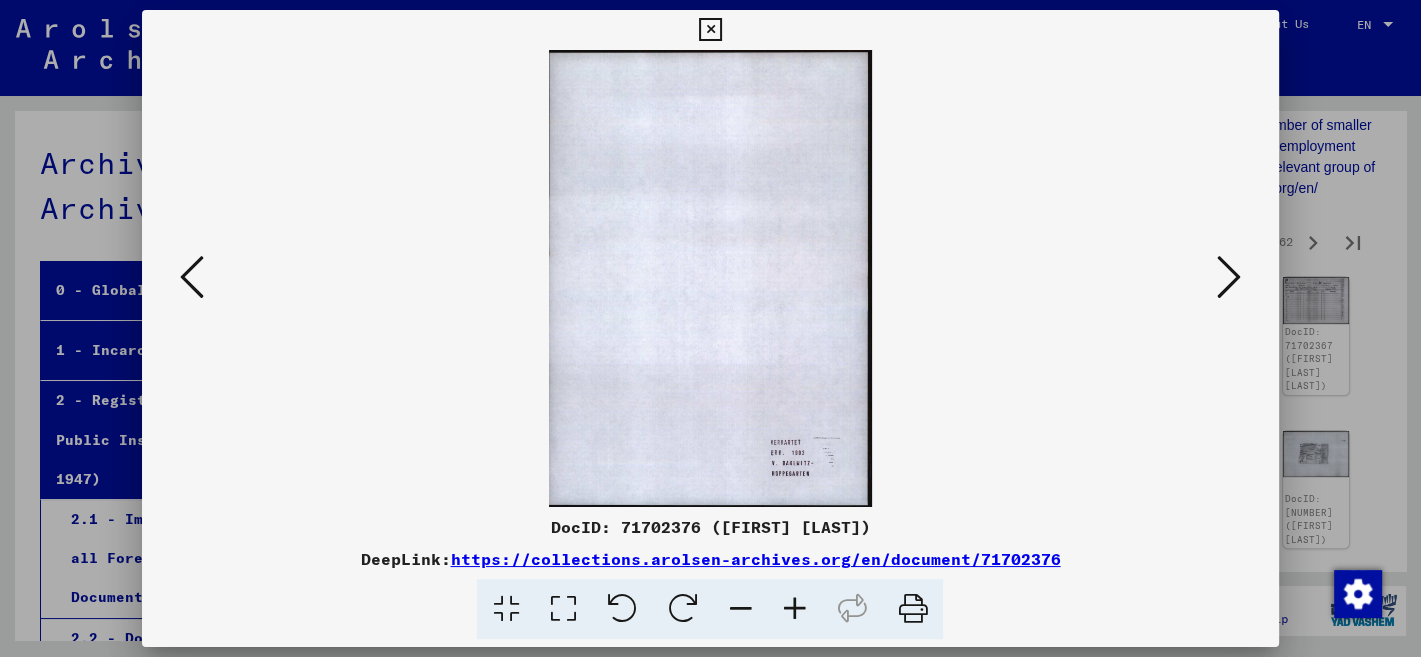 click at bounding box center [1229, 277] 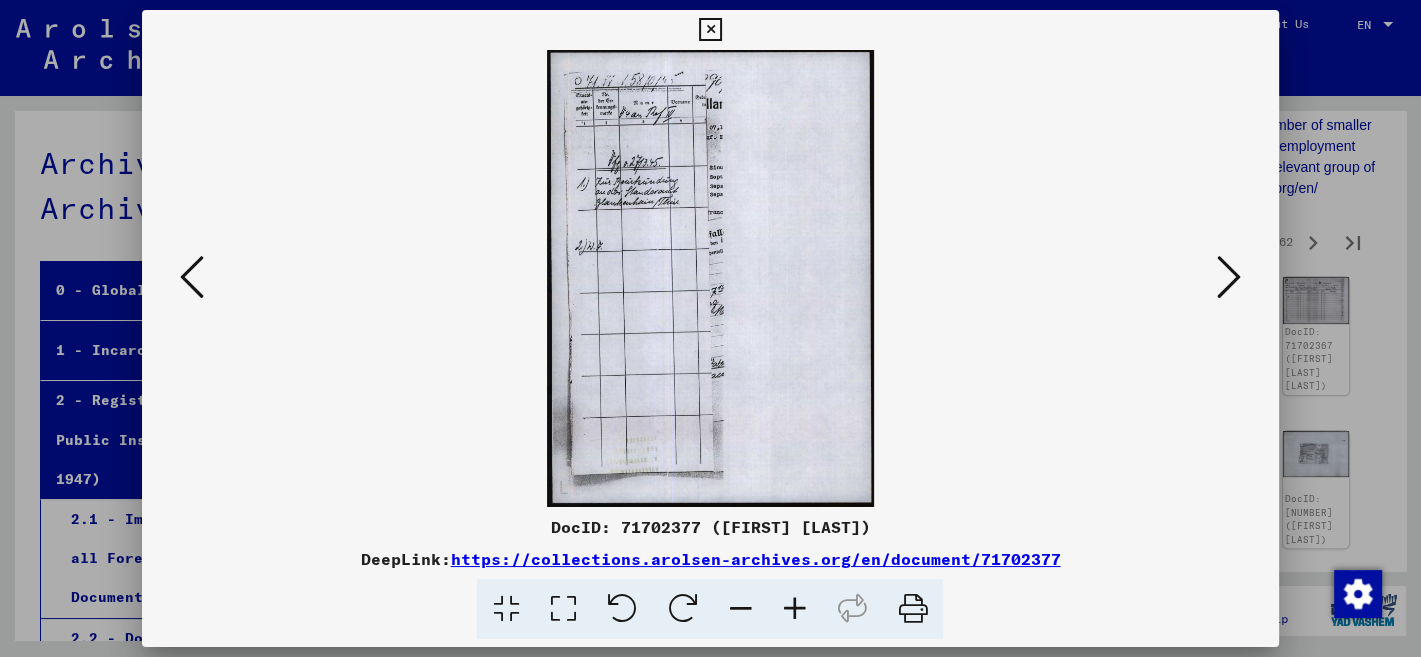 click at bounding box center [1229, 277] 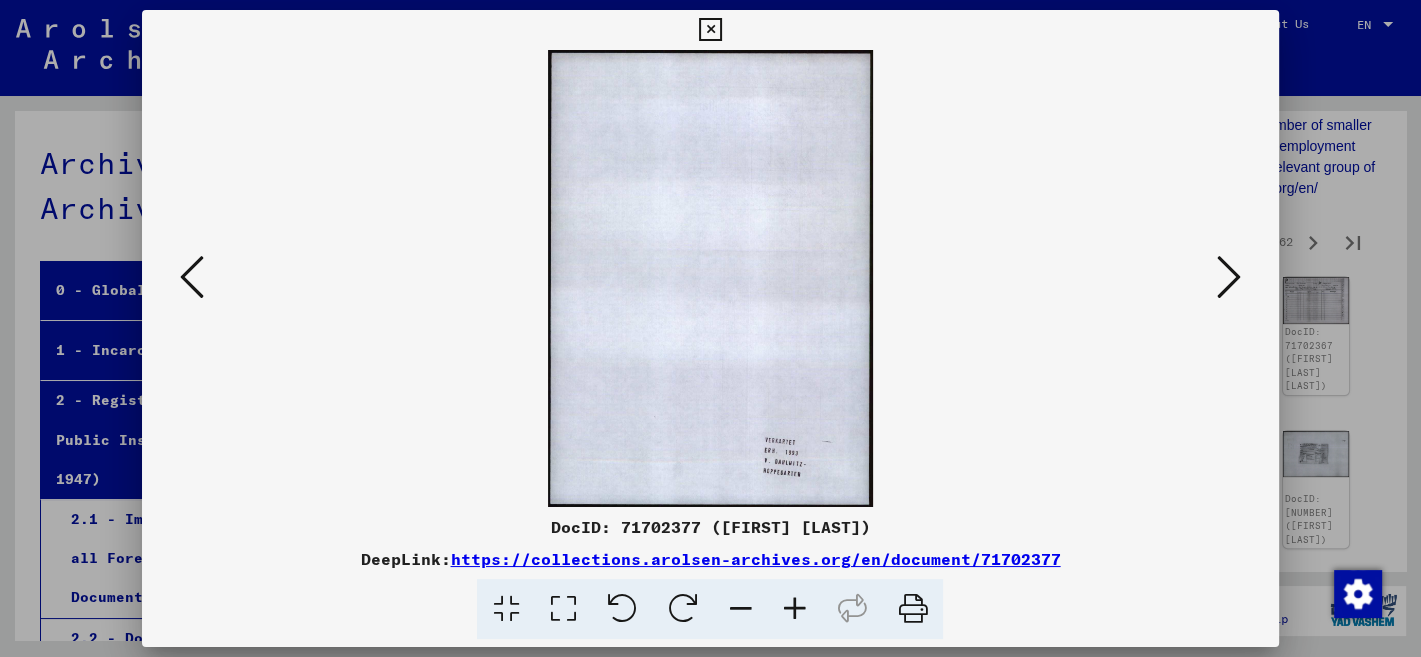 click at bounding box center [1229, 277] 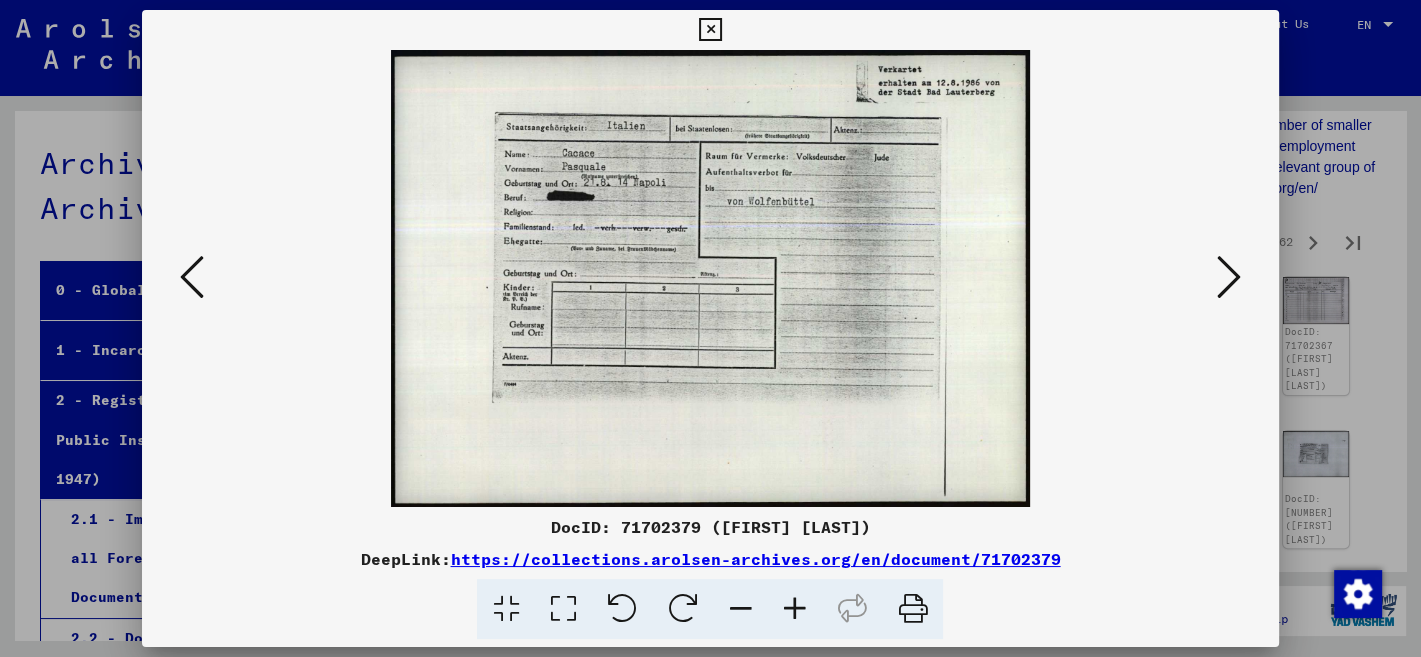 click at bounding box center (1229, 277) 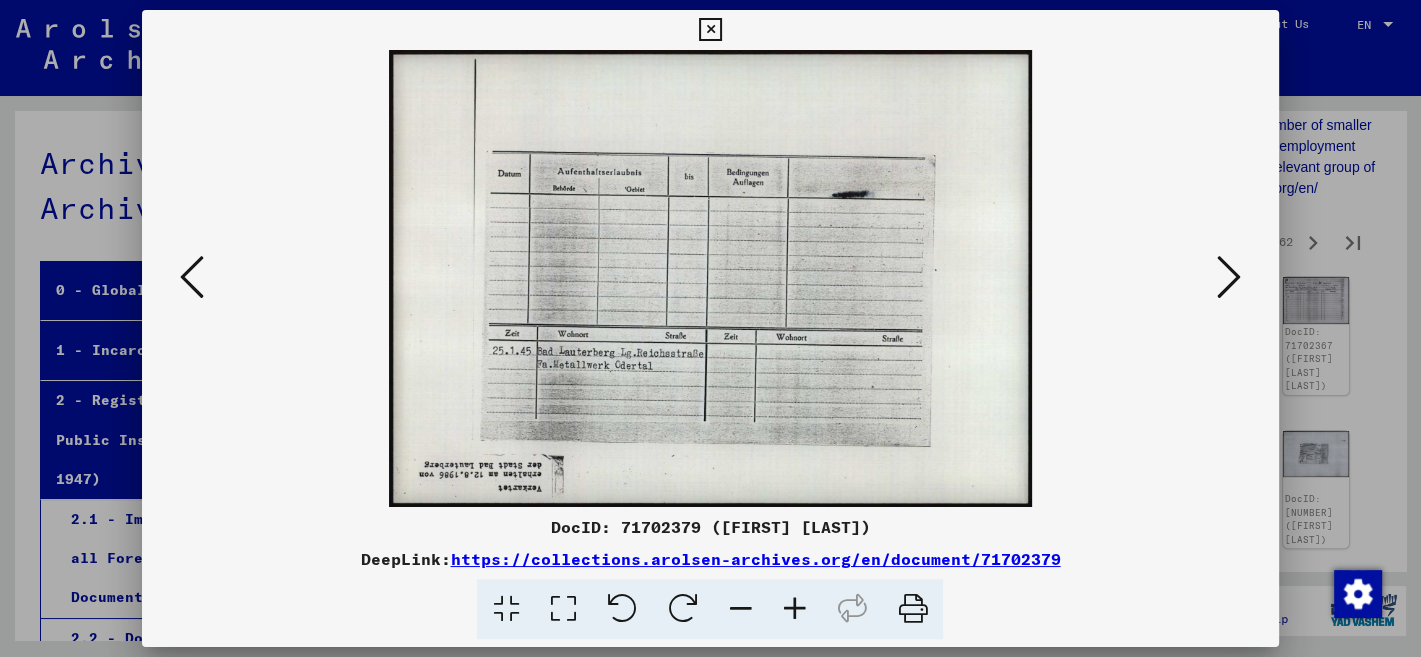 click at bounding box center (1229, 277) 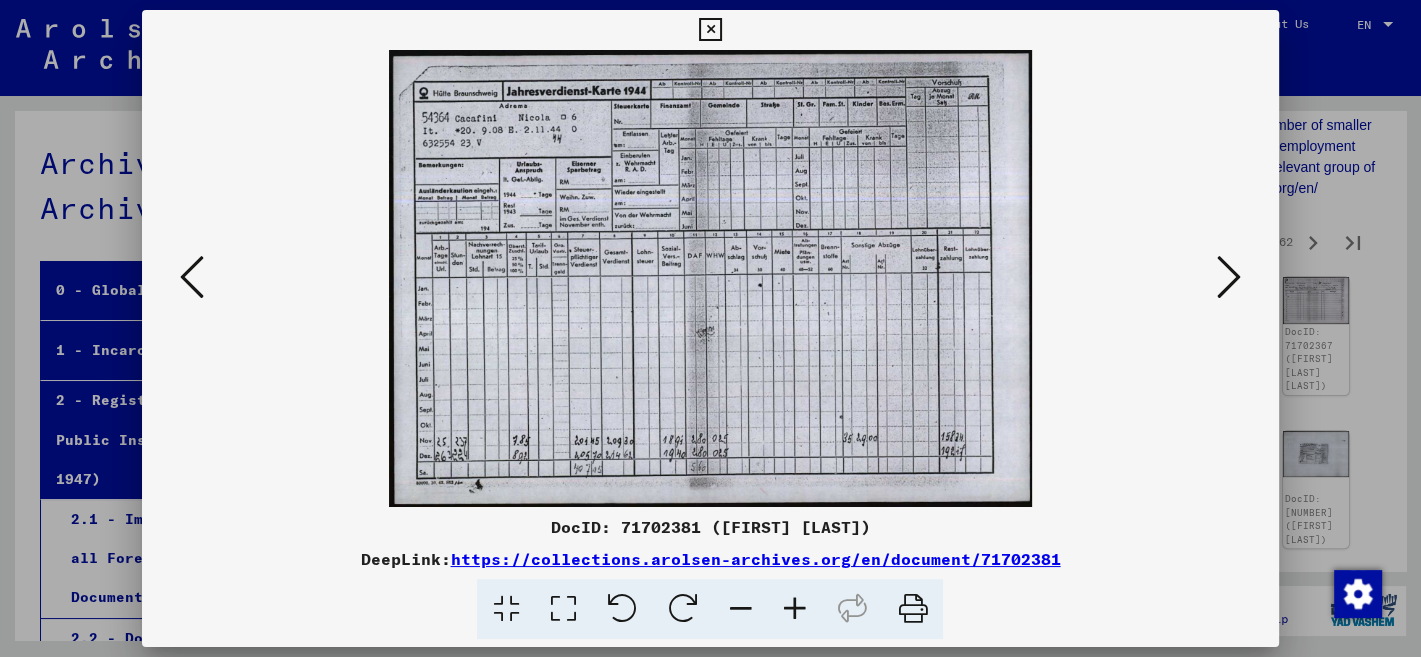 click at bounding box center [1229, 277] 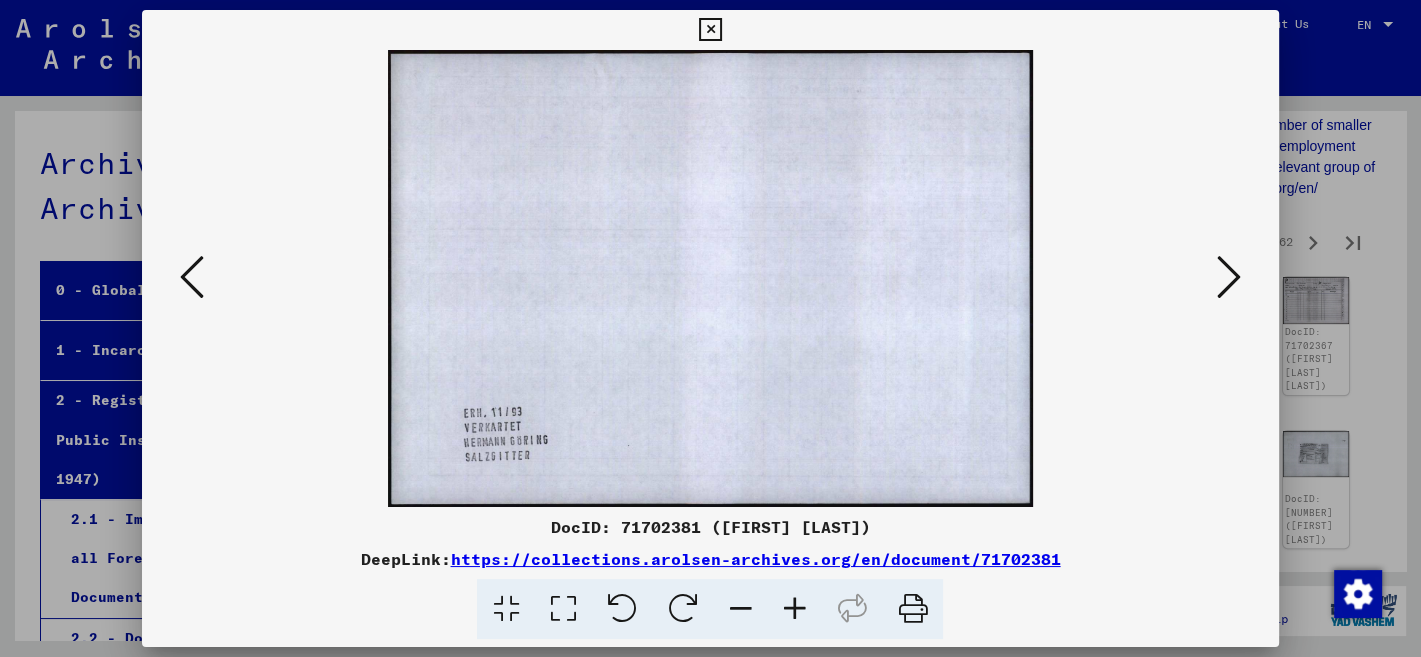 click at bounding box center (1229, 277) 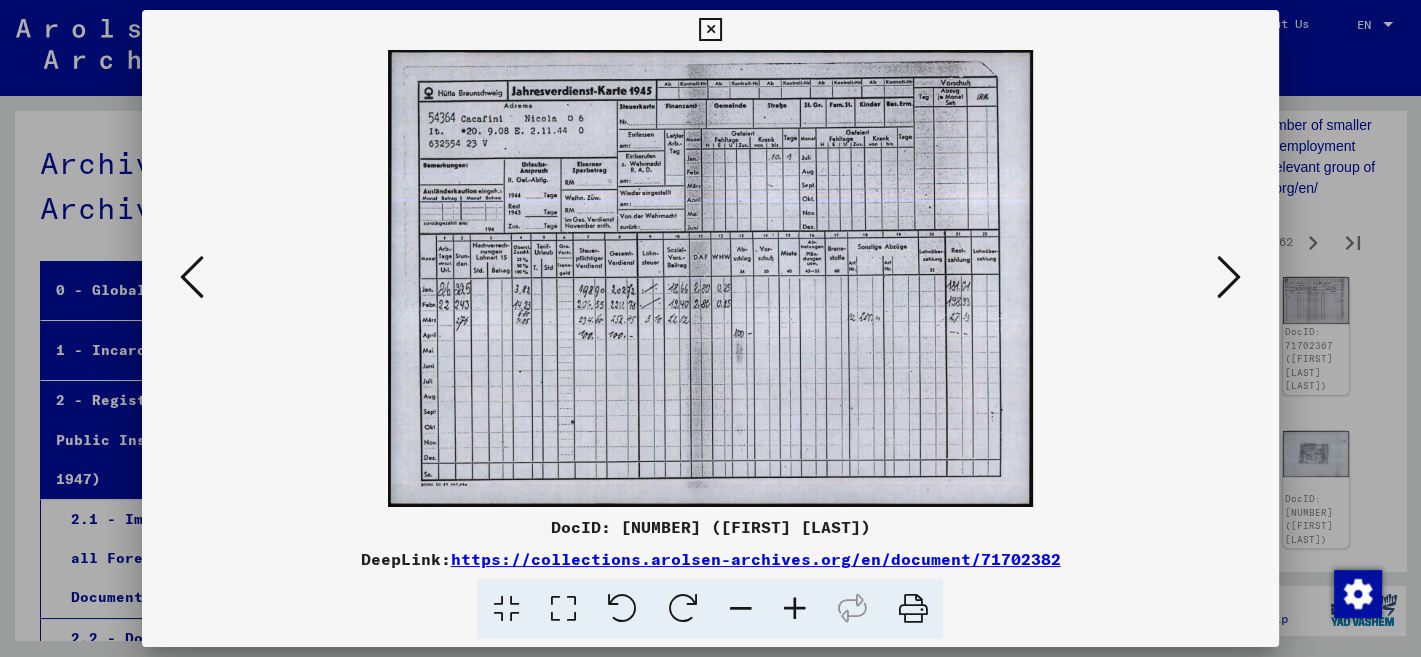 click at bounding box center [1229, 277] 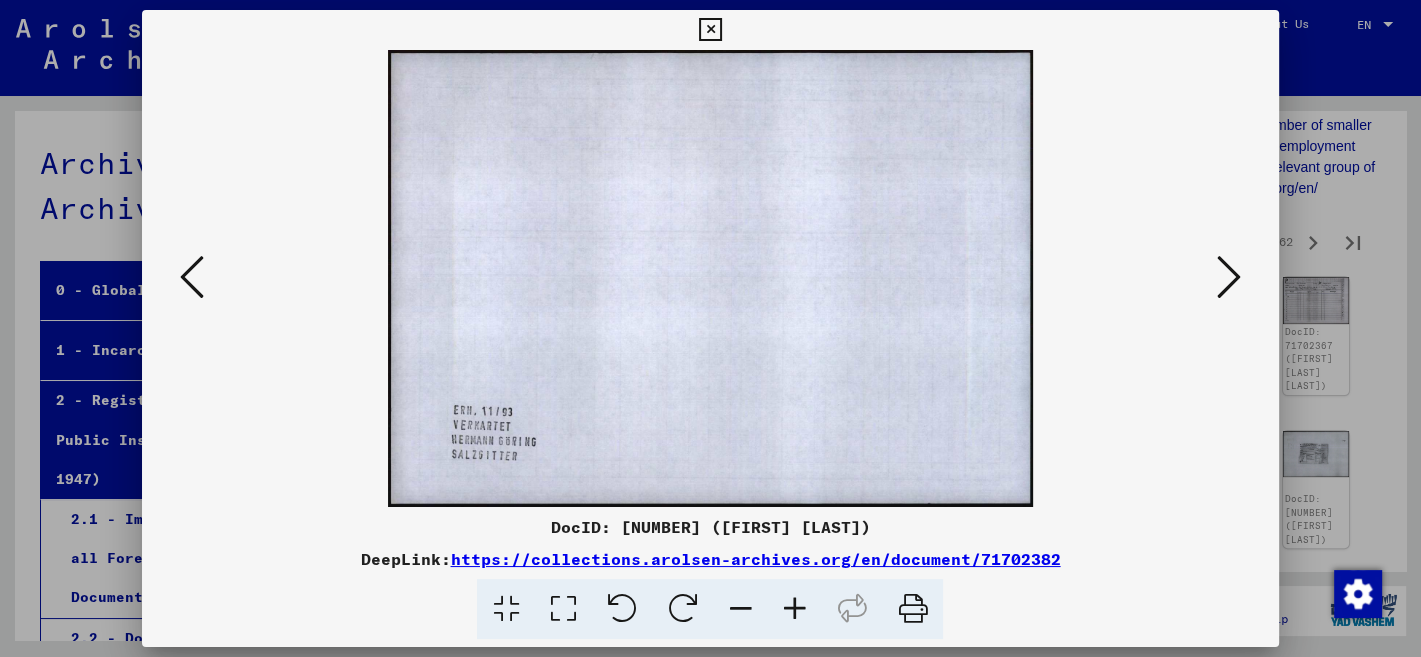 click at bounding box center [1229, 277] 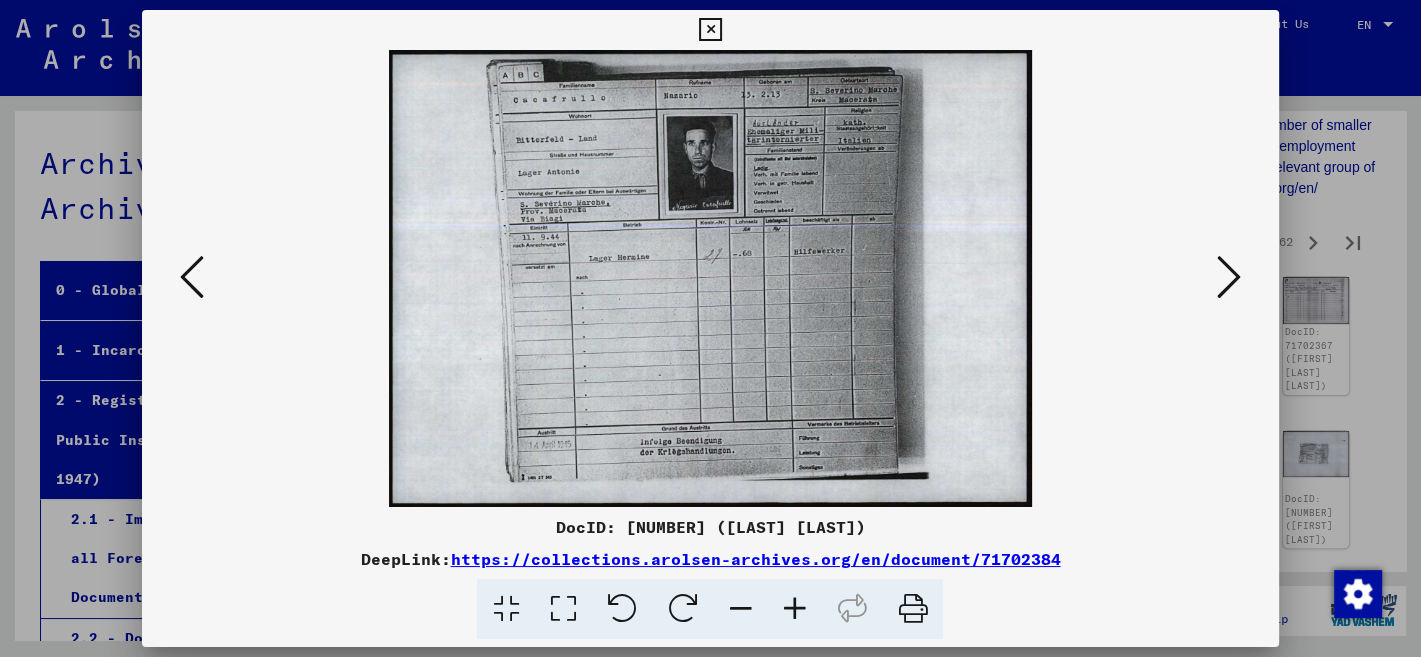 click at bounding box center (1229, 277) 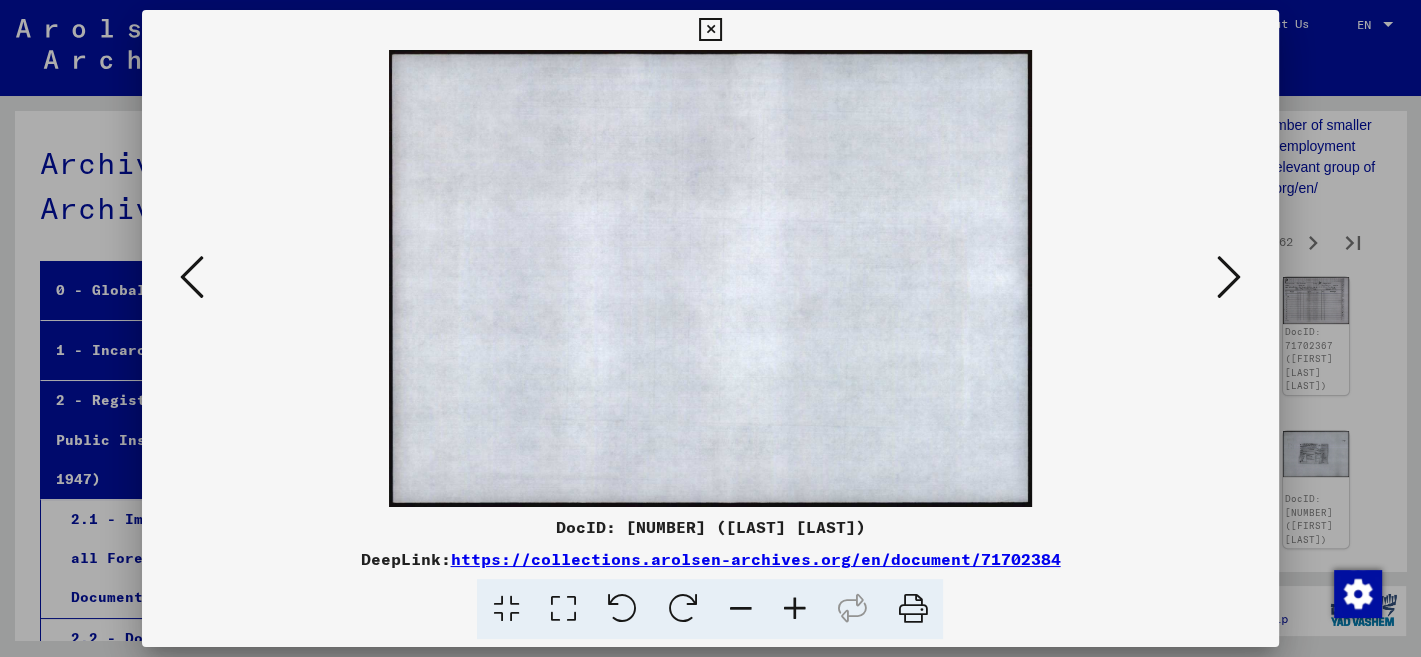 click at bounding box center [1229, 277] 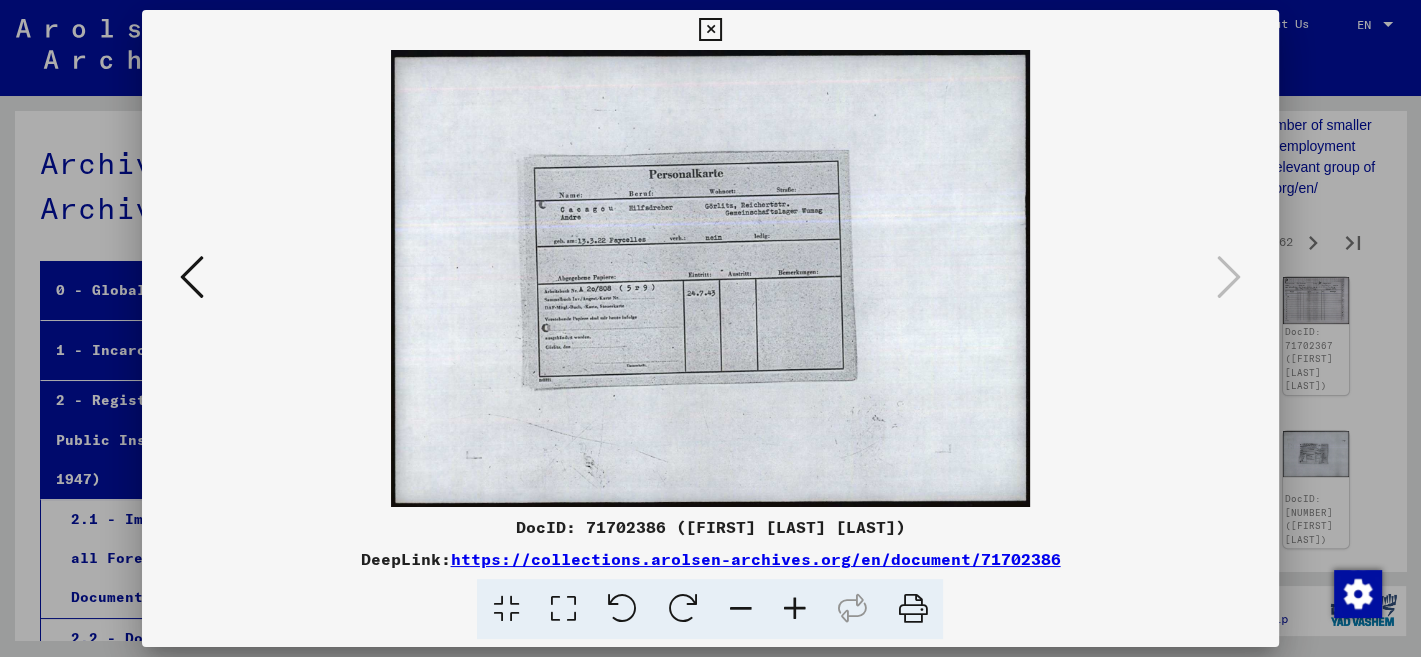click at bounding box center [710, 30] 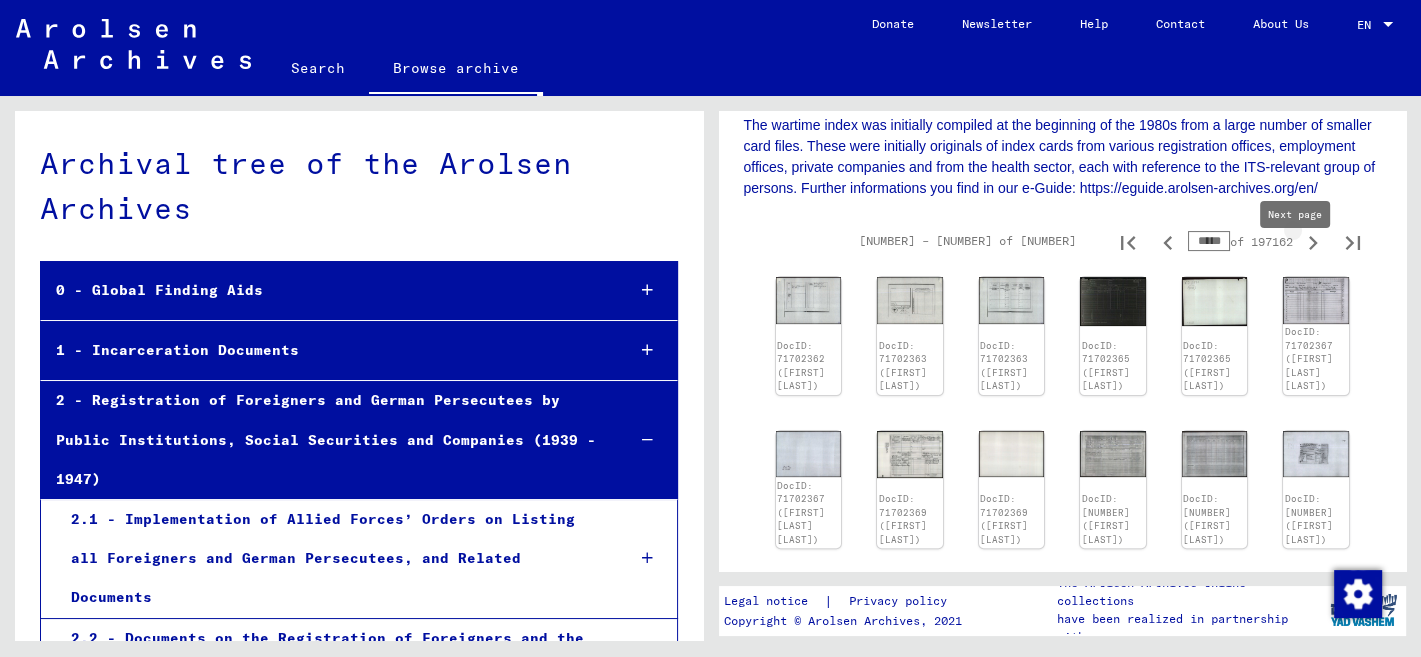 click 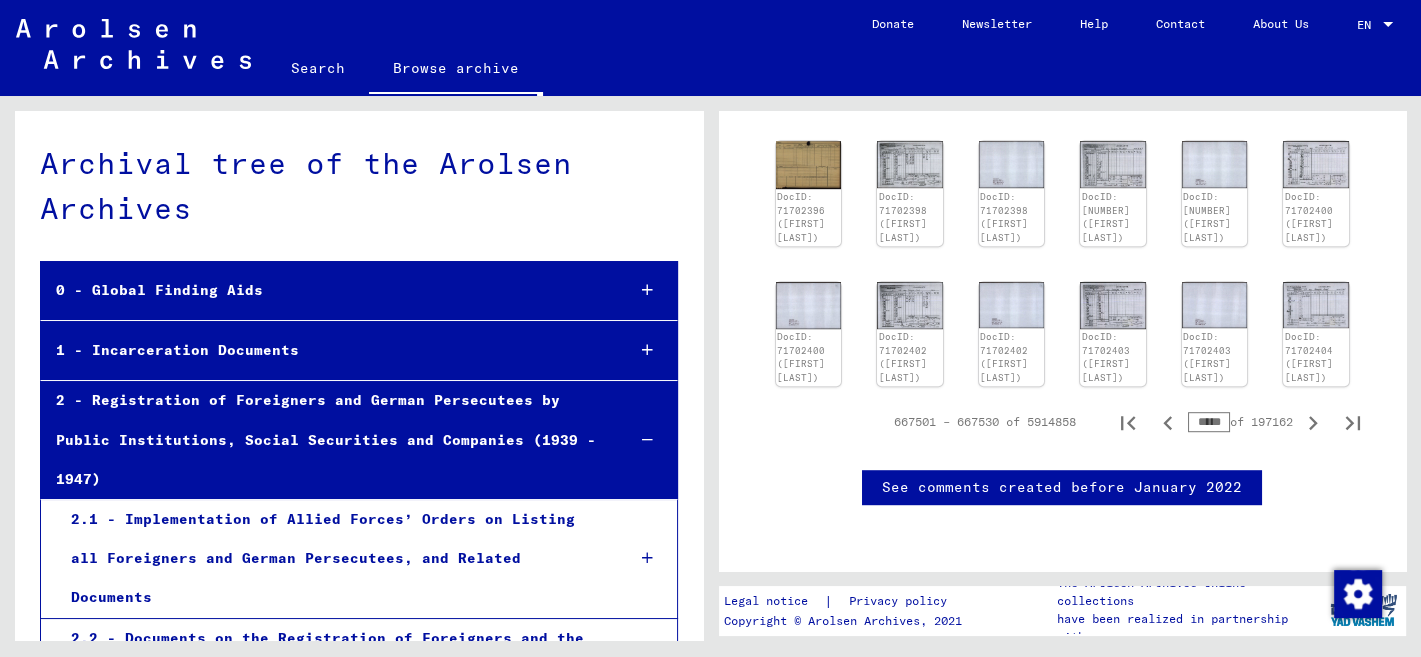 scroll, scrollTop: 1317, scrollLeft: 0, axis: vertical 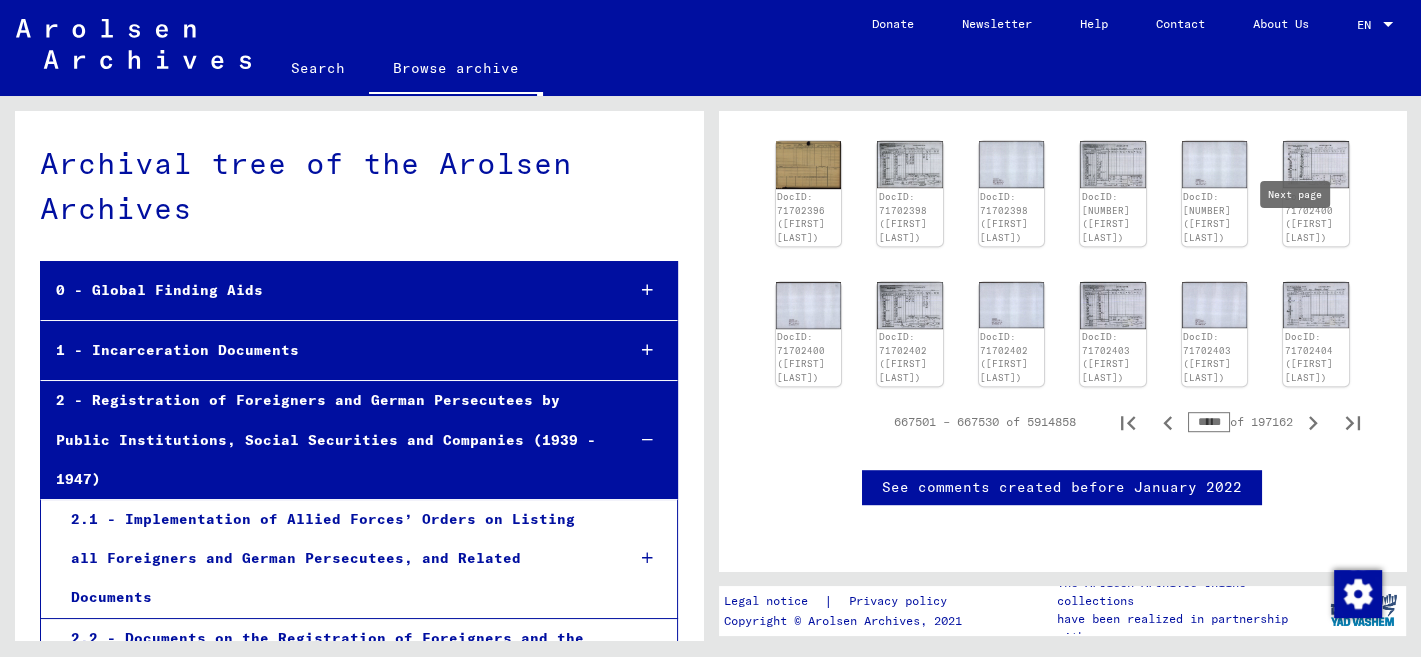 click 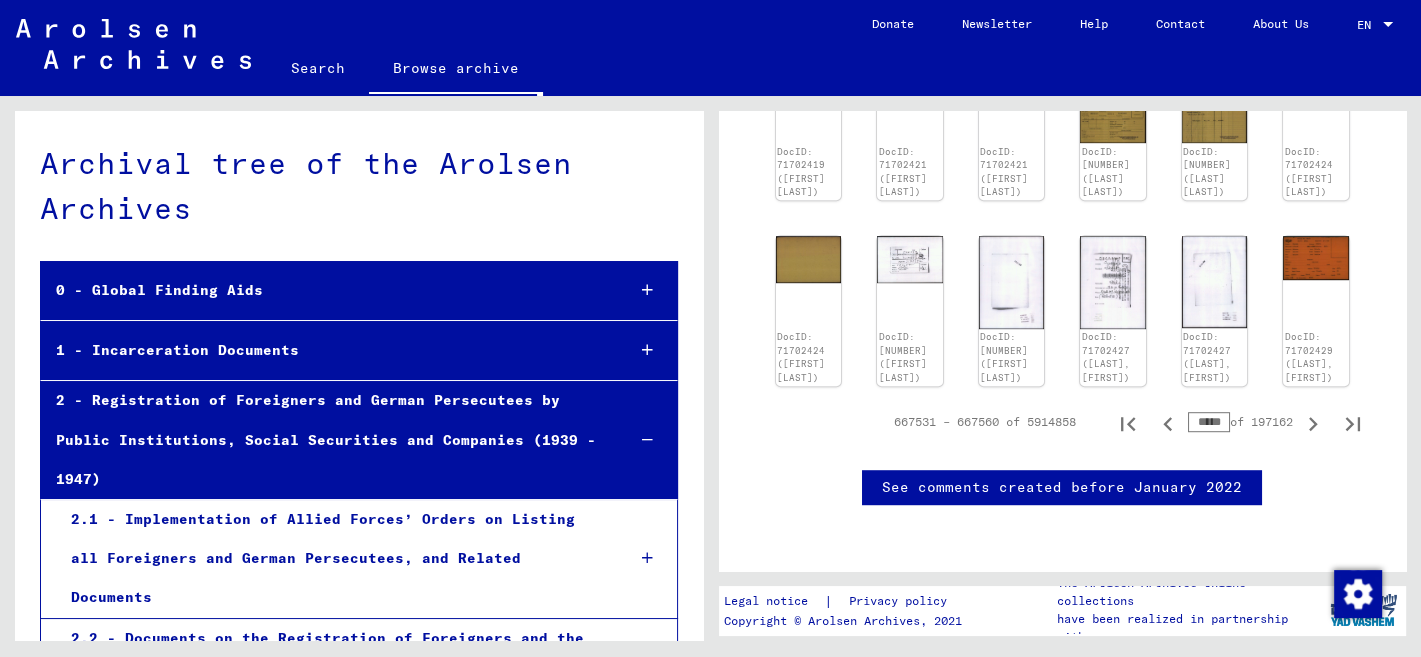 scroll, scrollTop: 563, scrollLeft: 0, axis: vertical 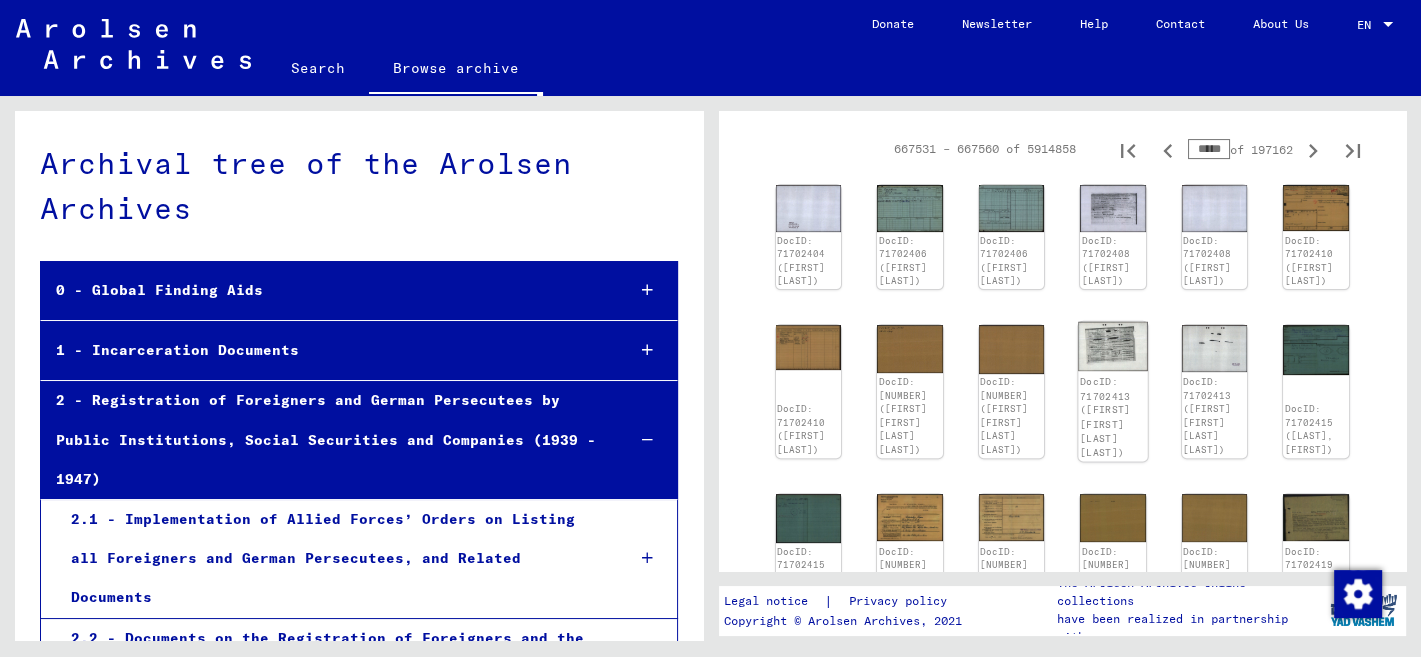 click 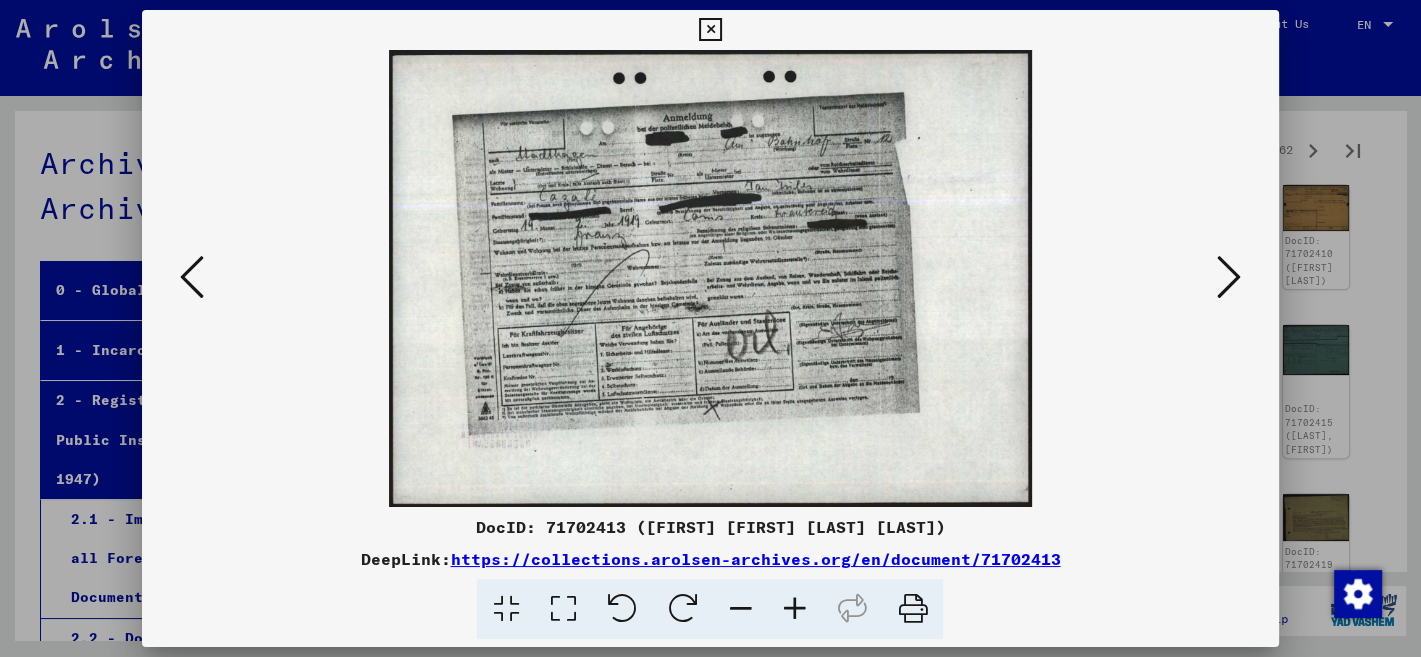 drag, startPoint x: 1270, startPoint y: 281, endPoint x: 1251, endPoint y: 283, distance: 19.104973 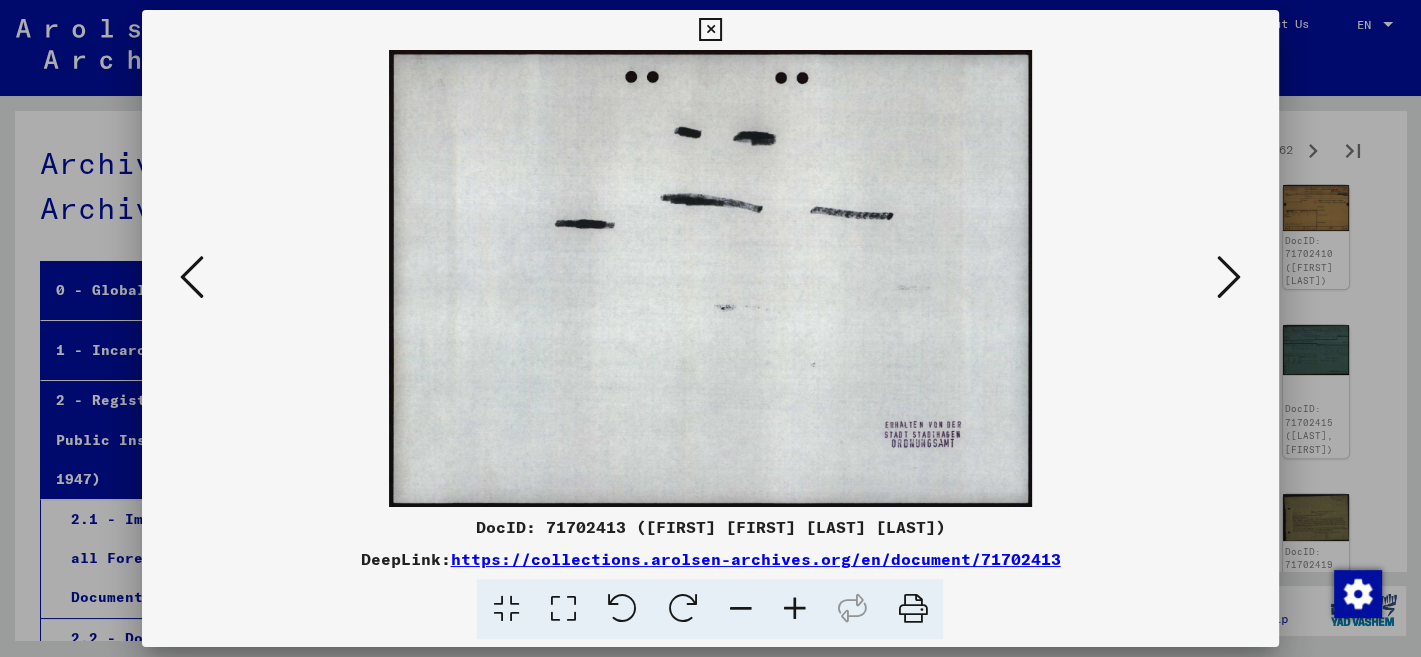 click at bounding box center [1229, 277] 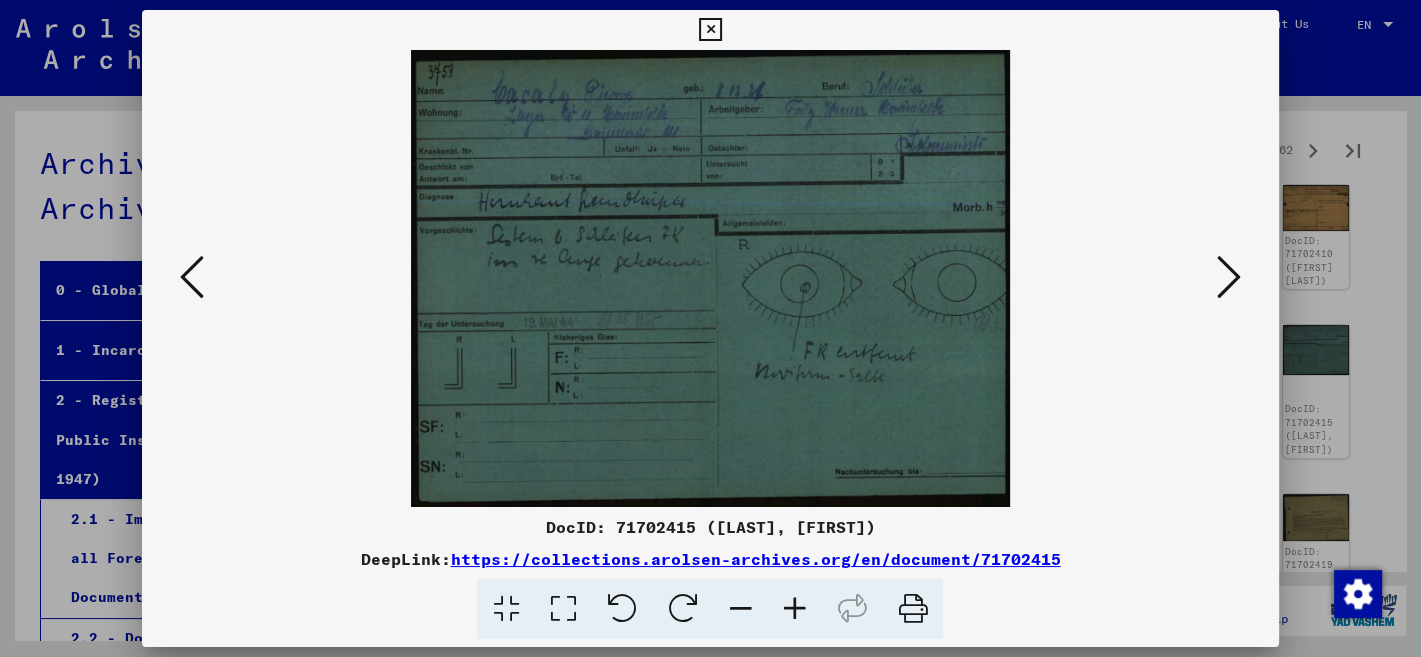 click at bounding box center (1229, 277) 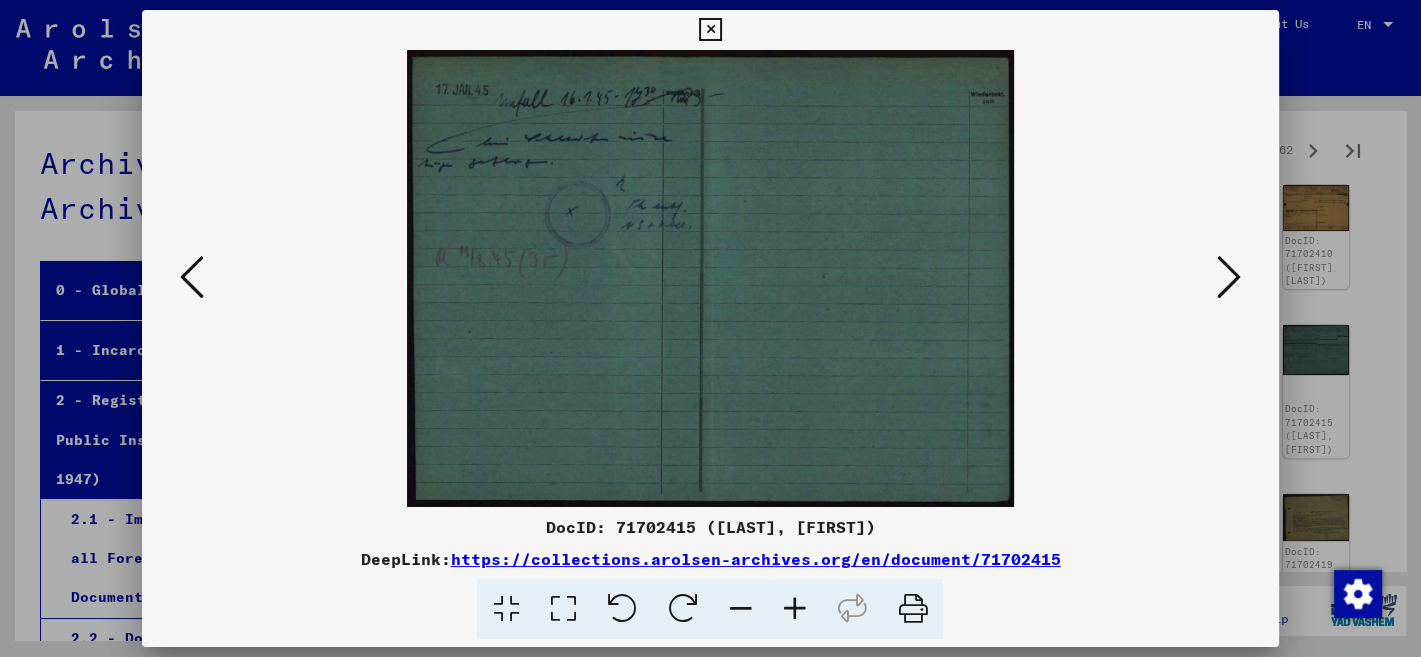 click at bounding box center [1229, 277] 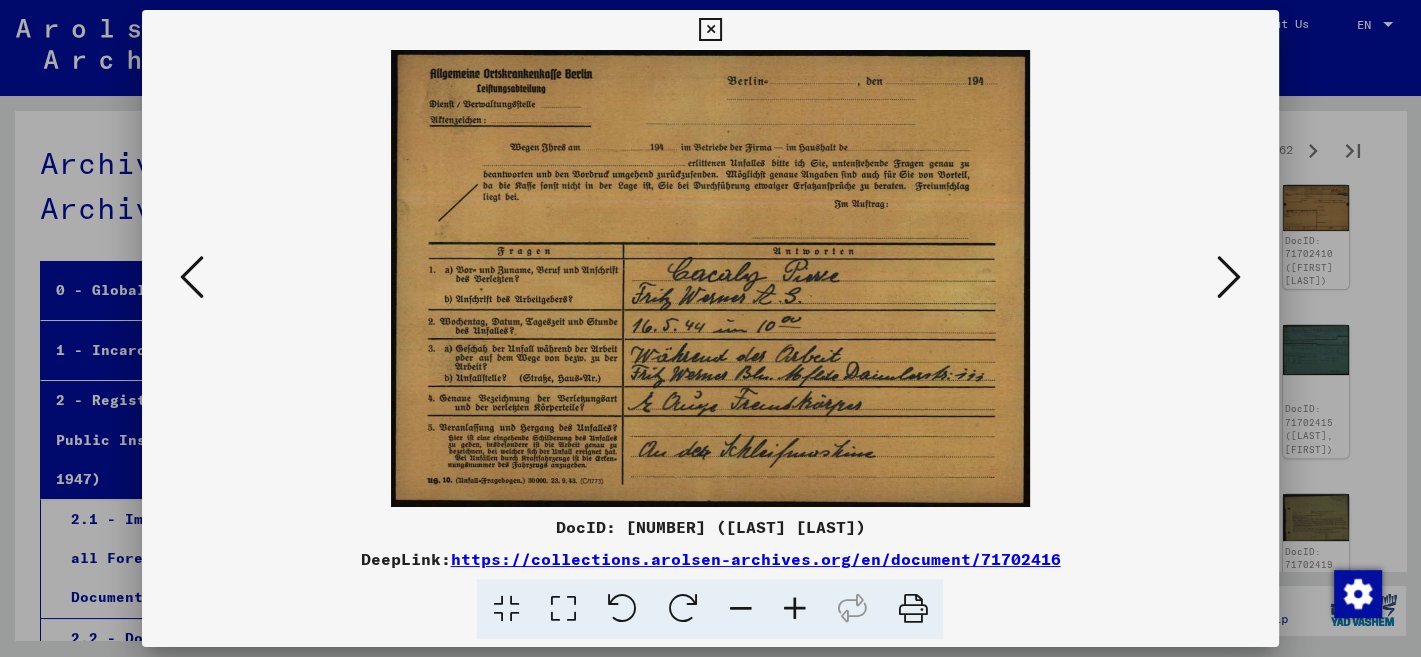 click at bounding box center (1229, 277) 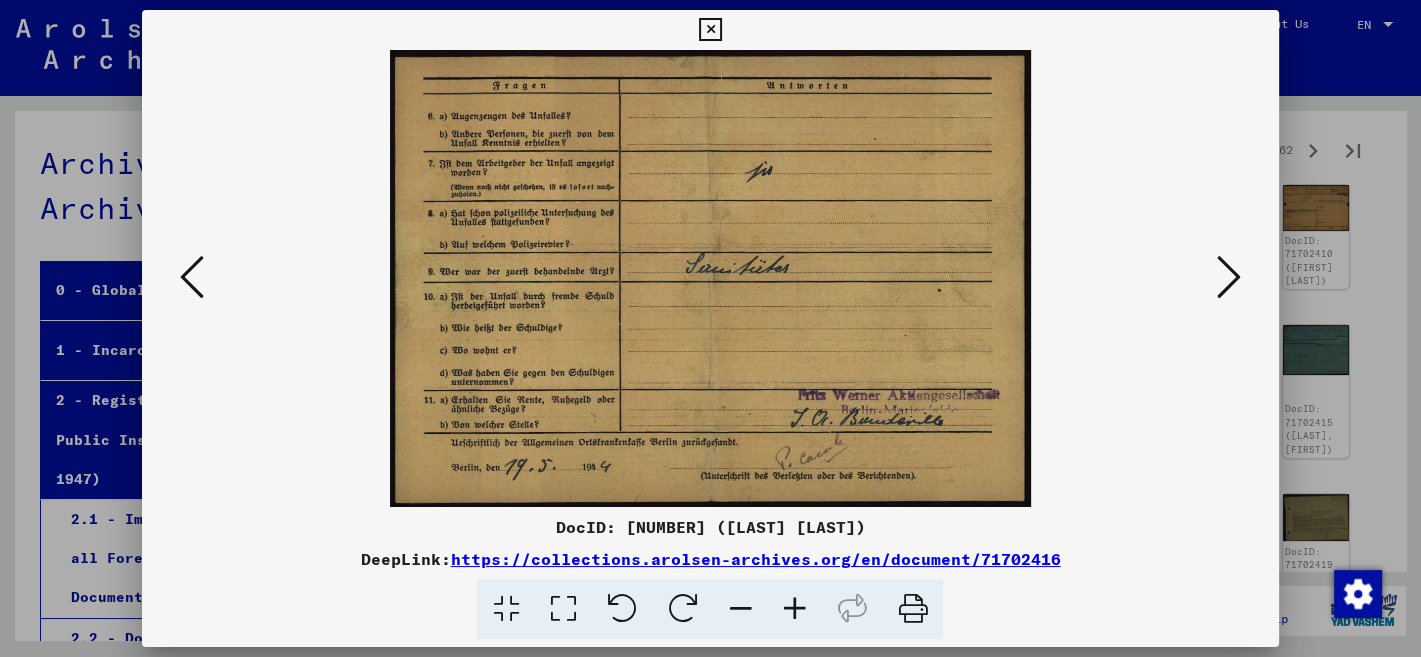 click at bounding box center (1229, 277) 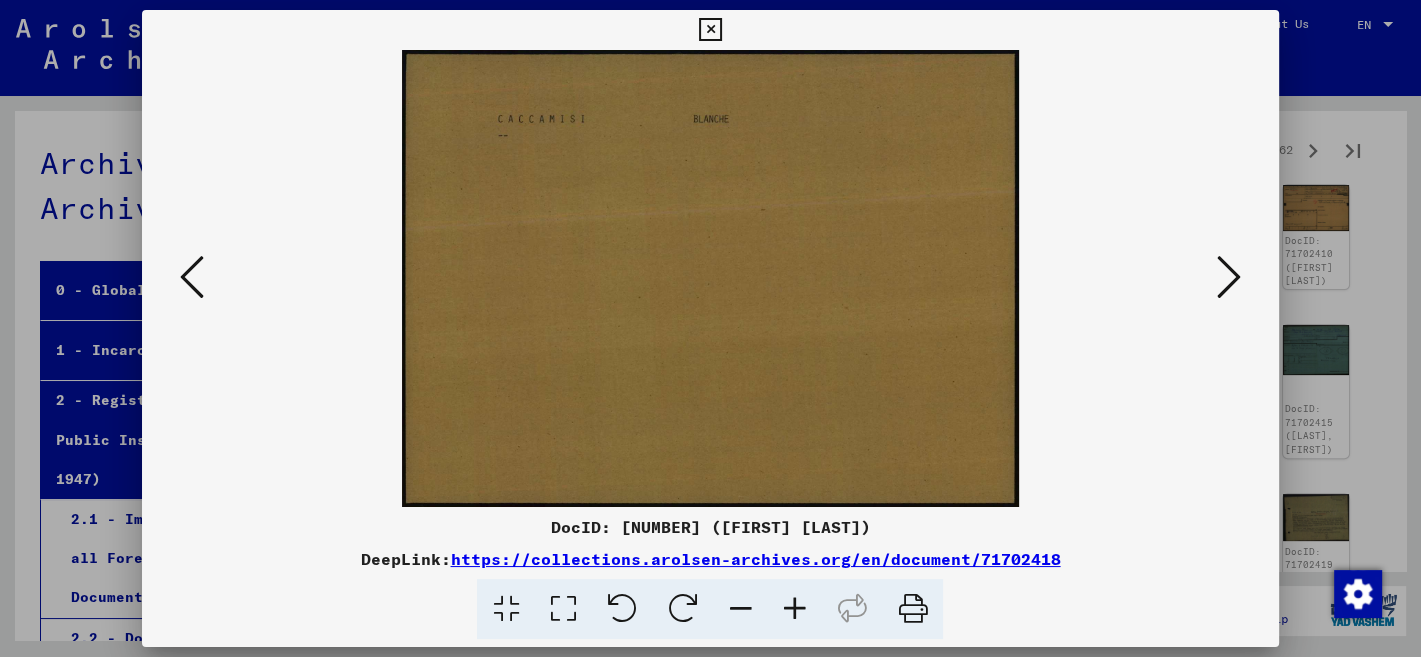 click at bounding box center (1229, 277) 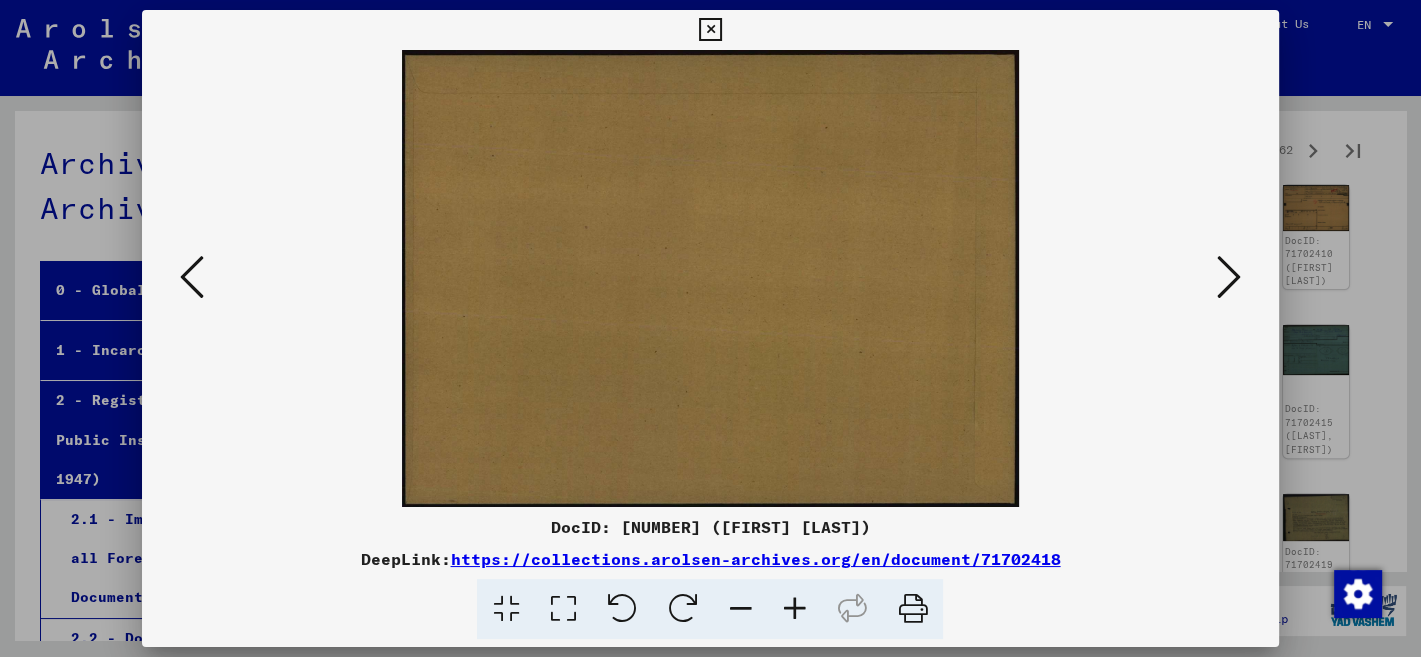 click at bounding box center [1229, 277] 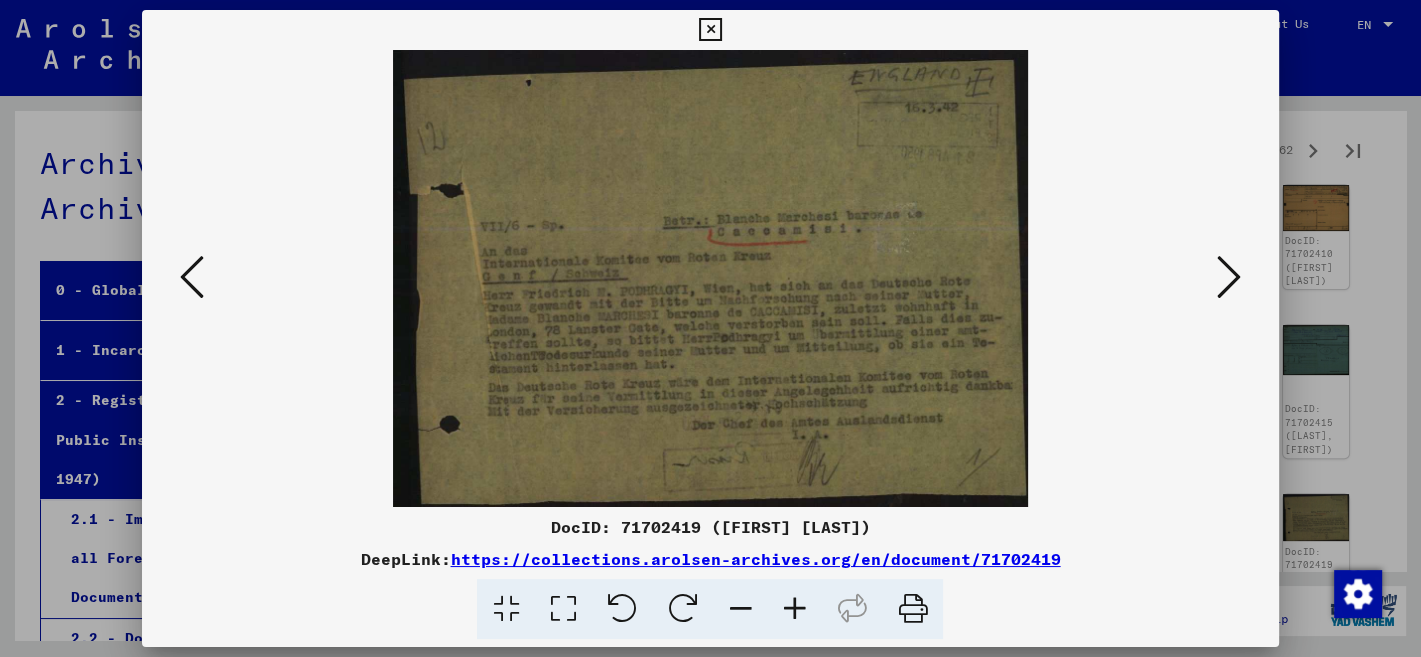click at bounding box center [1229, 277] 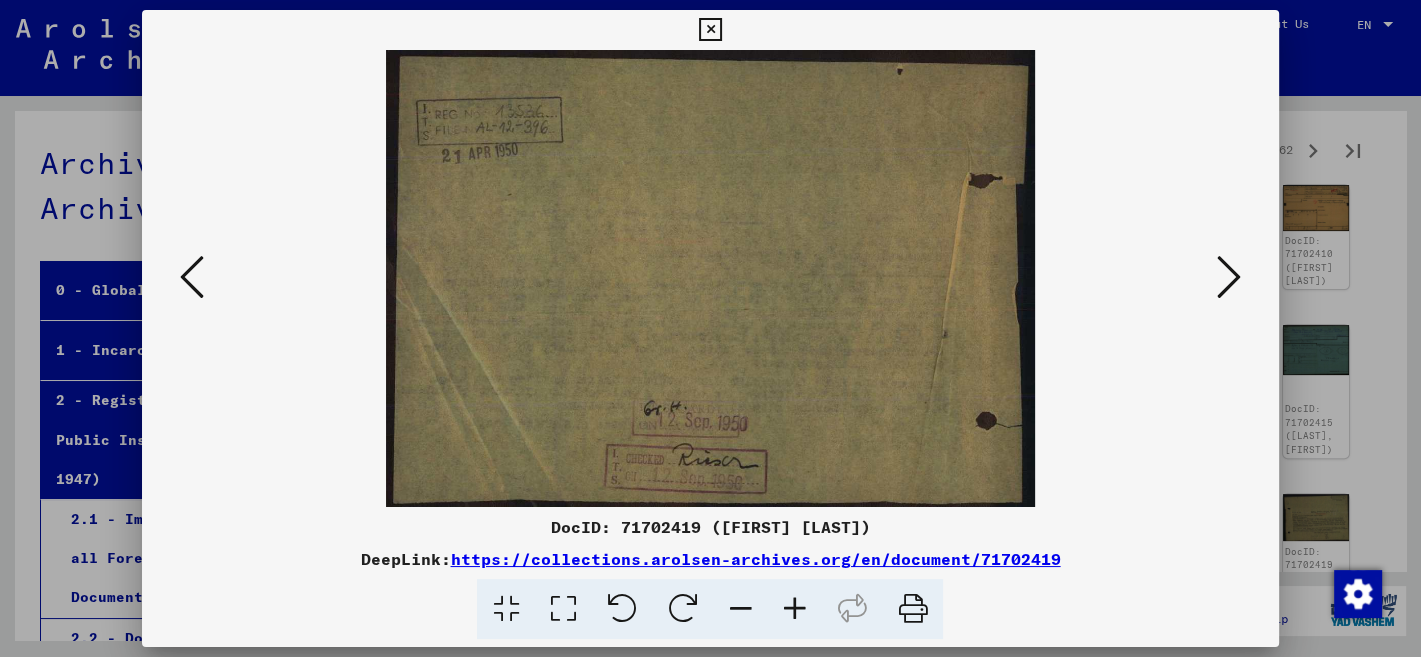 click at bounding box center (1229, 277) 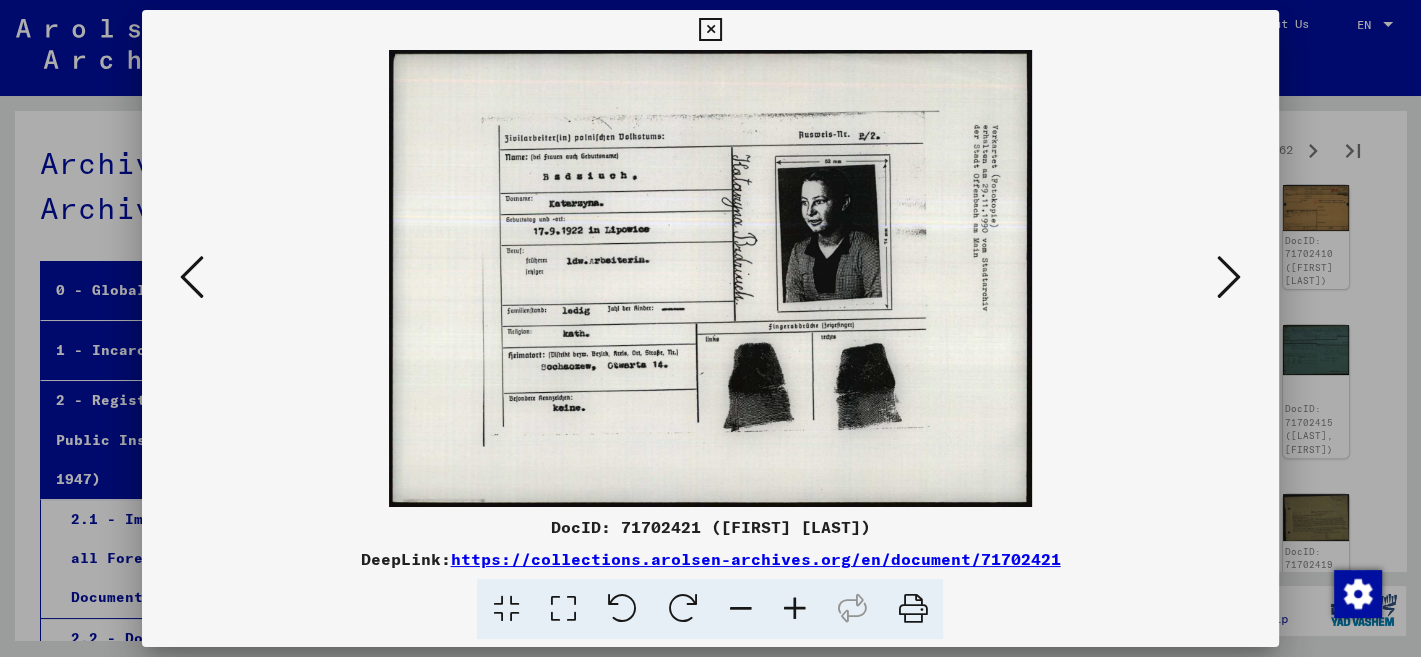 click at bounding box center [1229, 277] 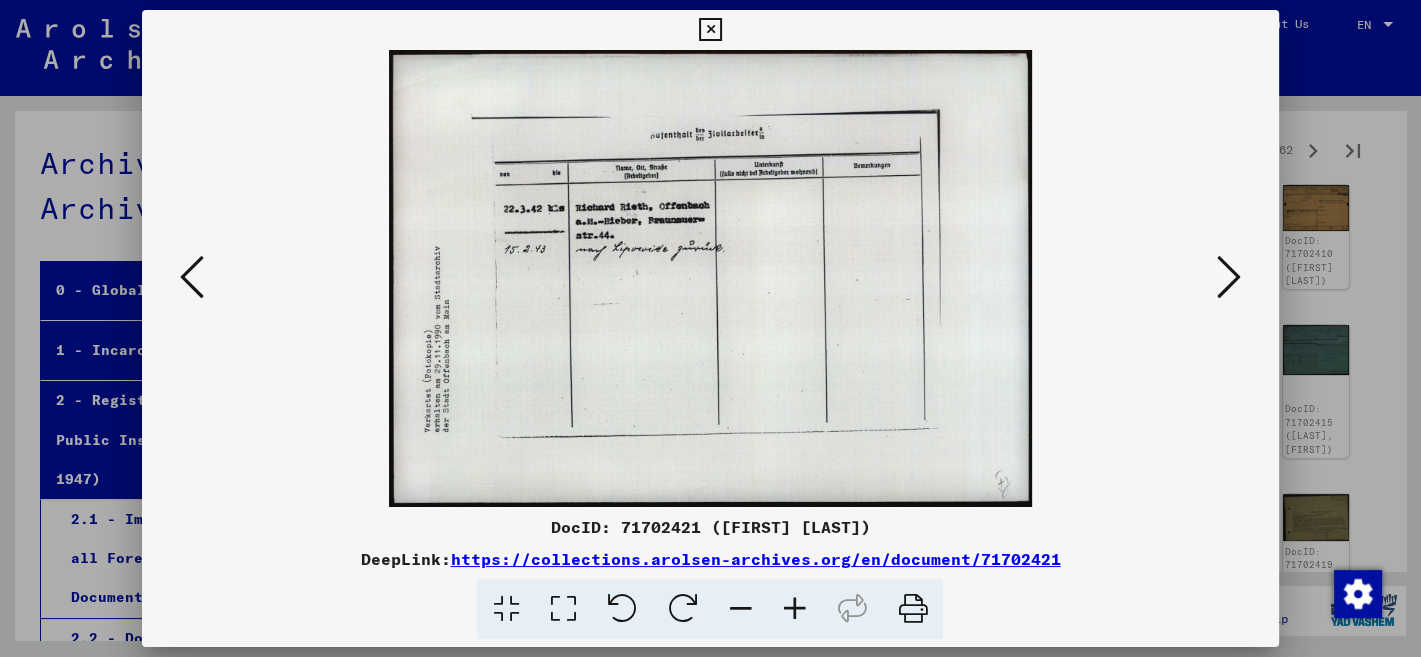 click at bounding box center [1229, 277] 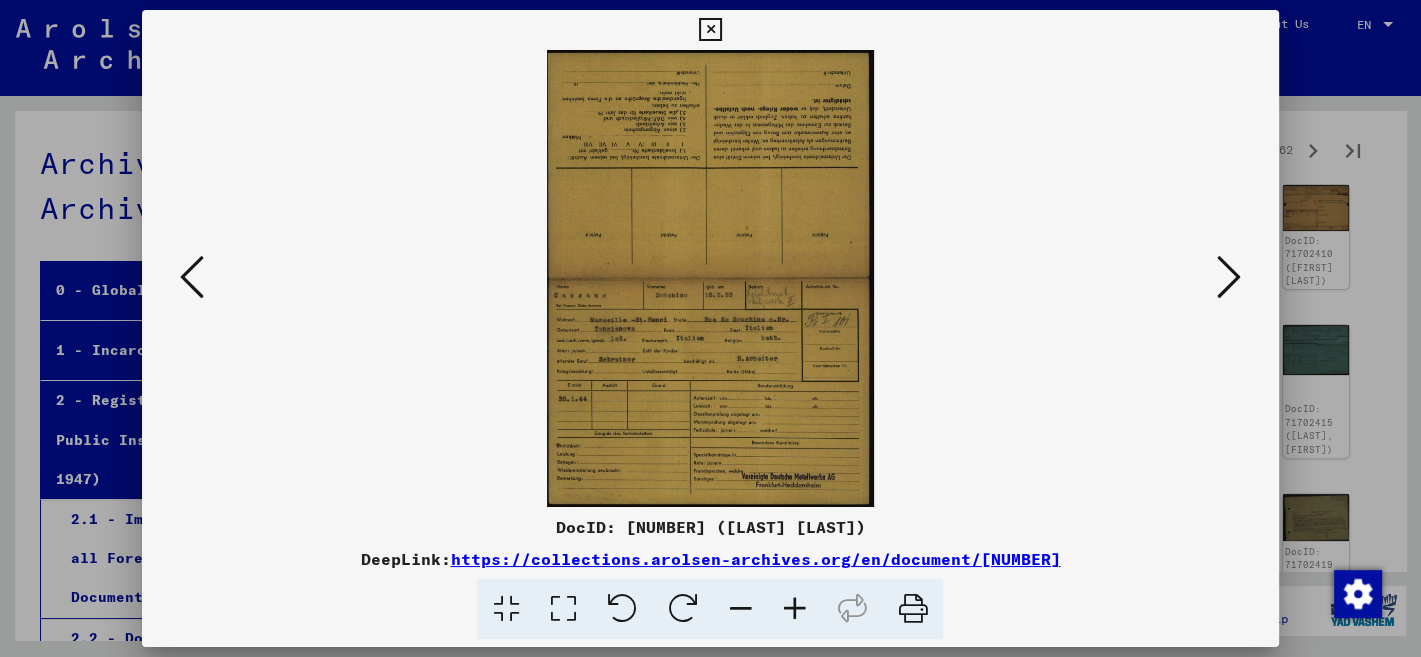click at bounding box center [1229, 277] 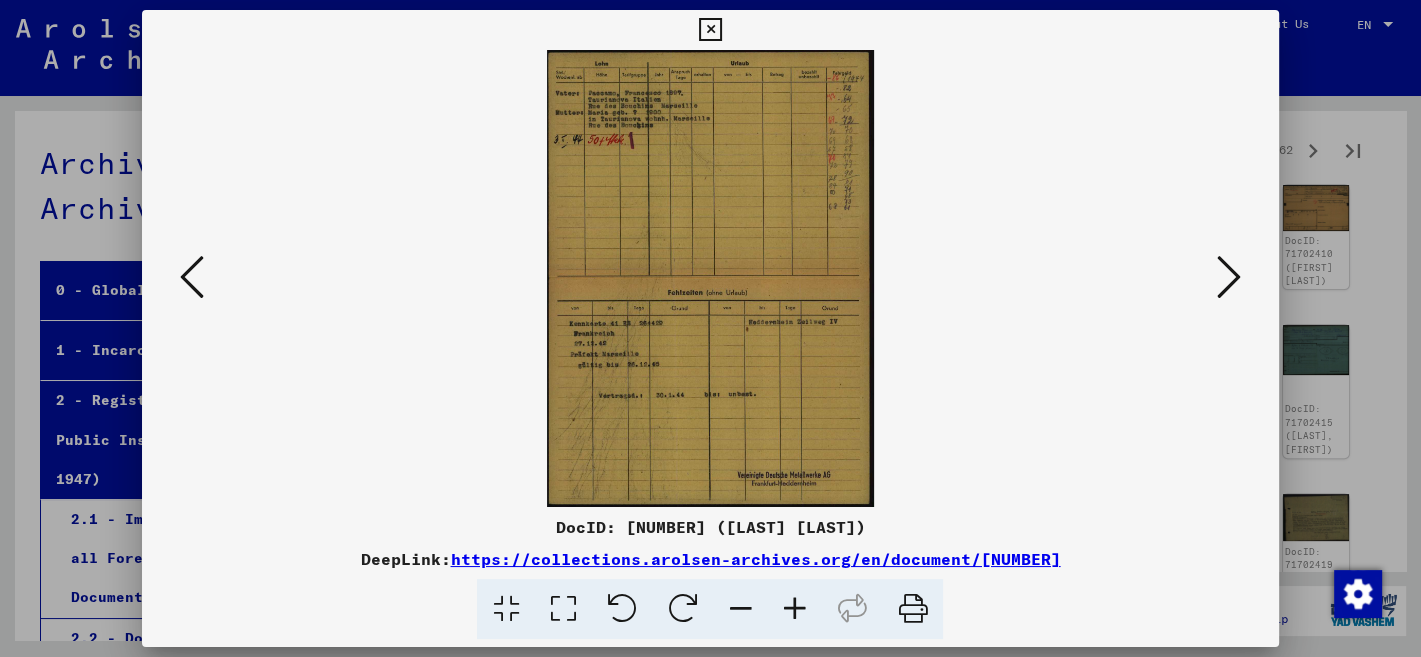 click at bounding box center (1229, 277) 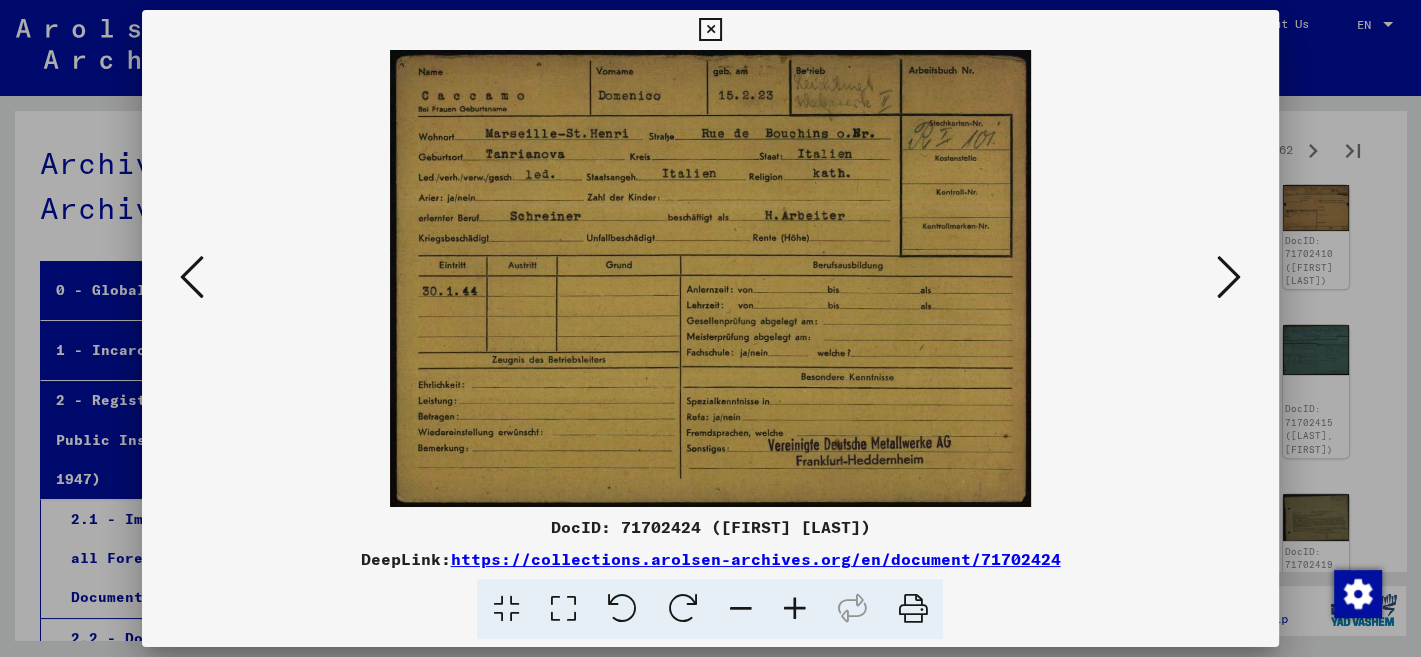 click at bounding box center (1229, 277) 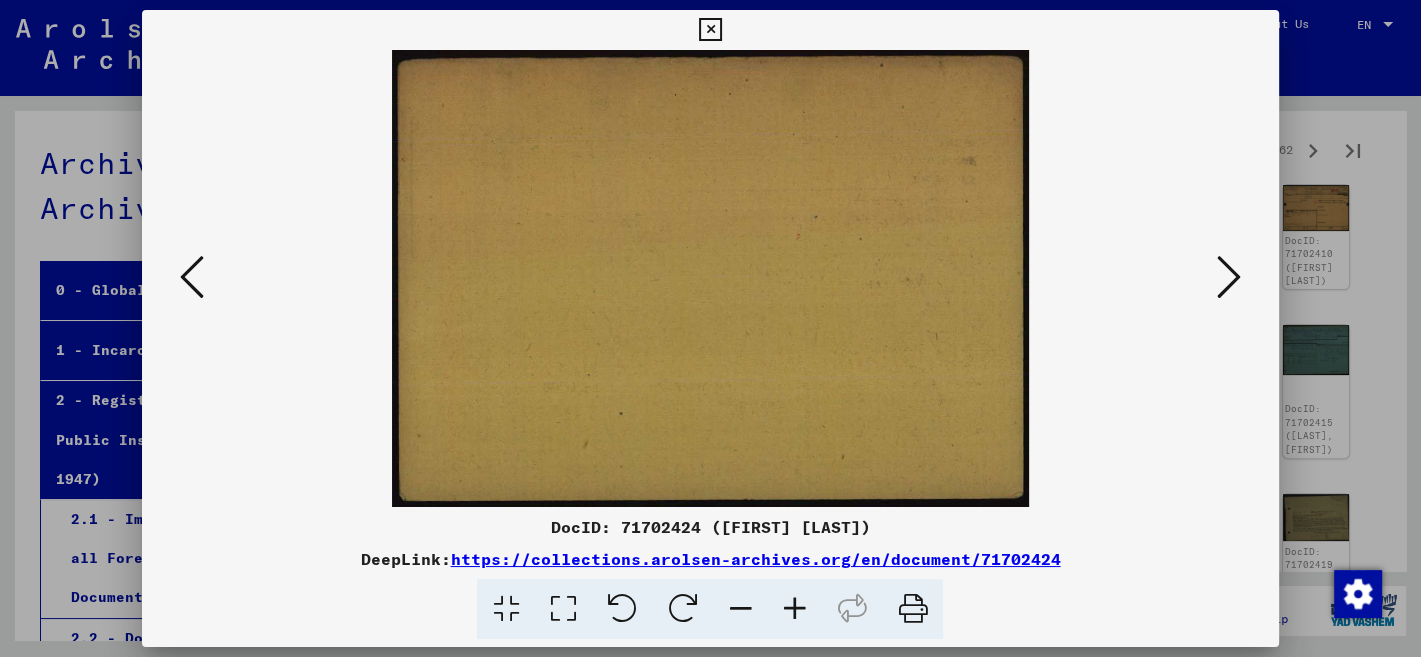 click at bounding box center [1229, 277] 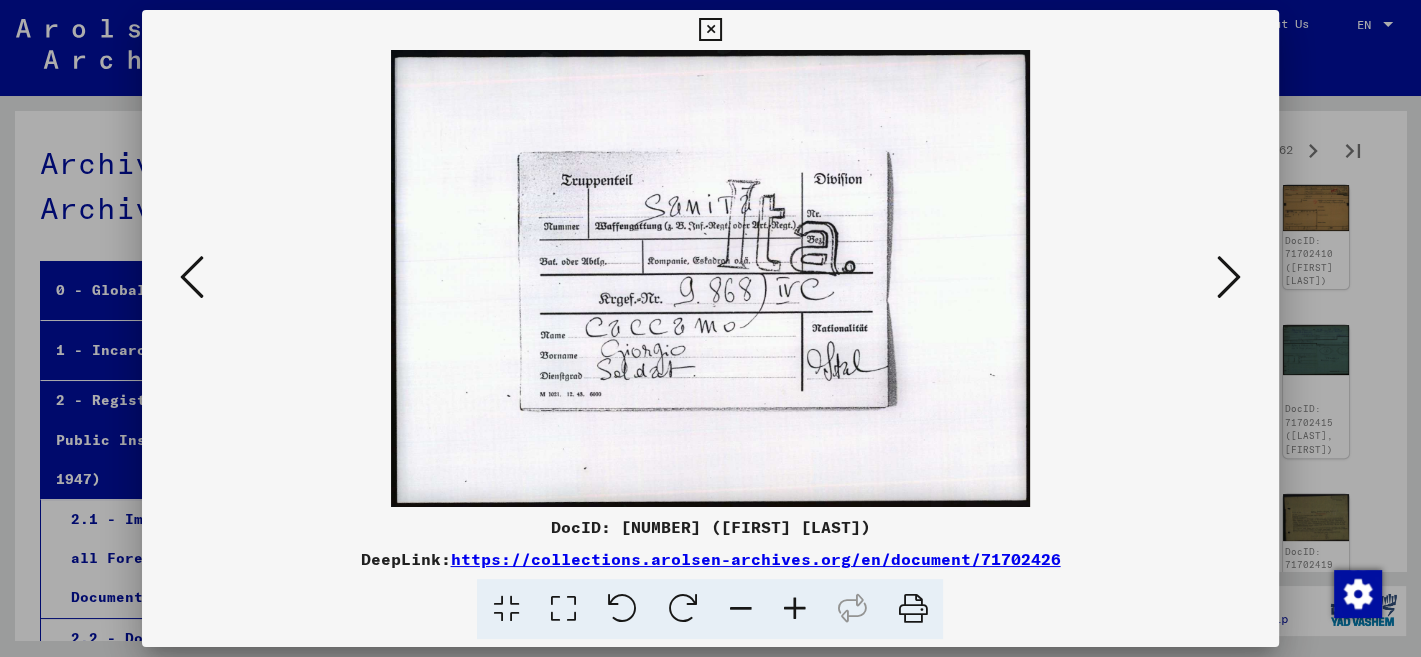 click at bounding box center (1229, 277) 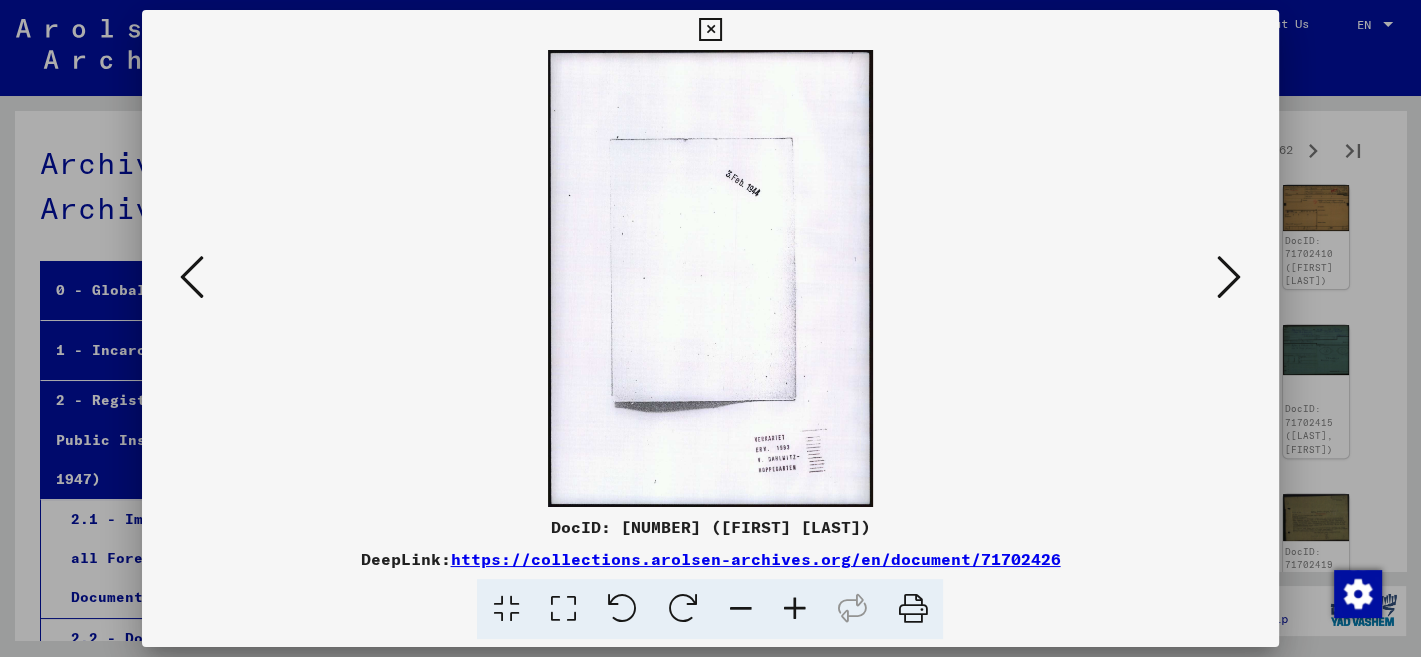 click at bounding box center [1229, 277] 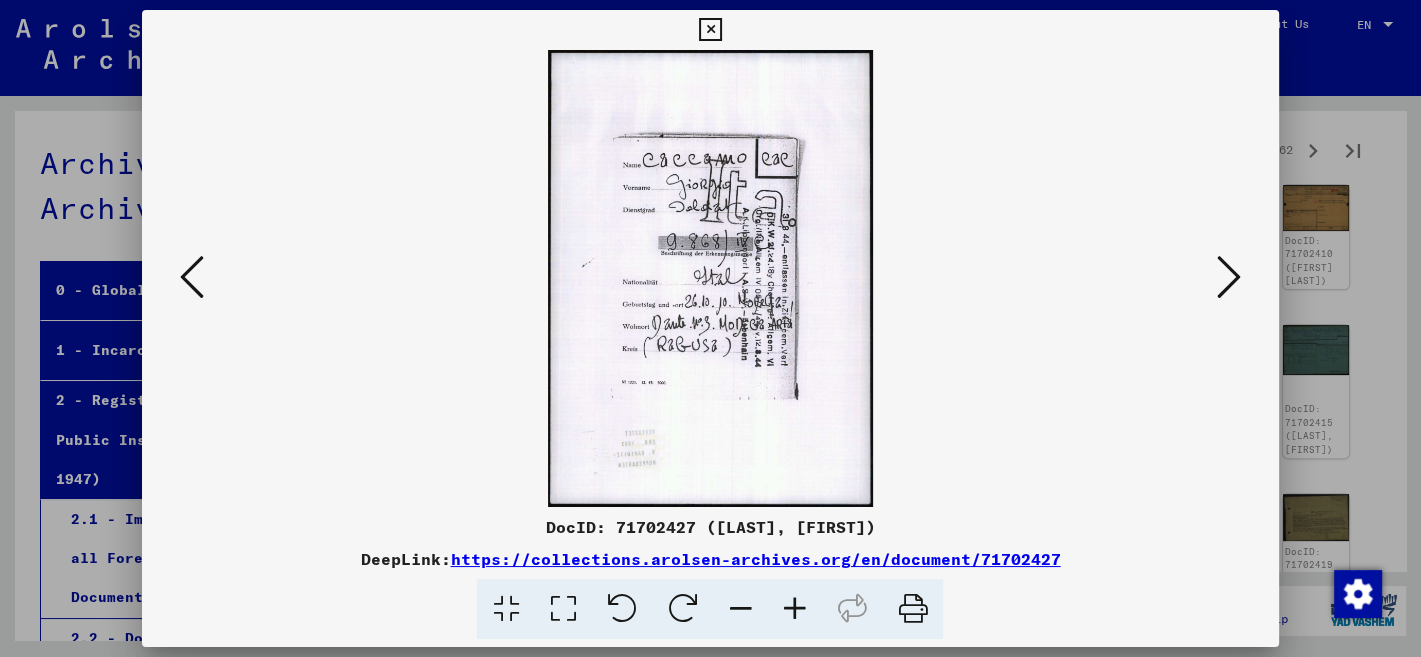 click at bounding box center (1229, 277) 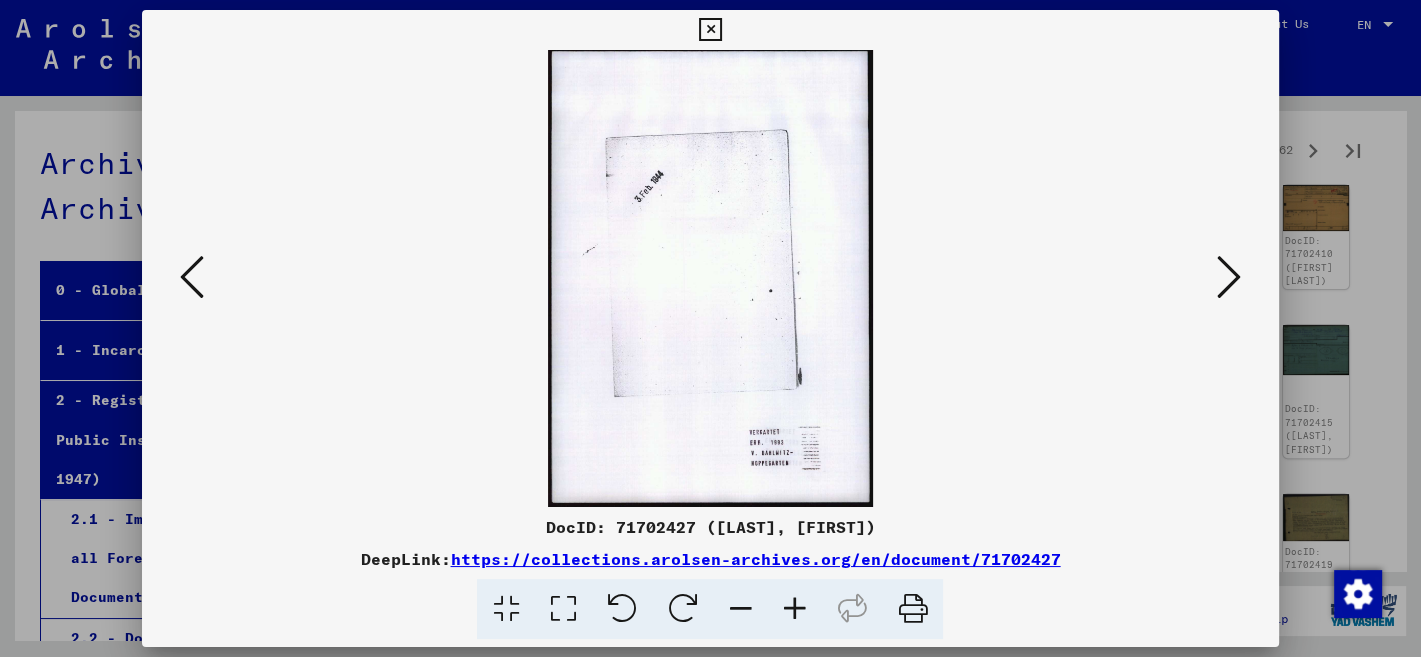 click at bounding box center [1229, 277] 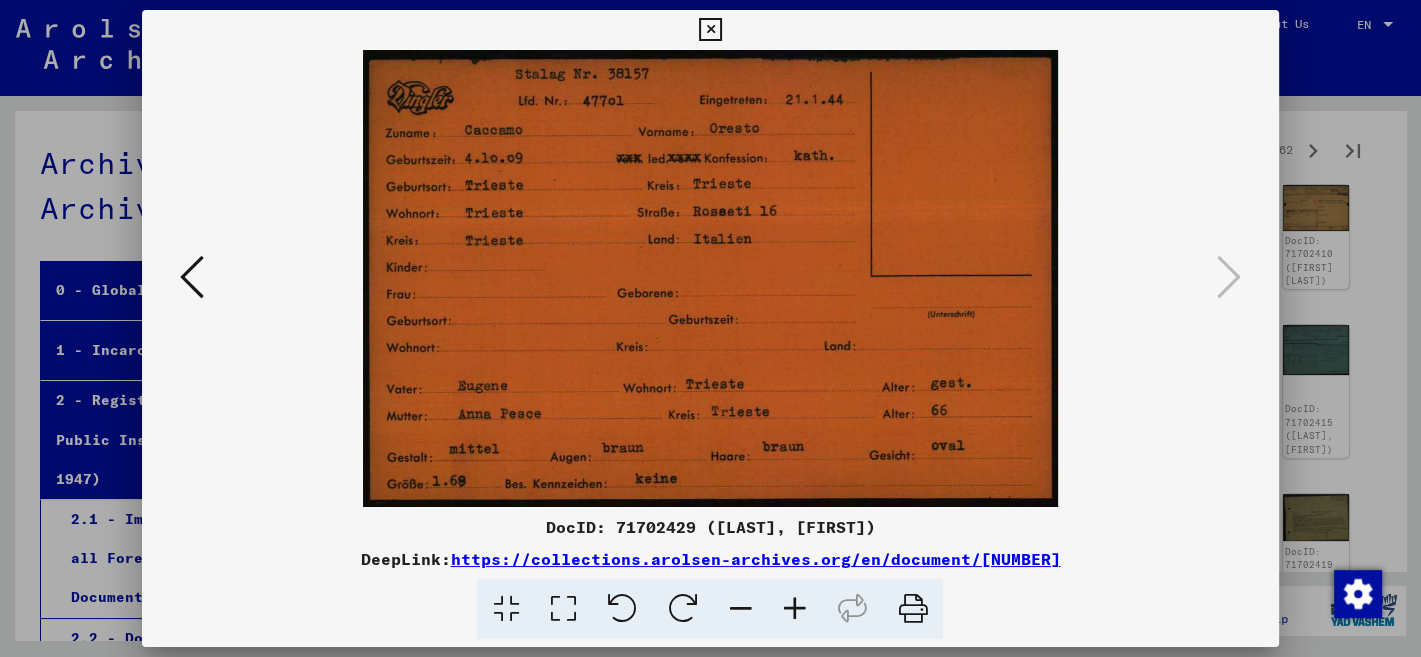 click at bounding box center [710, 30] 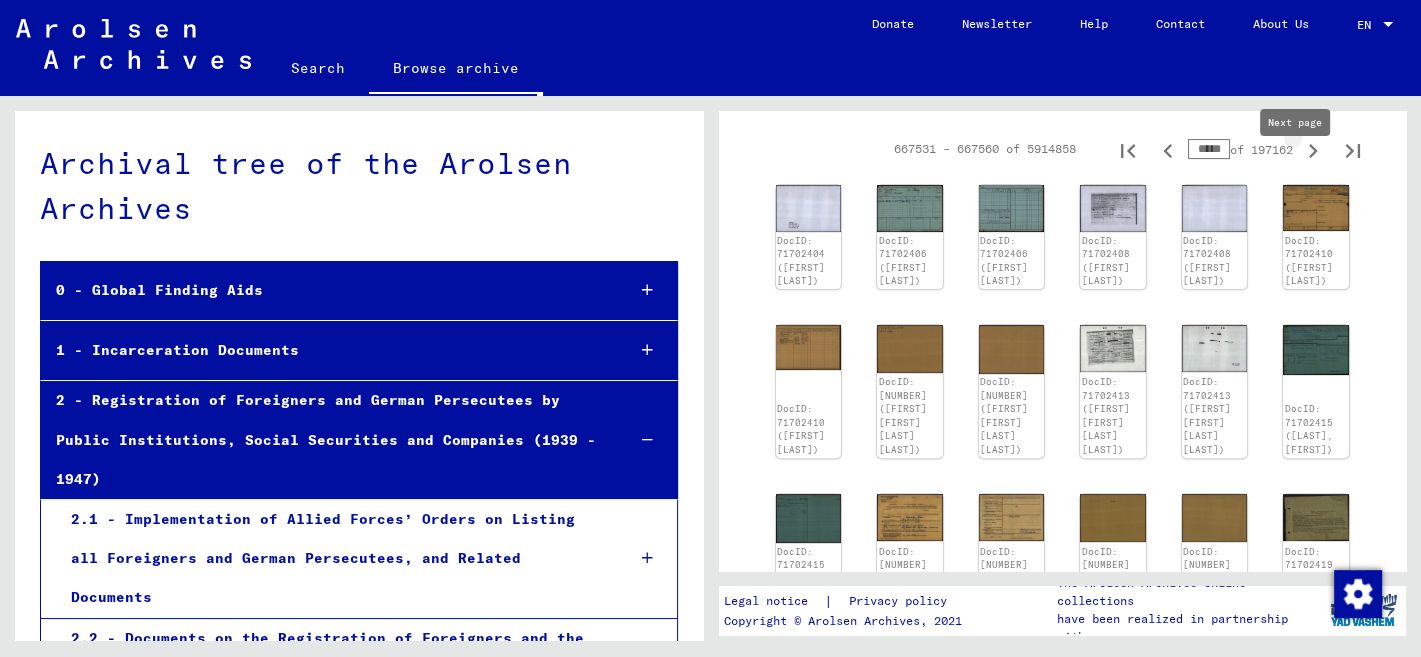 click 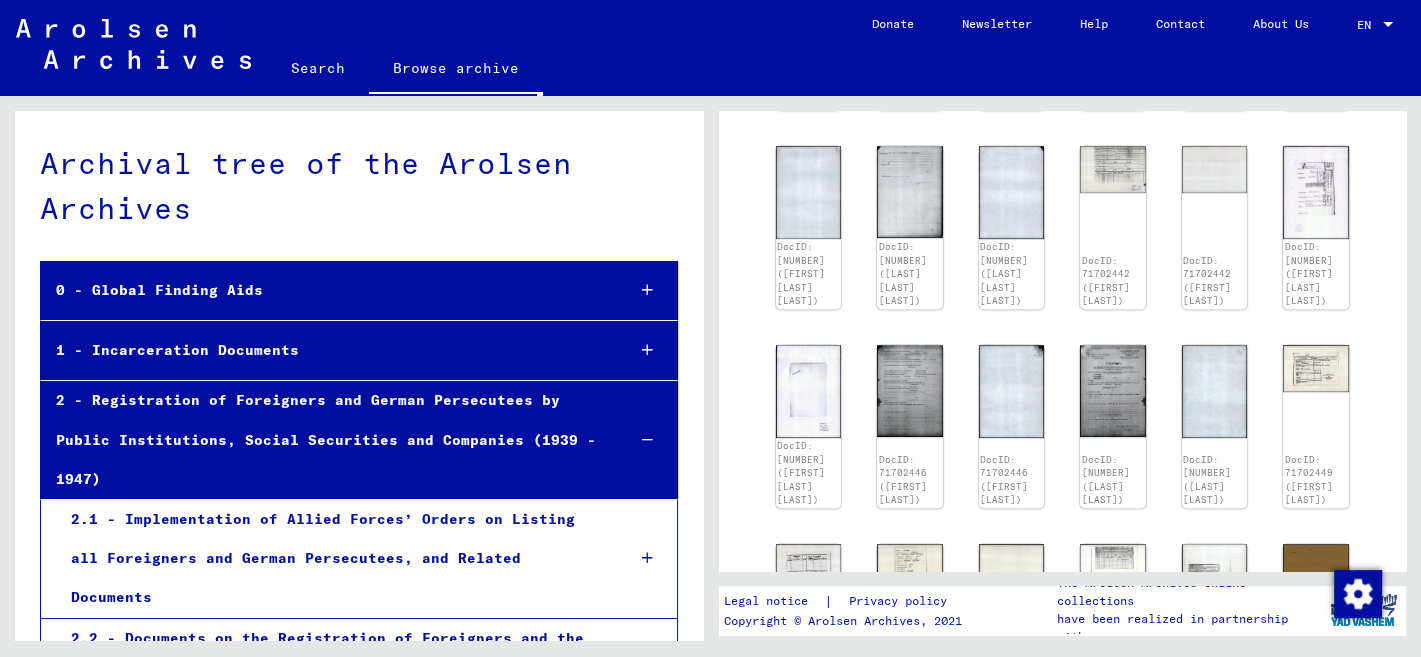 scroll, scrollTop: 1410, scrollLeft: 0, axis: vertical 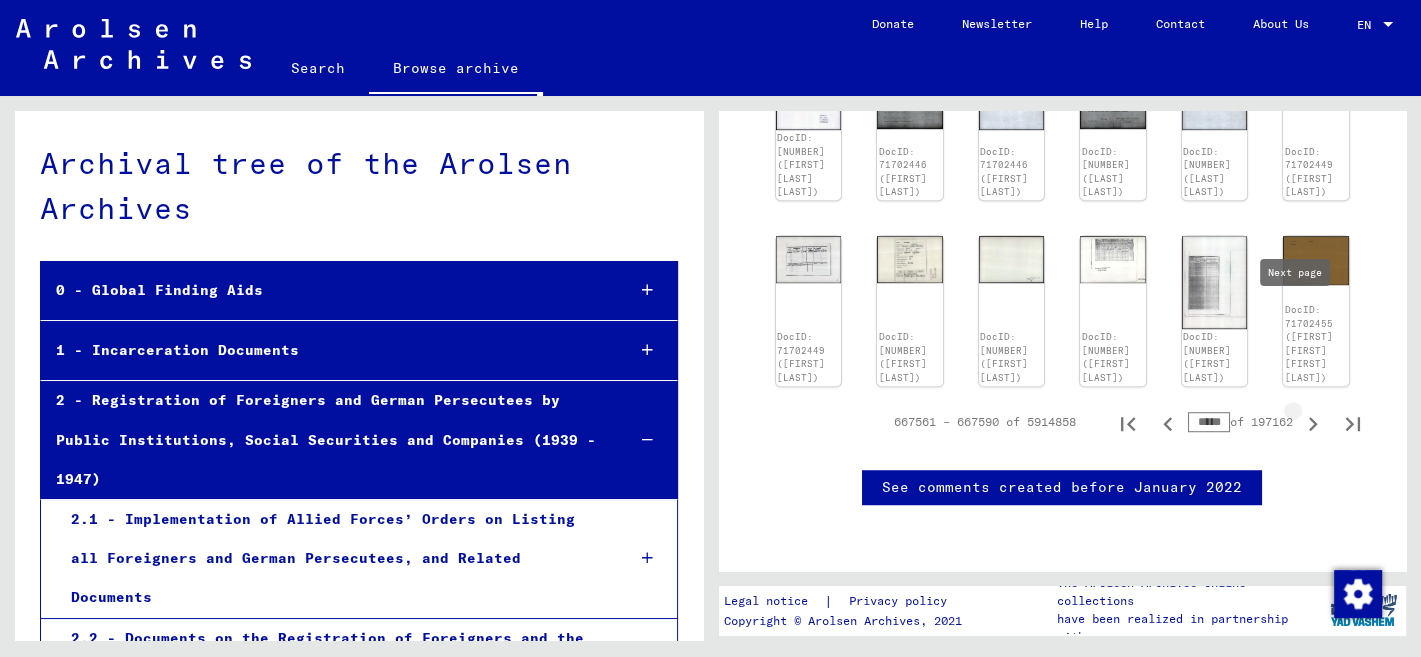 click 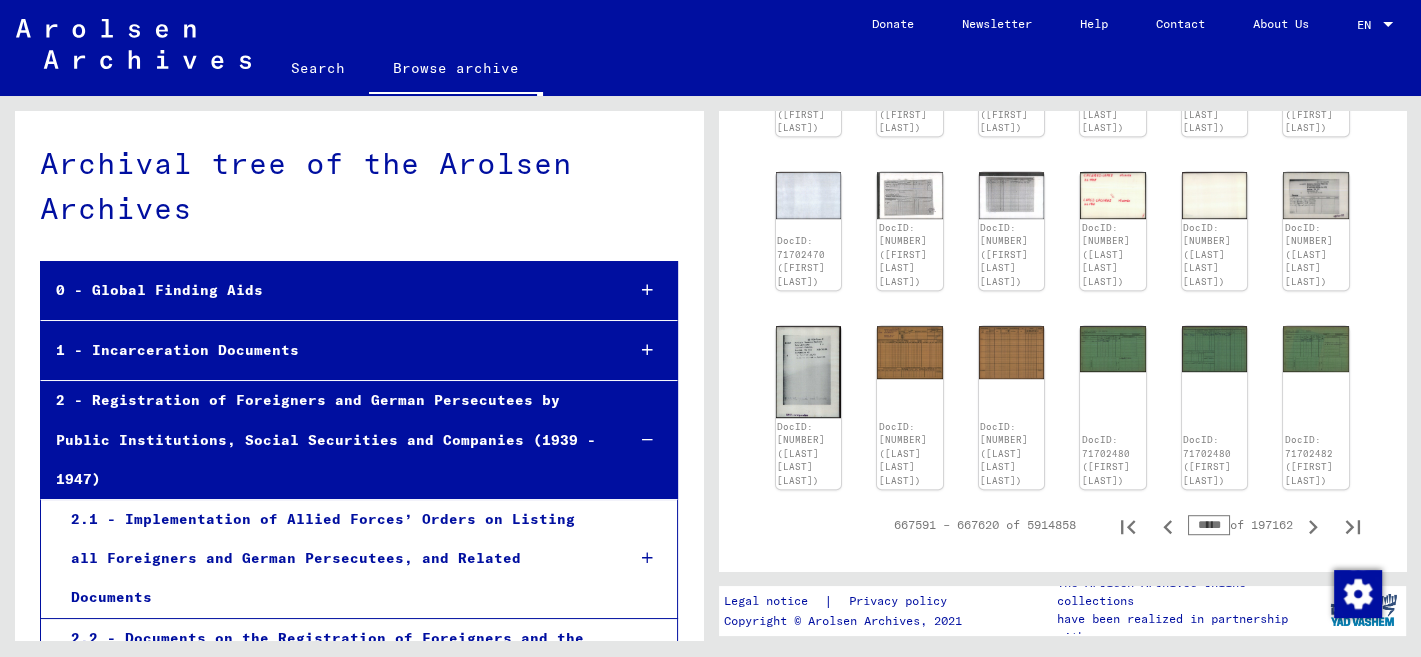 scroll, scrollTop: 1220, scrollLeft: 0, axis: vertical 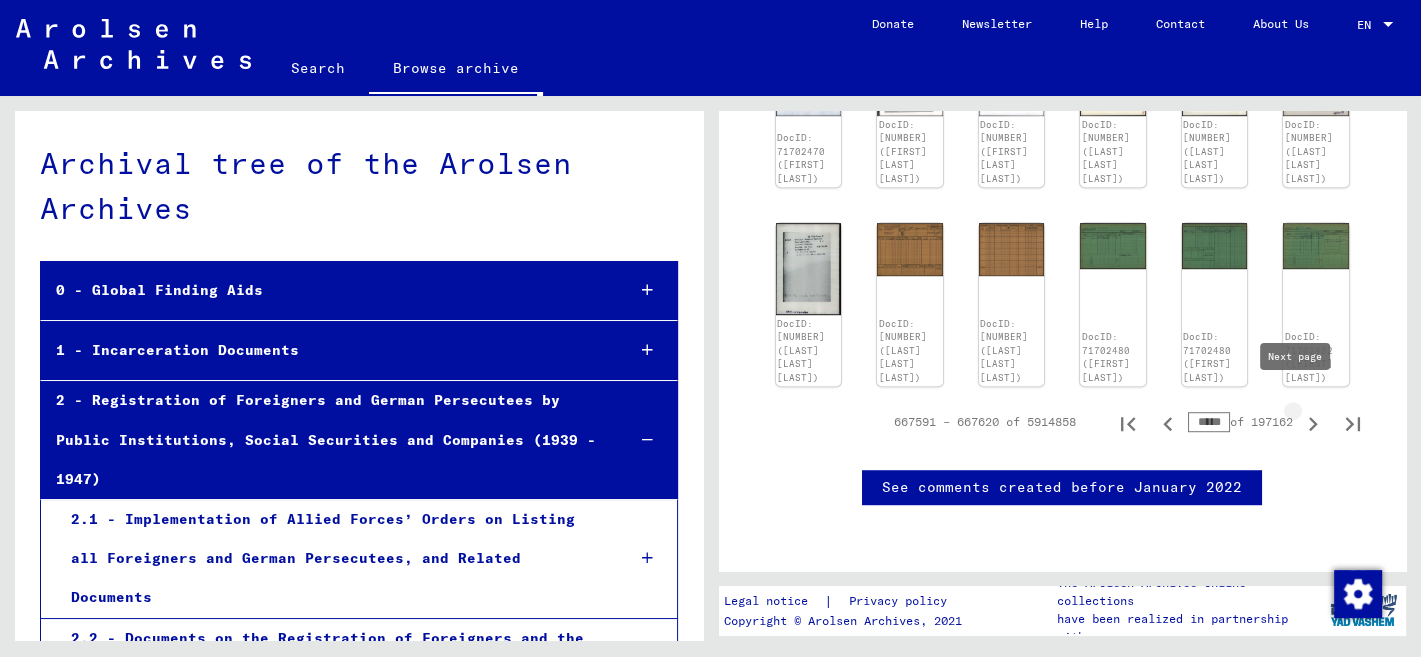click 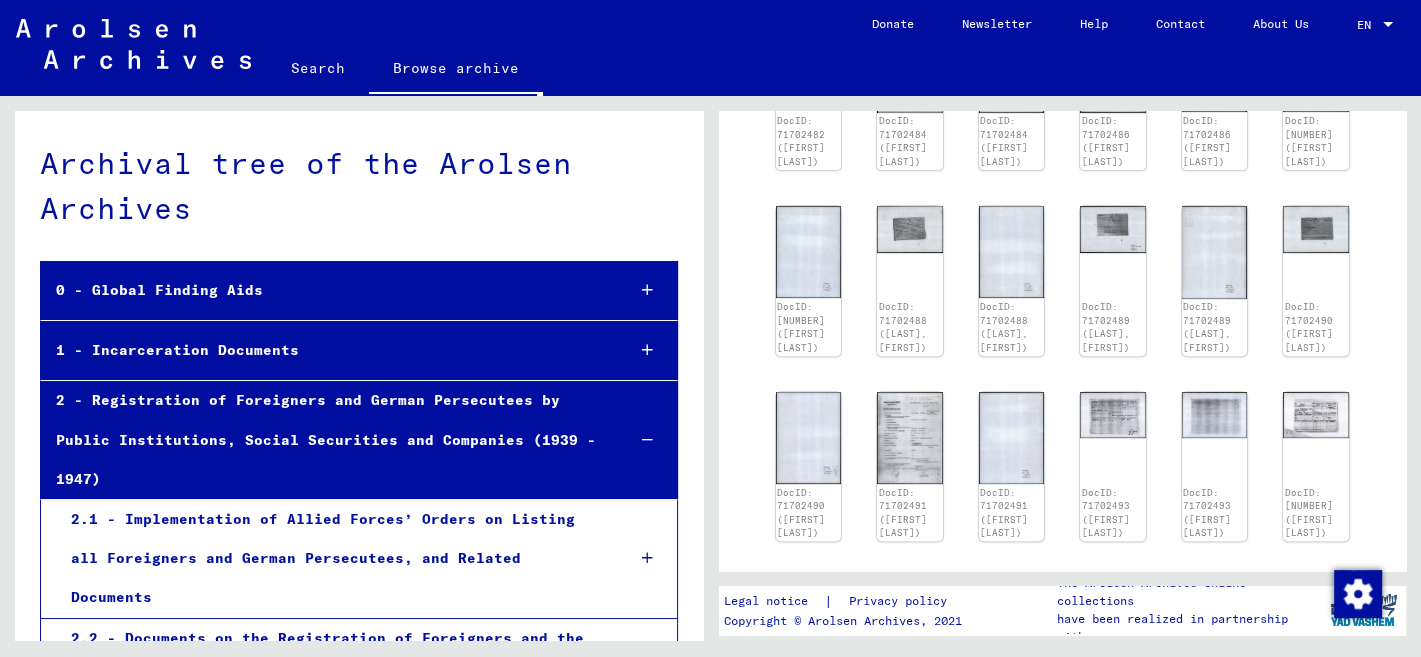 scroll, scrollTop: 550, scrollLeft: 0, axis: vertical 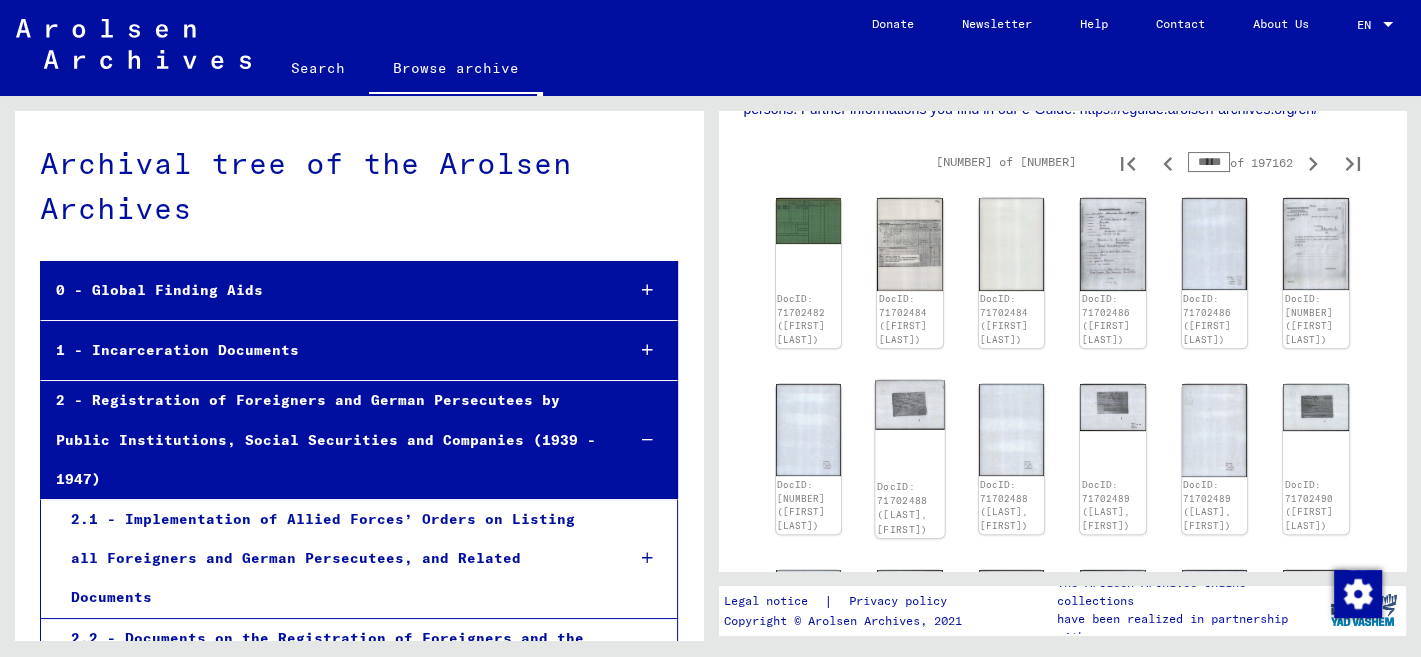 click 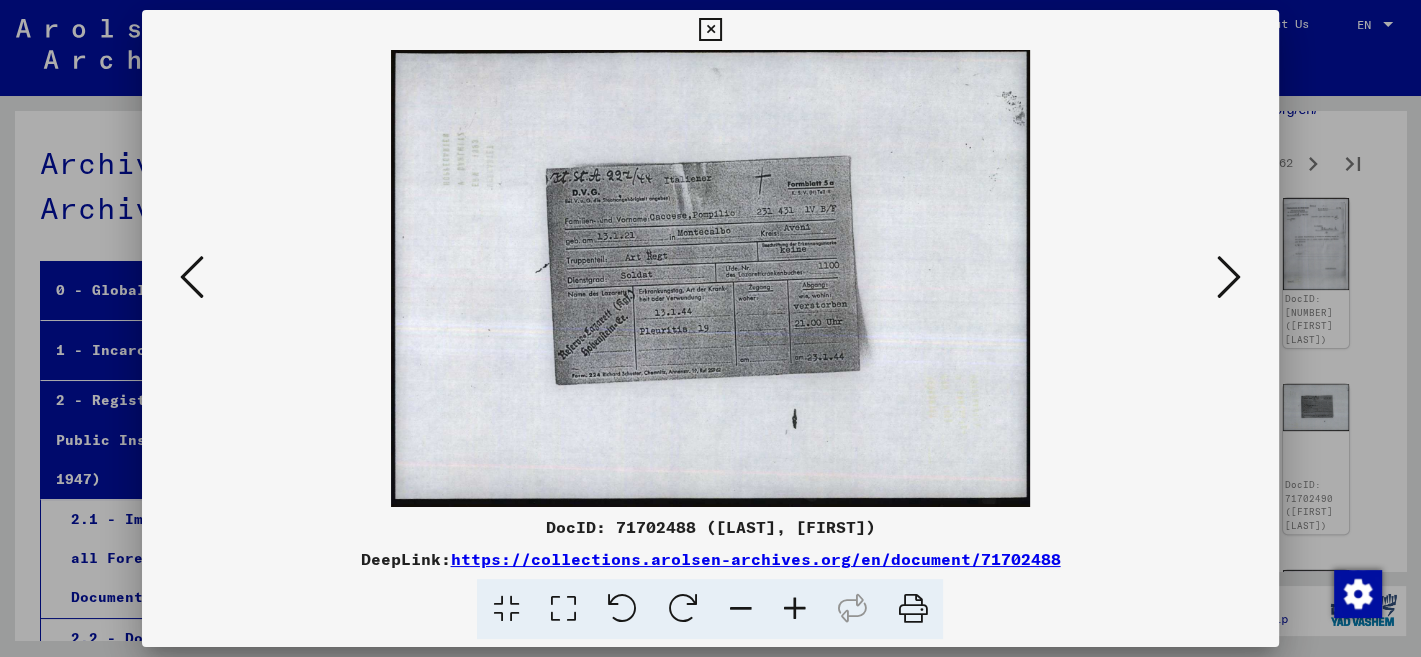 click at bounding box center [1229, 277] 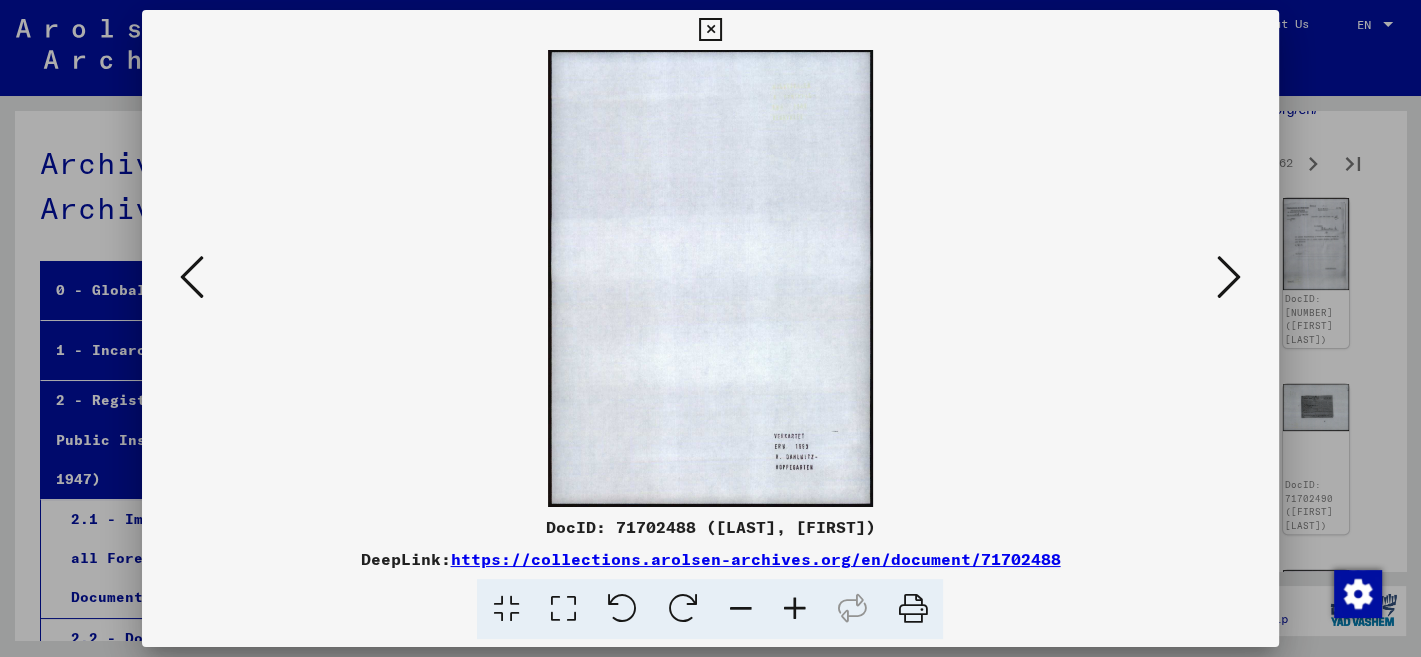click at bounding box center (1229, 277) 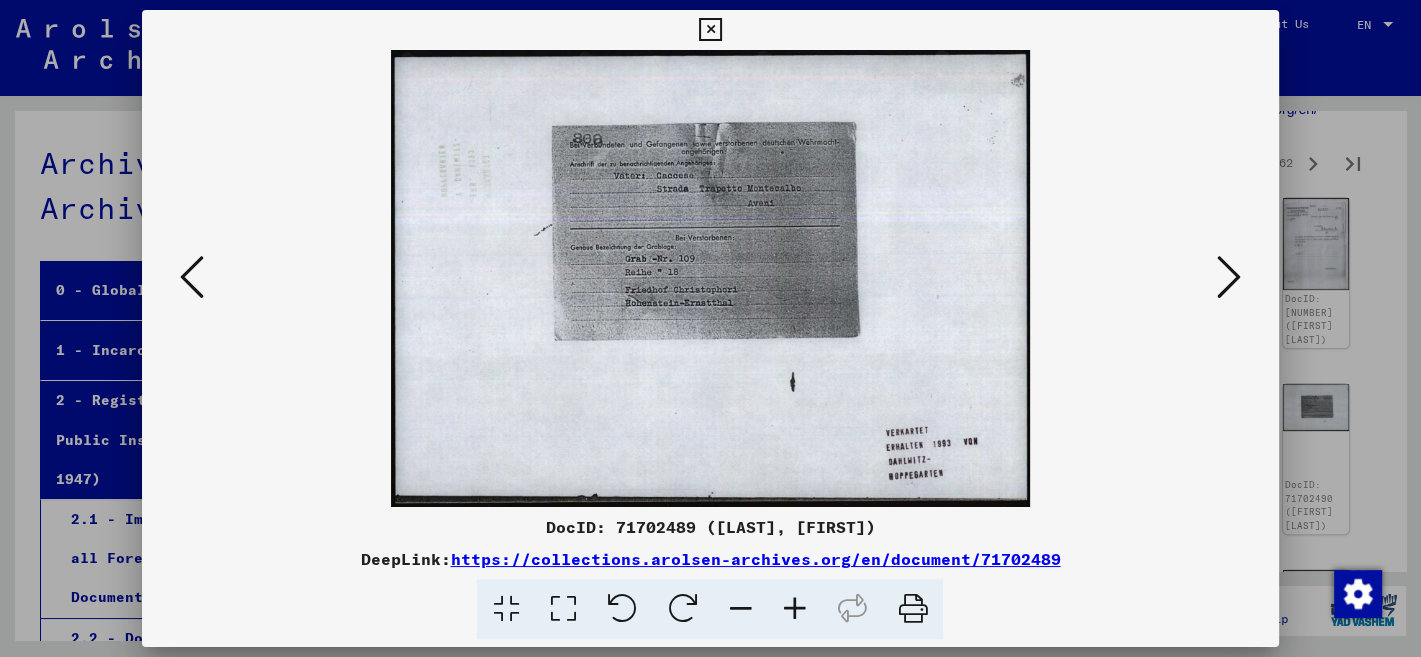 click at bounding box center (1229, 277) 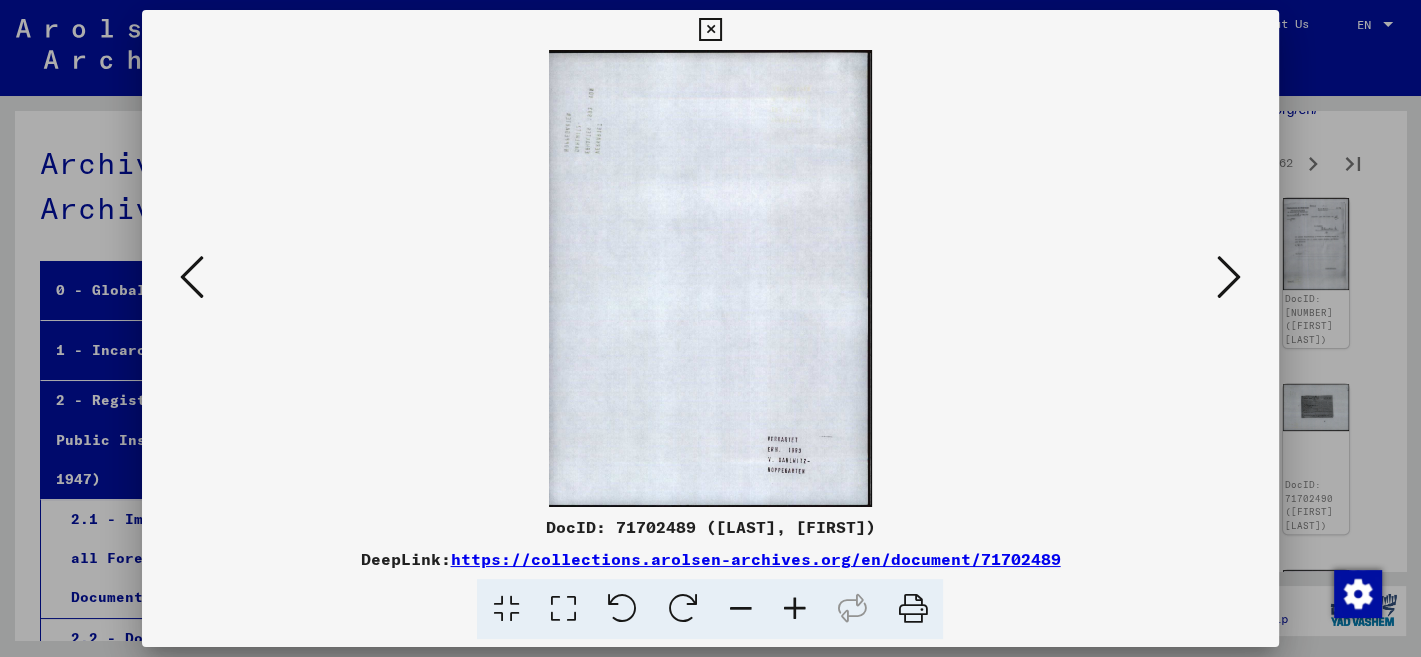 click at bounding box center (1229, 277) 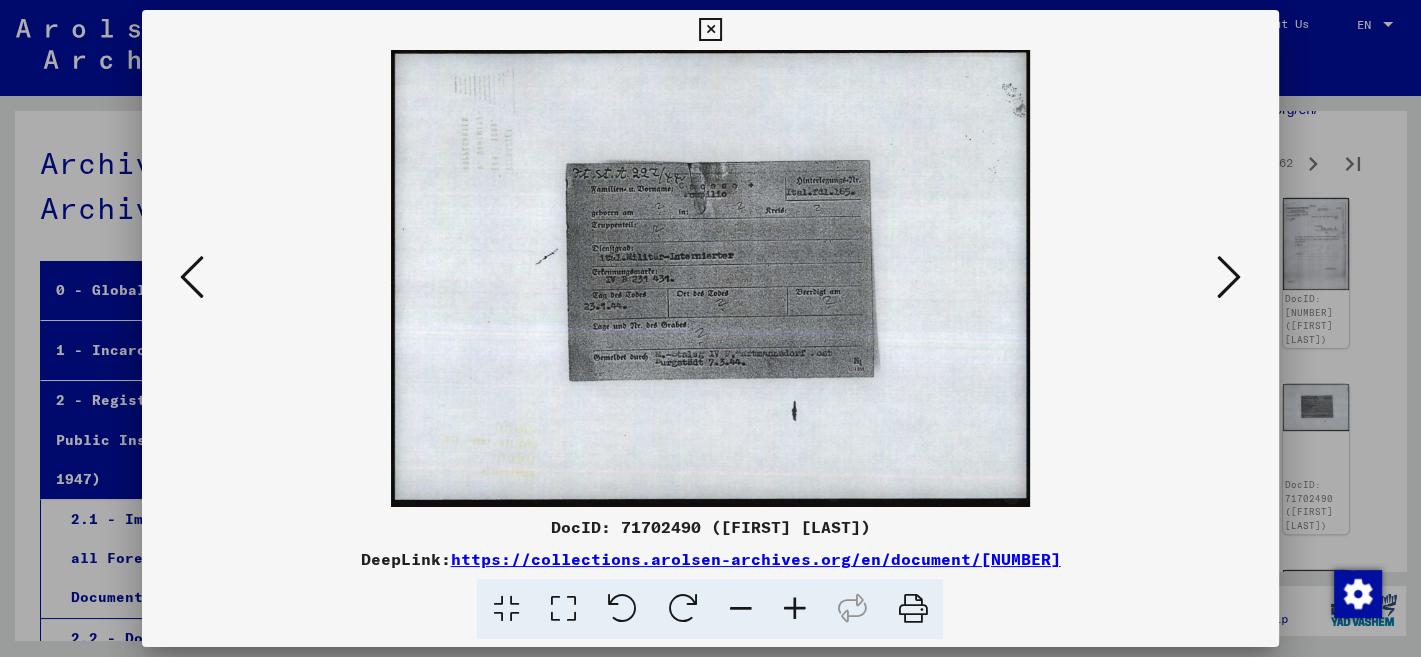 click at bounding box center (1229, 277) 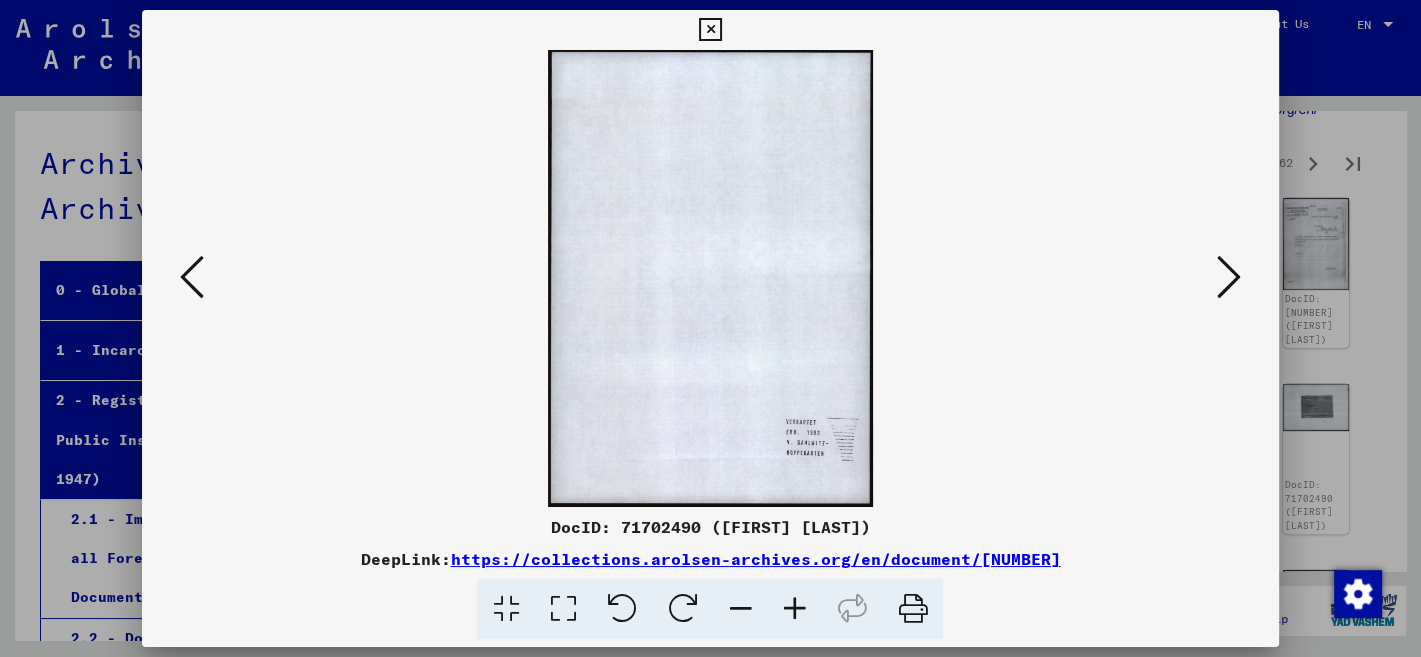 click at bounding box center [1229, 277] 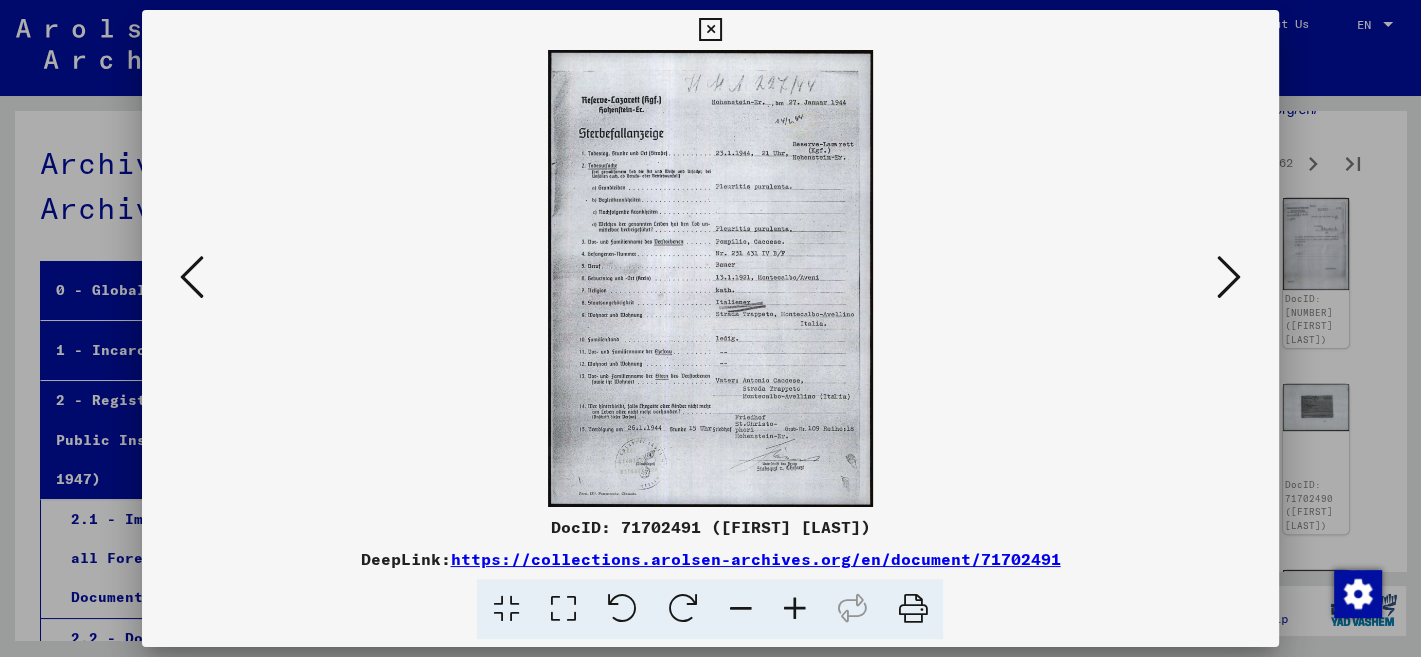click at bounding box center [1229, 277] 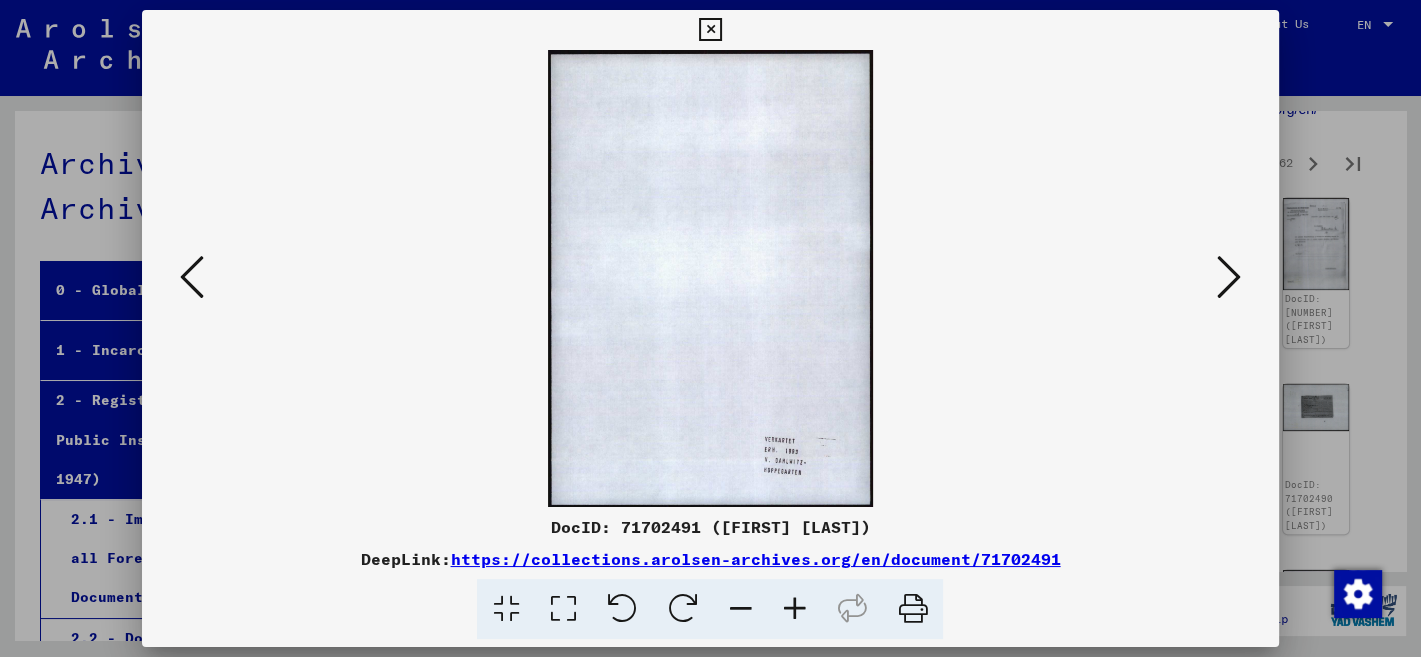 click at bounding box center (1229, 277) 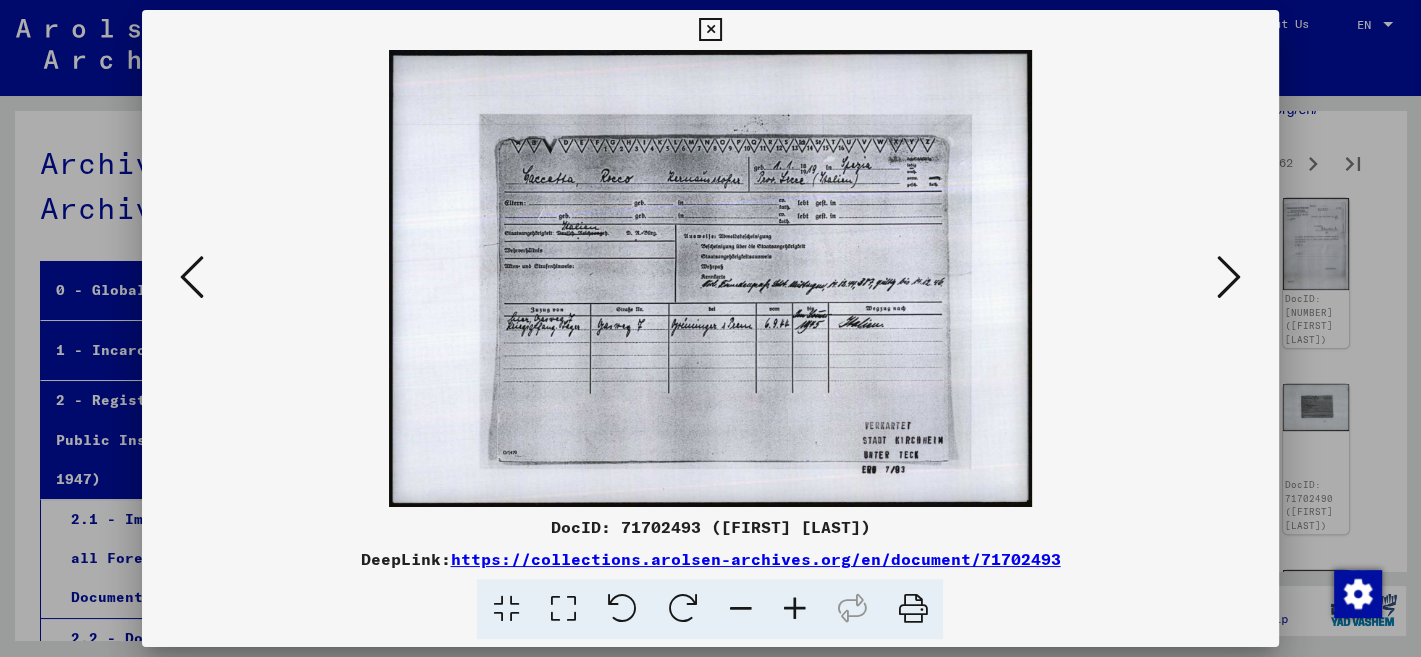 click at bounding box center (1229, 277) 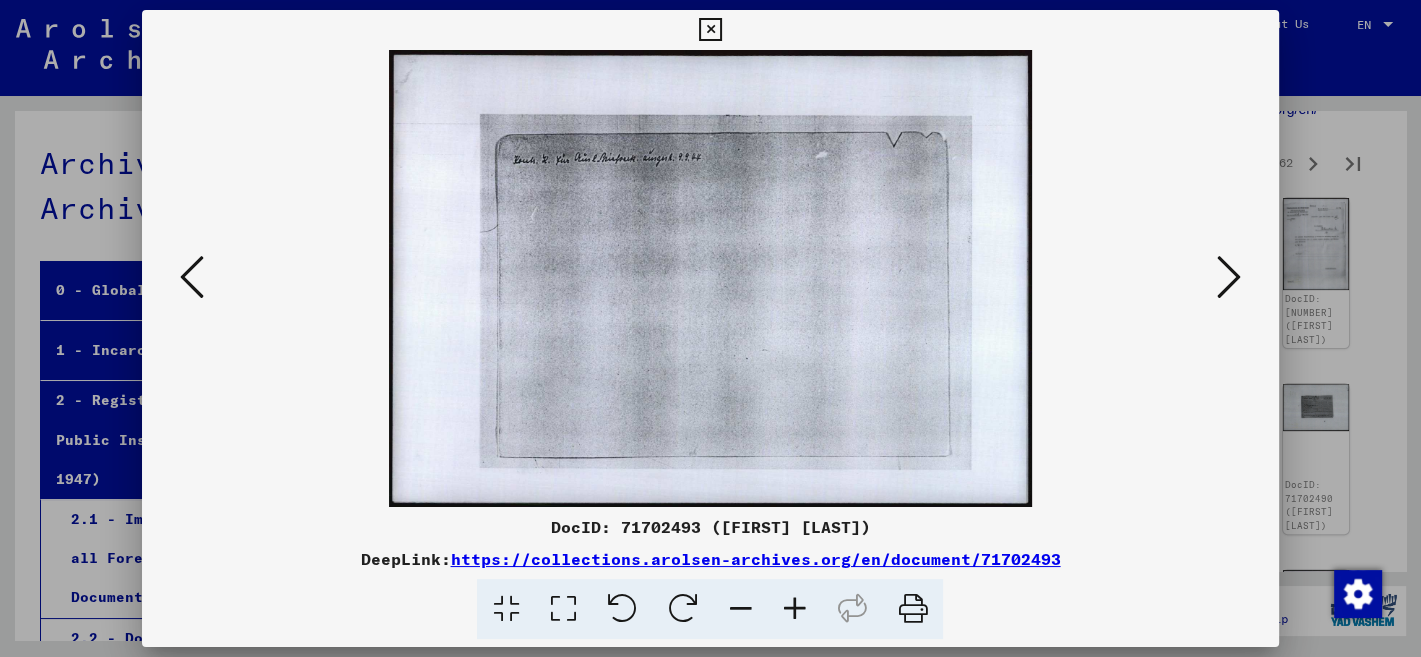 click at bounding box center (1229, 277) 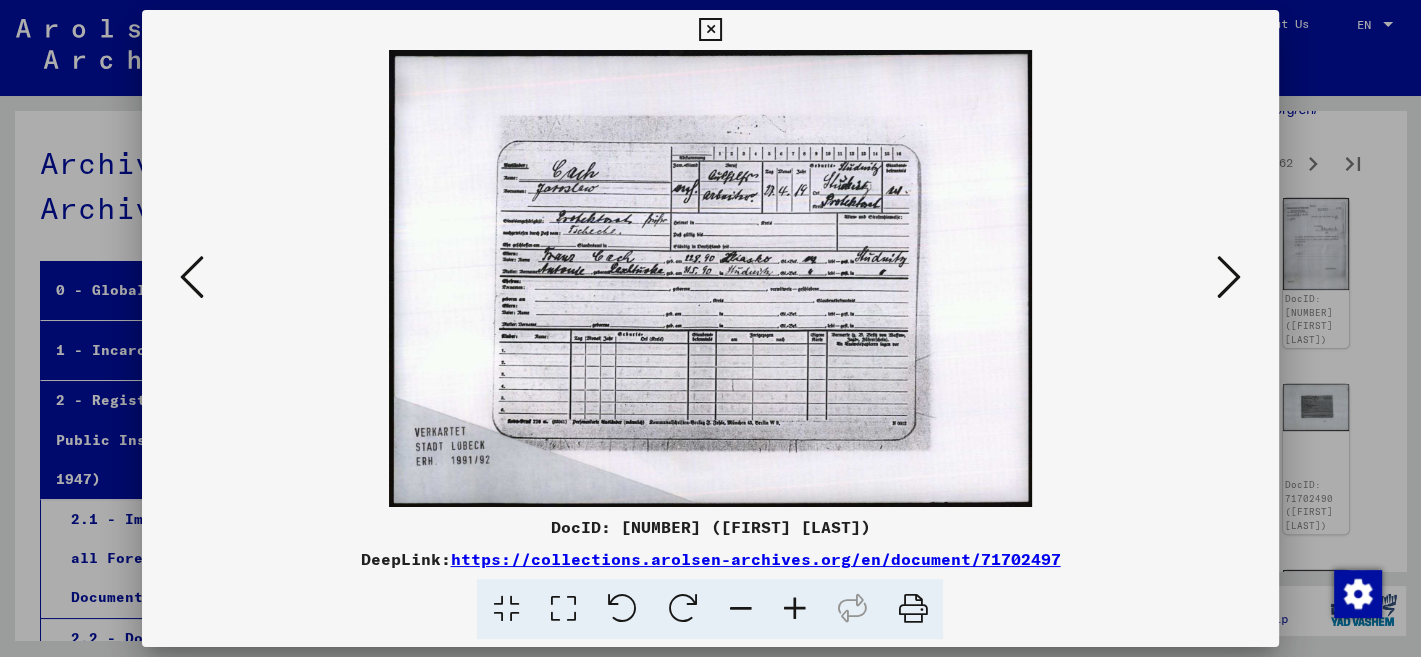 click at bounding box center (1229, 277) 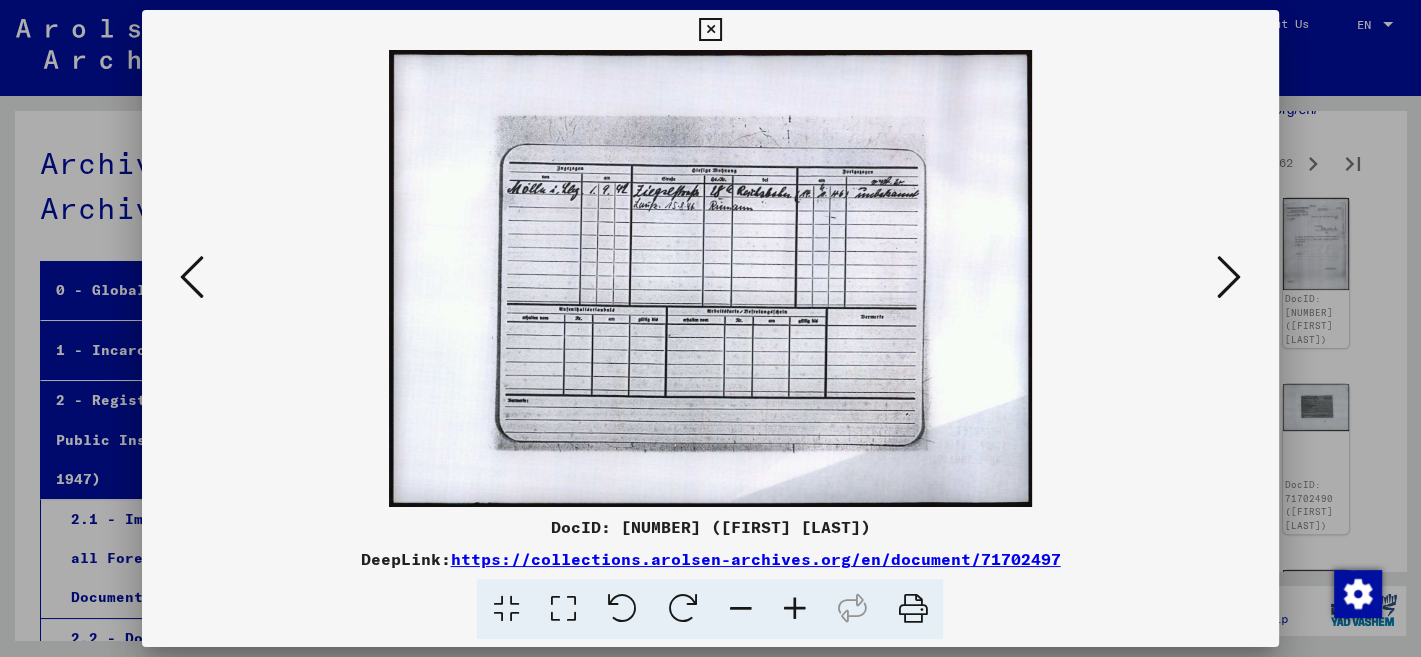 click at bounding box center [1229, 277] 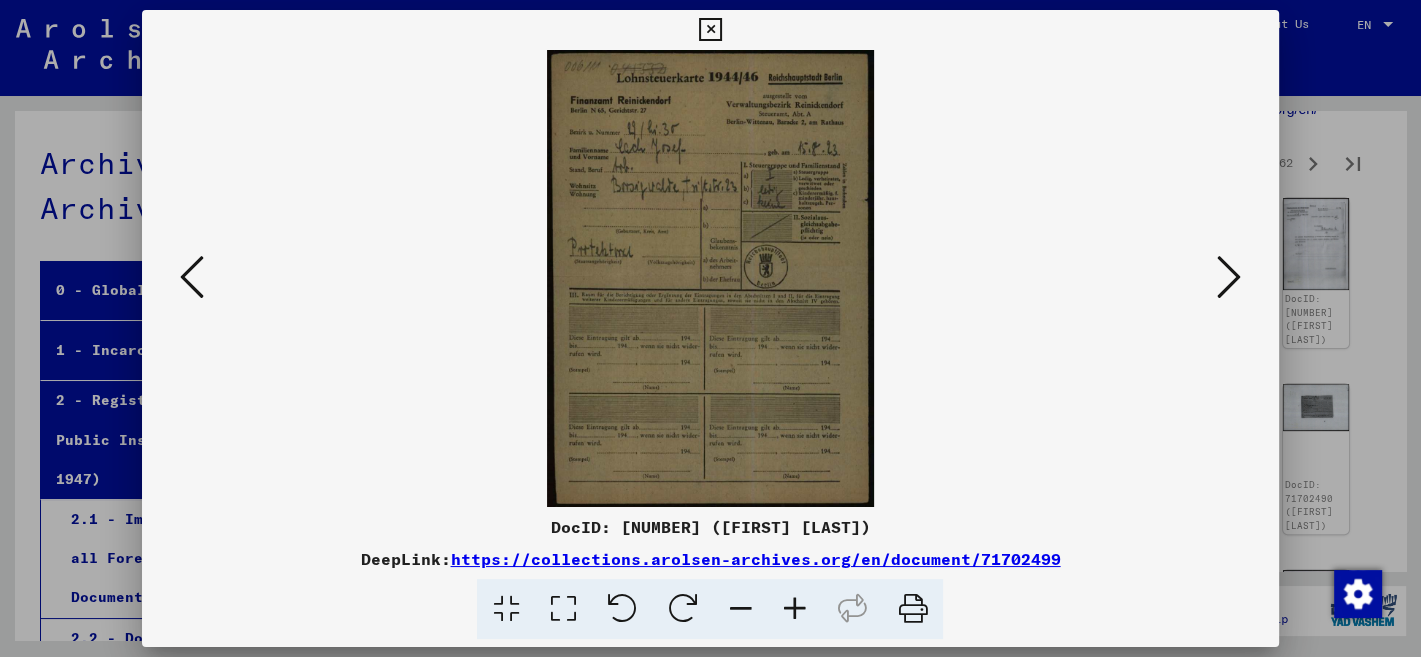 click at bounding box center (1229, 277) 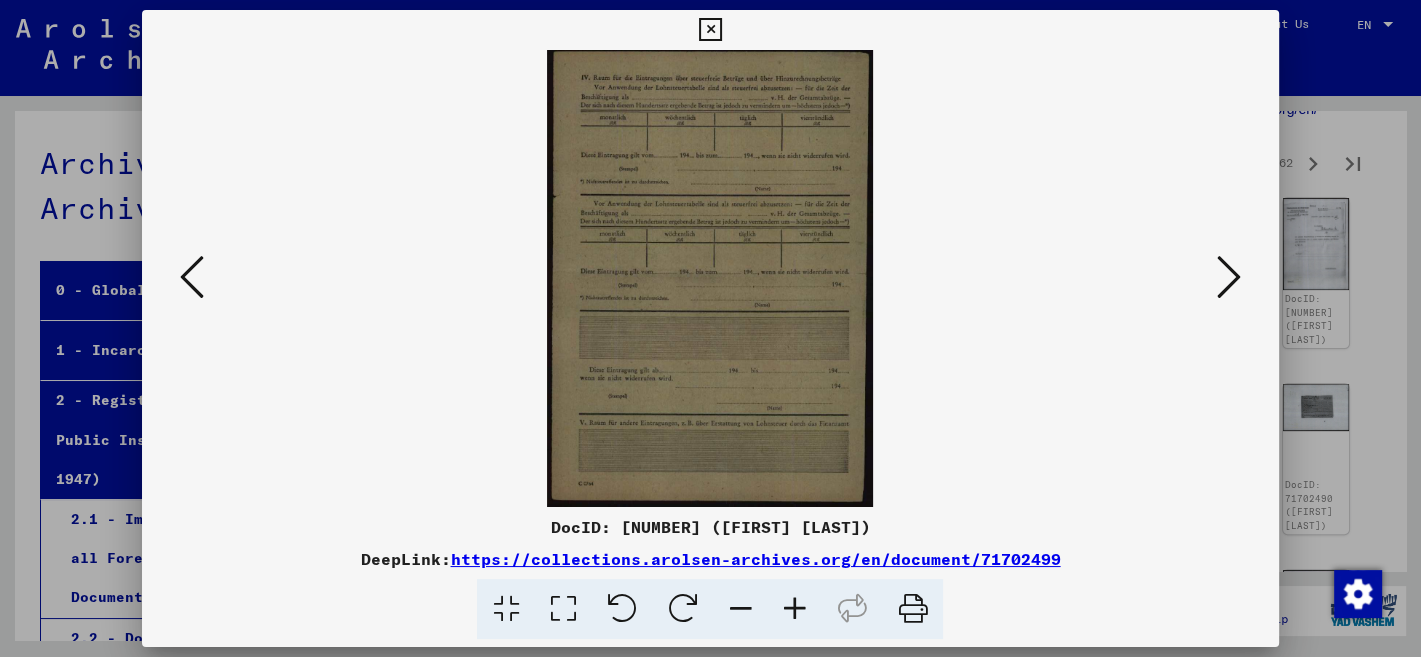 click at bounding box center [1229, 277] 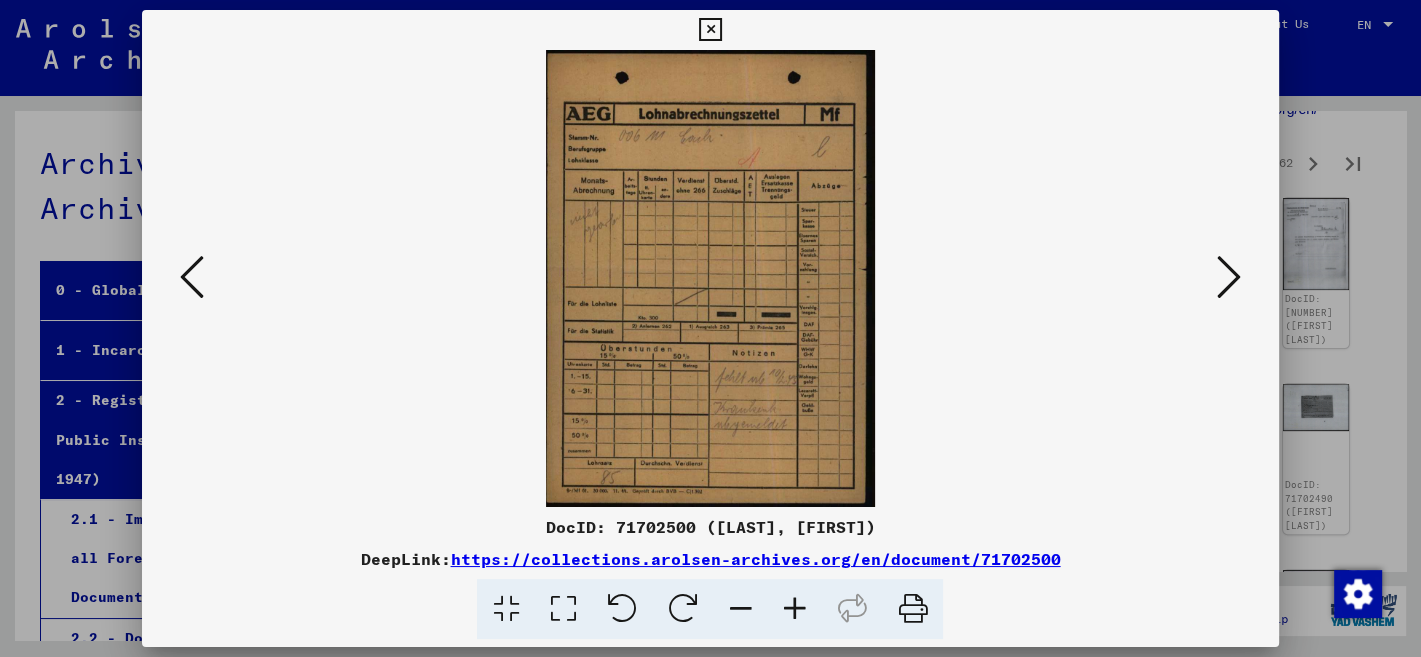 click at bounding box center [1229, 277] 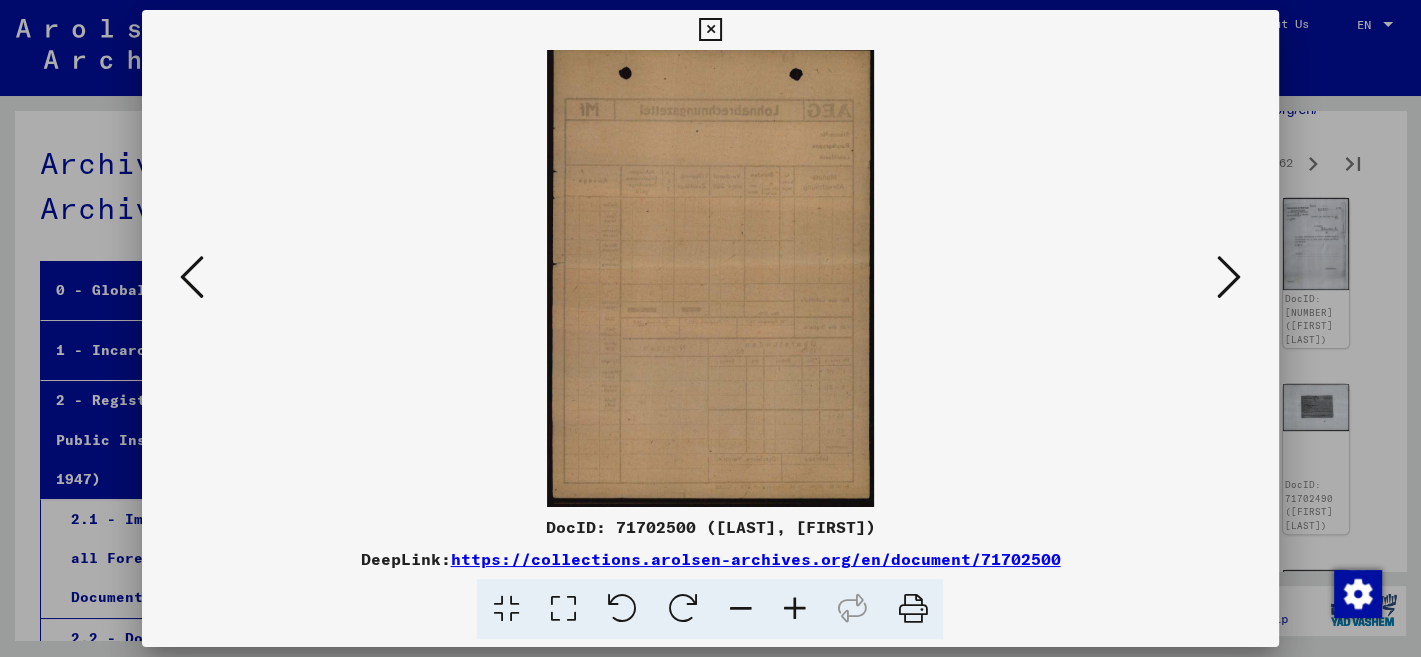 click at bounding box center (1229, 277) 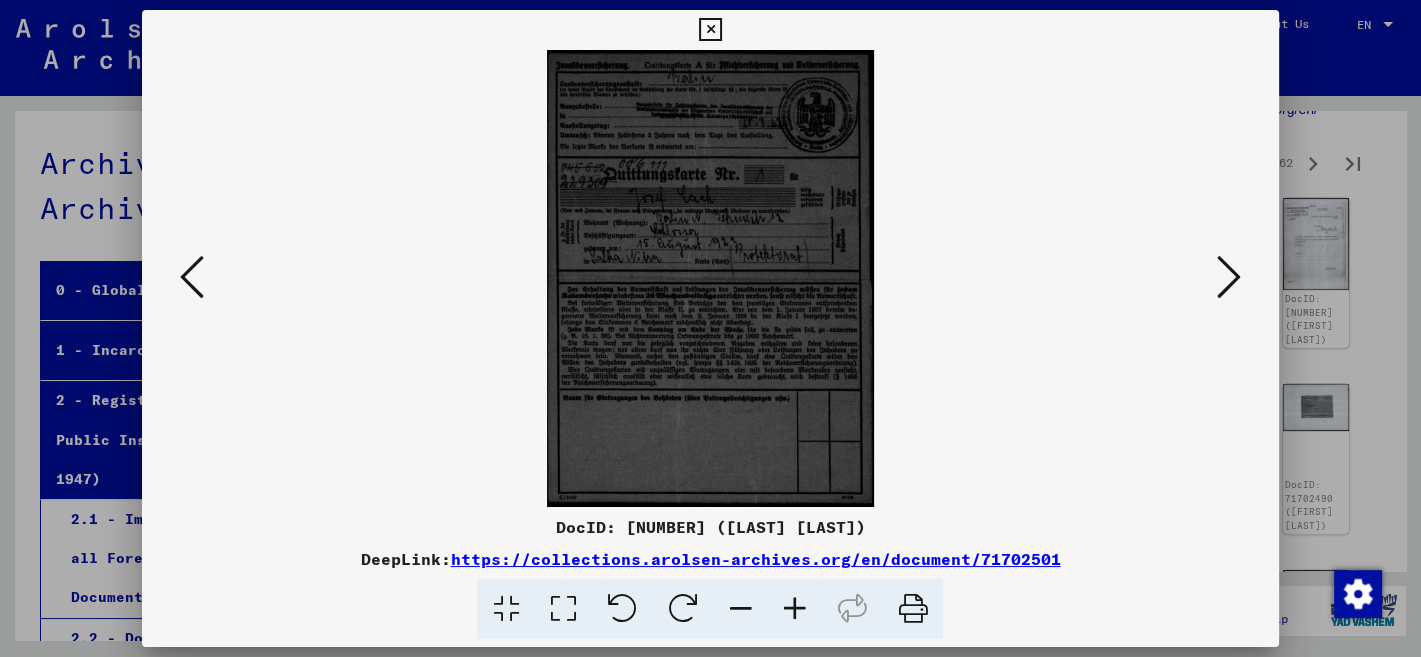 click at bounding box center [1229, 277] 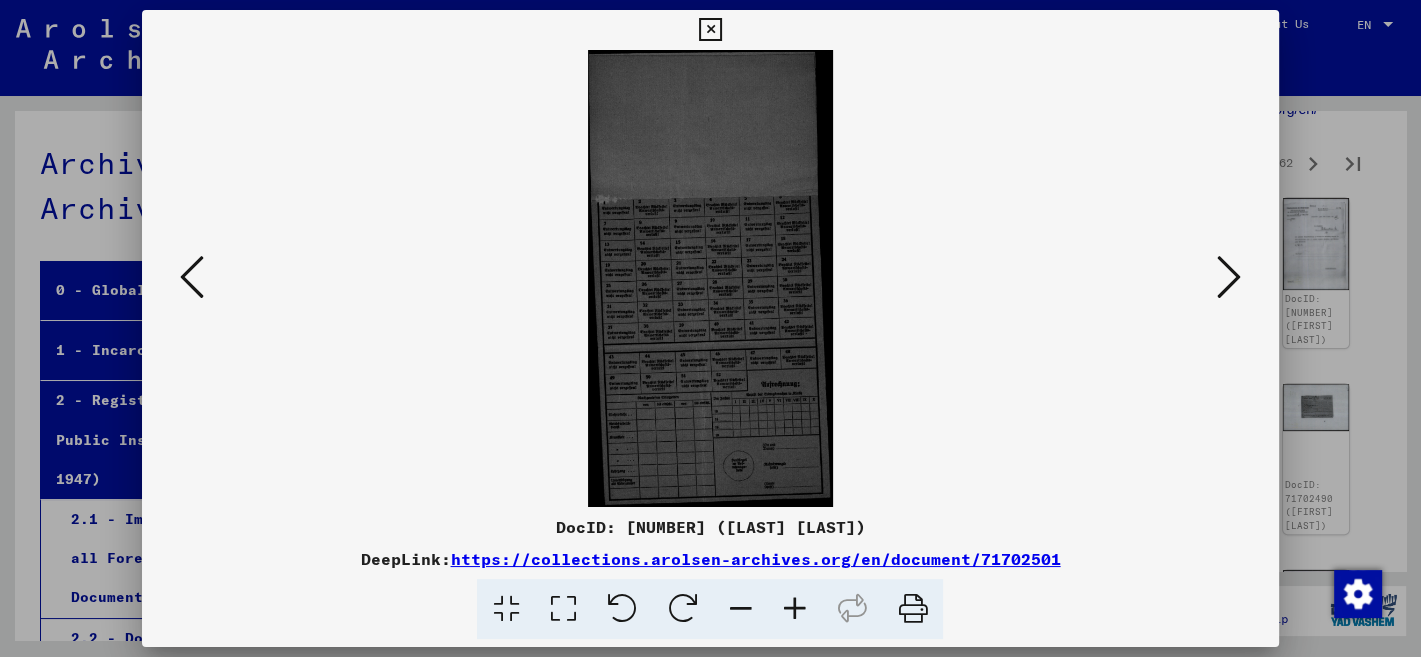 click at bounding box center (1229, 277) 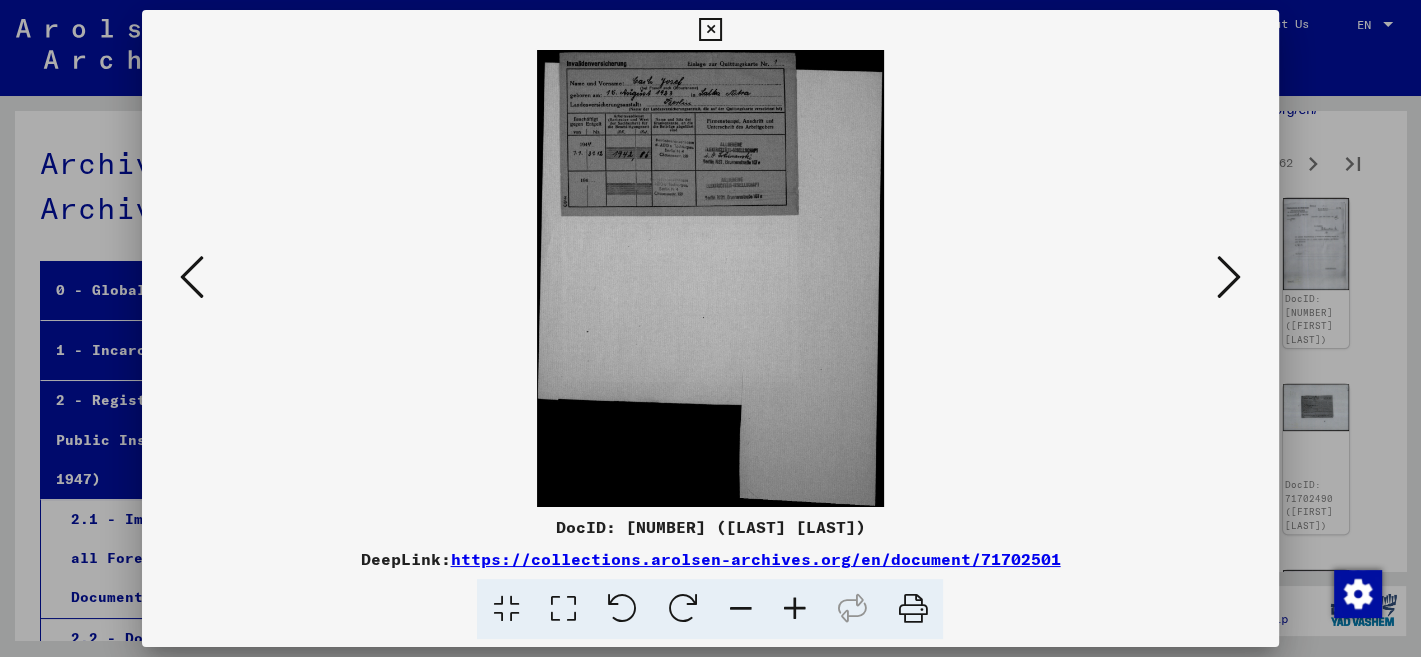 click at bounding box center [1229, 277] 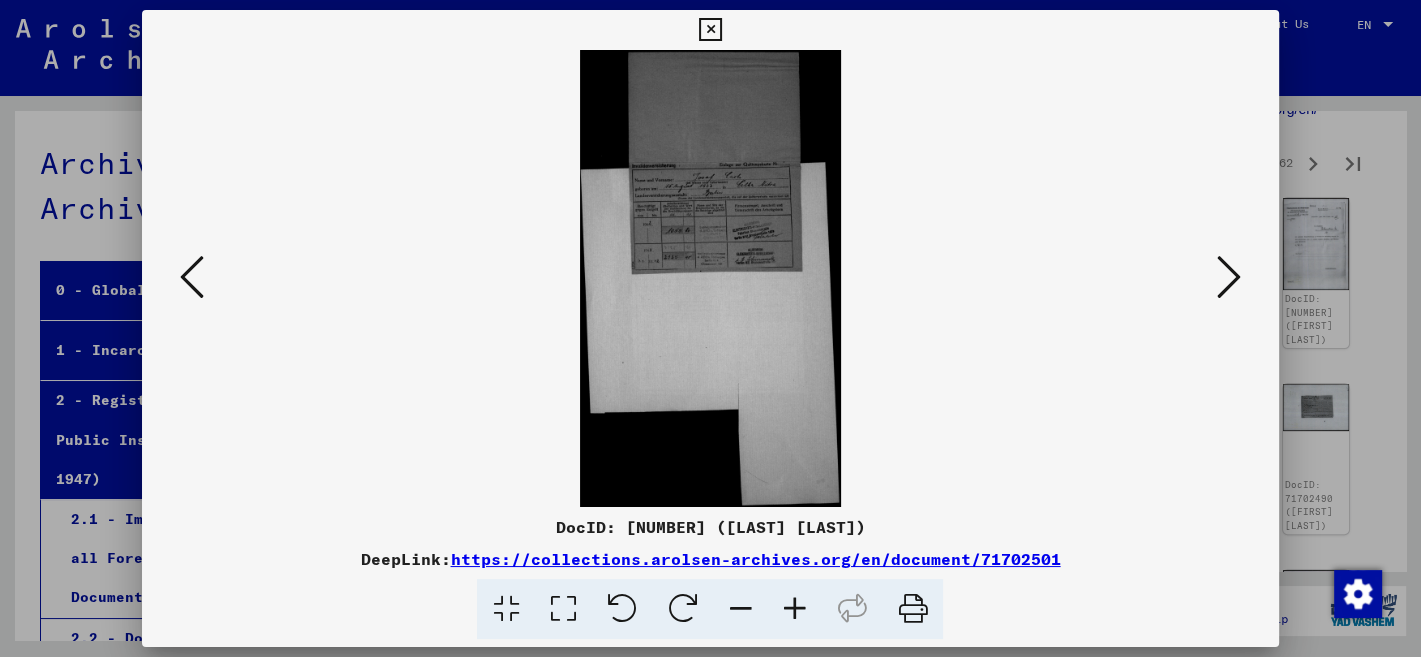 click at bounding box center [1229, 277] 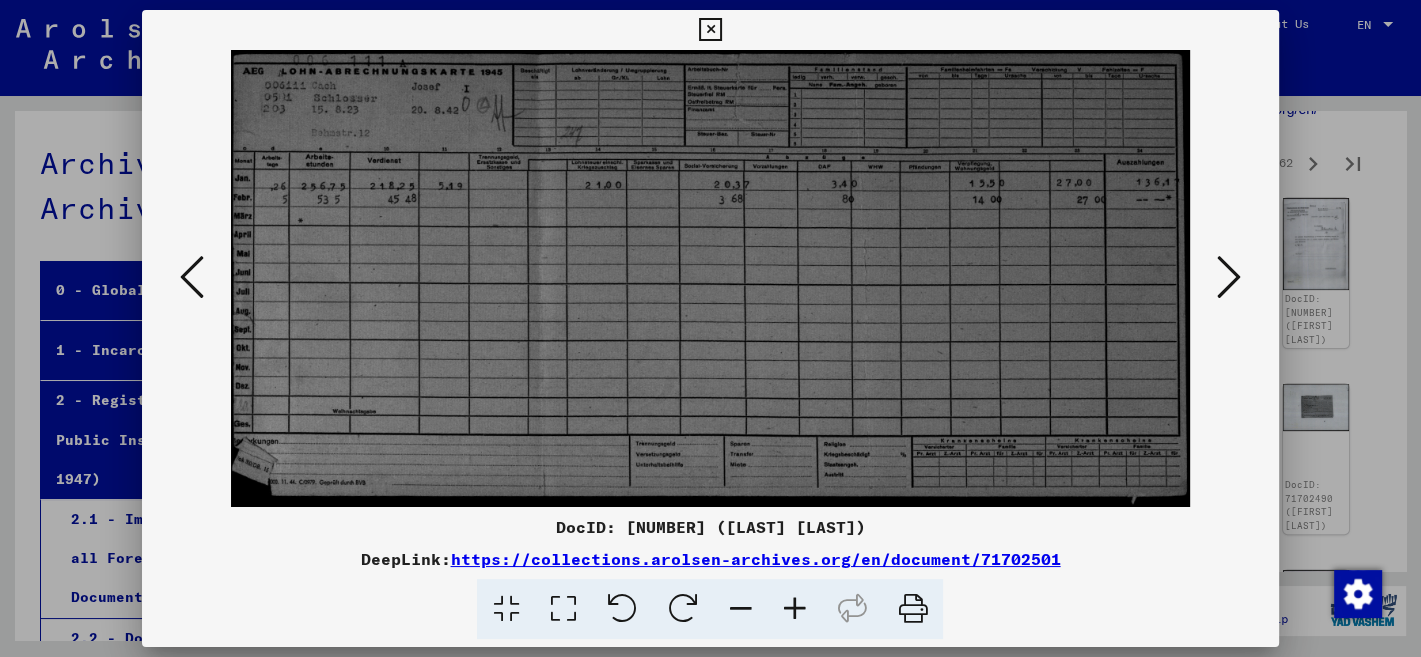 click at bounding box center (1229, 277) 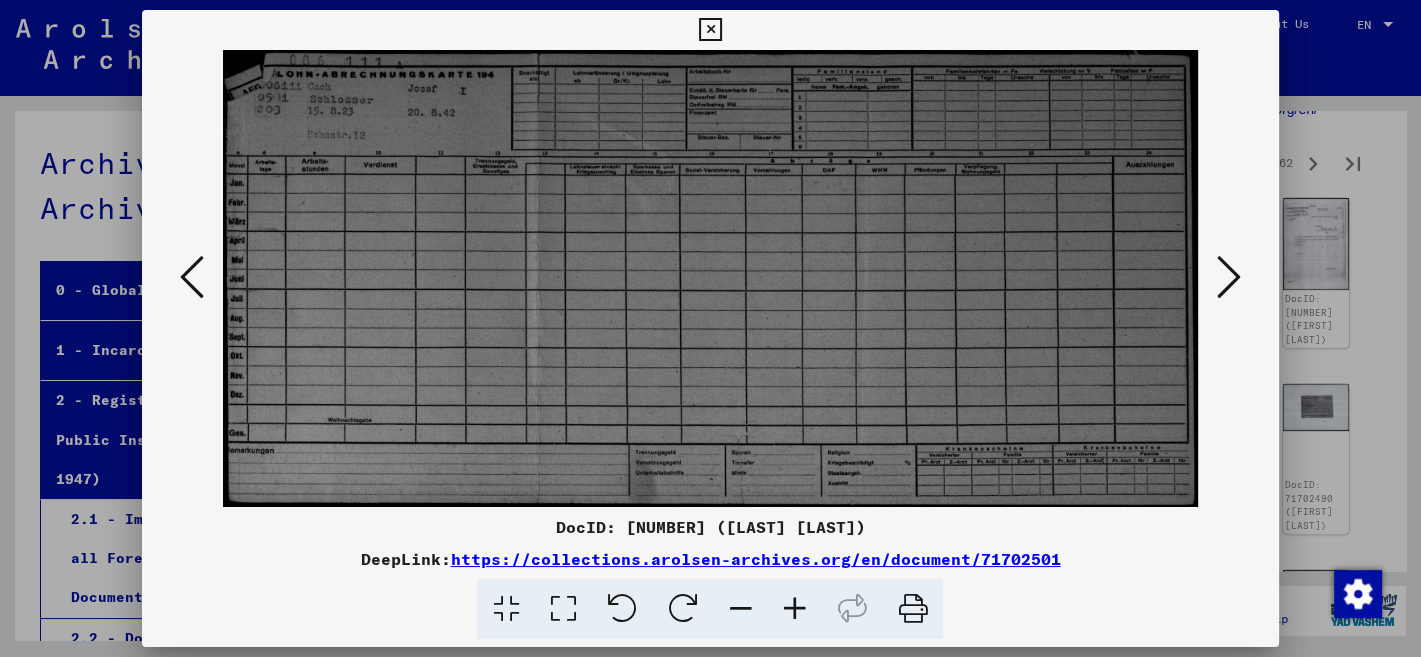 click at bounding box center [1229, 277] 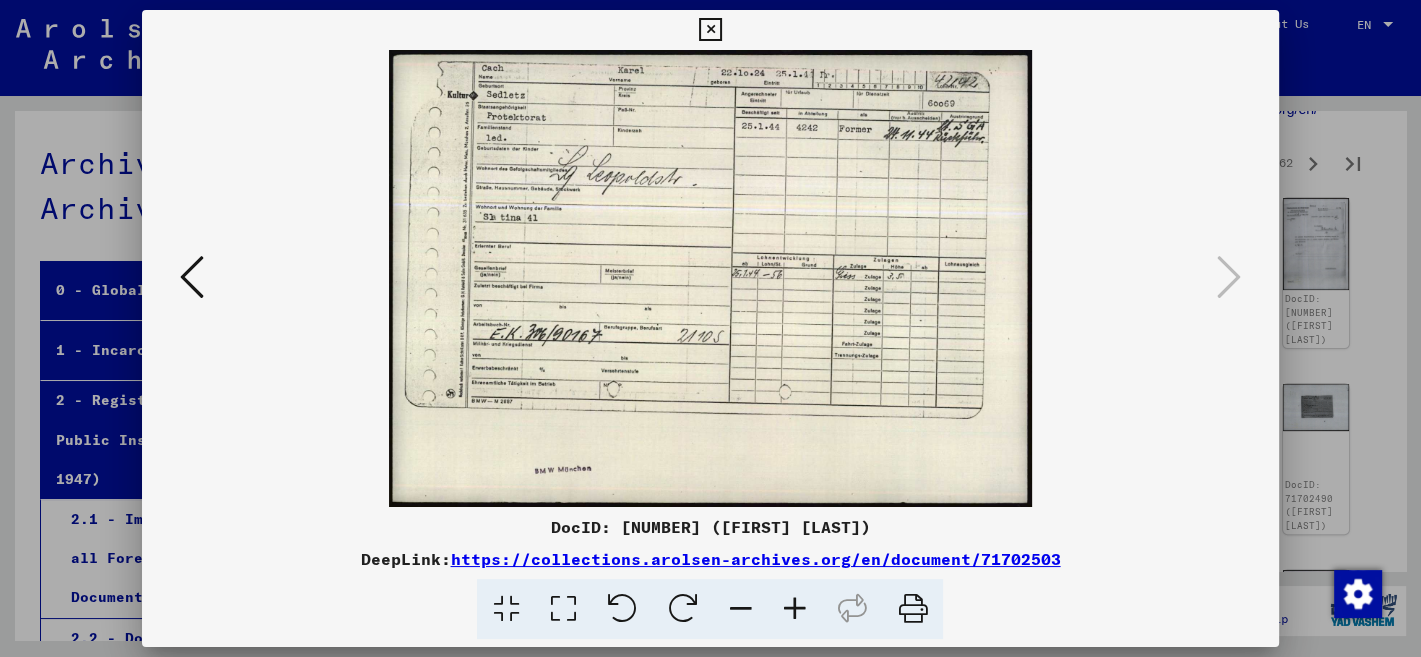drag, startPoint x: 1258, startPoint y: 30, endPoint x: 1266, endPoint y: 42, distance: 14.422205 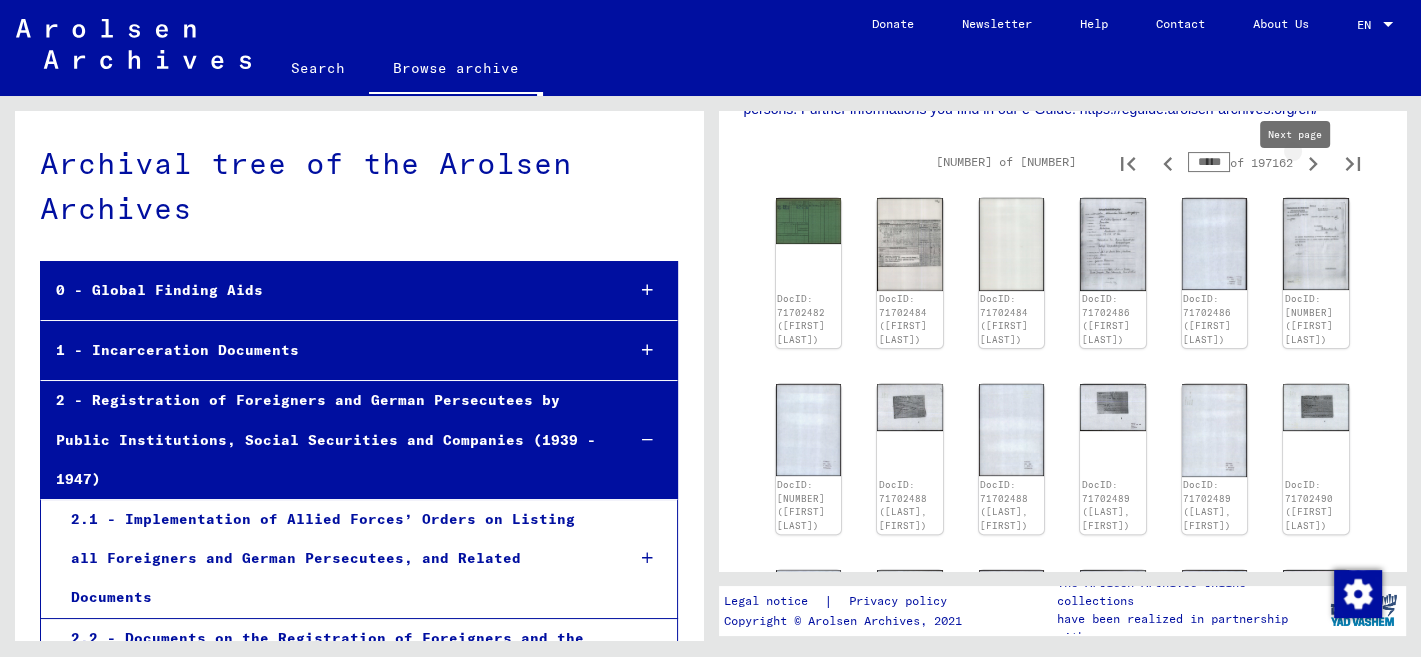 click 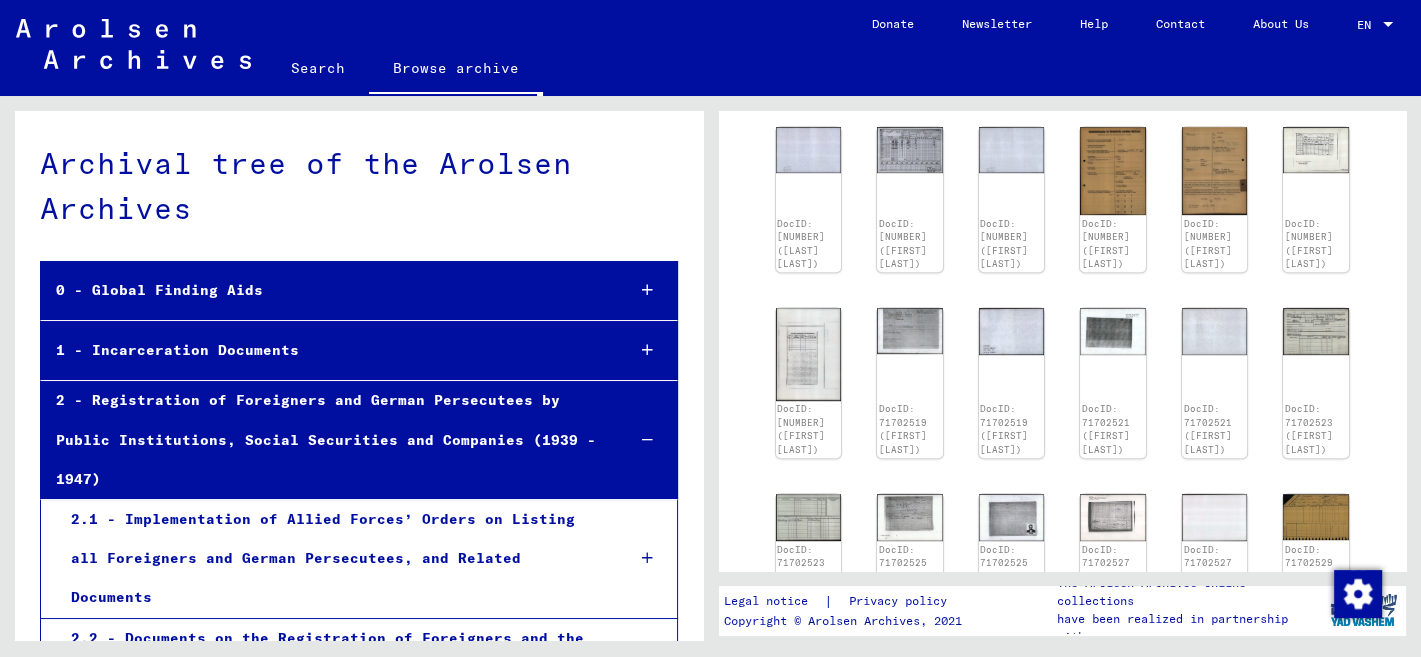 scroll, scrollTop: 1397, scrollLeft: 0, axis: vertical 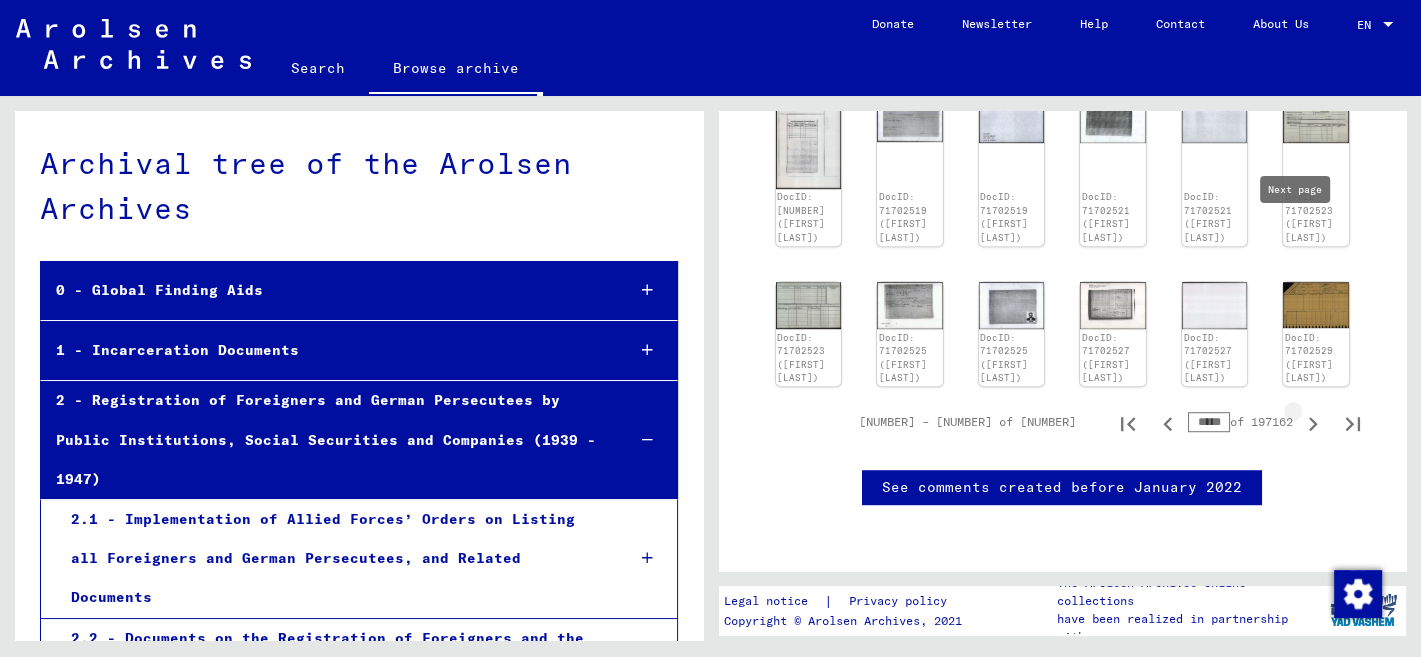 click 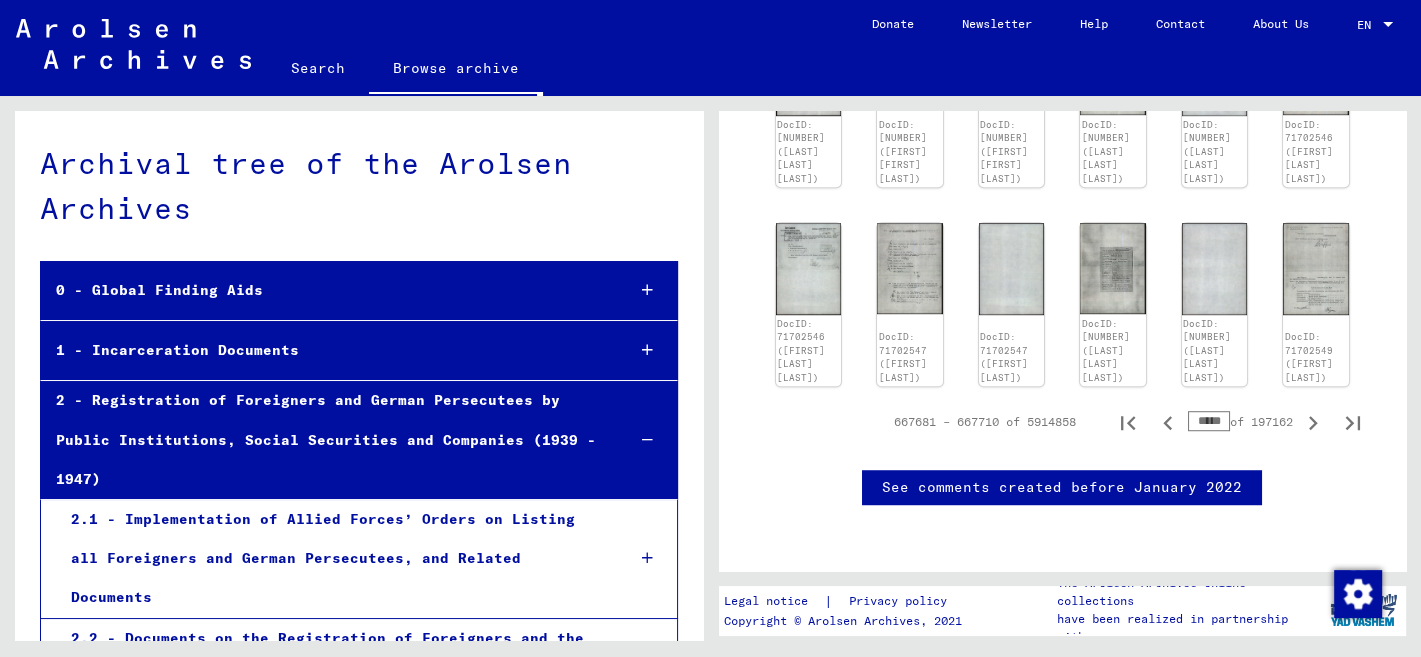 scroll, scrollTop: 1585, scrollLeft: 0, axis: vertical 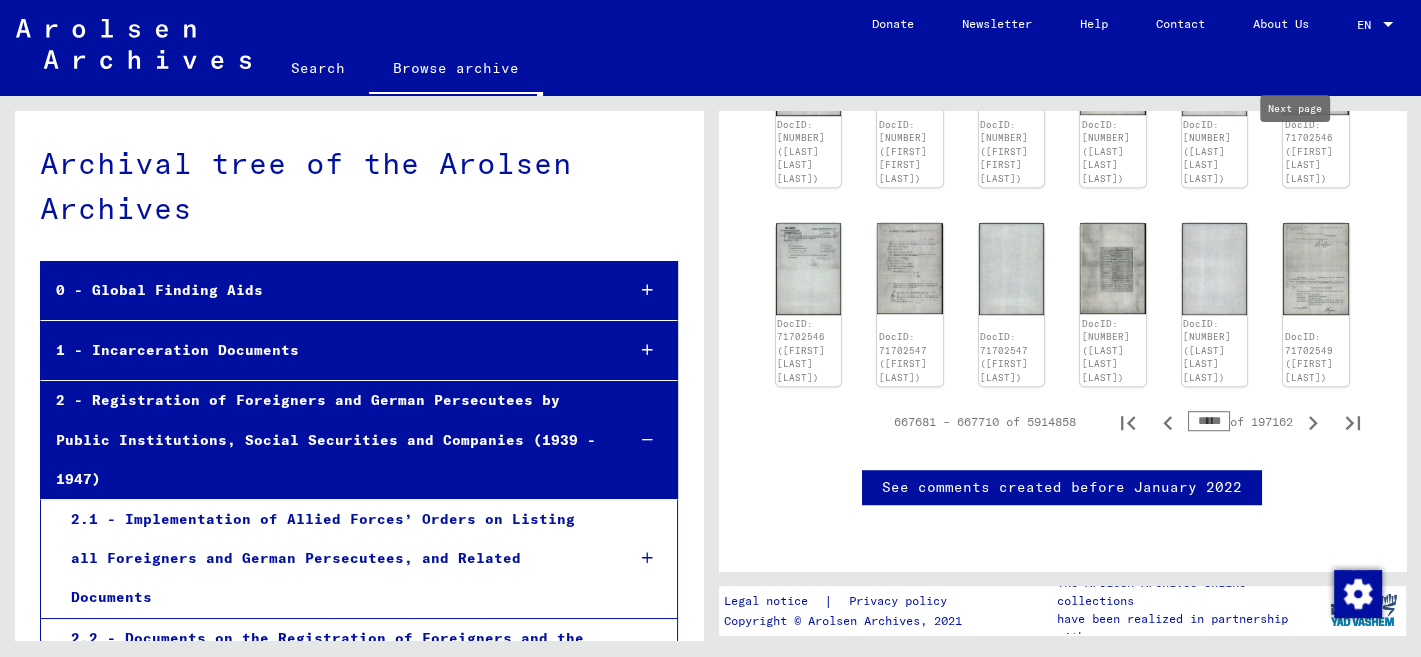 click 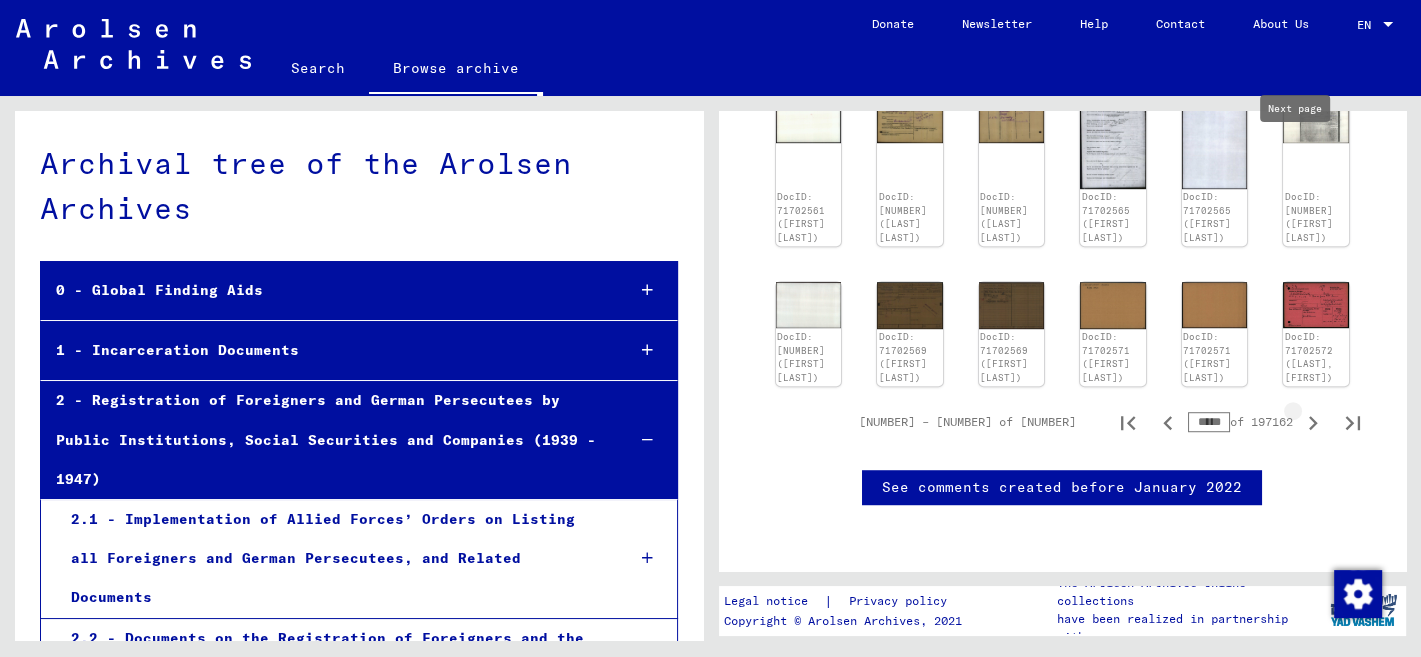 type on "*****" 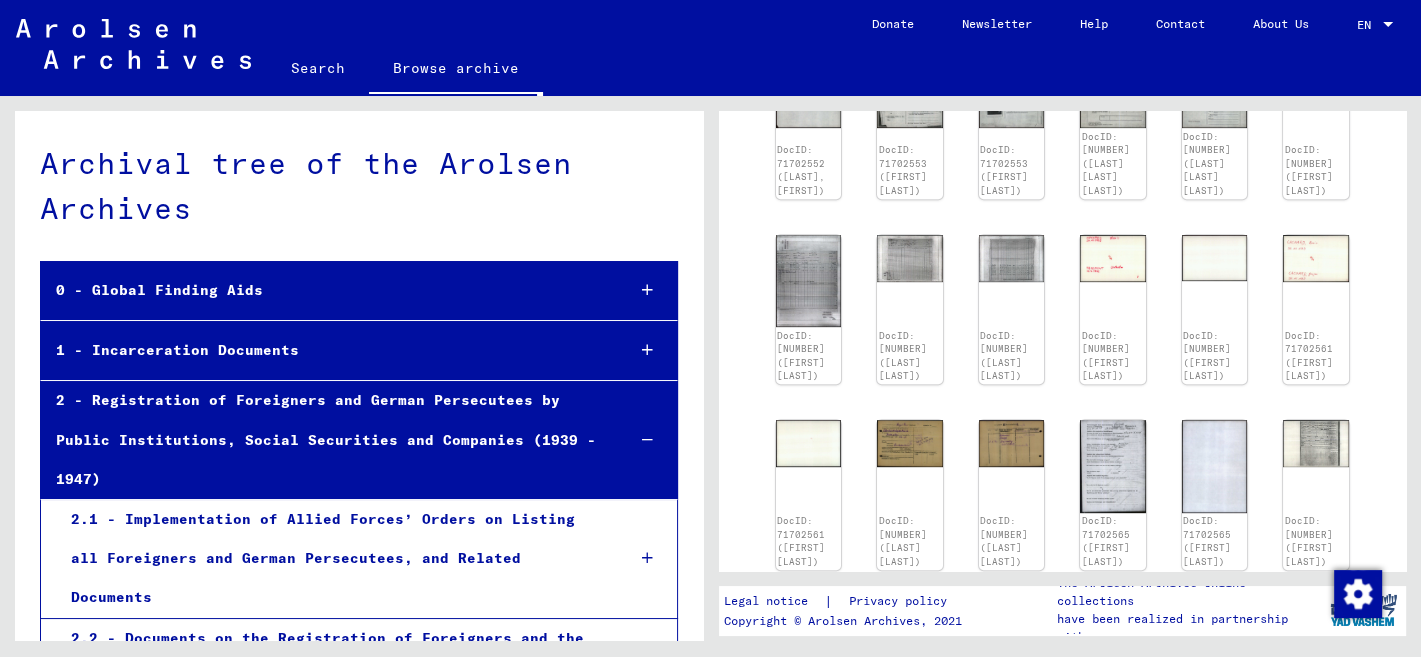 scroll, scrollTop: 1334, scrollLeft: 0, axis: vertical 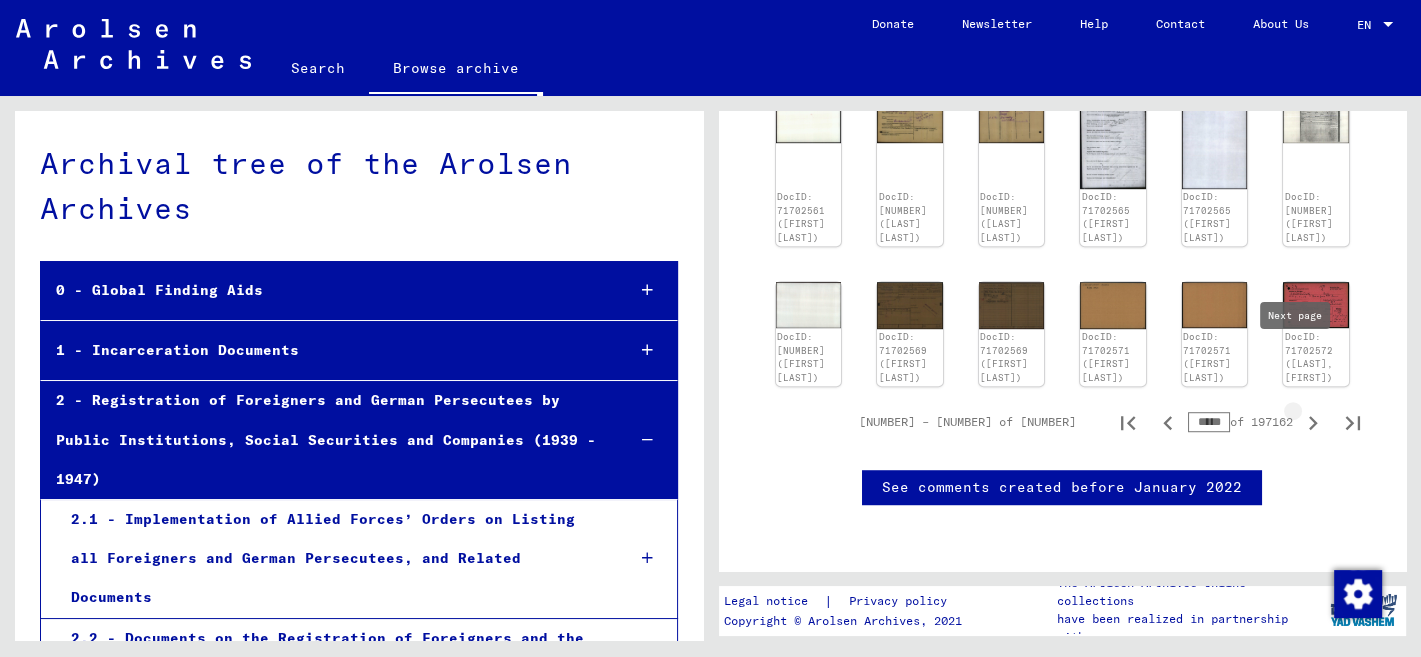 click 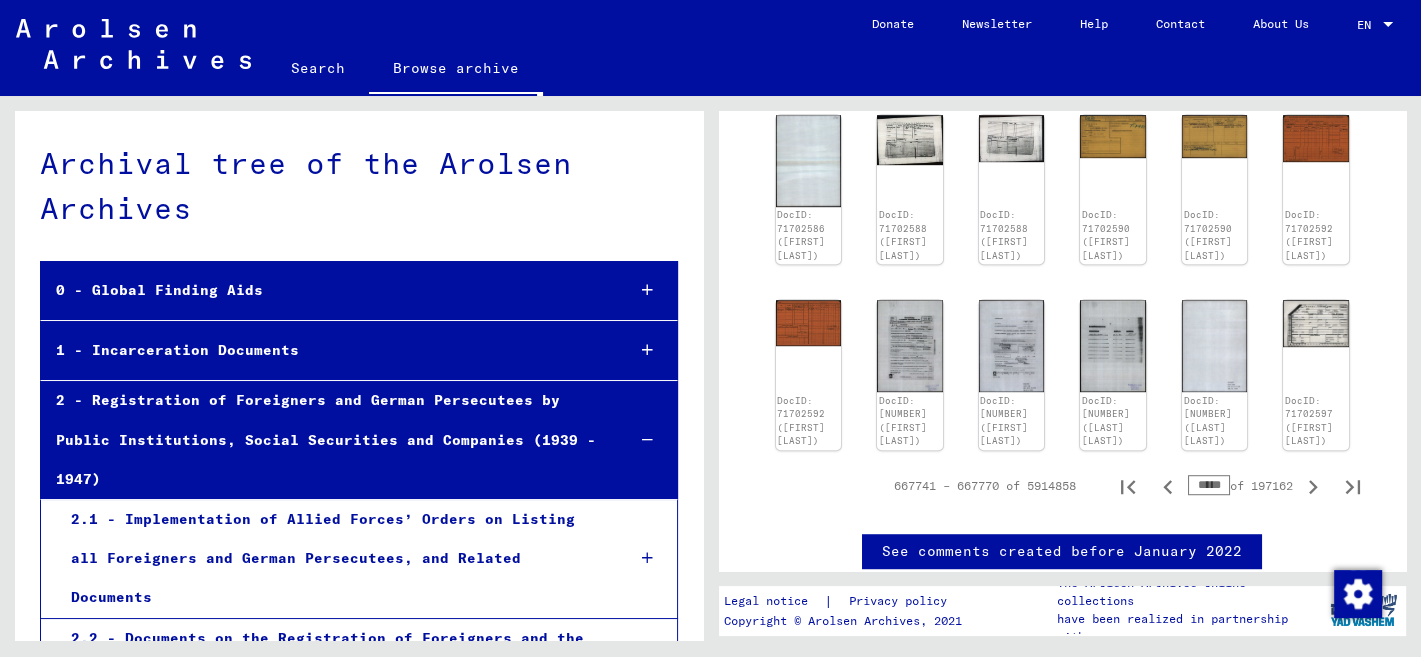 scroll, scrollTop: 1146, scrollLeft: 0, axis: vertical 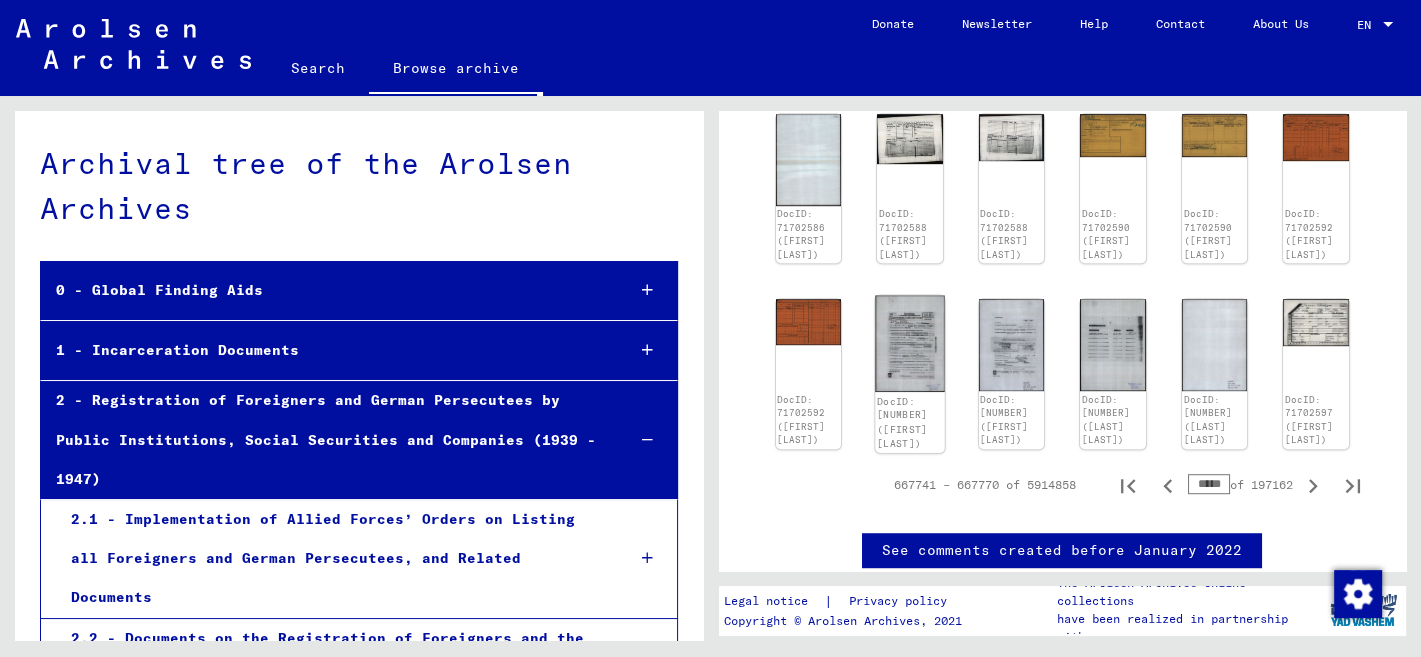 click 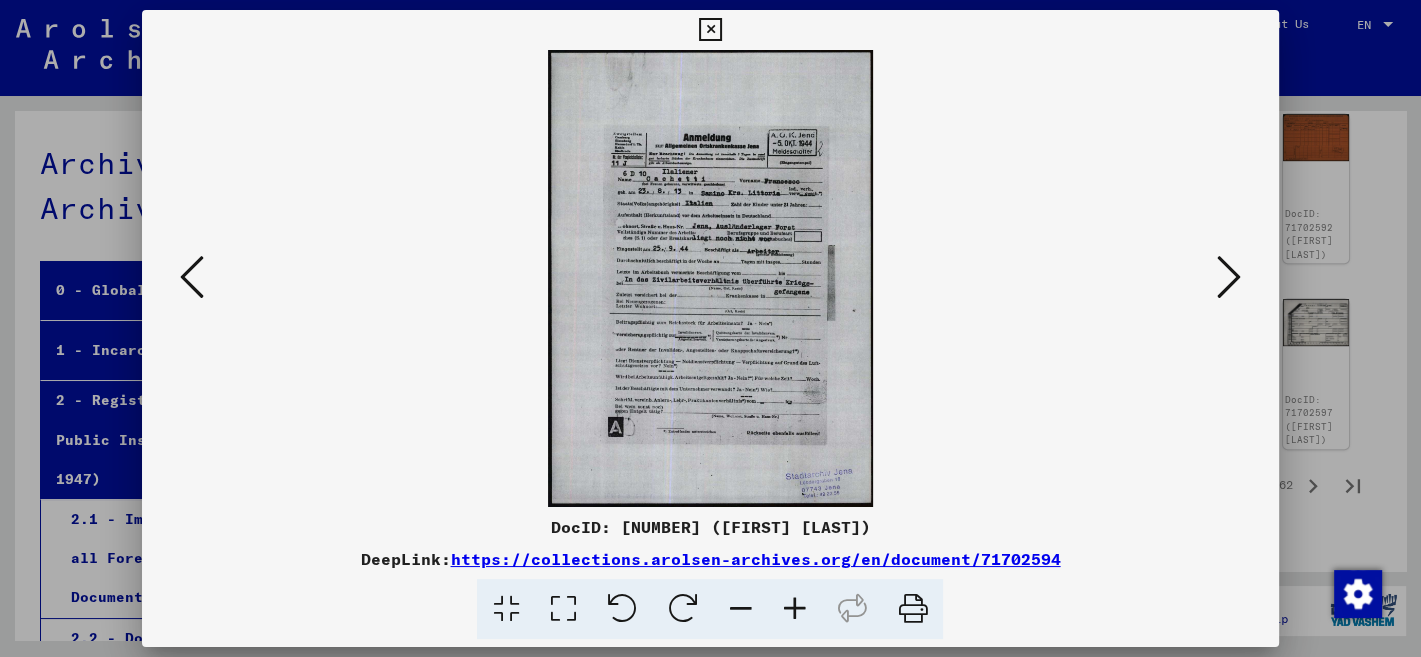 click at bounding box center [1229, 277] 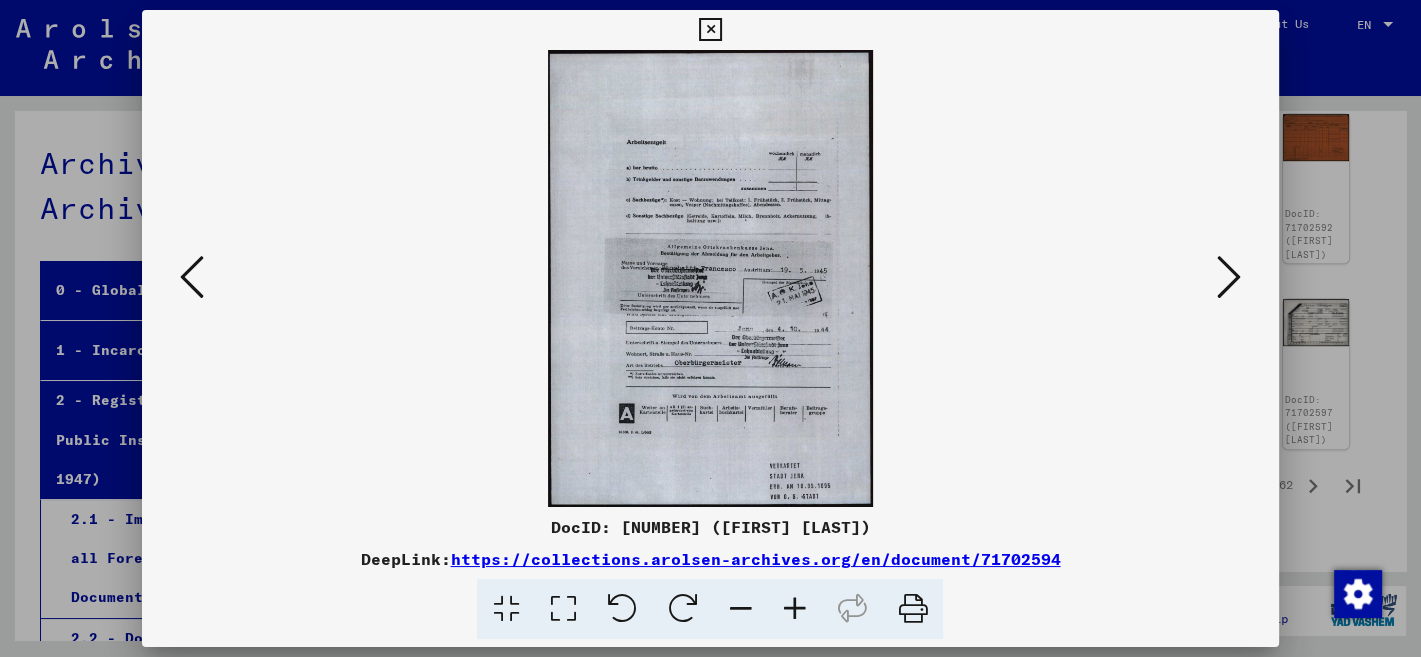 click at bounding box center [1229, 277] 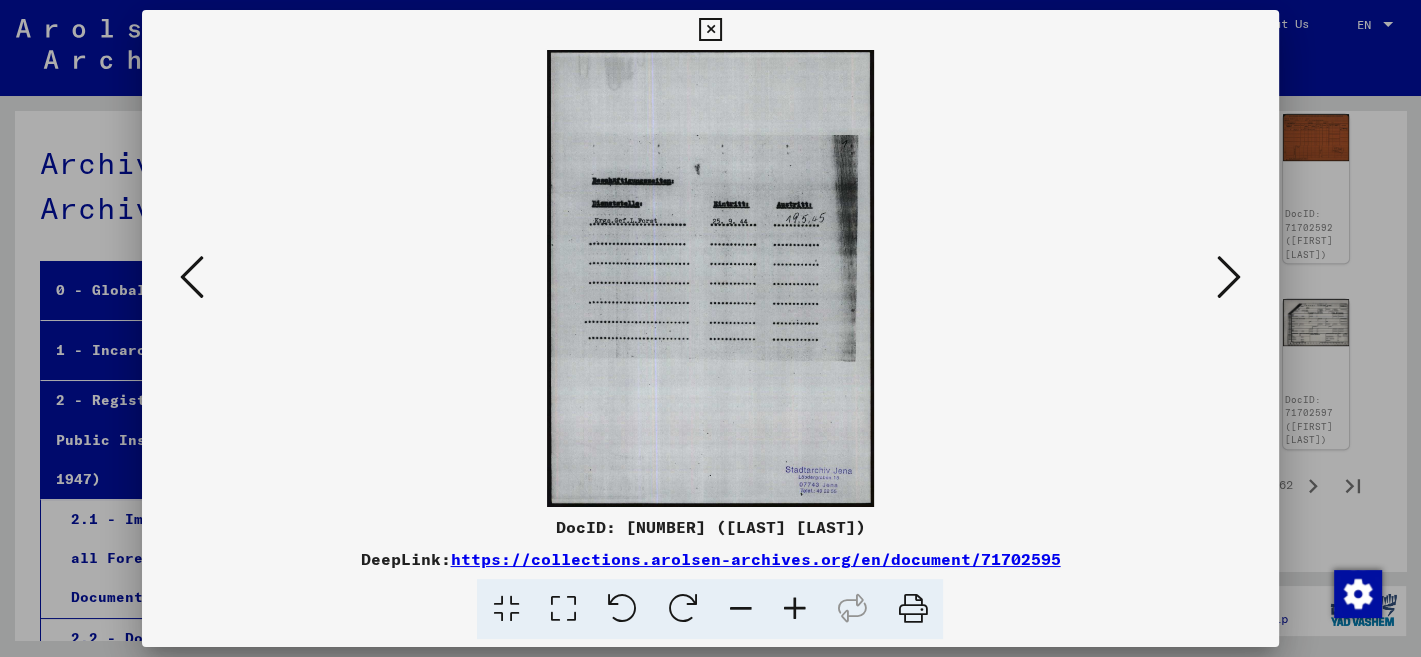 click at bounding box center (1229, 277) 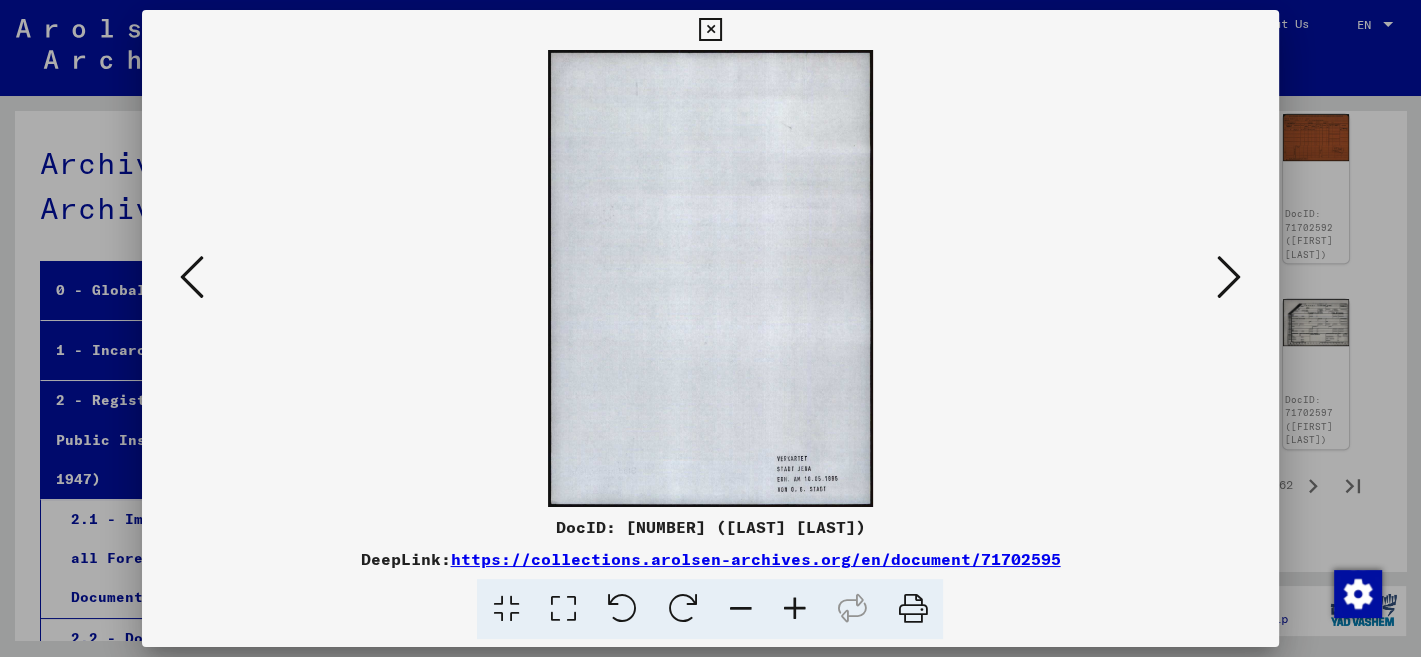 click at bounding box center (1229, 277) 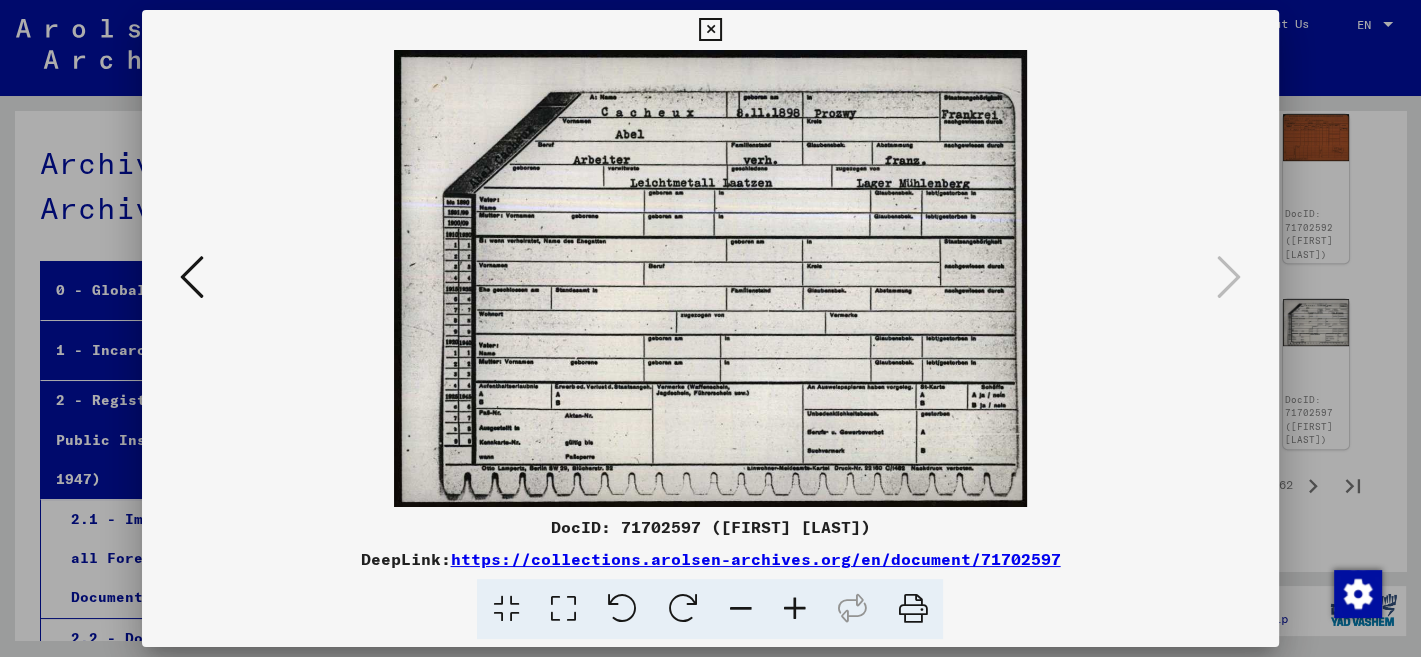 click at bounding box center (710, 30) 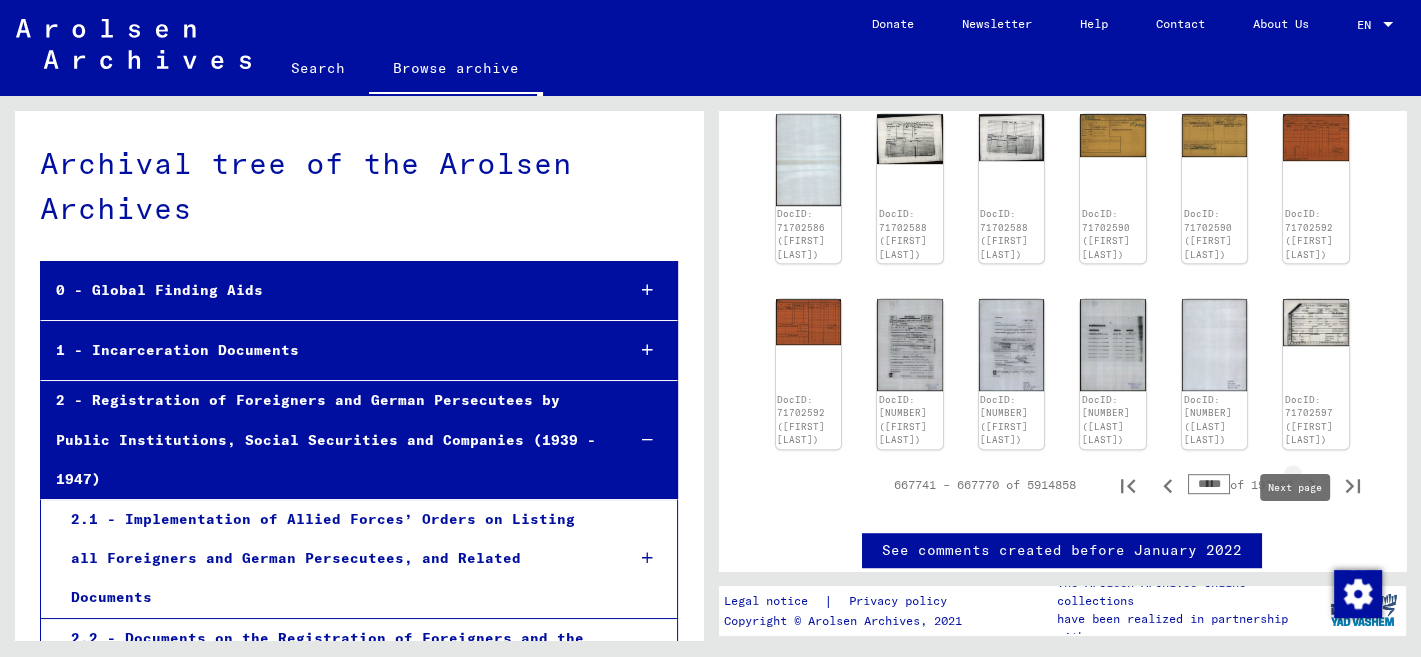 click 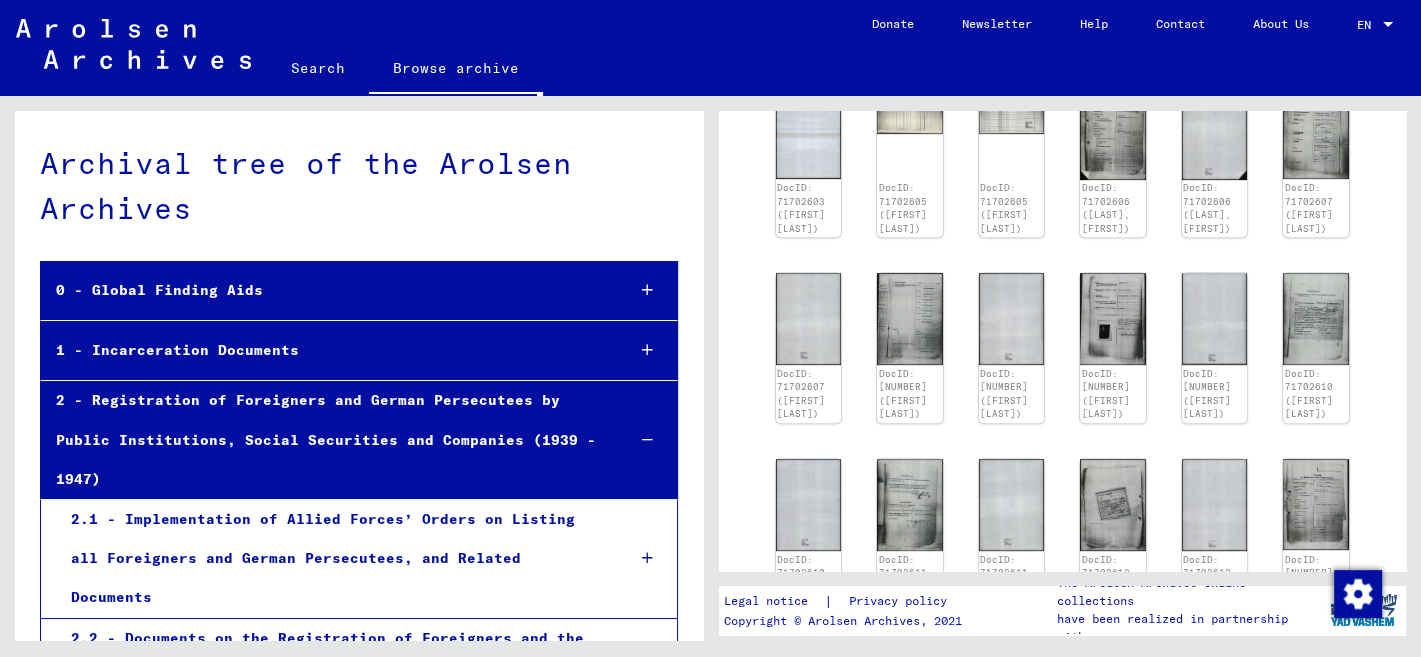 scroll, scrollTop: 423, scrollLeft: 0, axis: vertical 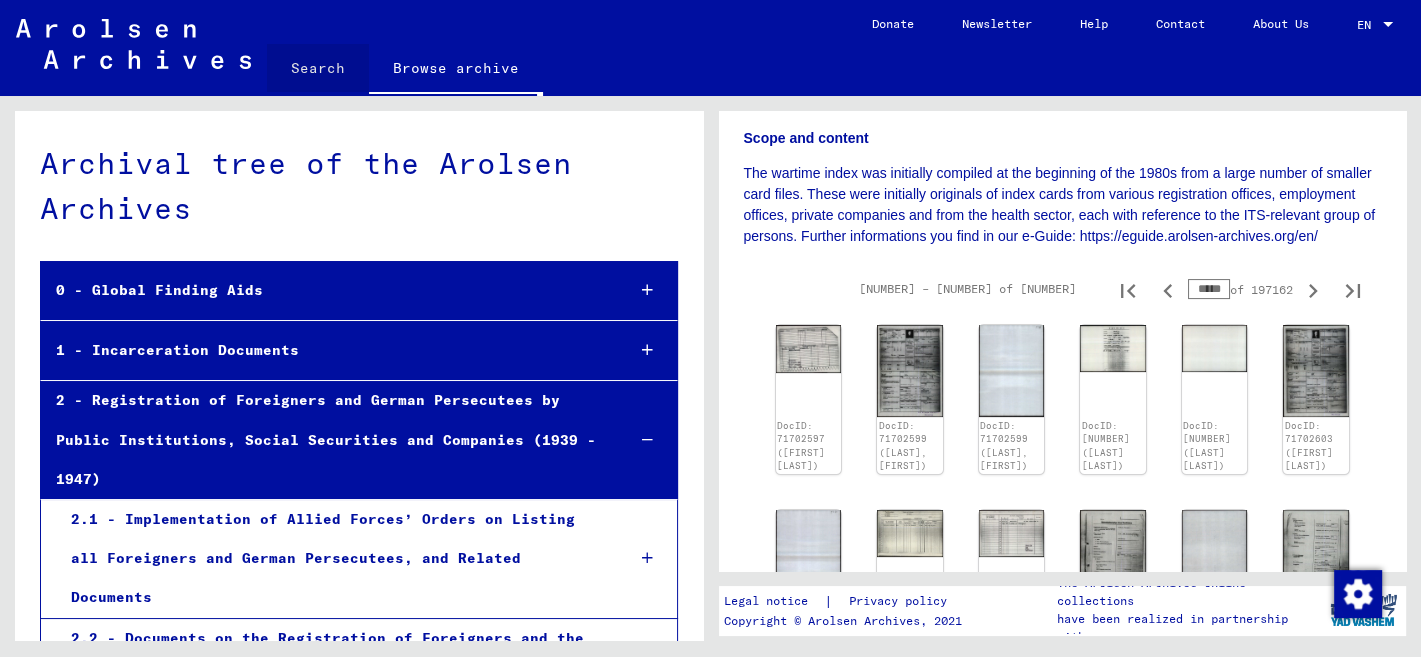 click on "Search" 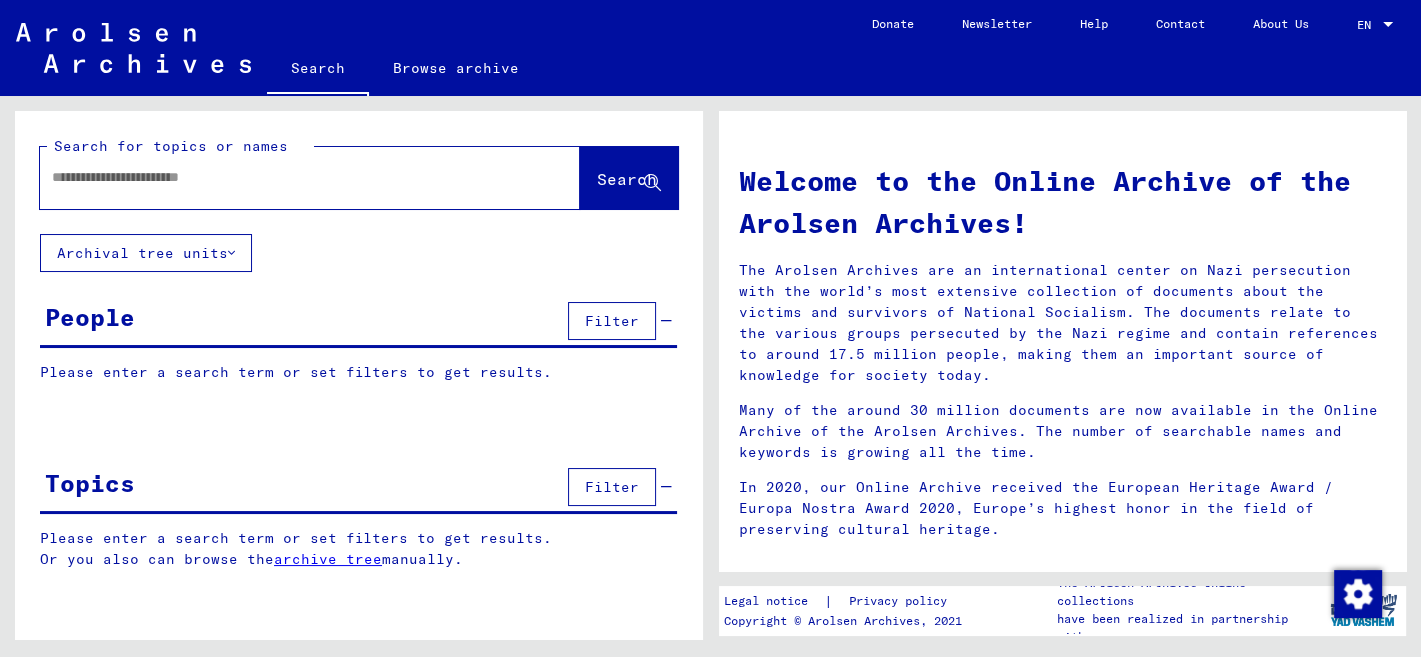 click 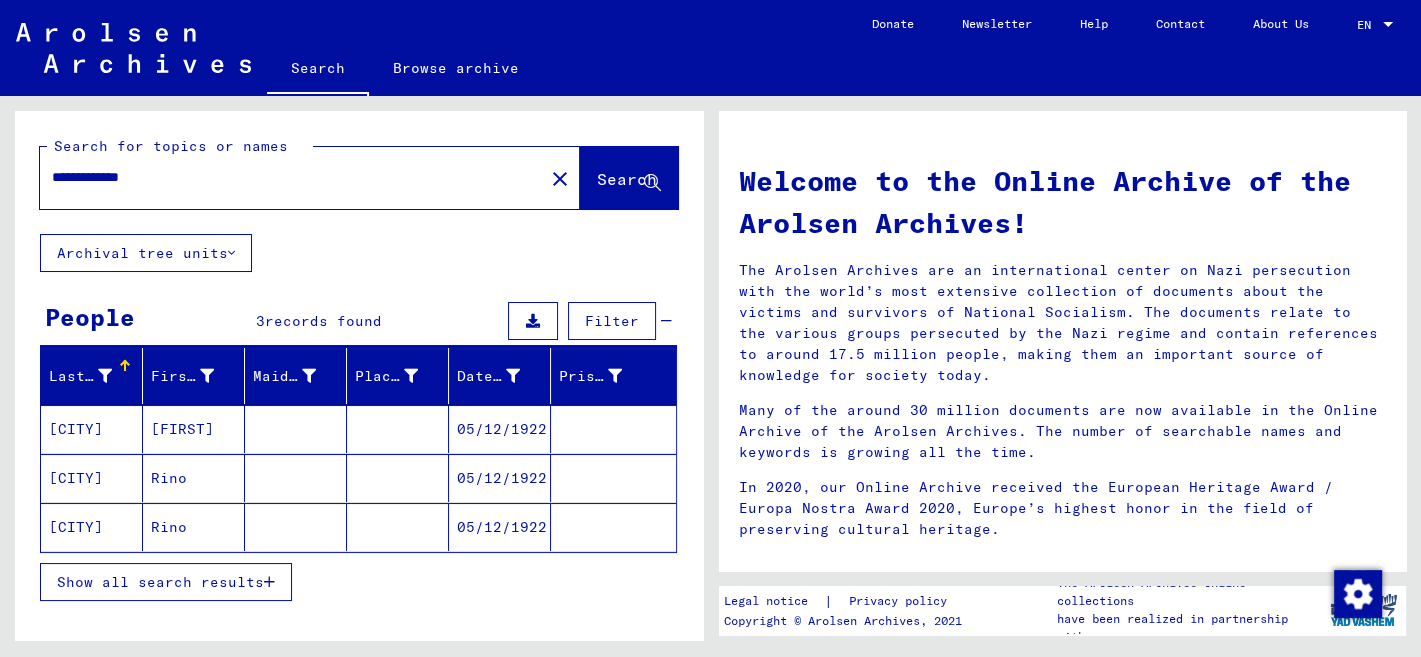 click on "[CITY]" at bounding box center [92, 478] 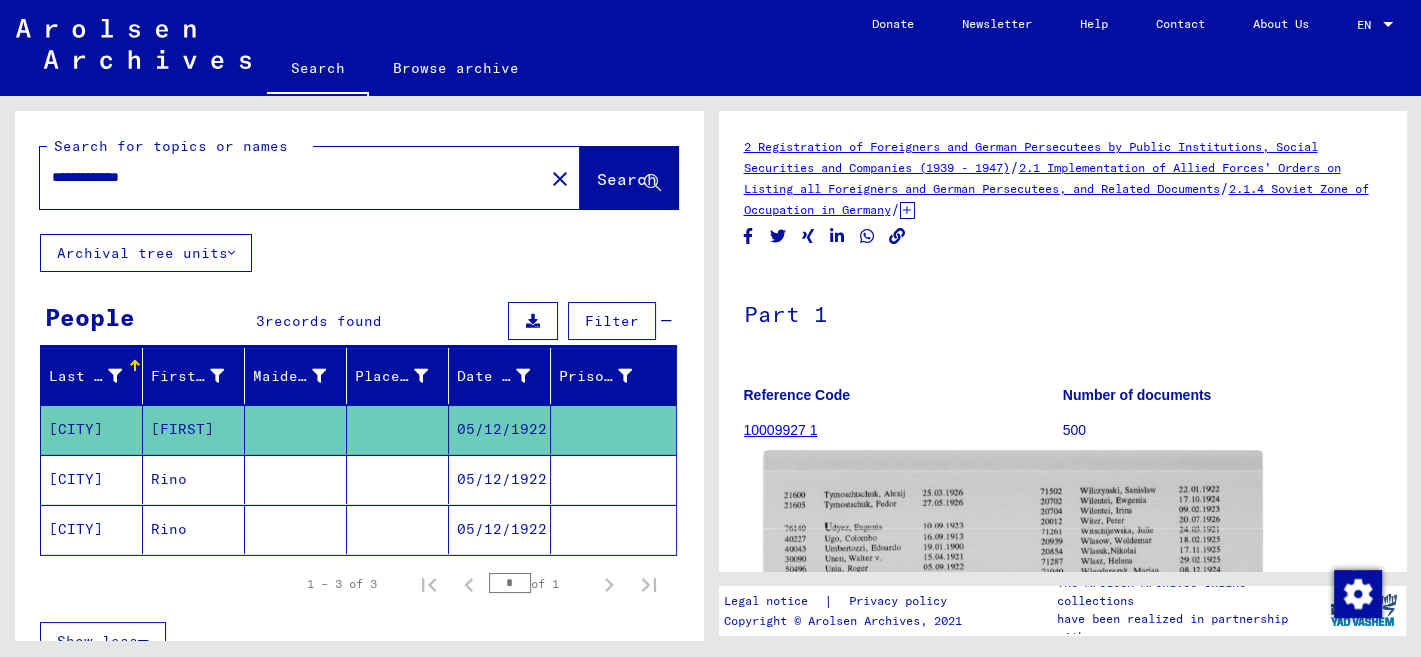 click 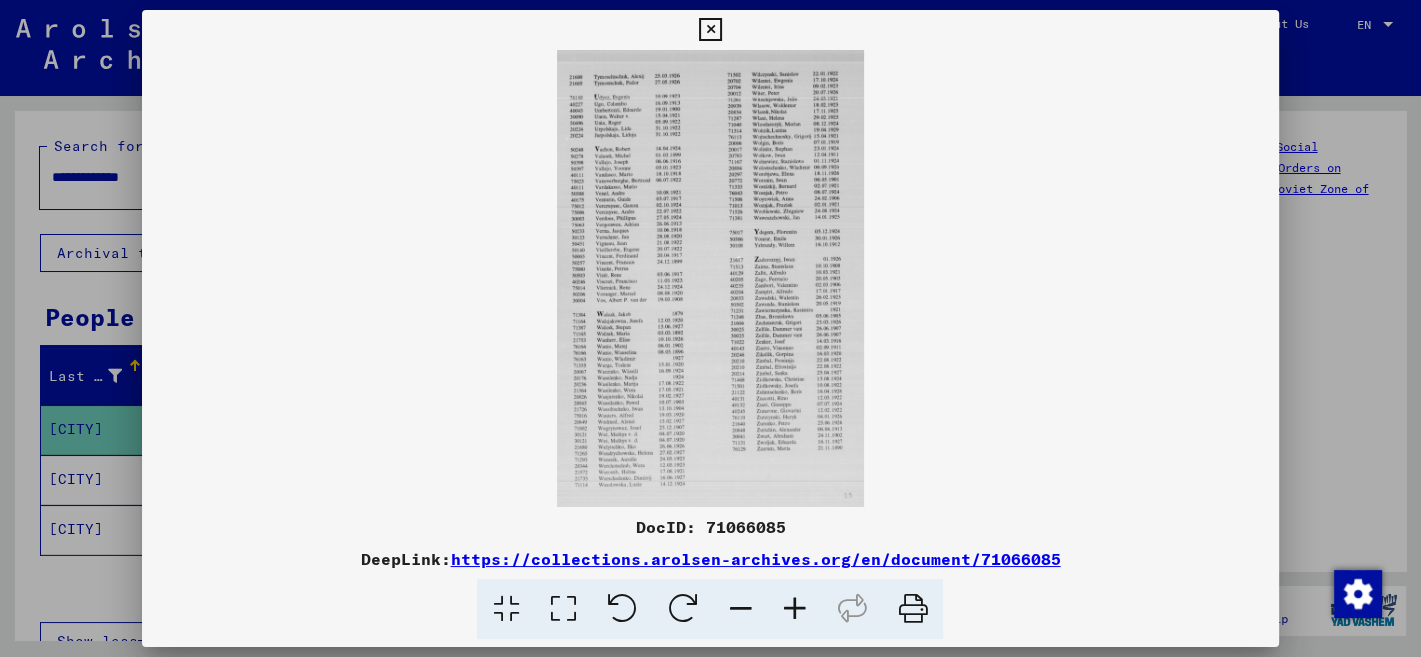 click at bounding box center [794, 609] 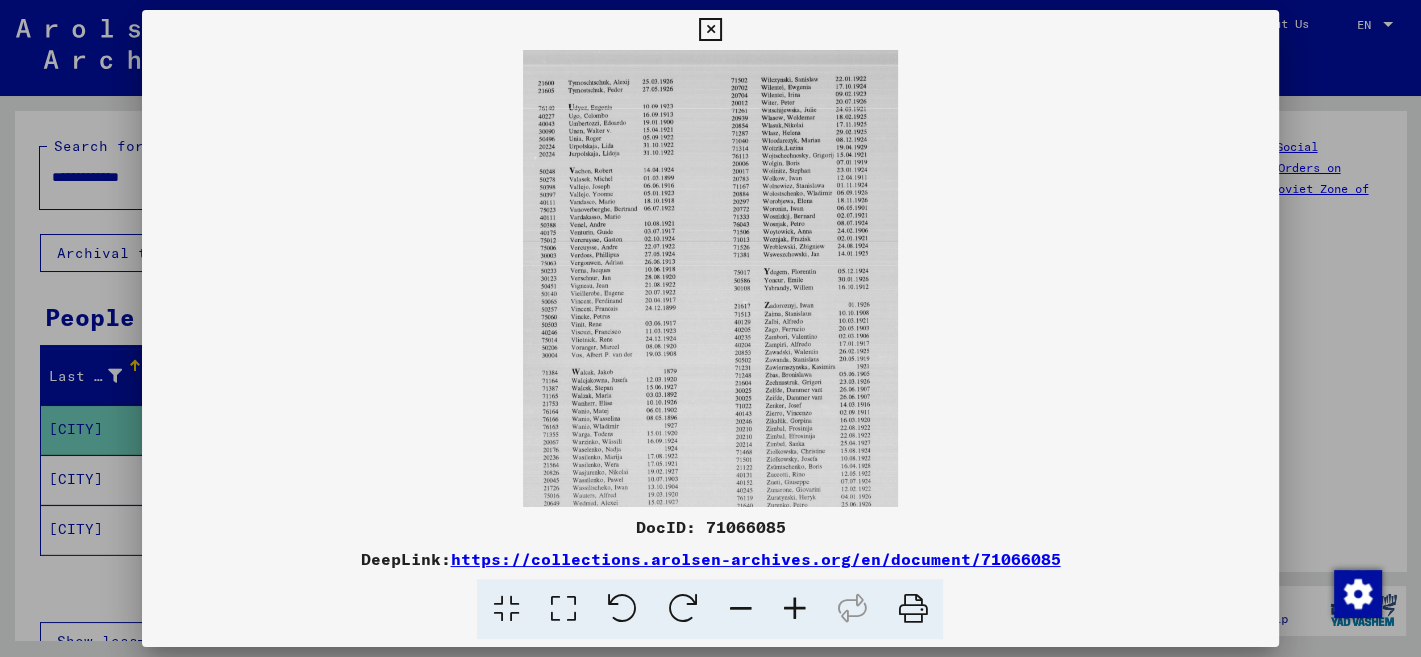 click at bounding box center (794, 609) 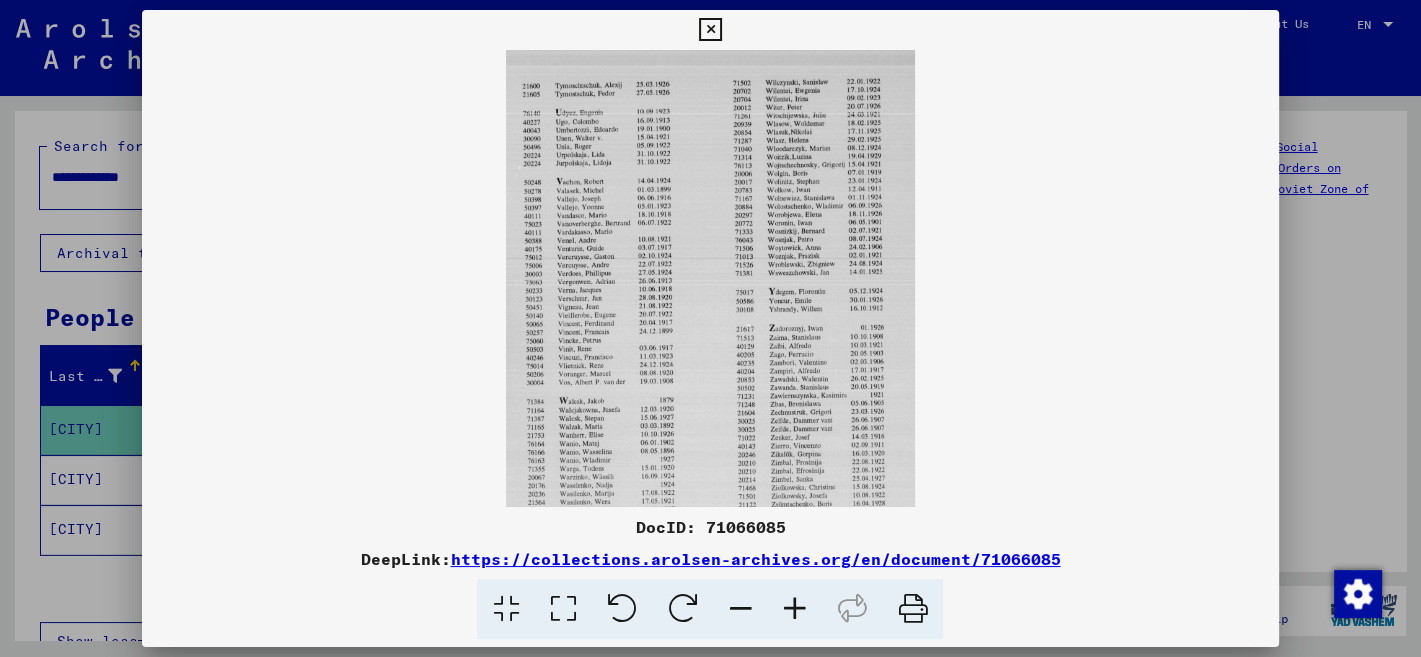 click at bounding box center (794, 609) 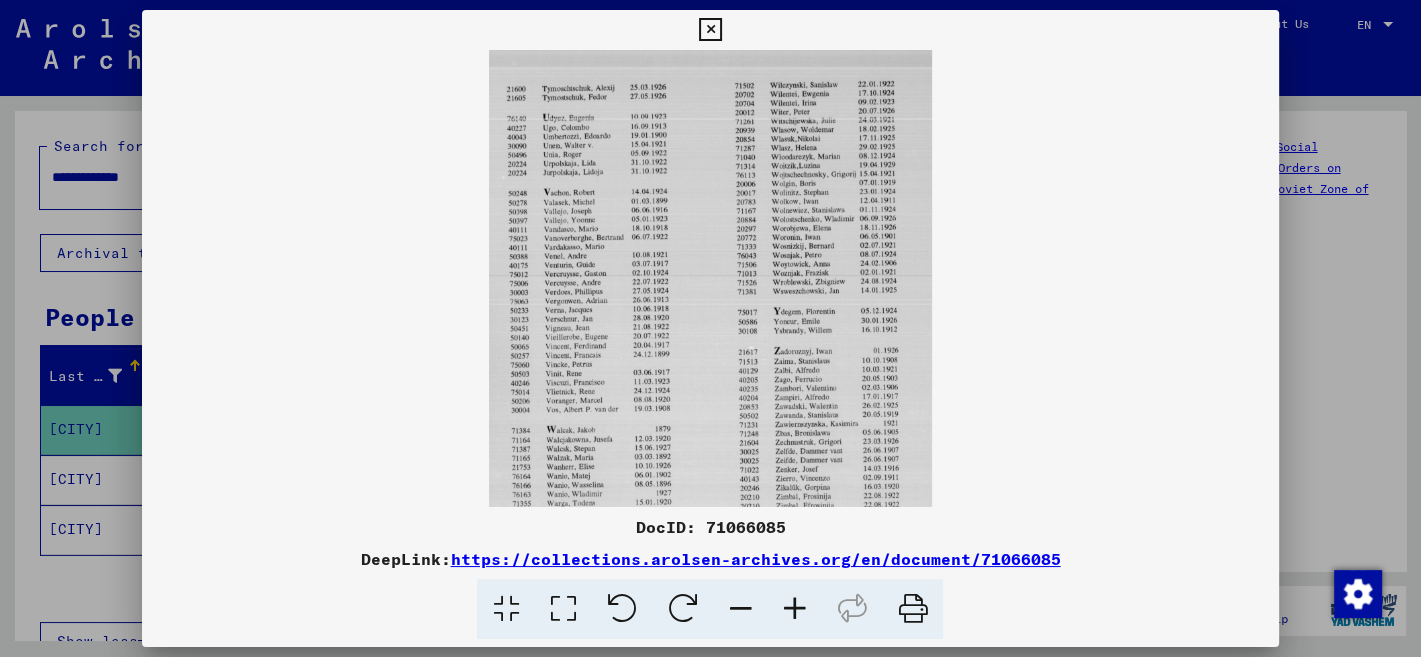 click at bounding box center [794, 609] 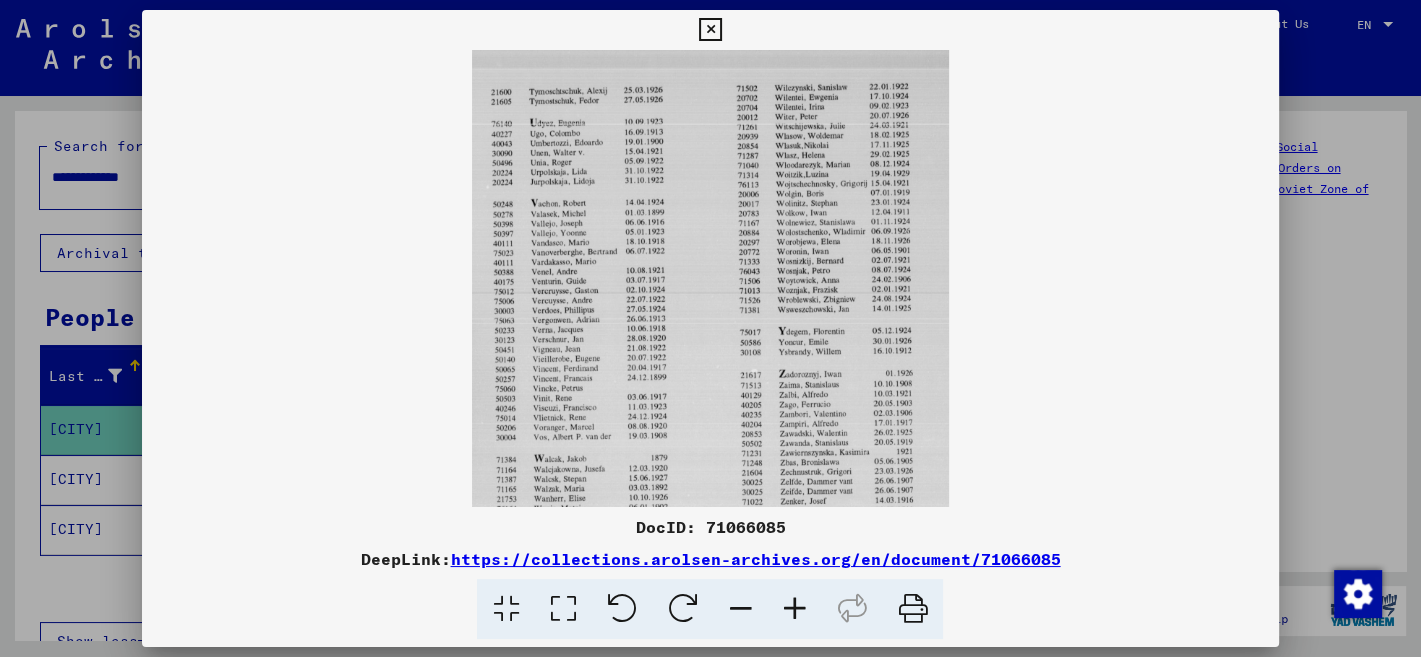click at bounding box center [794, 609] 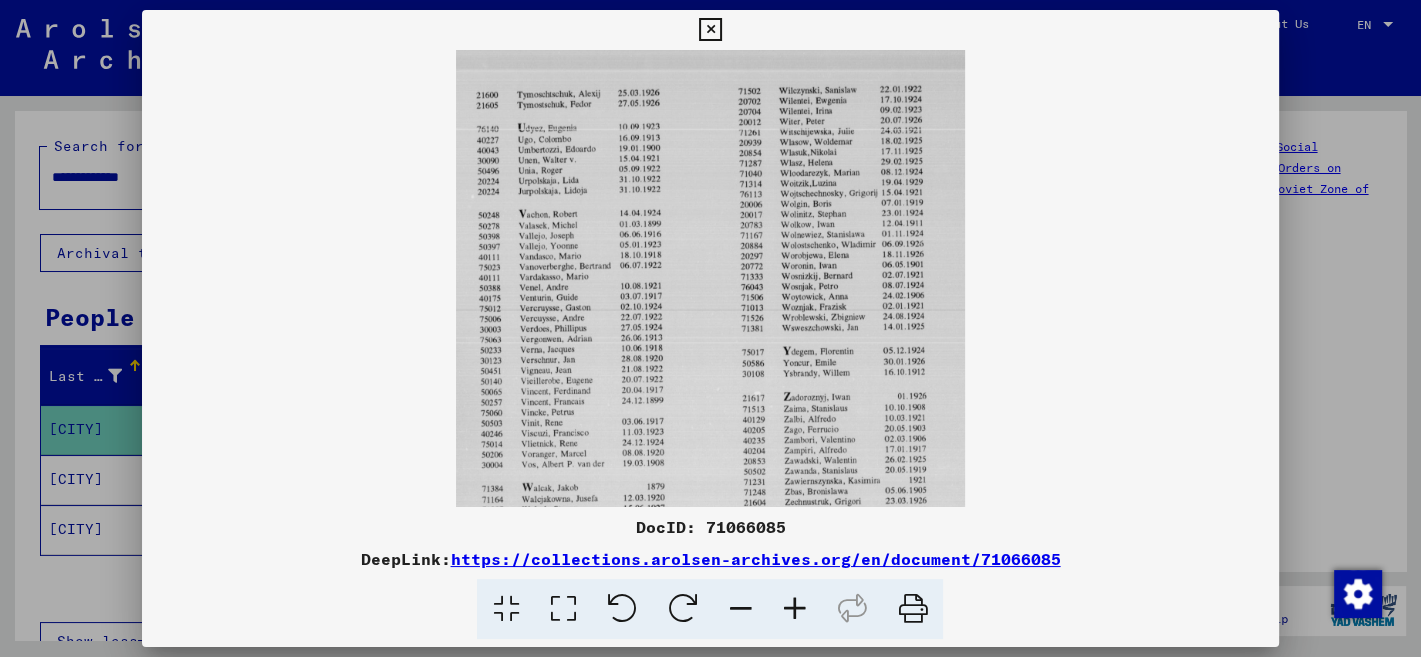 click at bounding box center [794, 609] 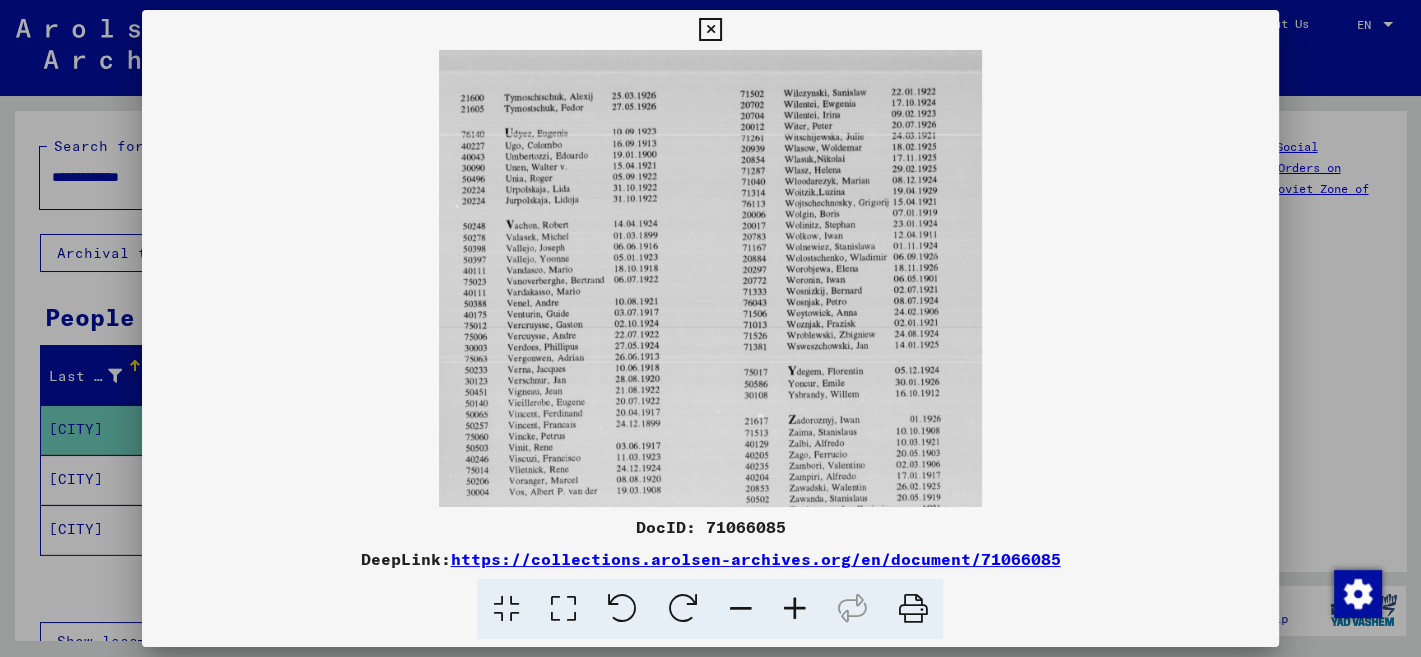 click at bounding box center (794, 609) 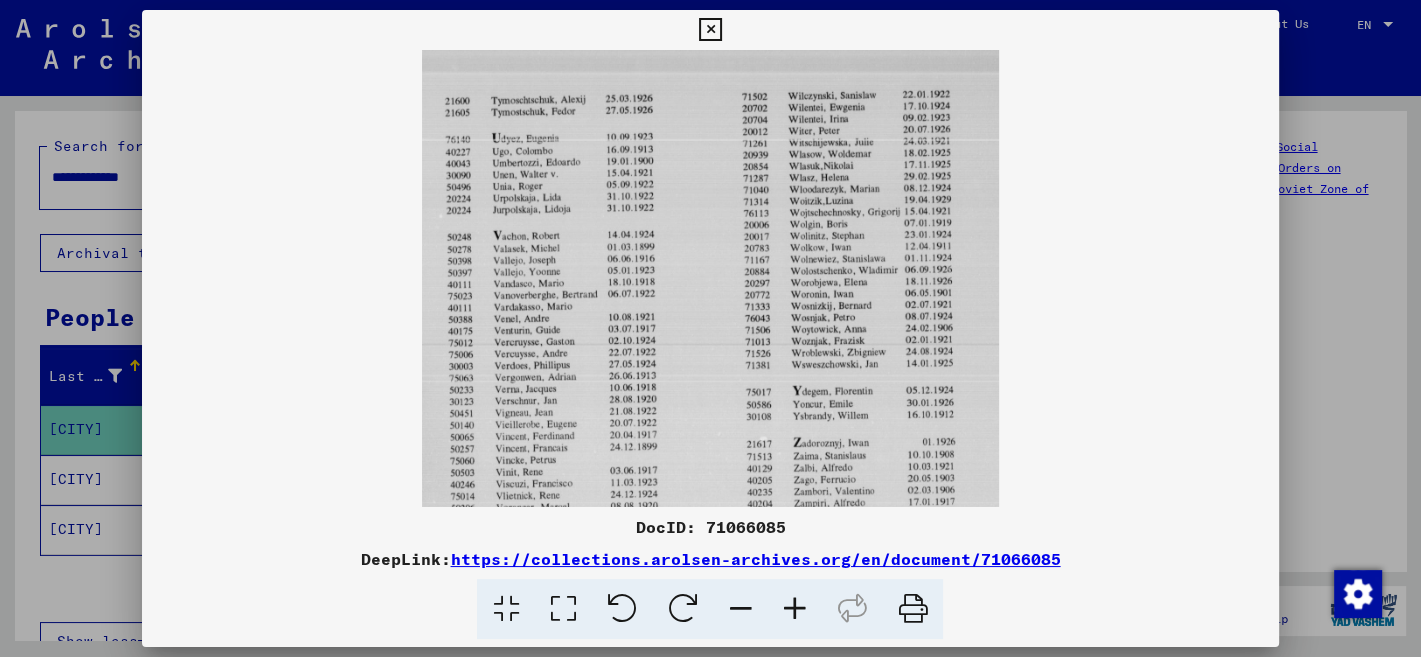 click at bounding box center (794, 609) 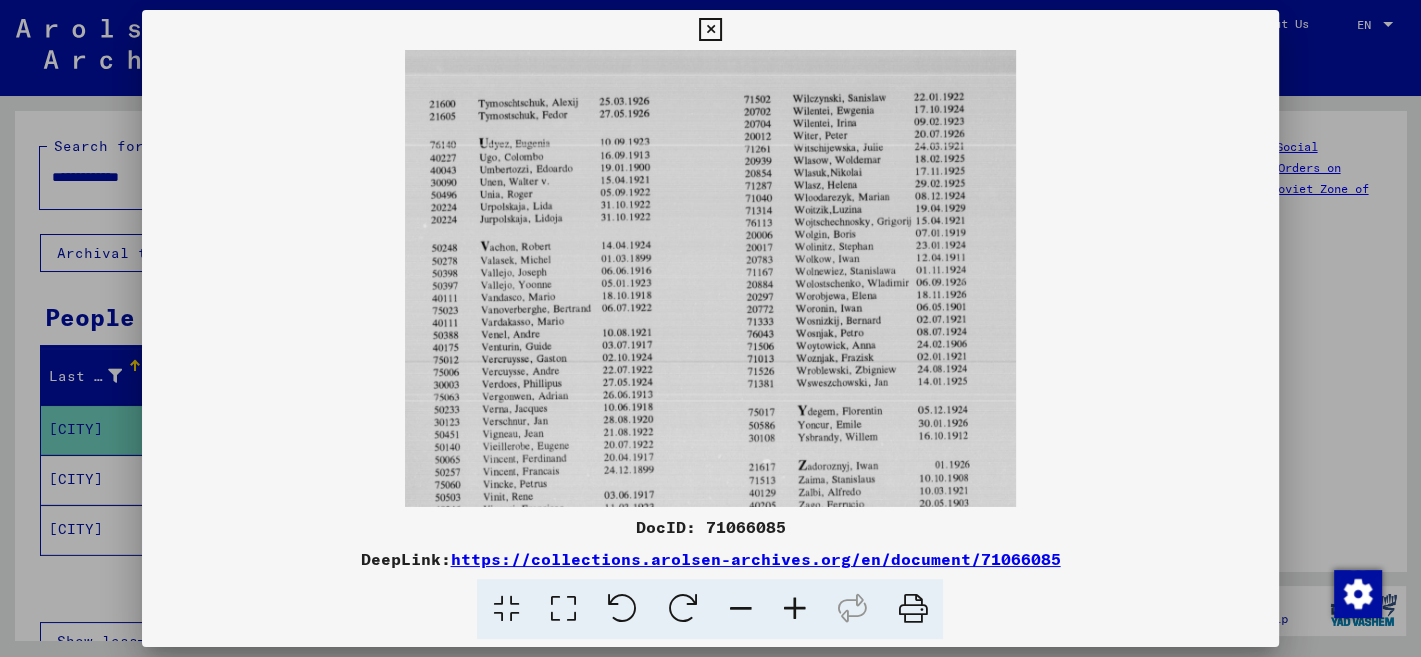 click at bounding box center [794, 609] 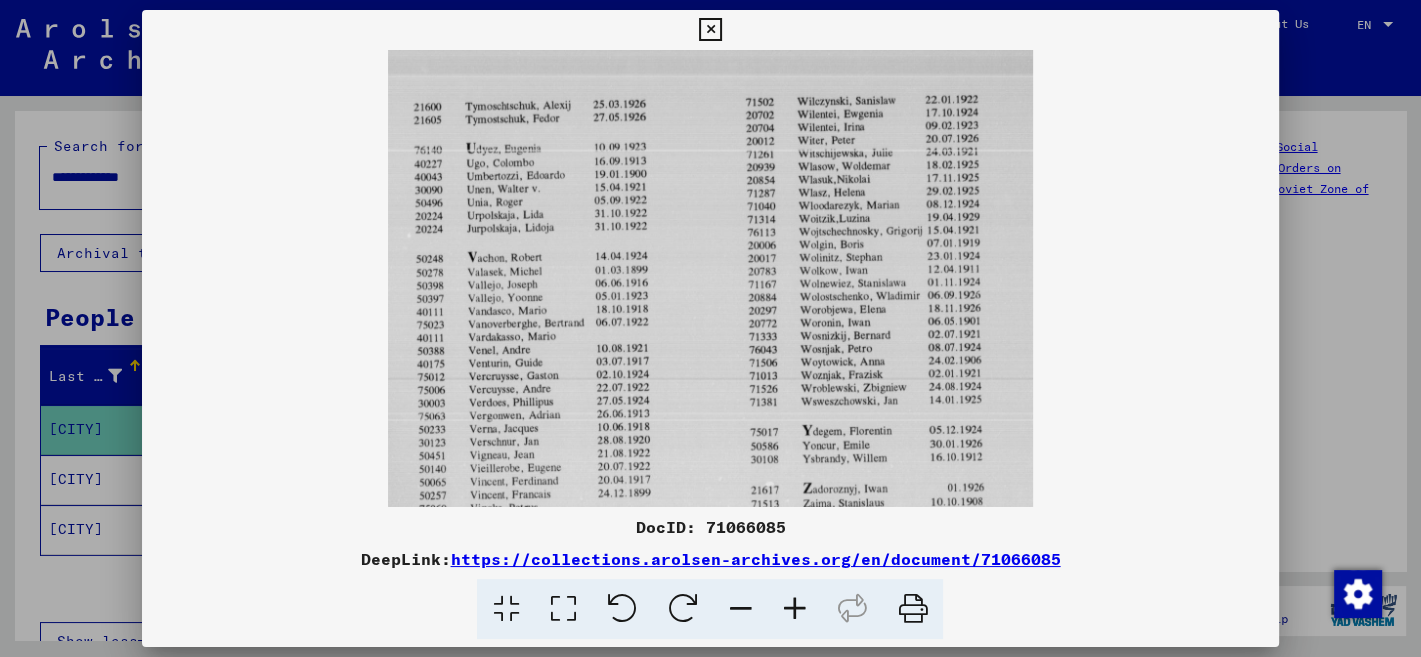 click at bounding box center [794, 609] 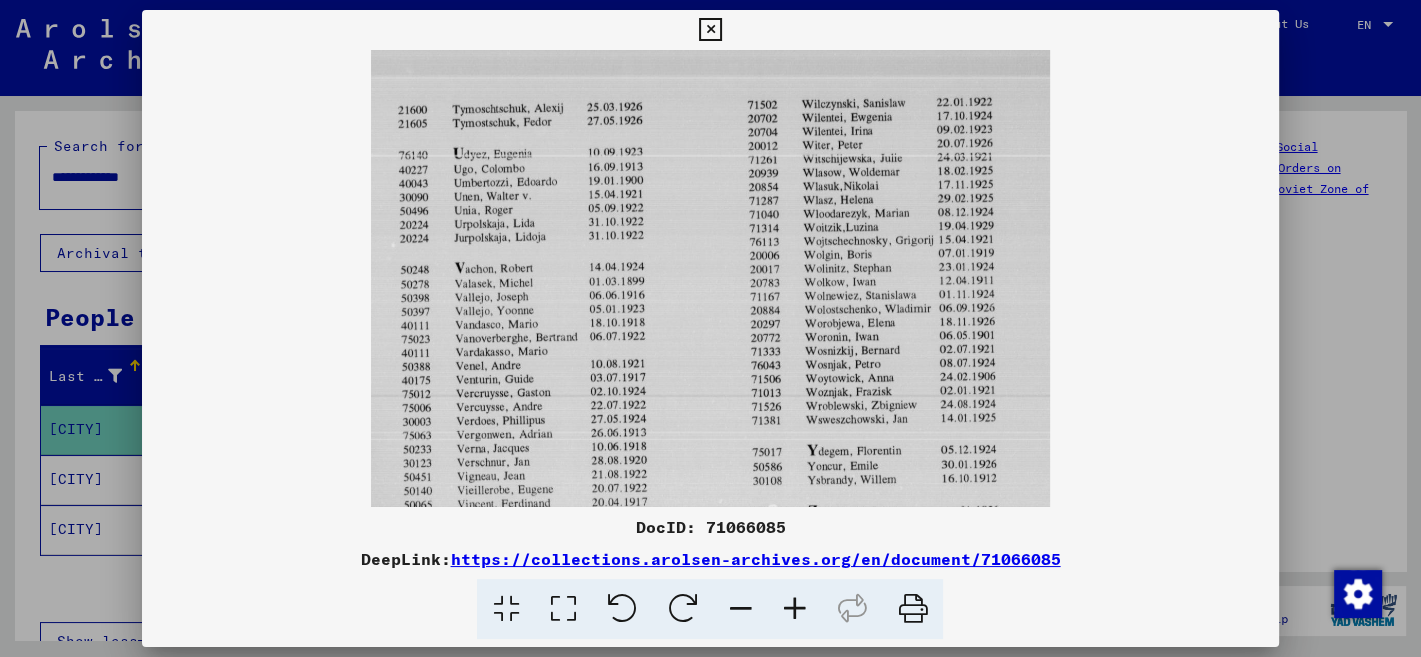 scroll, scrollTop: 0, scrollLeft: 0, axis: both 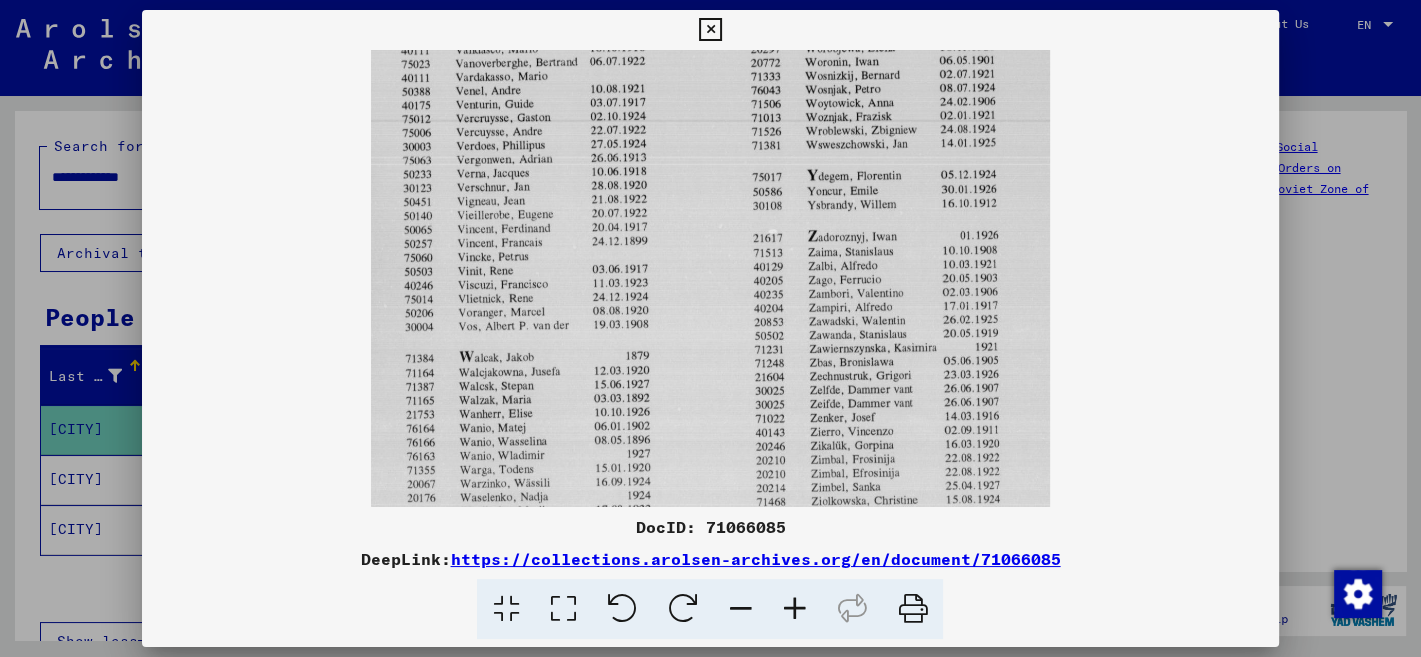 drag, startPoint x: 773, startPoint y: 489, endPoint x: 757, endPoint y: 214, distance: 275.46506 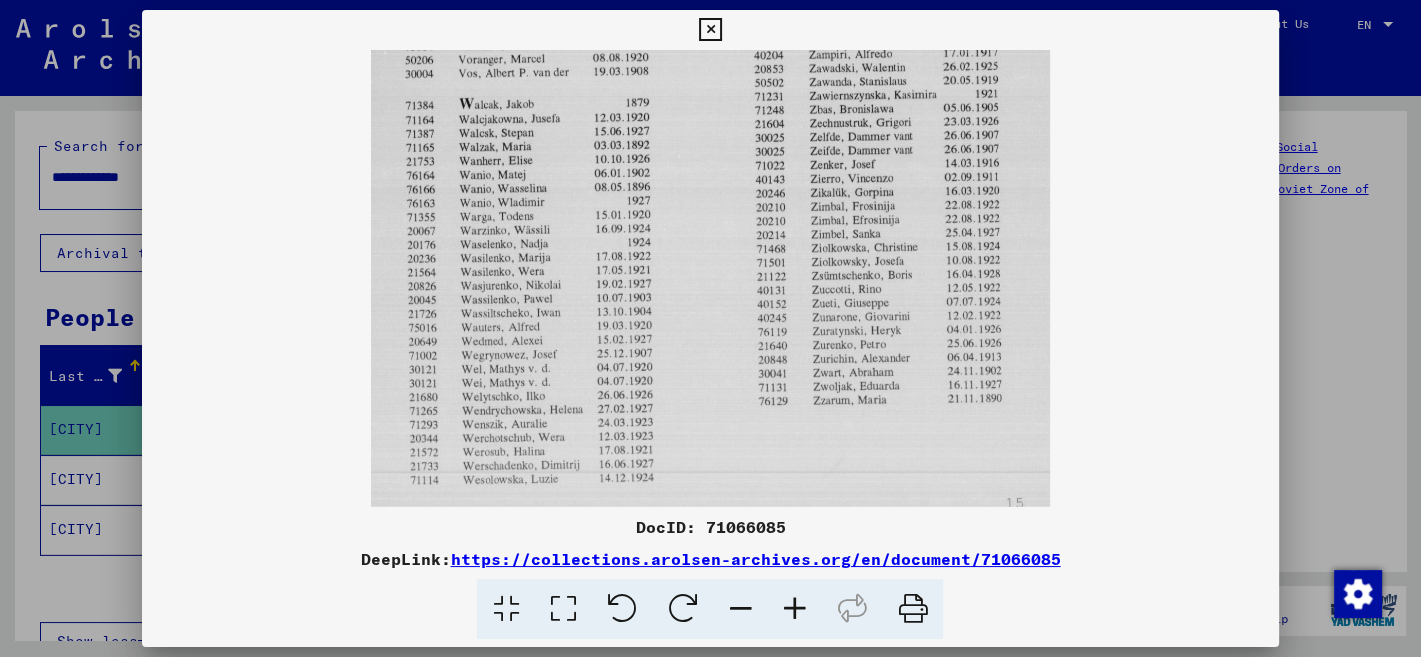 scroll, scrollTop: 534, scrollLeft: 0, axis: vertical 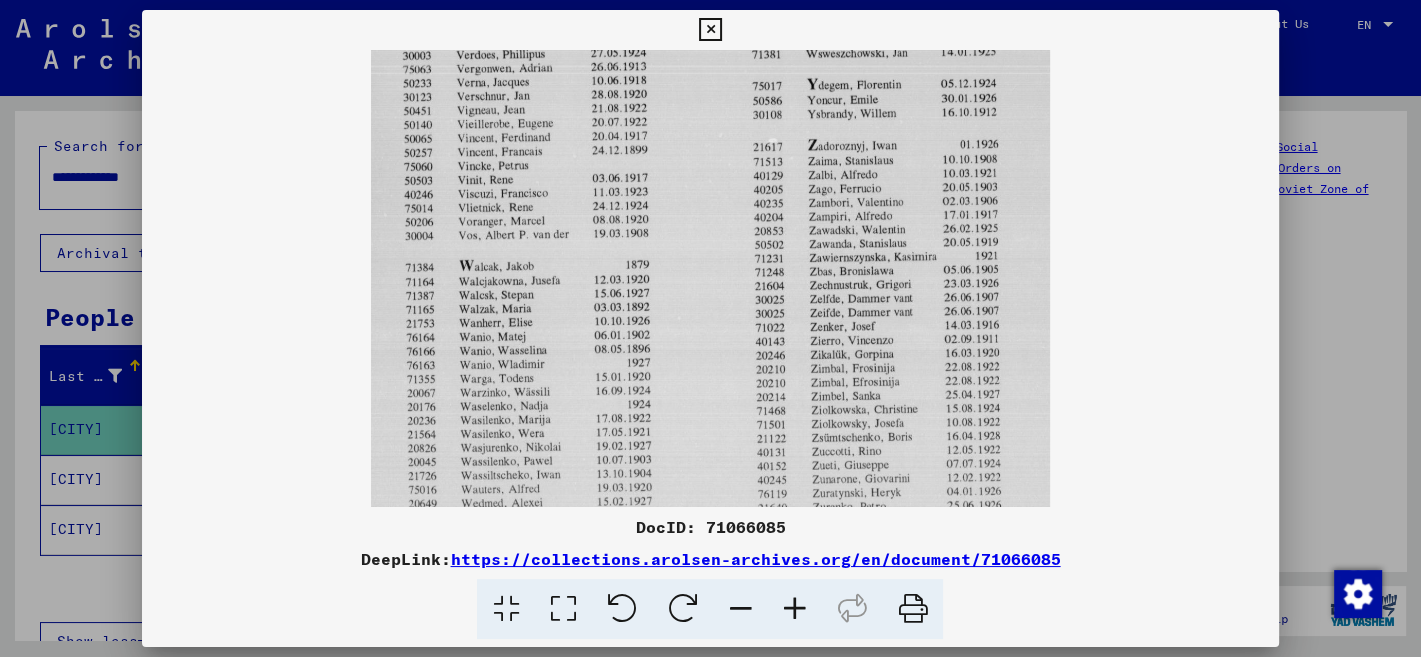 drag, startPoint x: 654, startPoint y: 462, endPoint x: 987, endPoint y: 278, distance: 380.45367 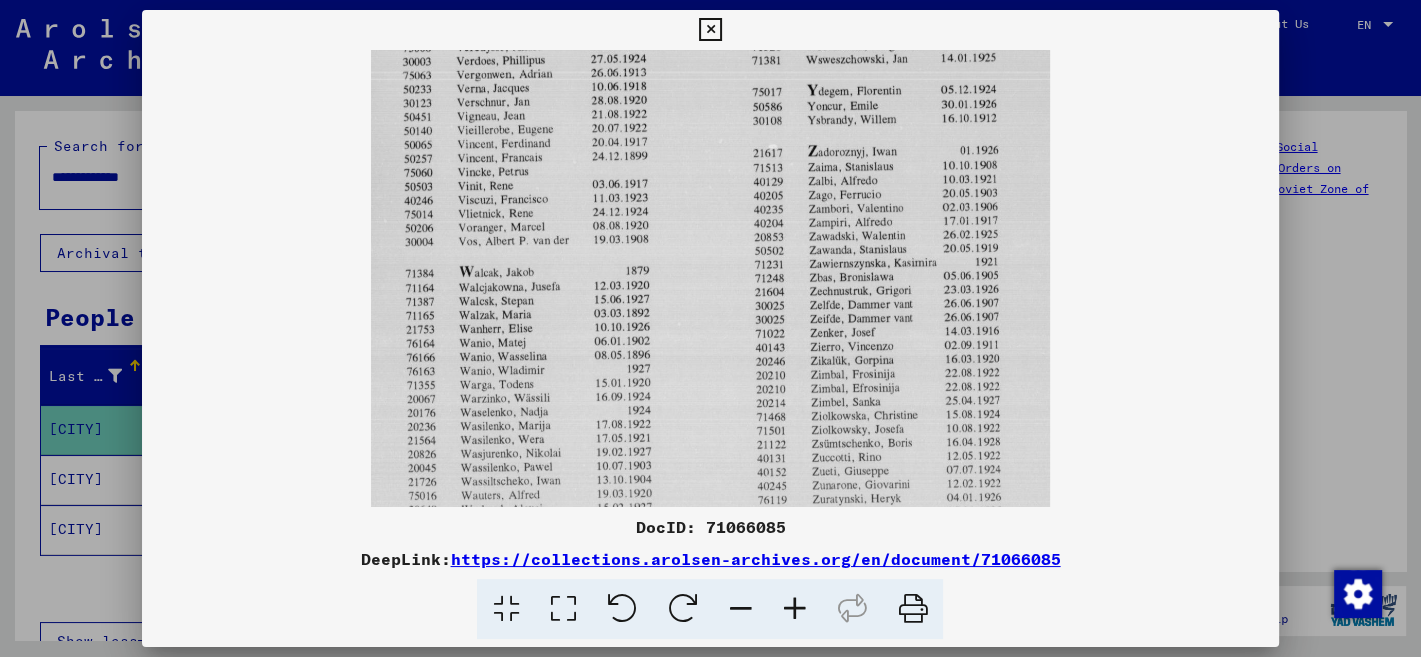 click at bounding box center [710, 30] 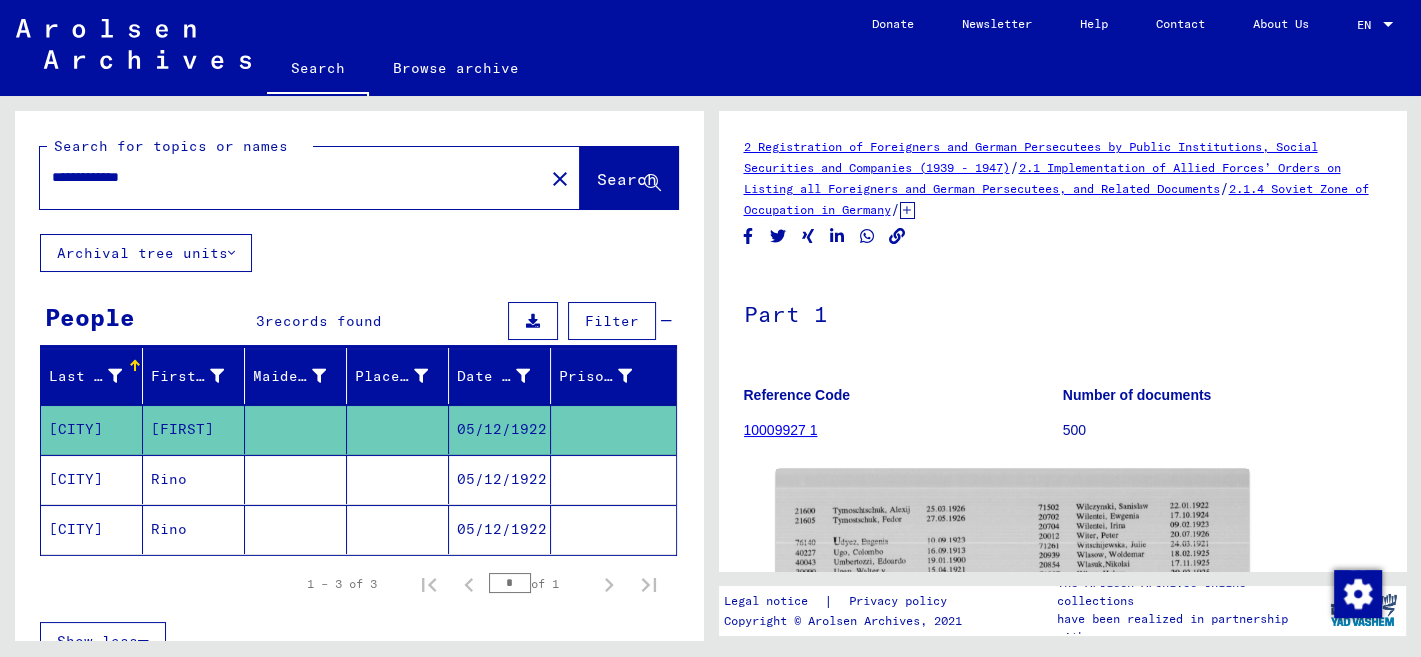 click 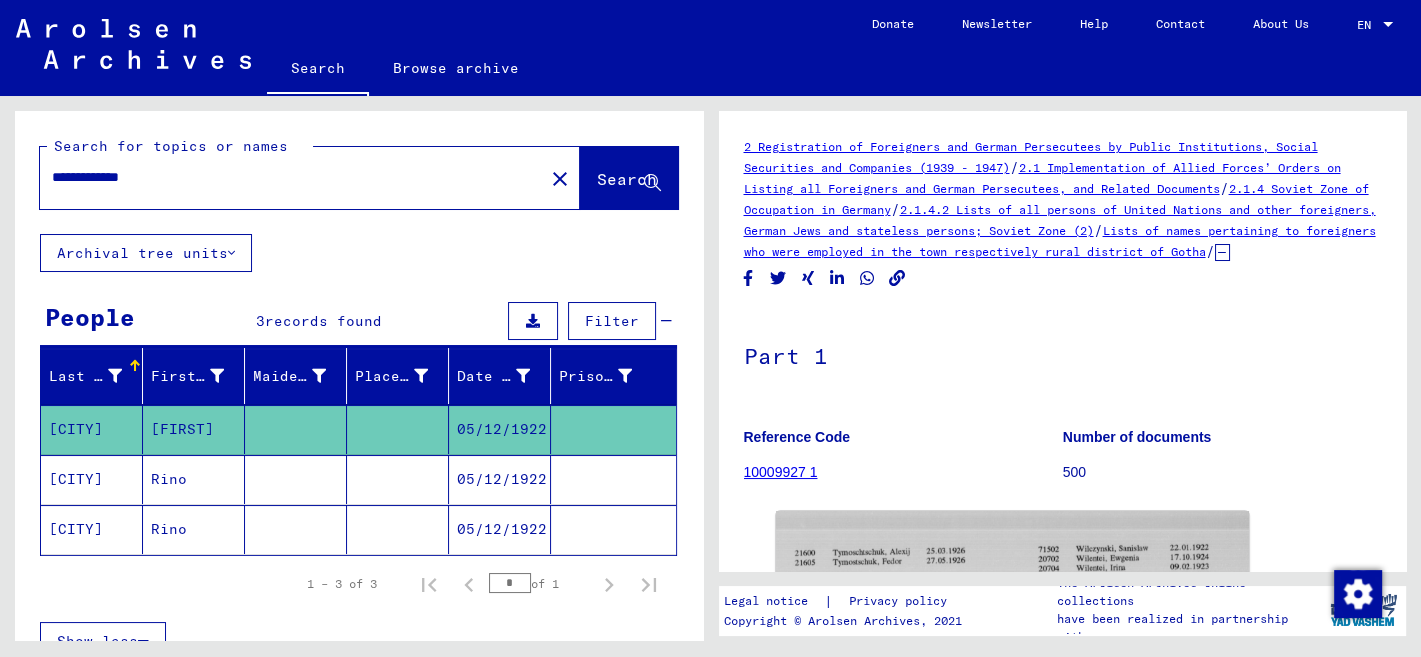 click on "[CITY]" at bounding box center (92, 529) 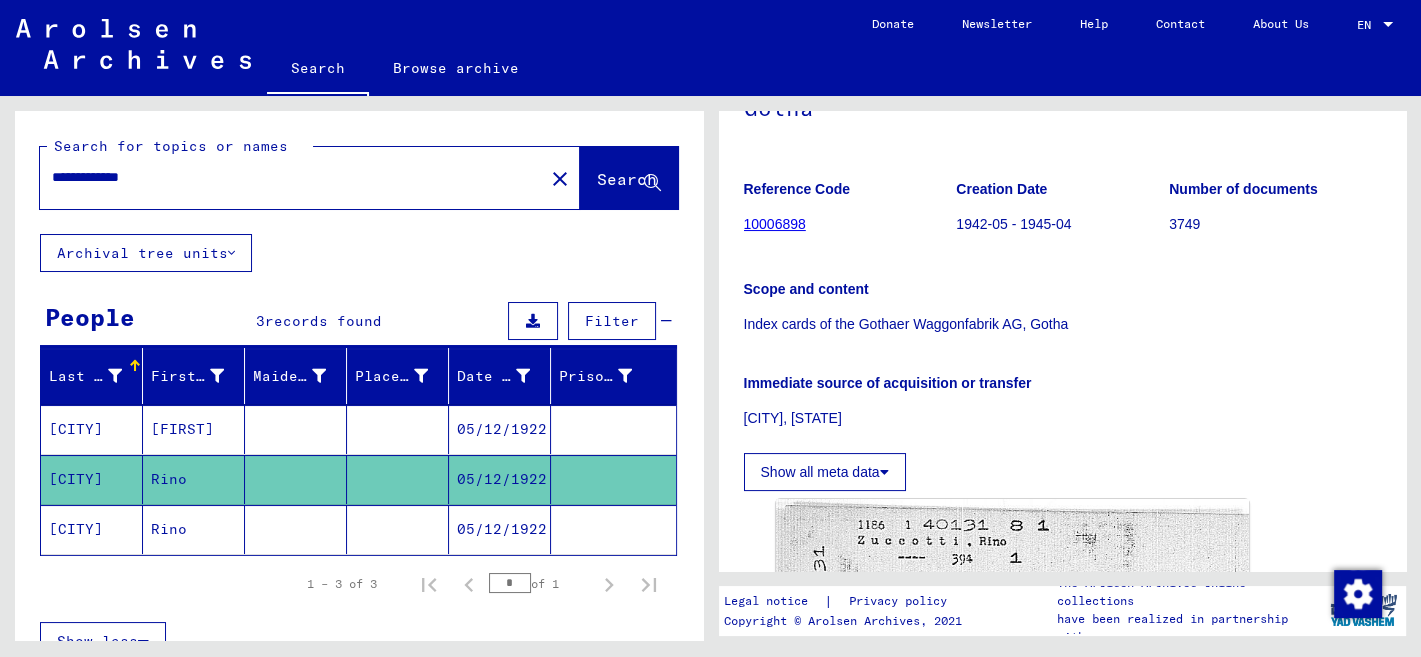 scroll, scrollTop: 423, scrollLeft: 0, axis: vertical 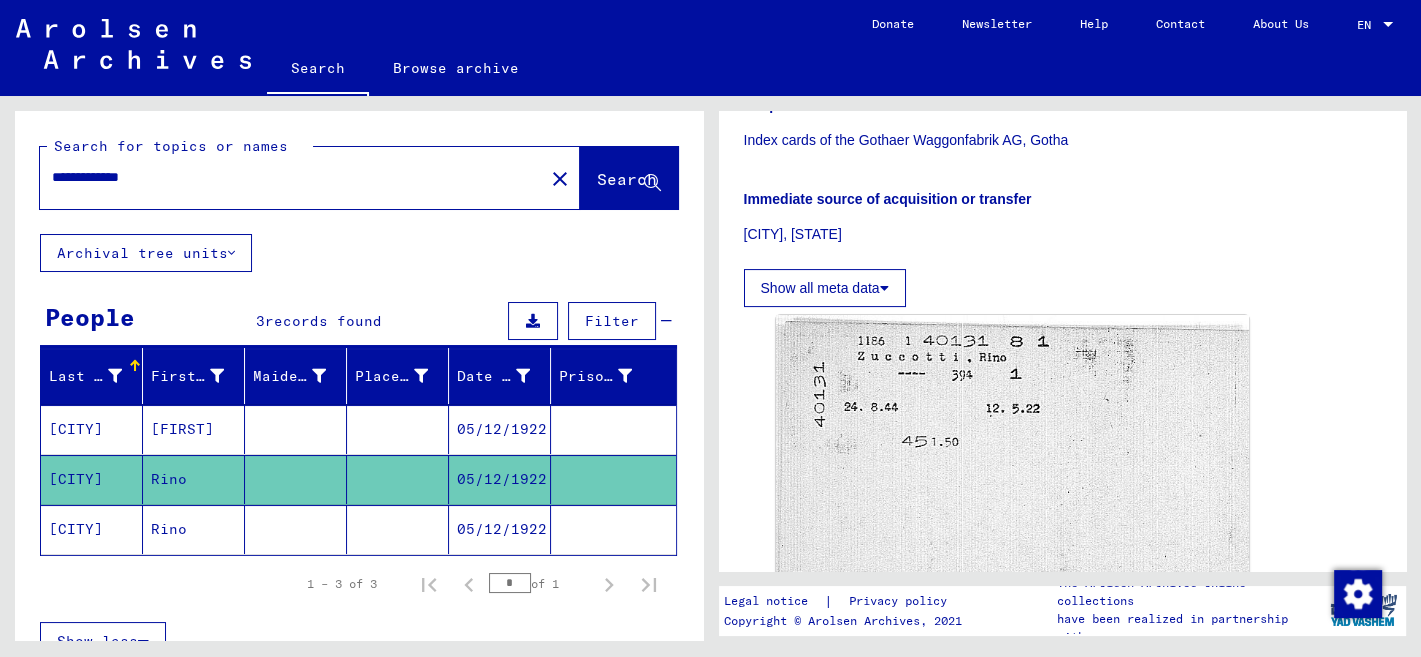 click on "Rino" 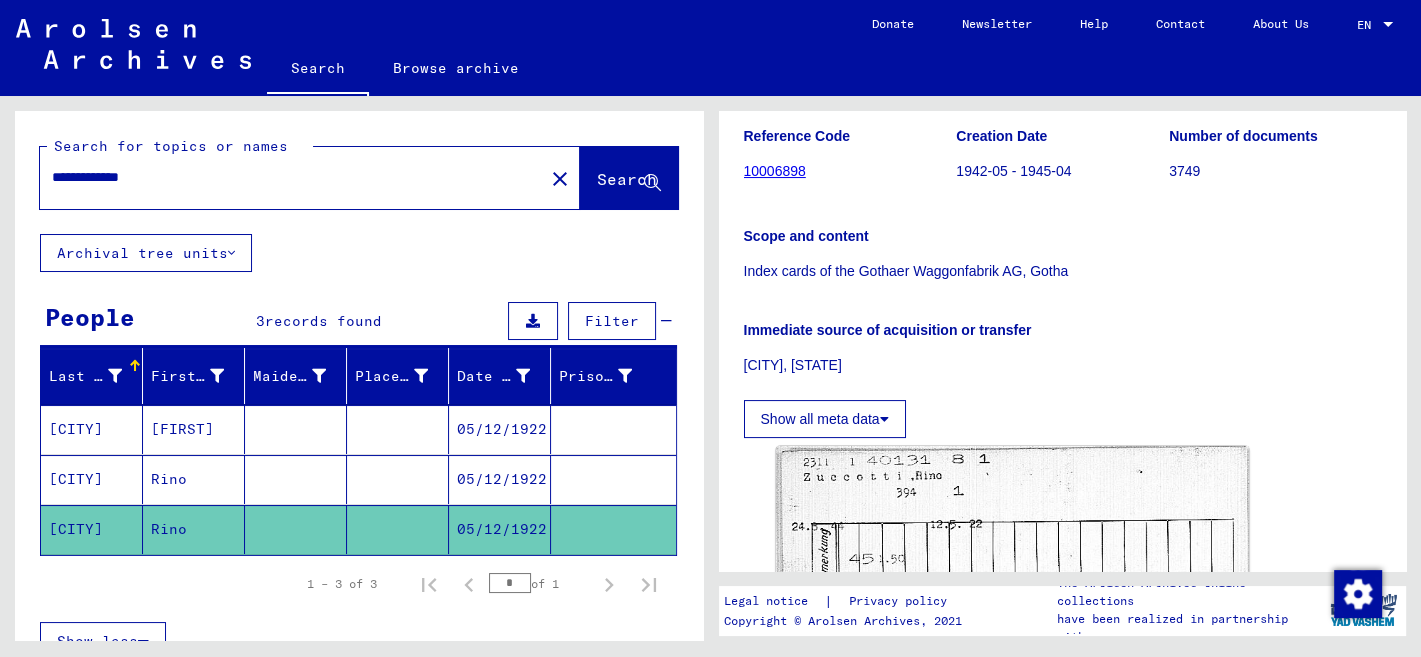 scroll, scrollTop: 423, scrollLeft: 0, axis: vertical 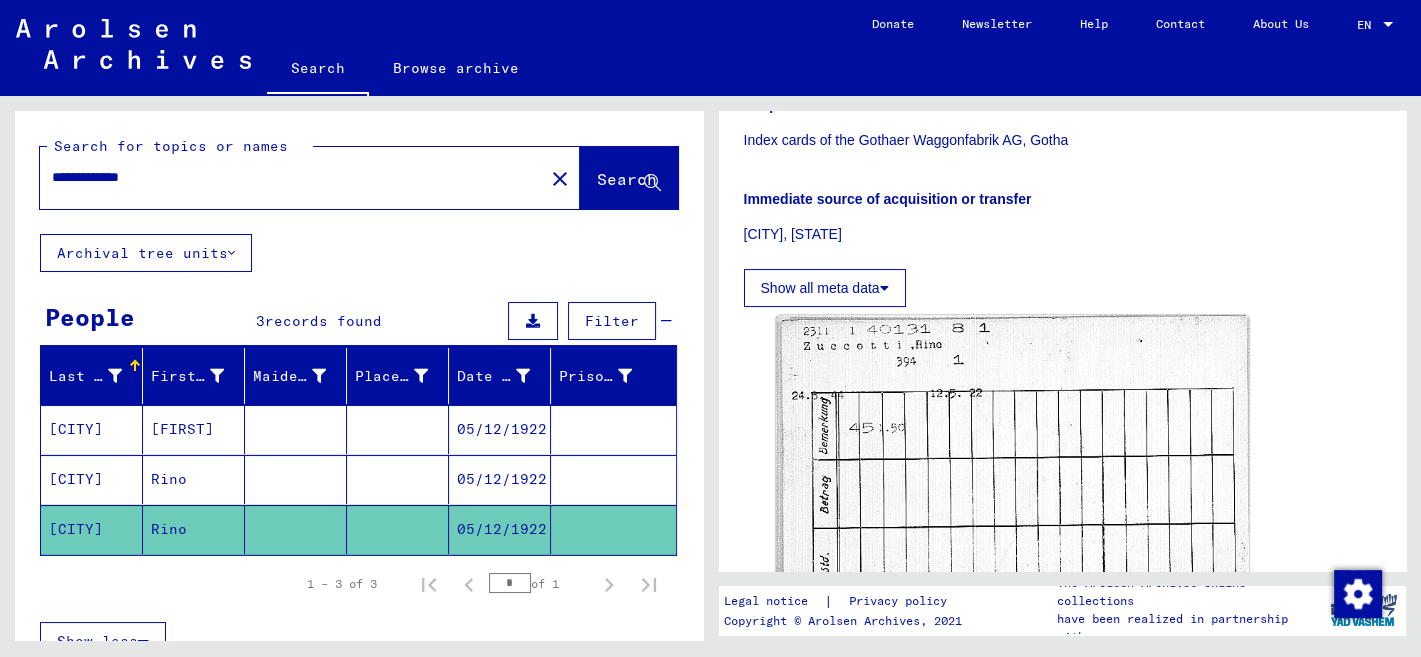 click at bounding box center [296, 529] 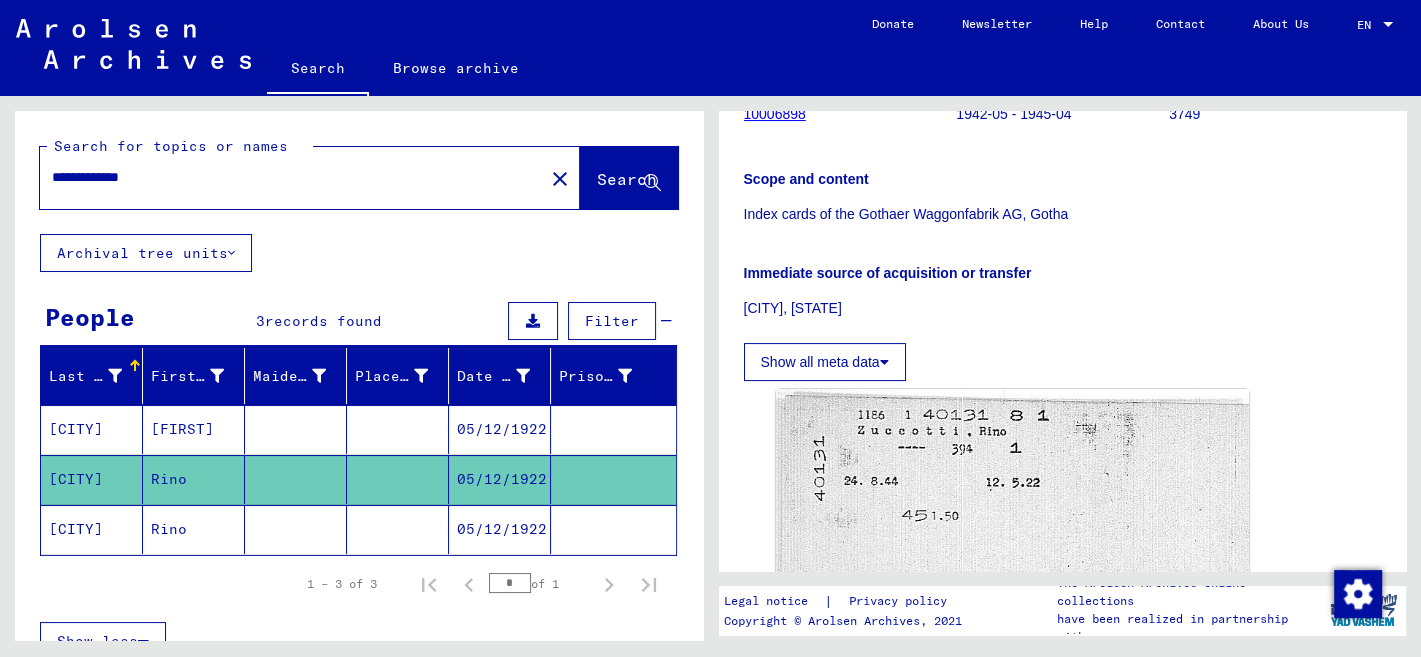 scroll, scrollTop: 423, scrollLeft: 0, axis: vertical 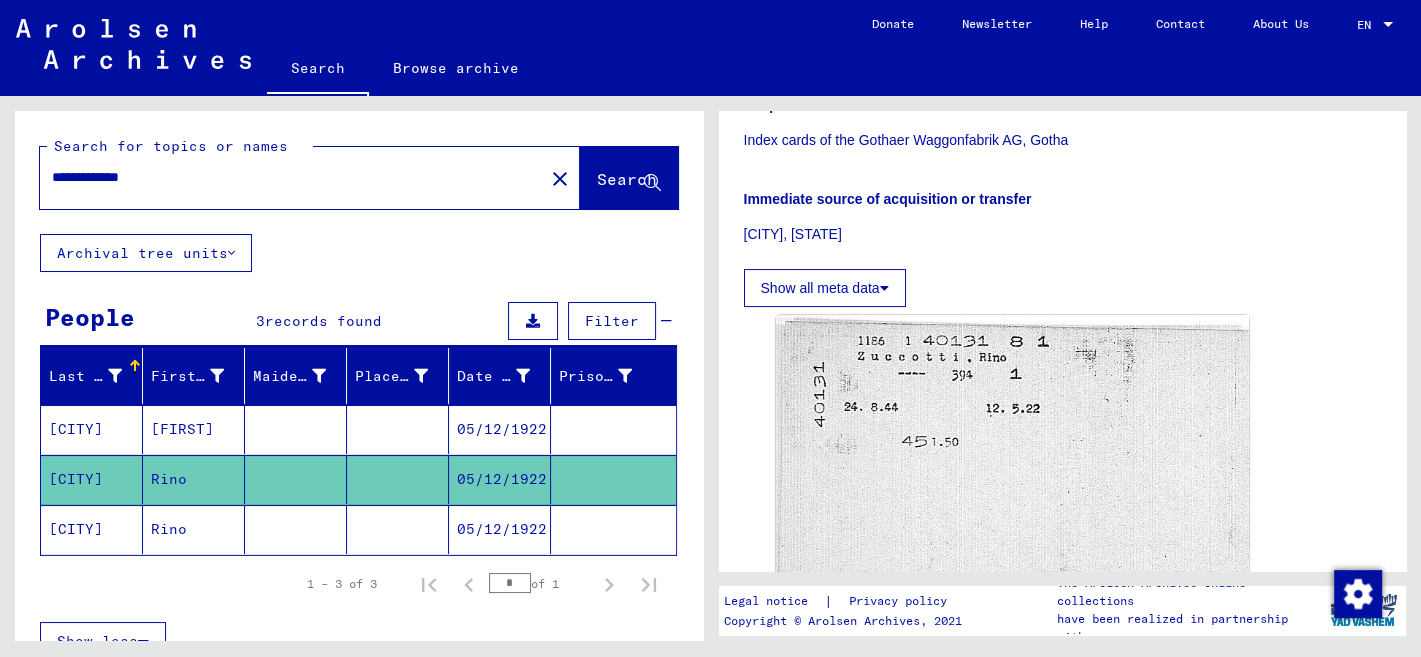 click on "**********" at bounding box center (292, 177) 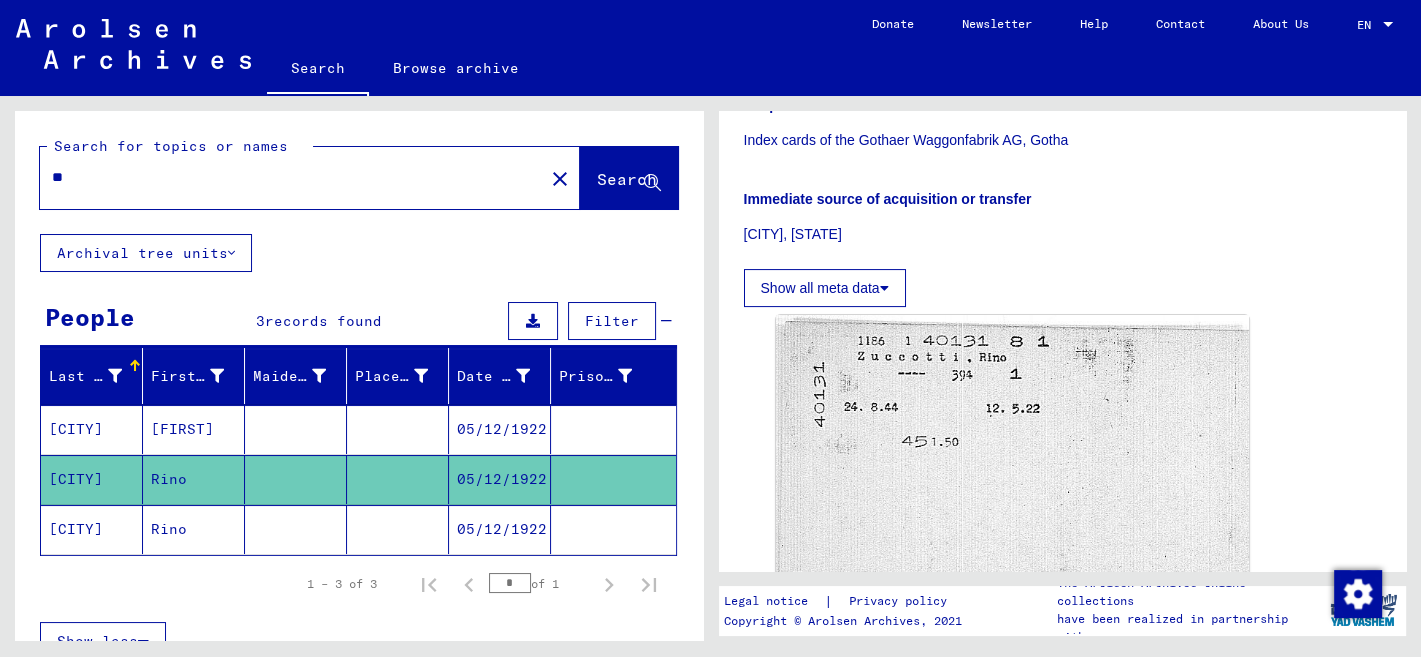 type on "*" 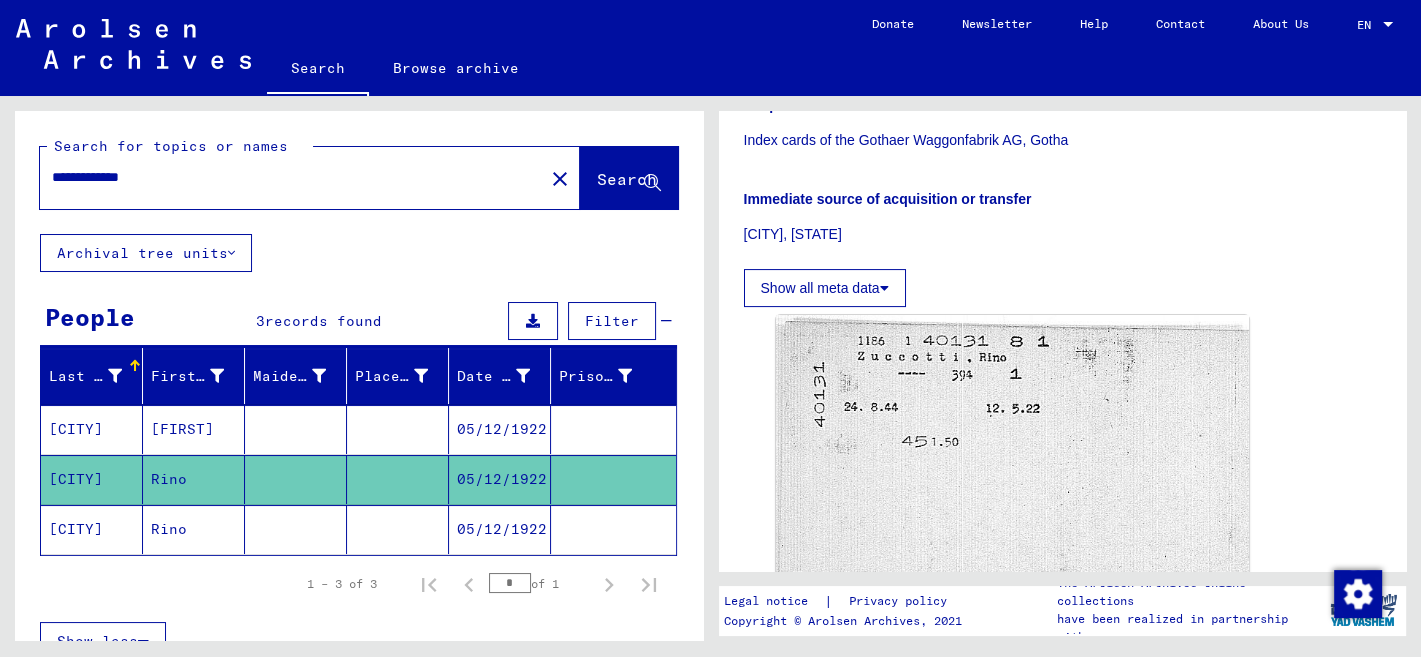 scroll, scrollTop: 0, scrollLeft: 0, axis: both 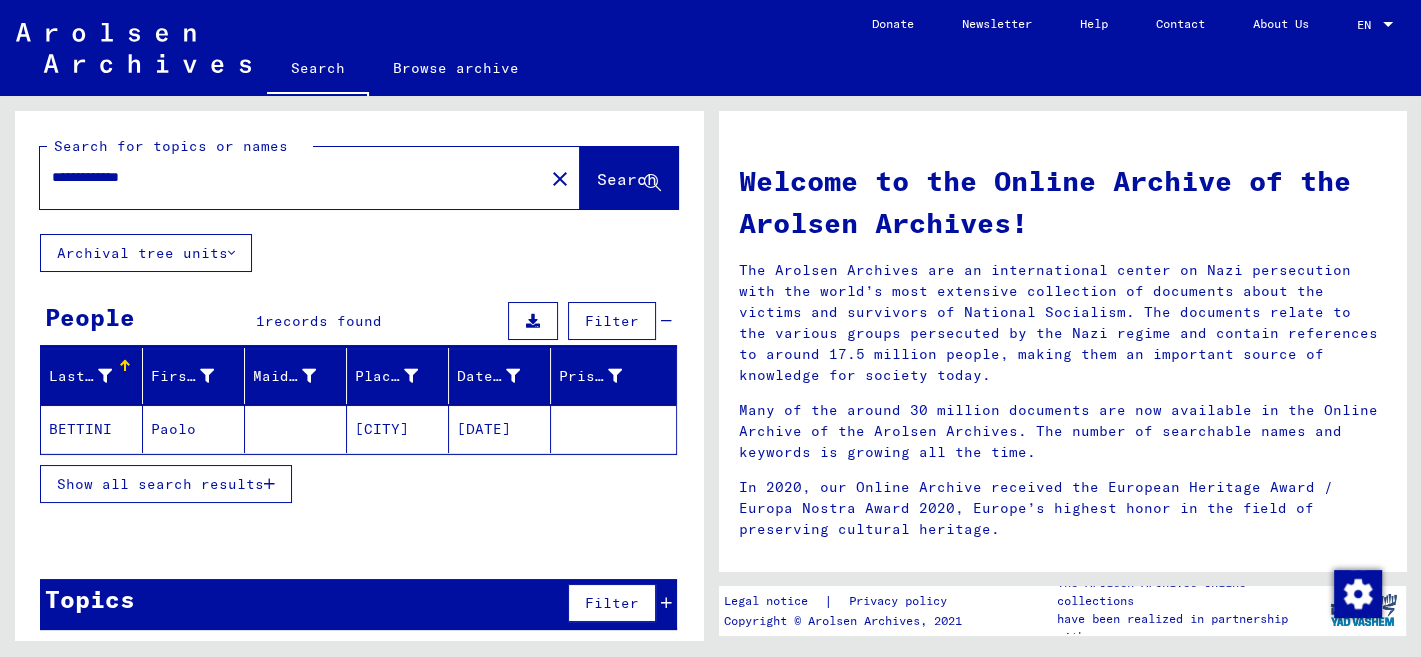 click on "**********" at bounding box center (286, 177) 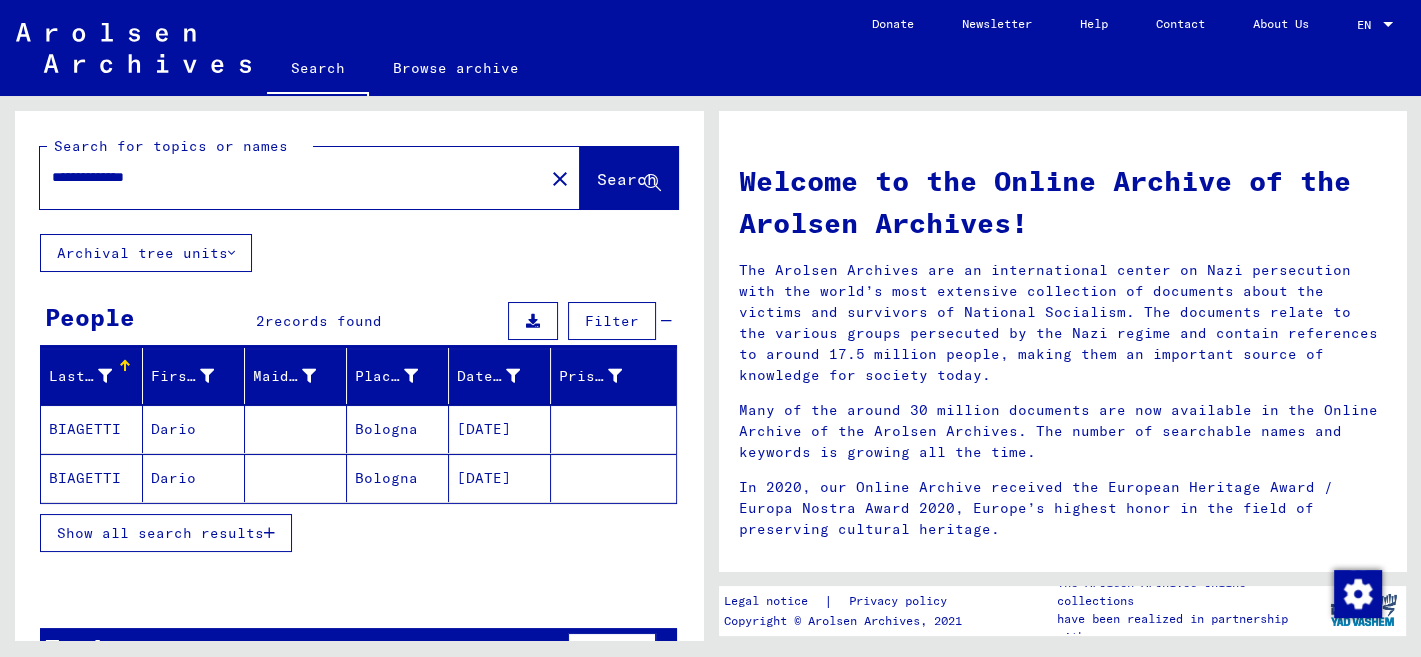 click on "BIAGETTI" at bounding box center (92, 478) 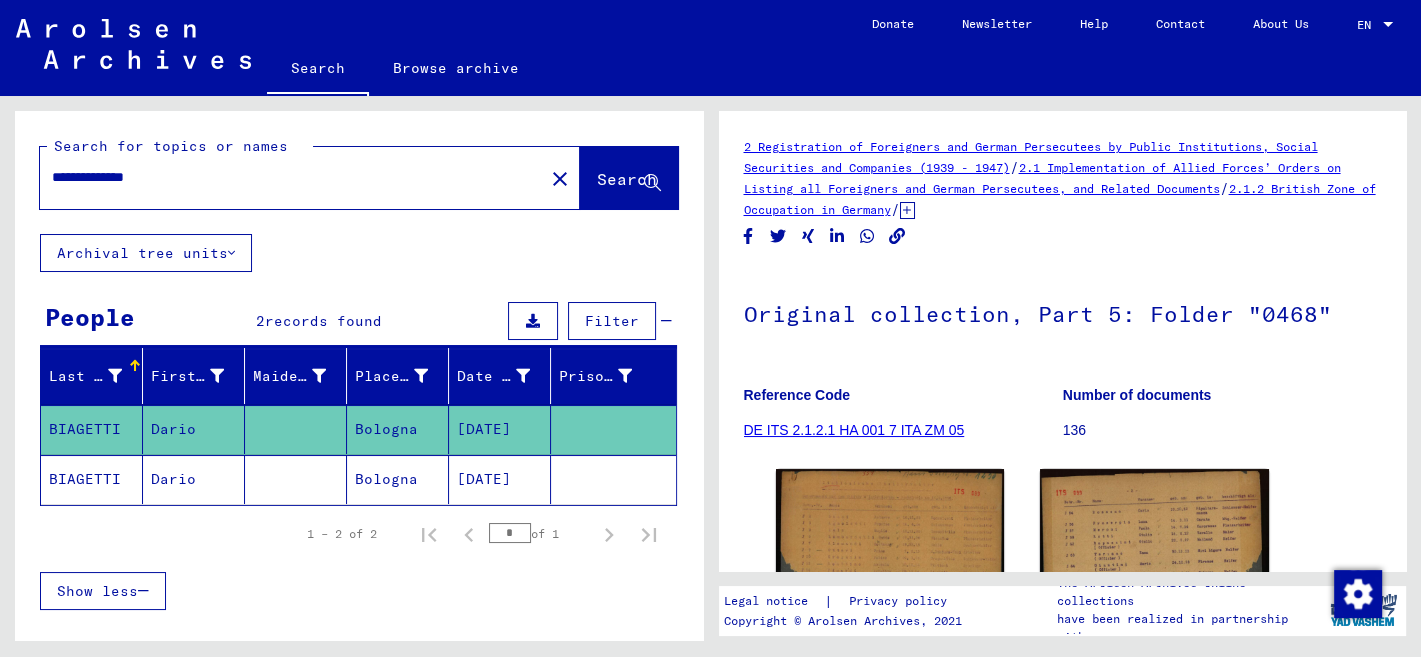 click on "BIAGETTI" 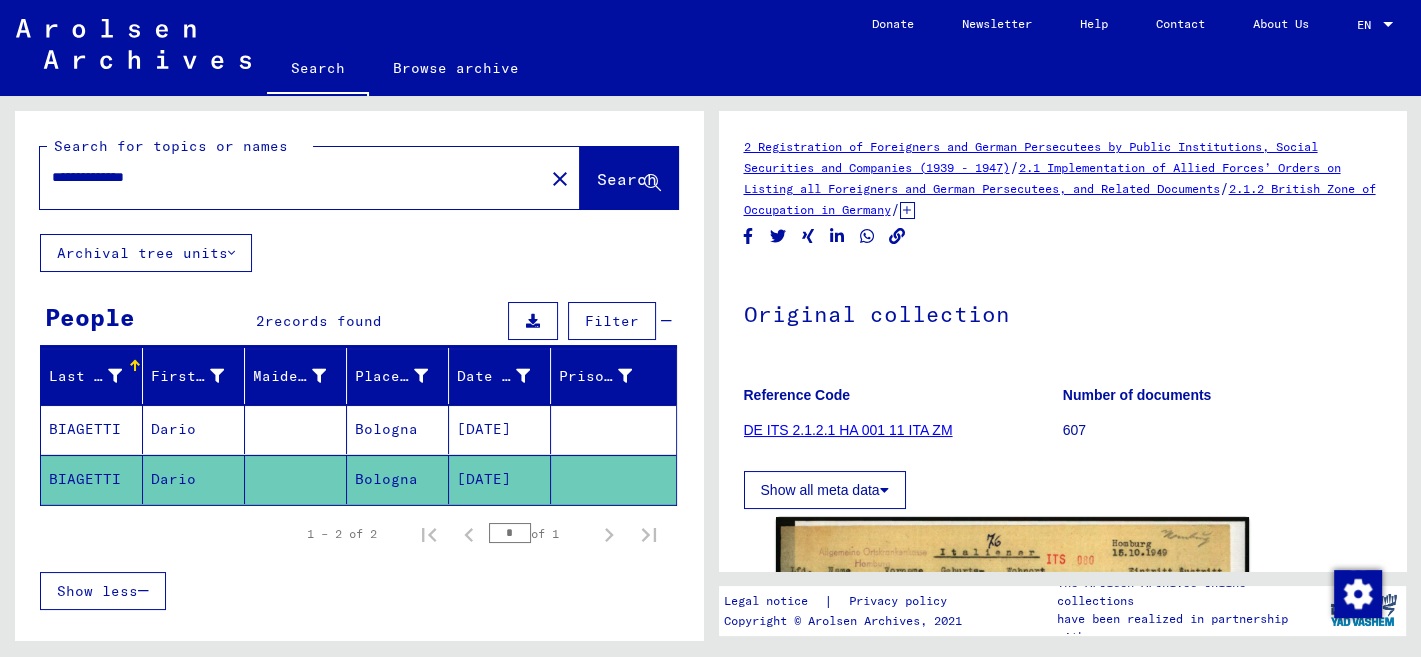 click on "BIAGETTI" at bounding box center [92, 479] 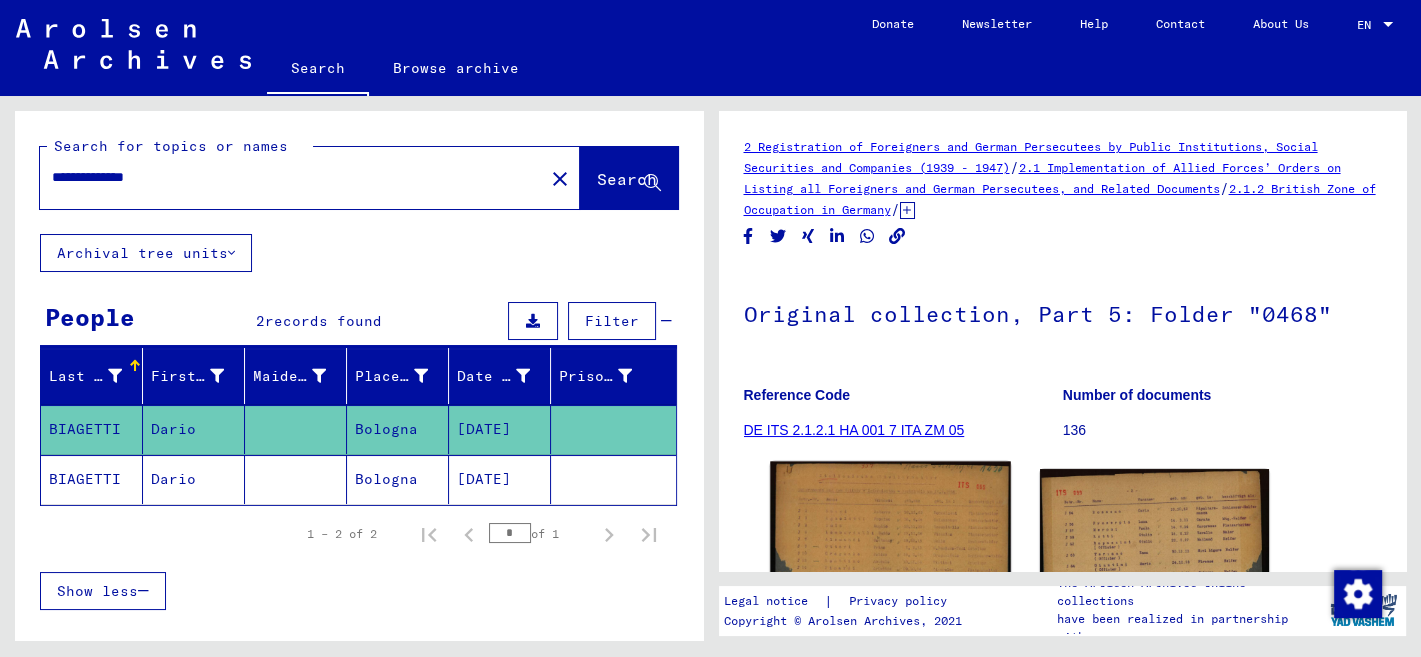 click 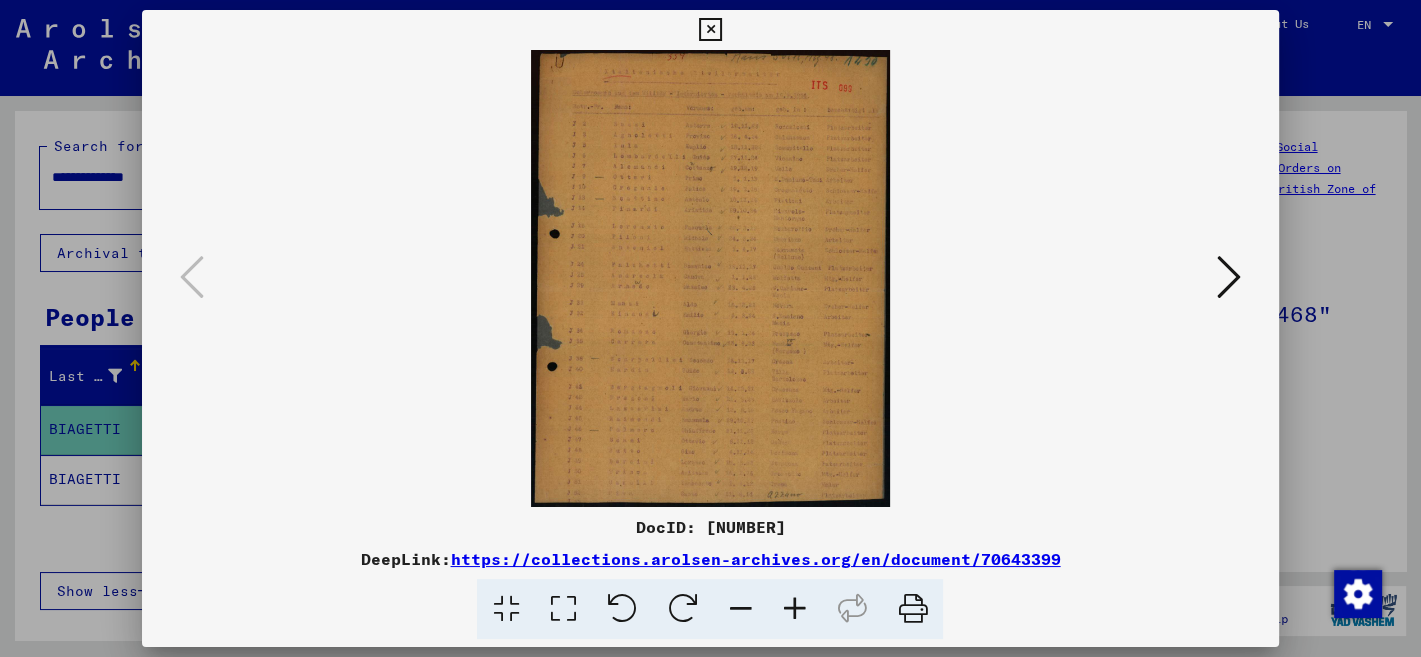 click at bounding box center (794, 609) 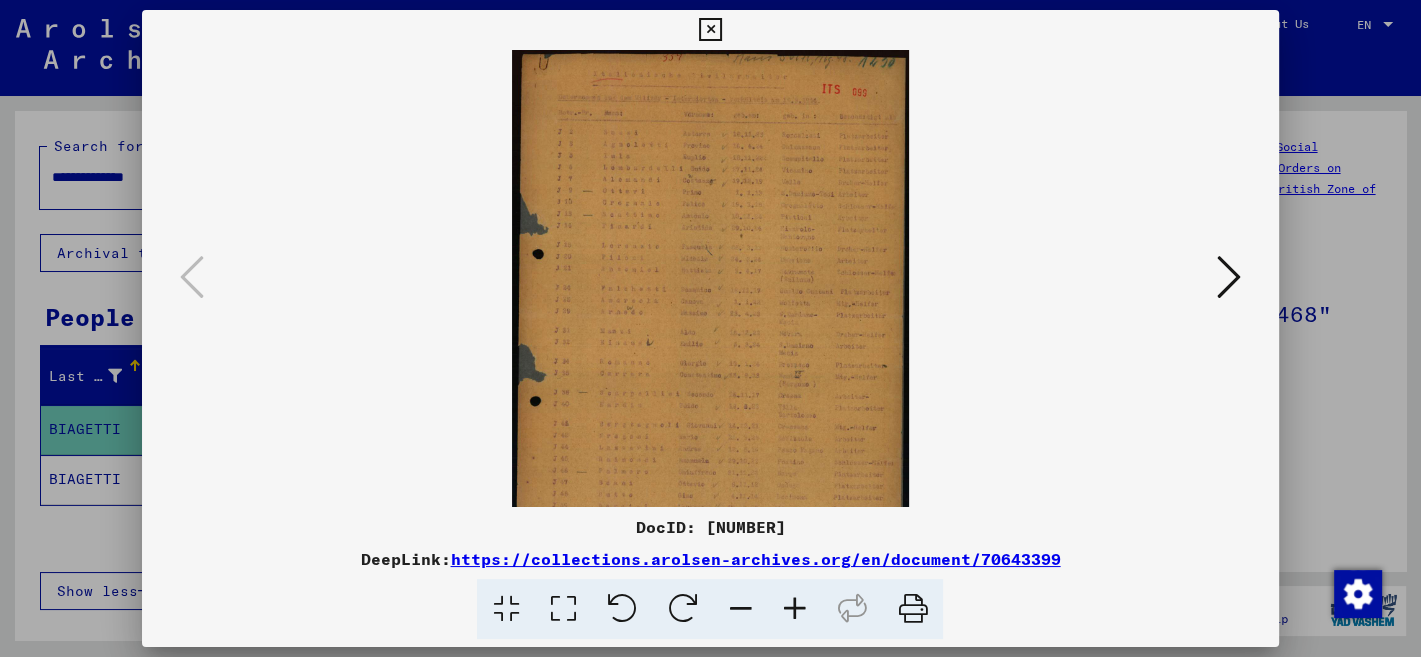 click at bounding box center (794, 609) 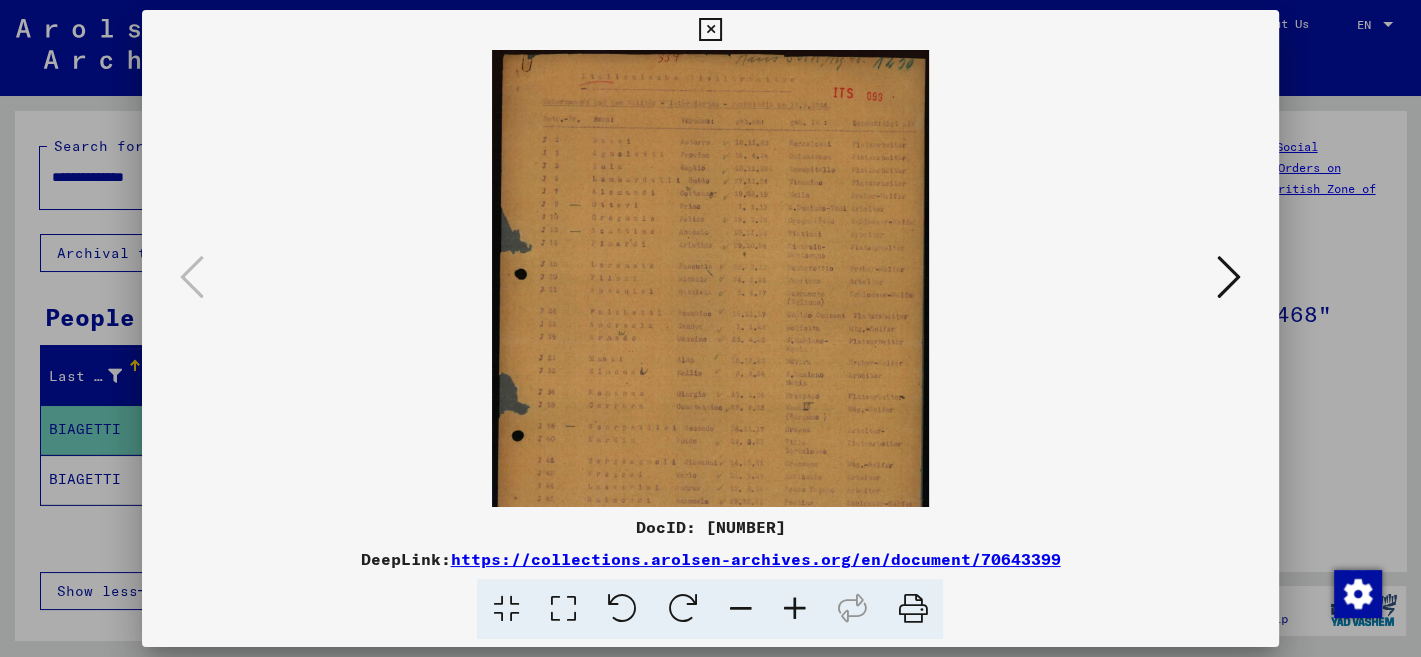 click at bounding box center [794, 609] 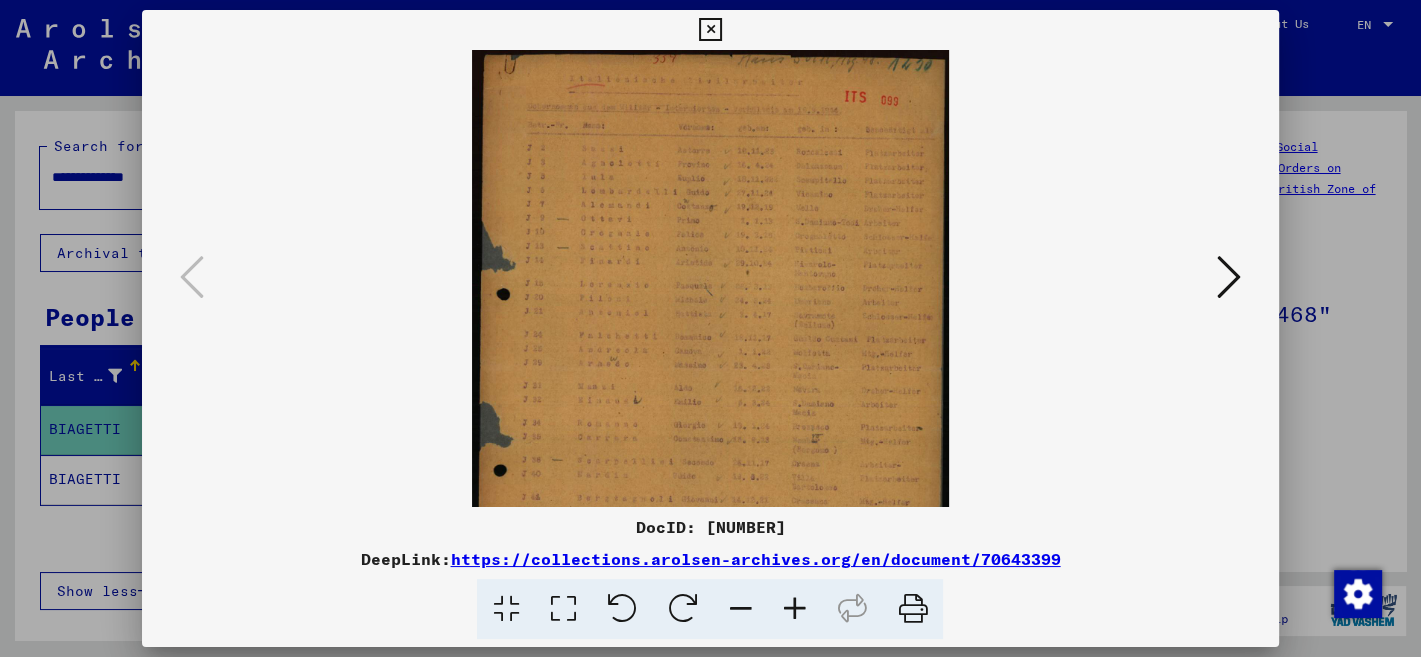 click at bounding box center (794, 609) 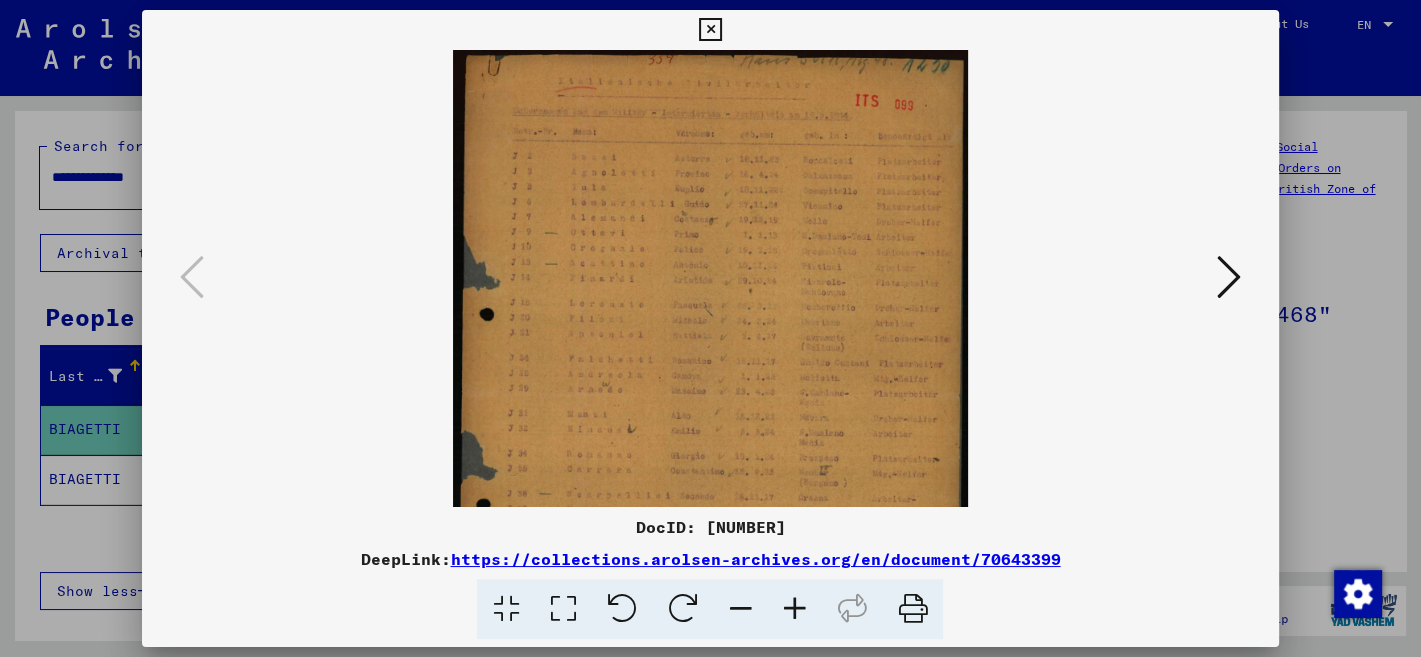 click at bounding box center (794, 609) 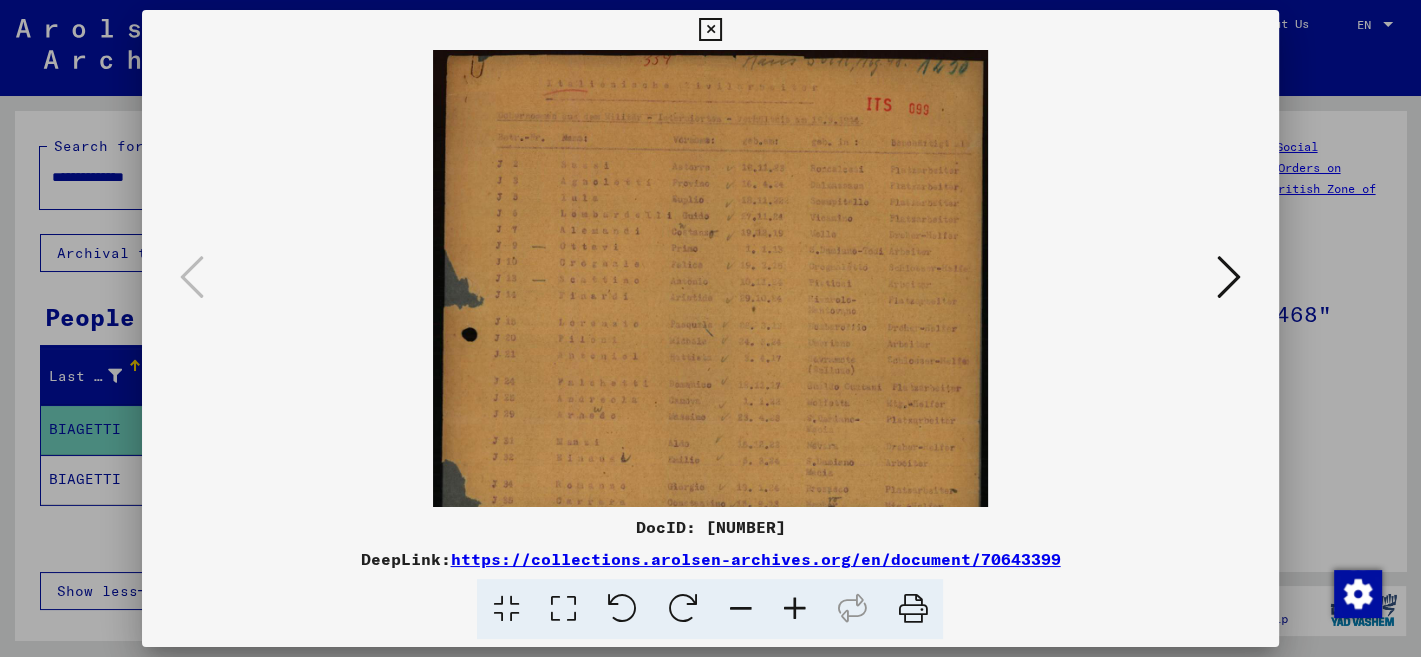 click at bounding box center (794, 609) 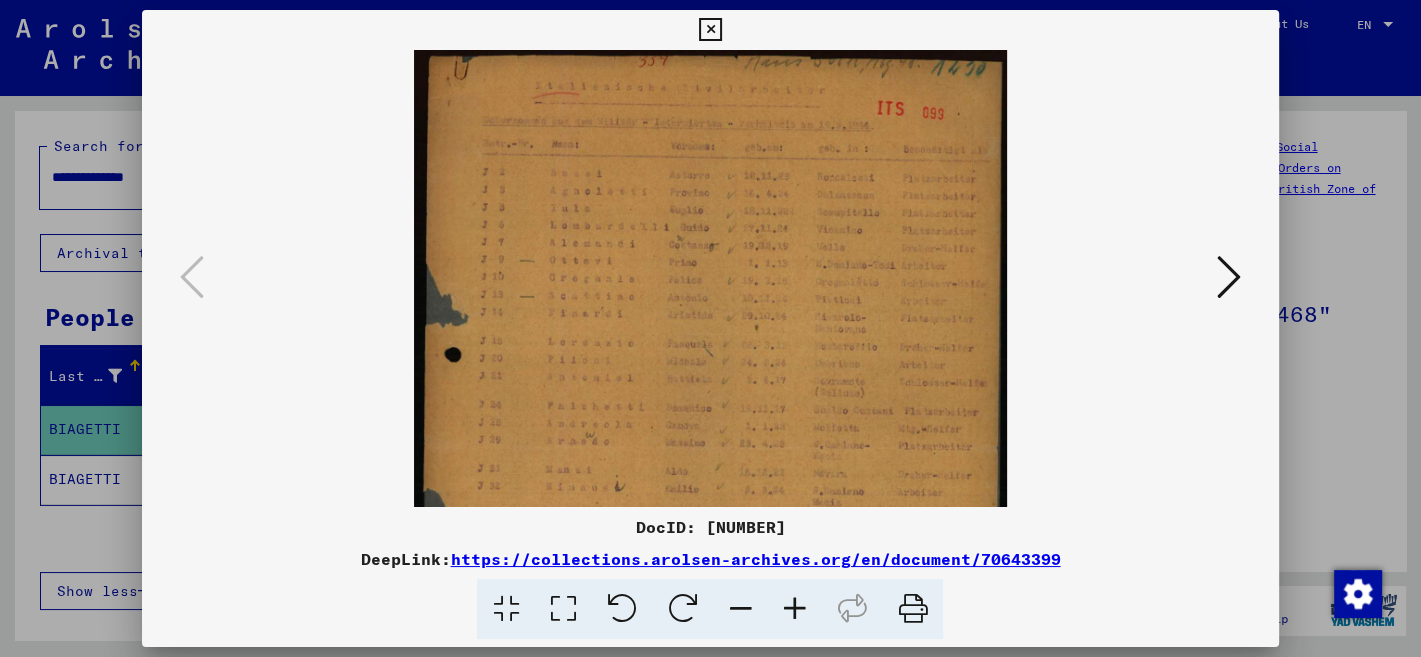 click at bounding box center [794, 609] 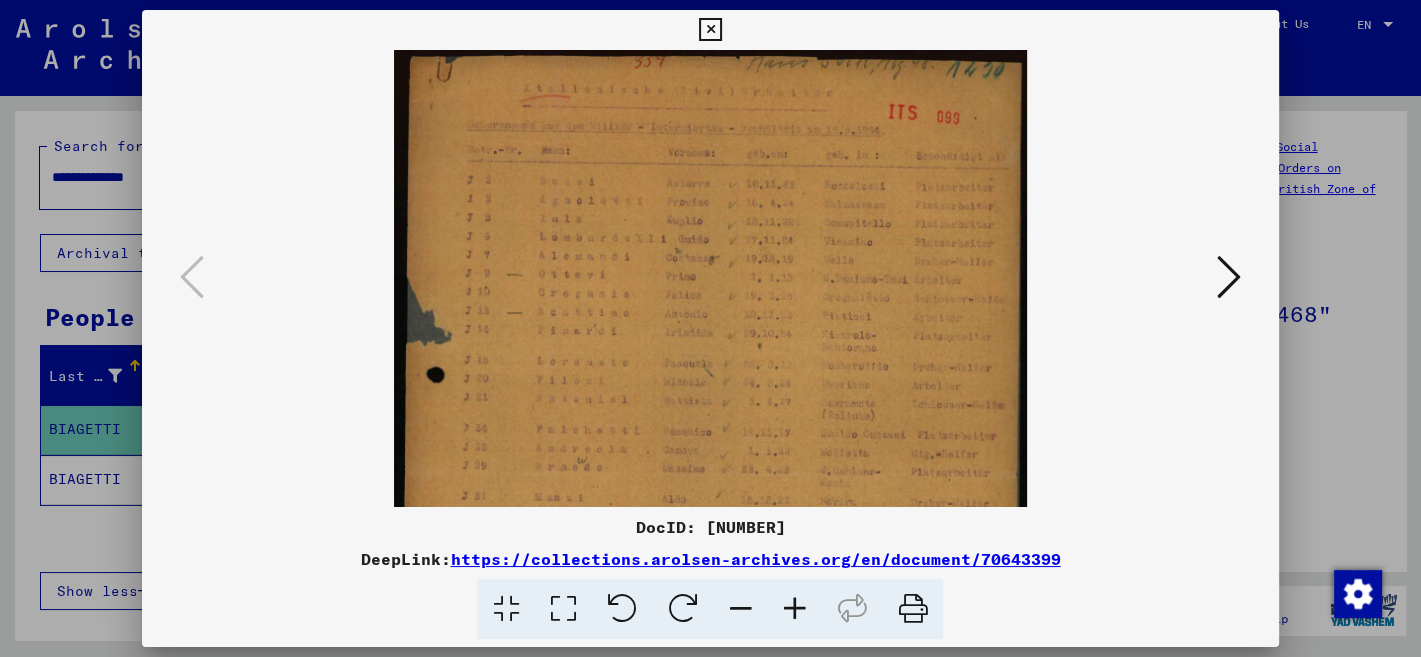 click at bounding box center [794, 609] 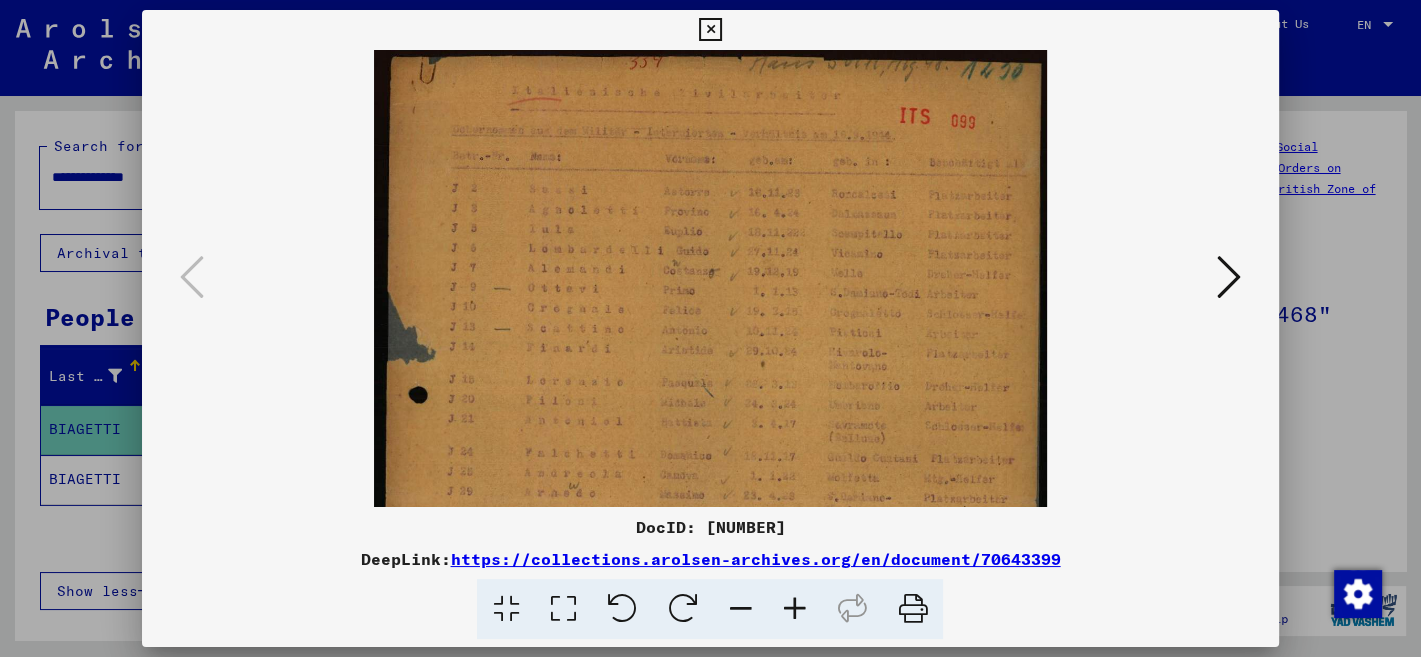 click at bounding box center (794, 609) 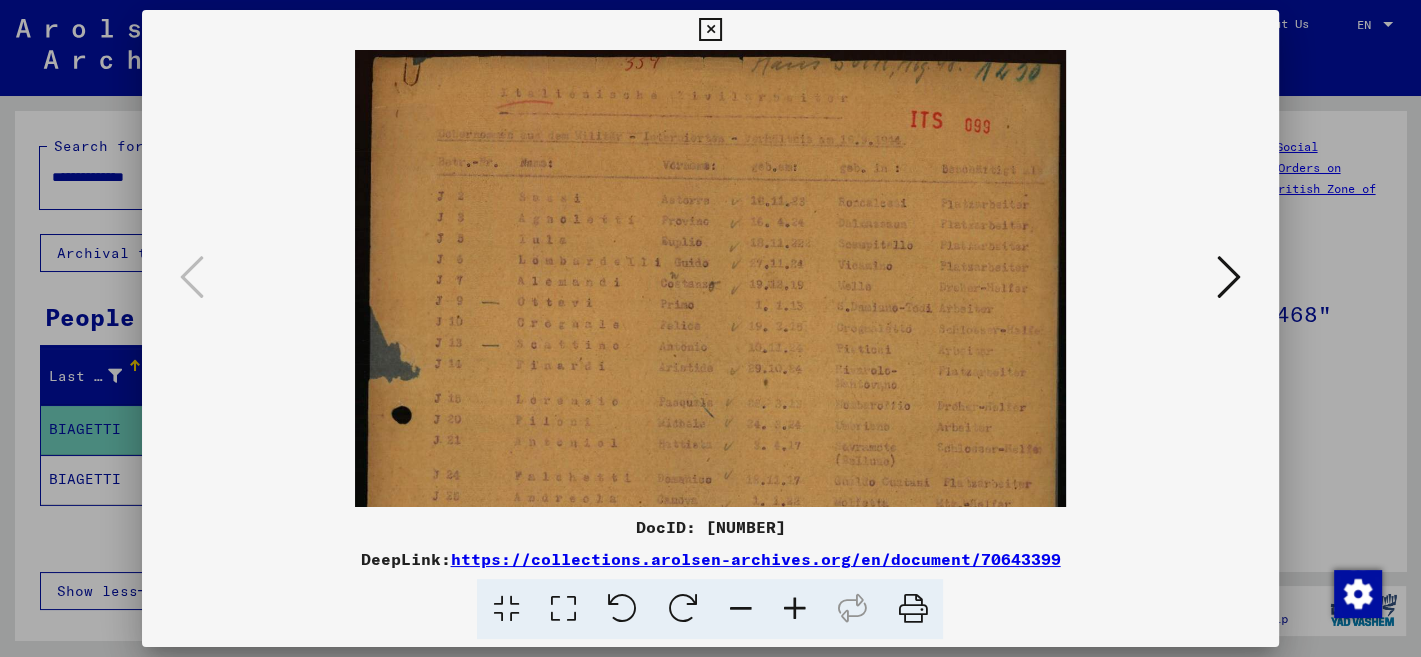 click at bounding box center [794, 609] 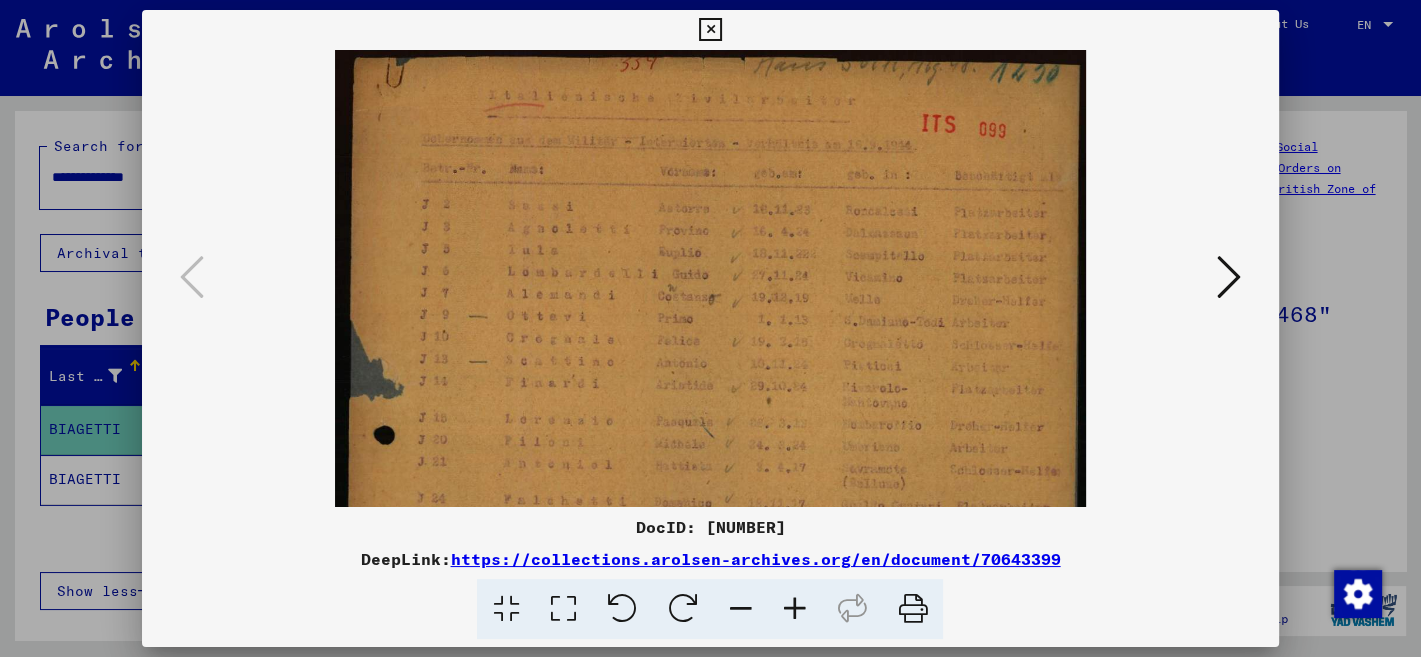 click at bounding box center [794, 609] 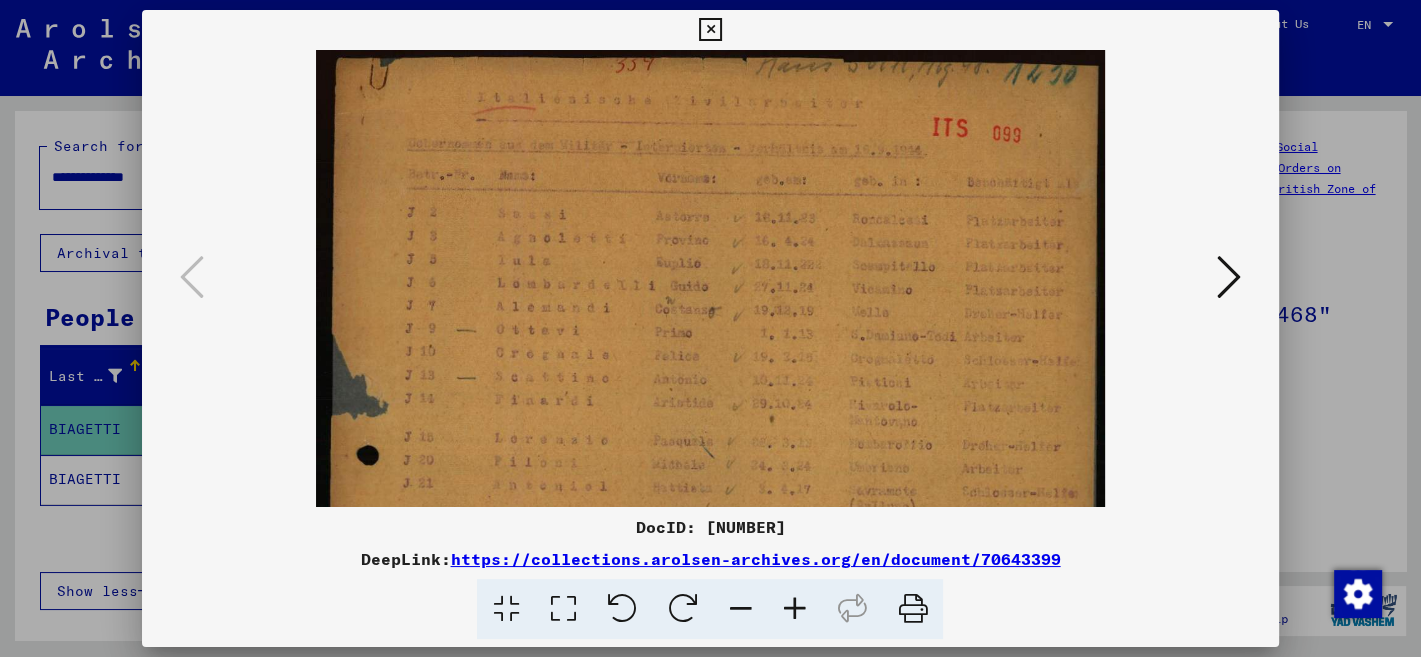 click at bounding box center (794, 609) 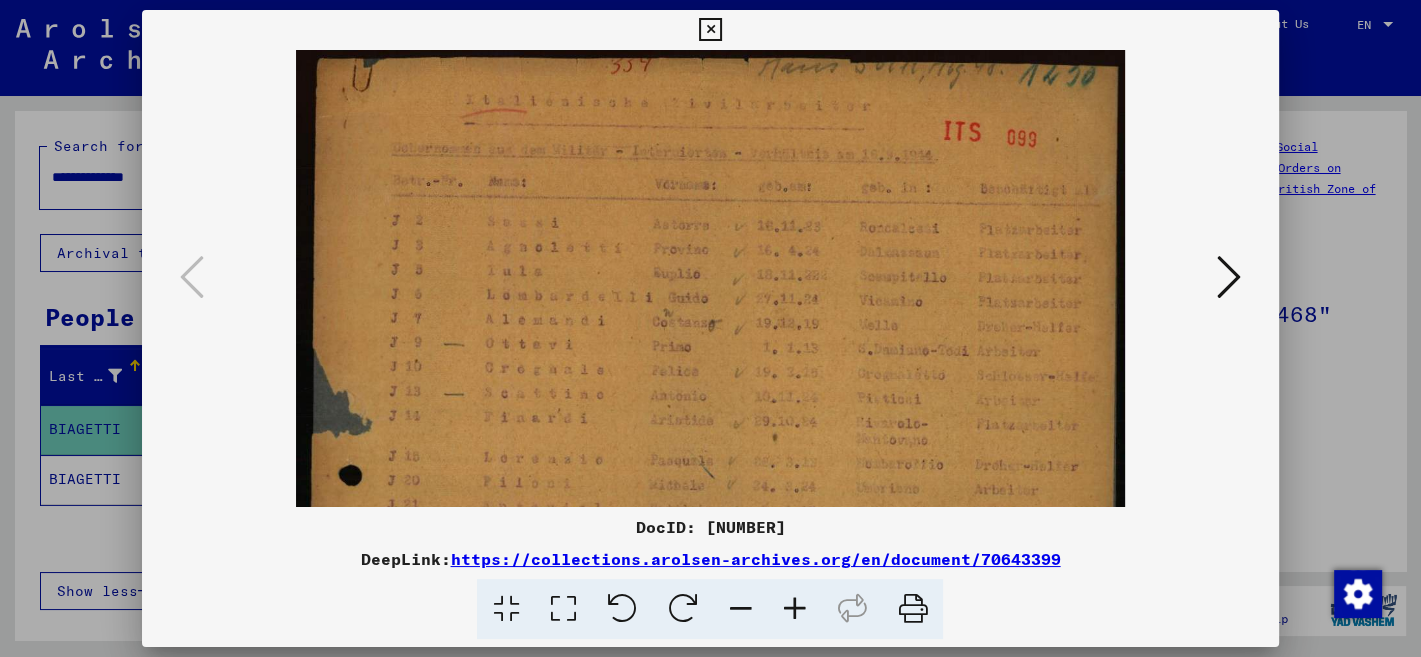 click at bounding box center (794, 609) 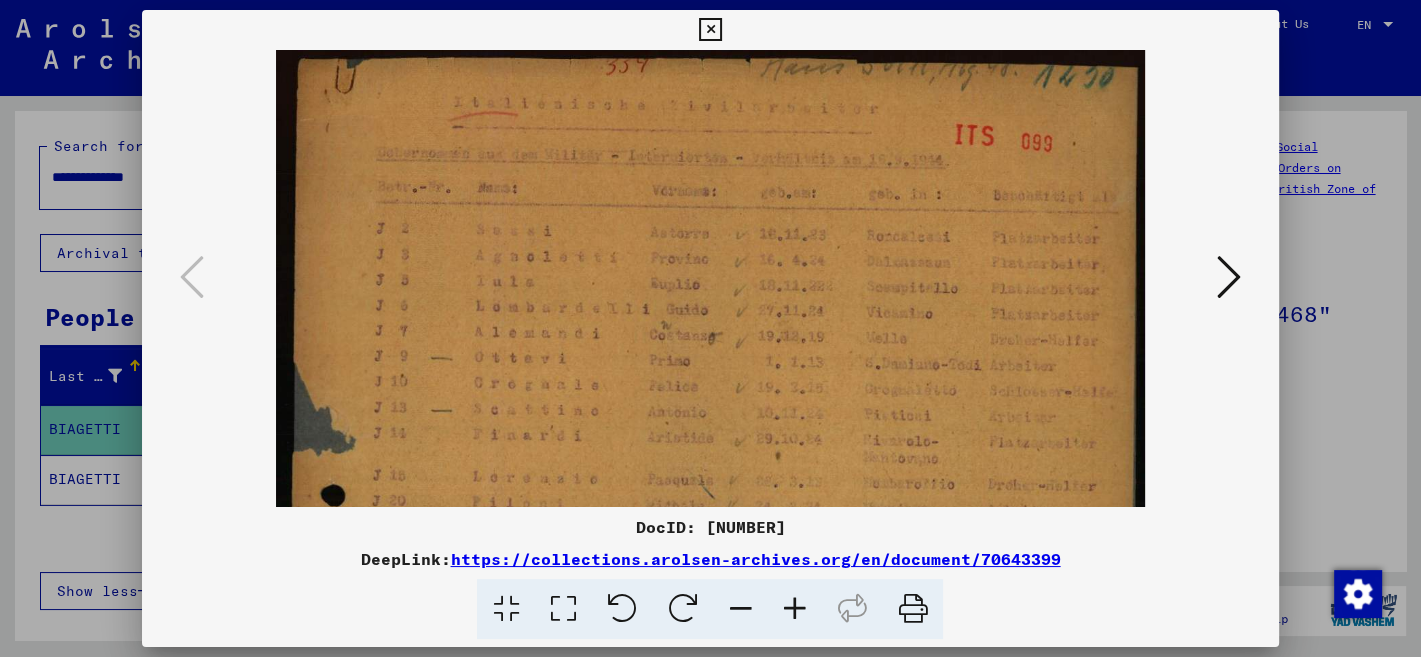 click at bounding box center (794, 609) 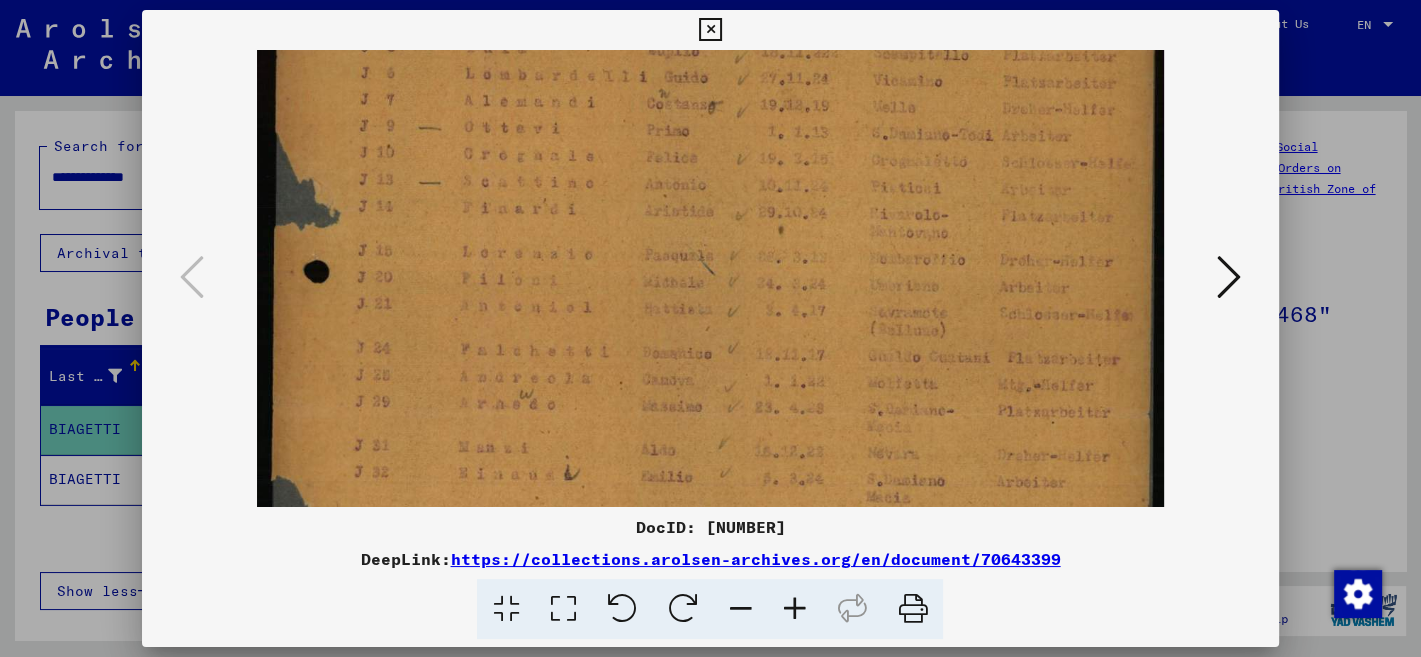 drag, startPoint x: 916, startPoint y: 466, endPoint x: 928, endPoint y: 226, distance: 240.29982 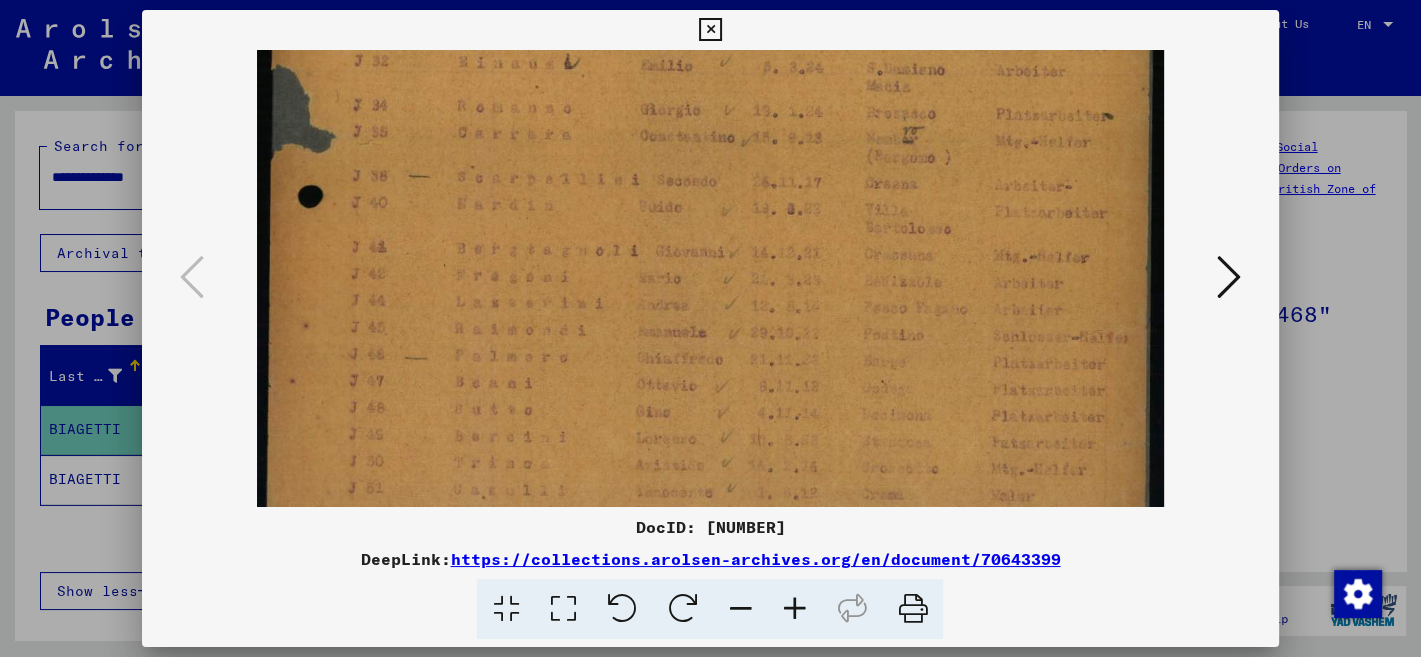 drag, startPoint x: 985, startPoint y: 462, endPoint x: 1350, endPoint y: 147, distance: 482.13068 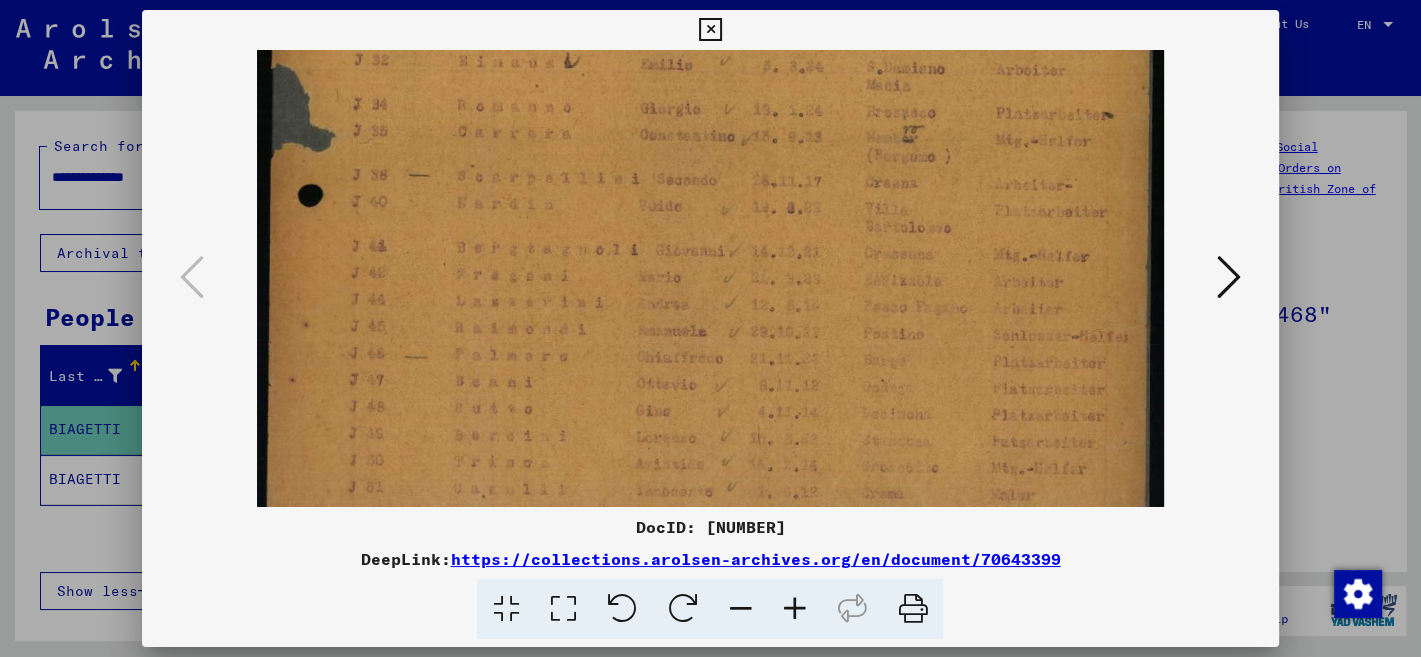 click at bounding box center [1229, 277] 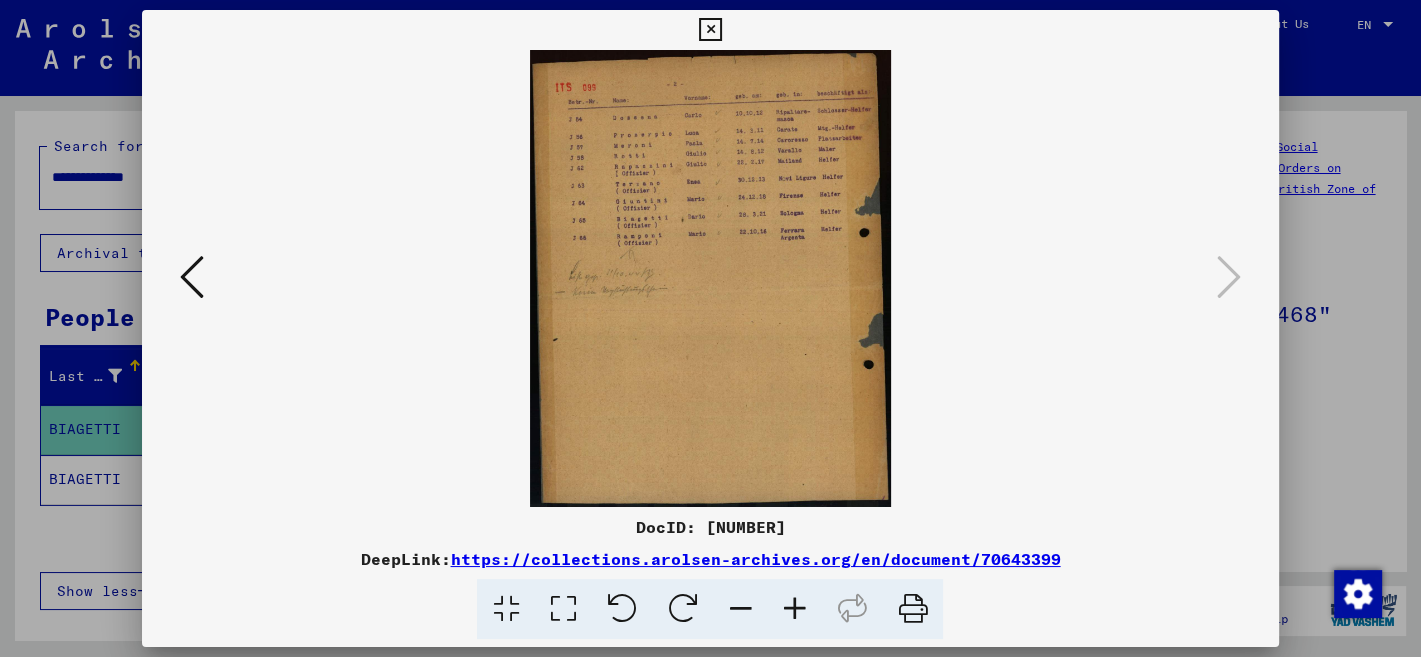 click at bounding box center (794, 609) 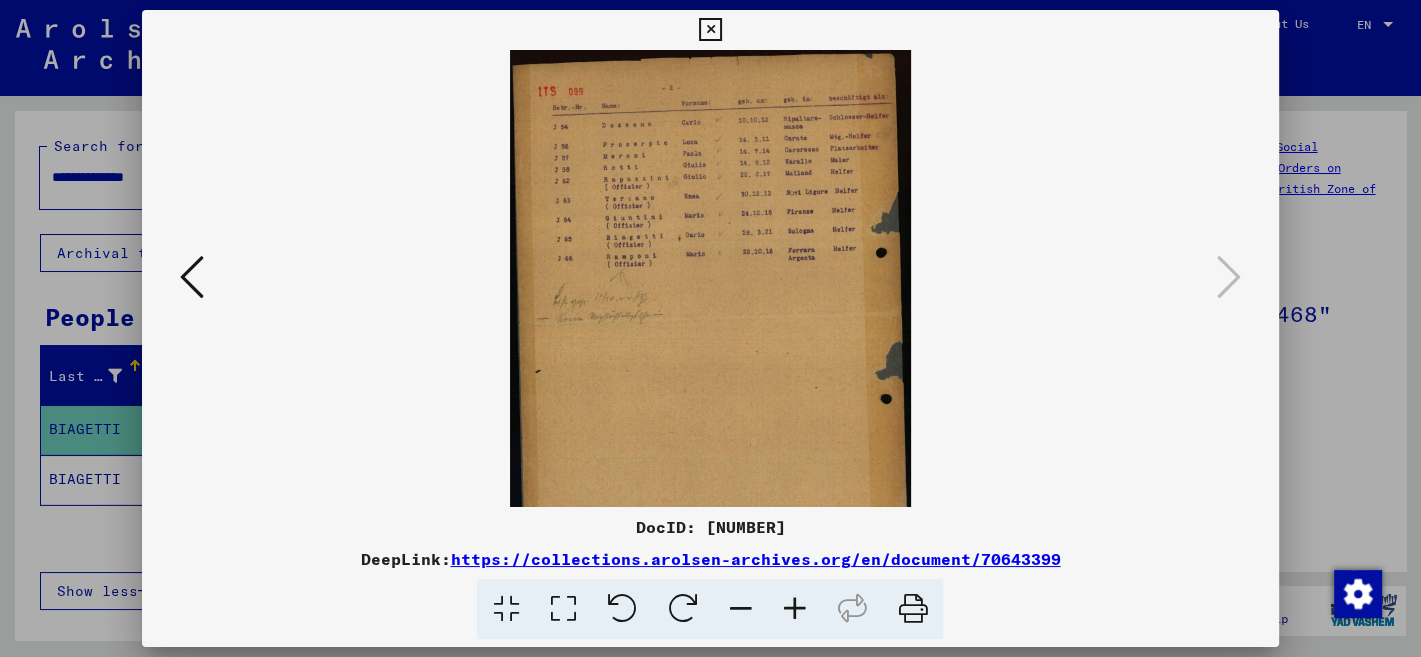 click at bounding box center (794, 609) 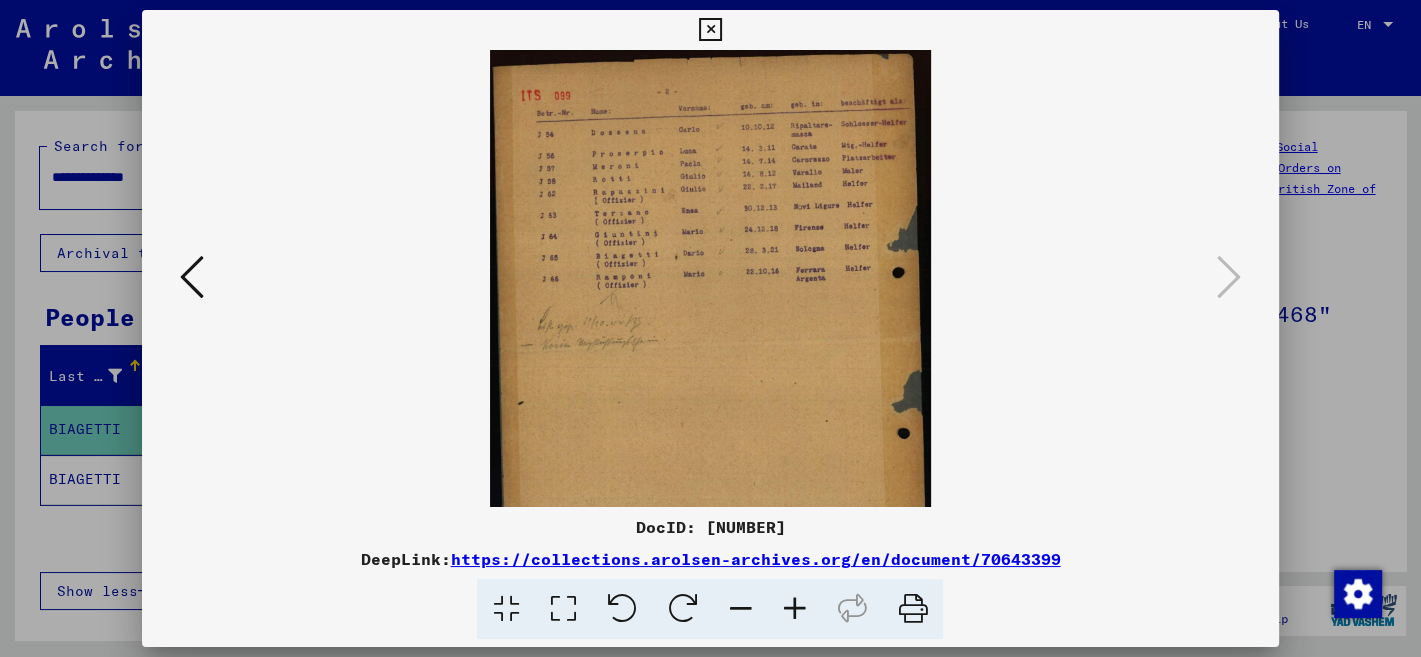 click at bounding box center (794, 609) 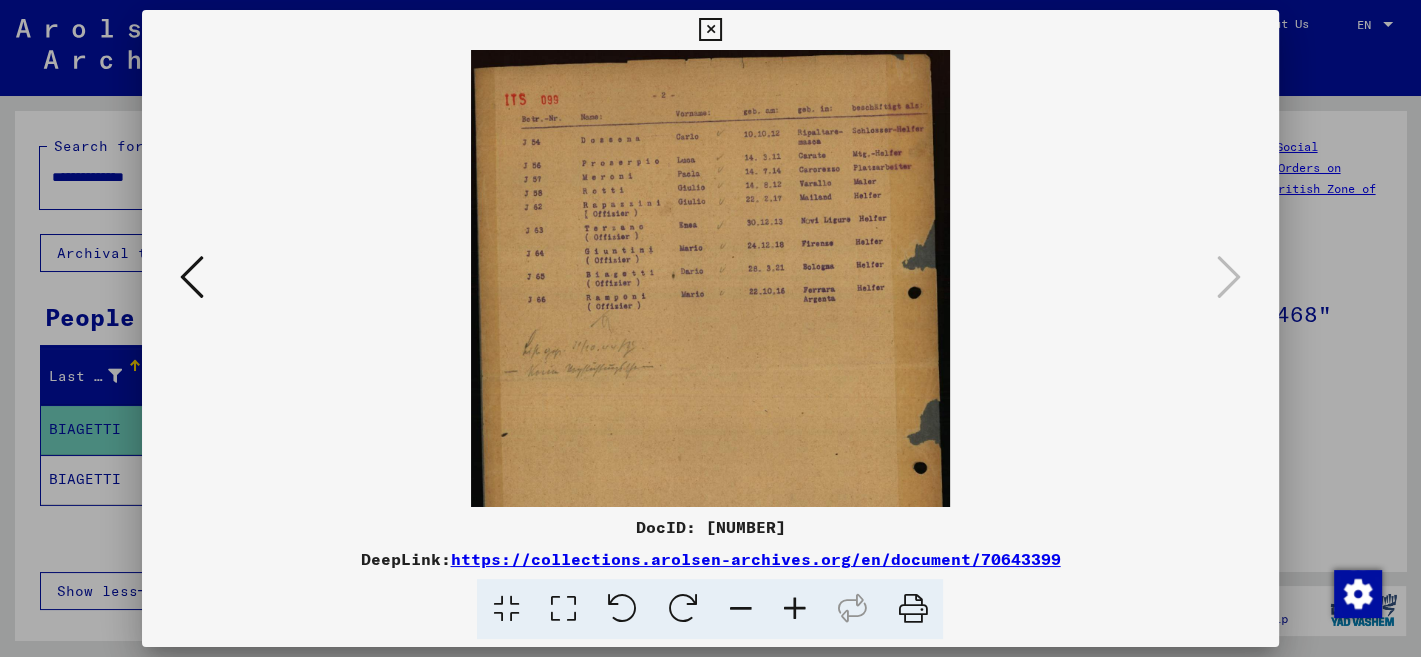 click at bounding box center [794, 609] 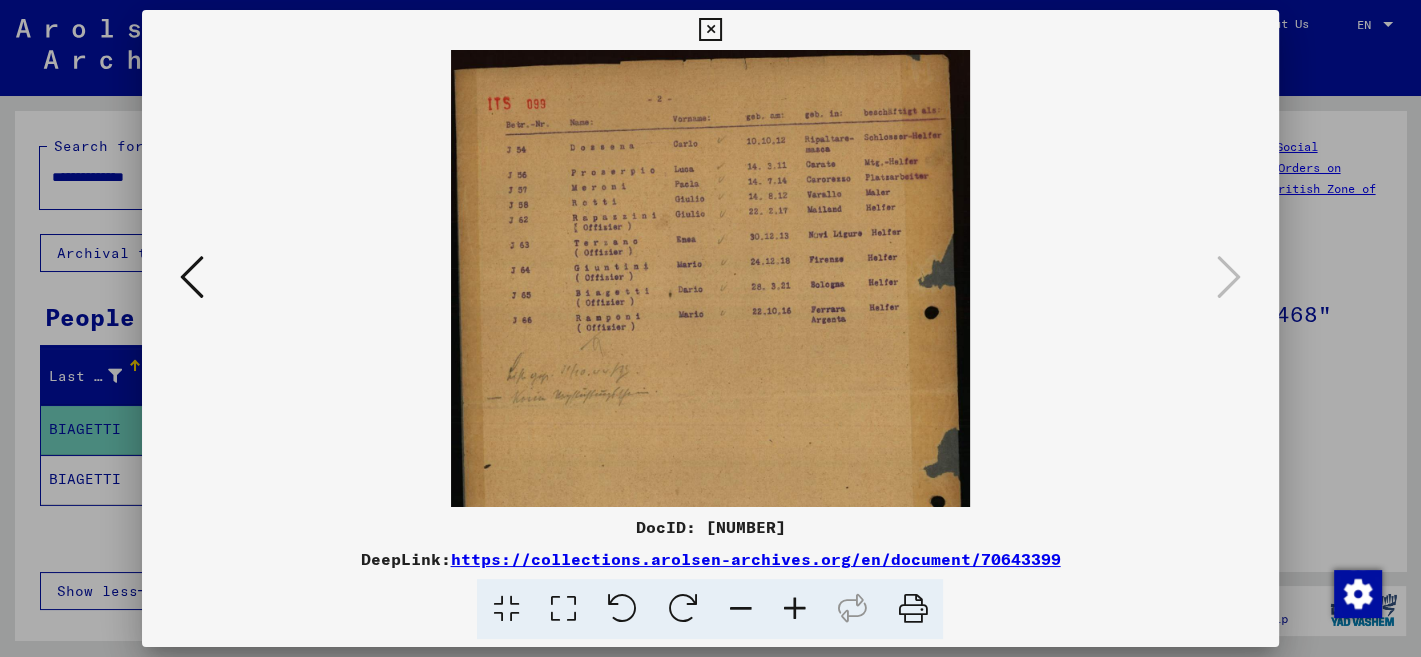click at bounding box center (794, 609) 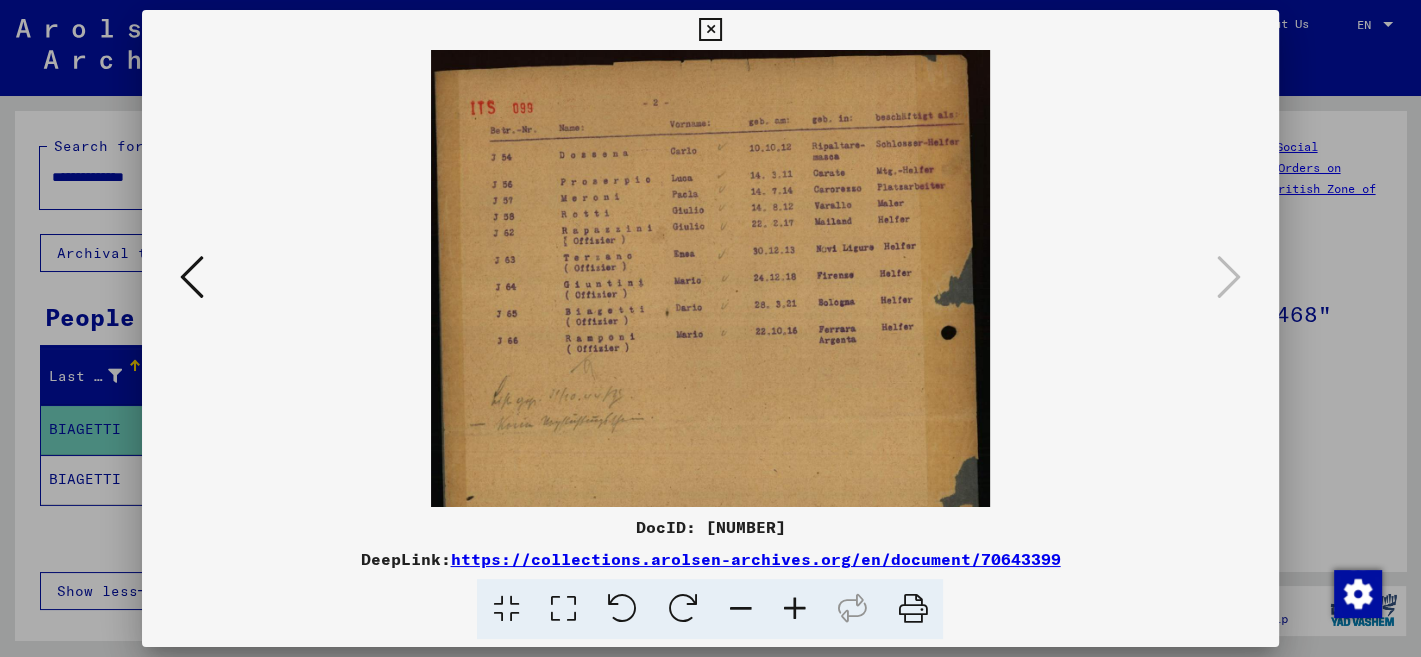 click at bounding box center [794, 609] 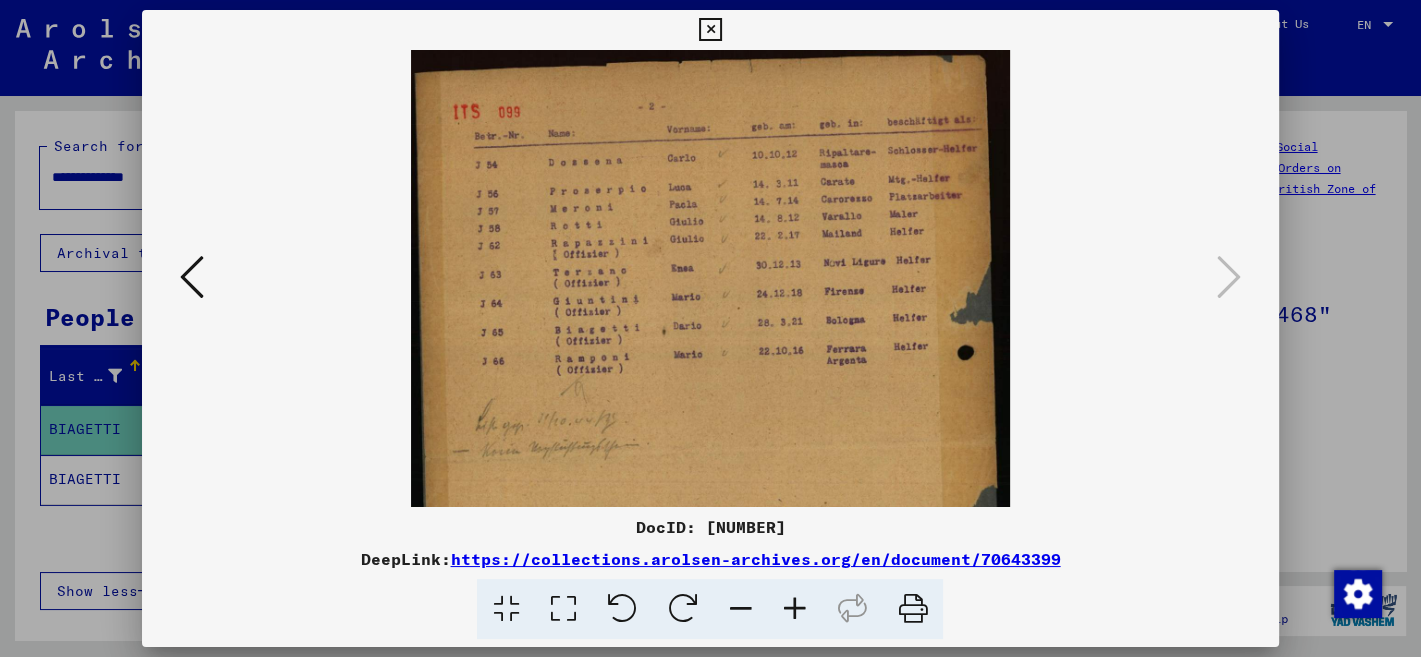 click at bounding box center [794, 609] 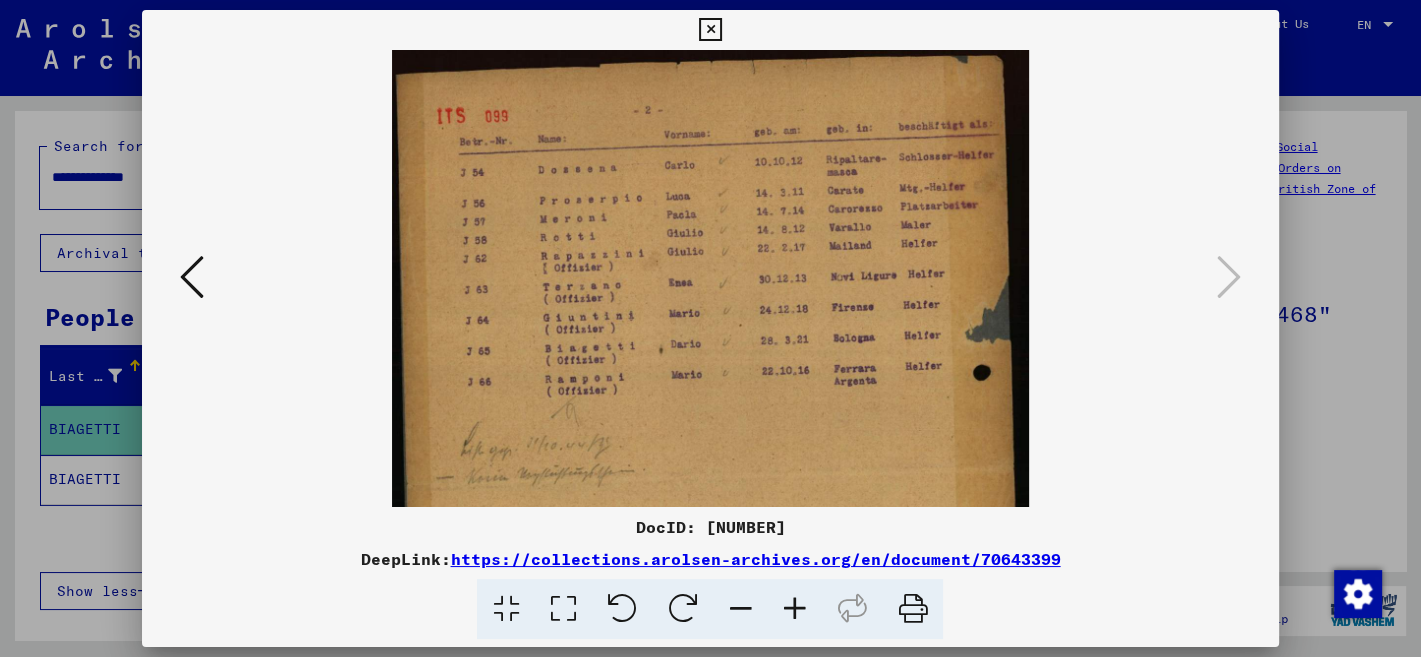 click at bounding box center [710, 30] 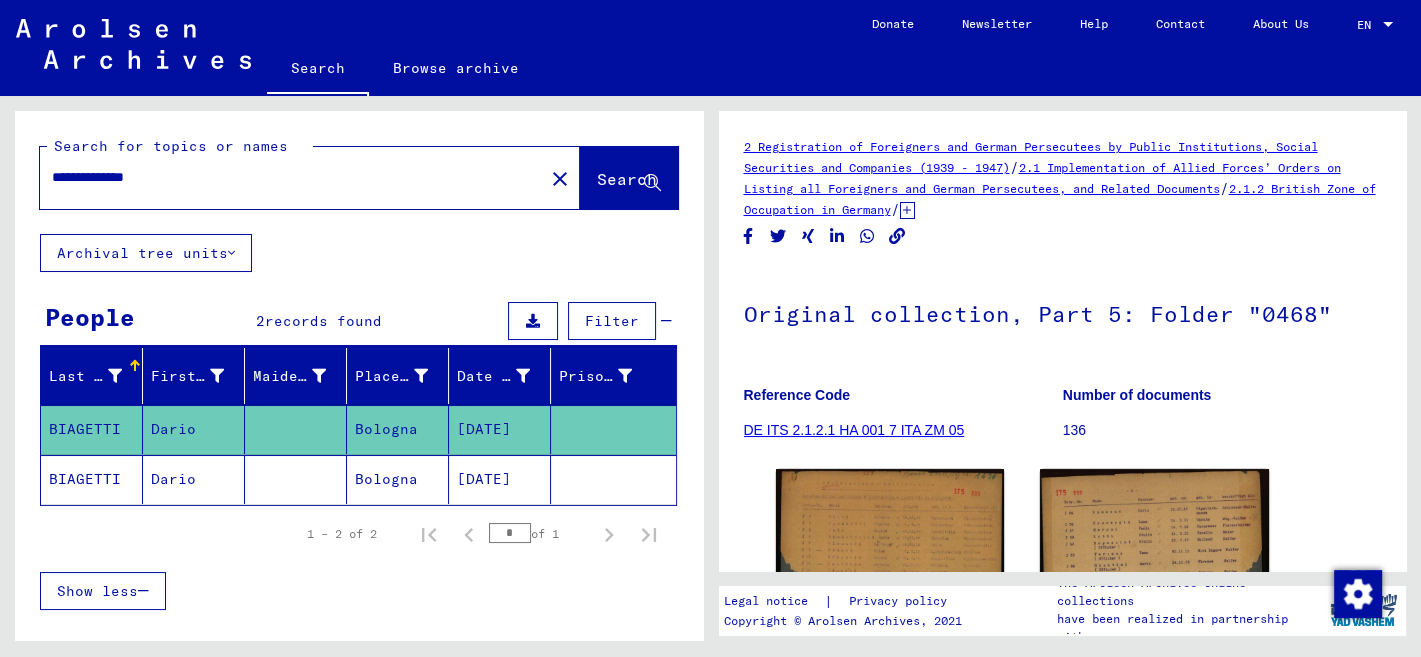 click on "**********" at bounding box center (292, 177) 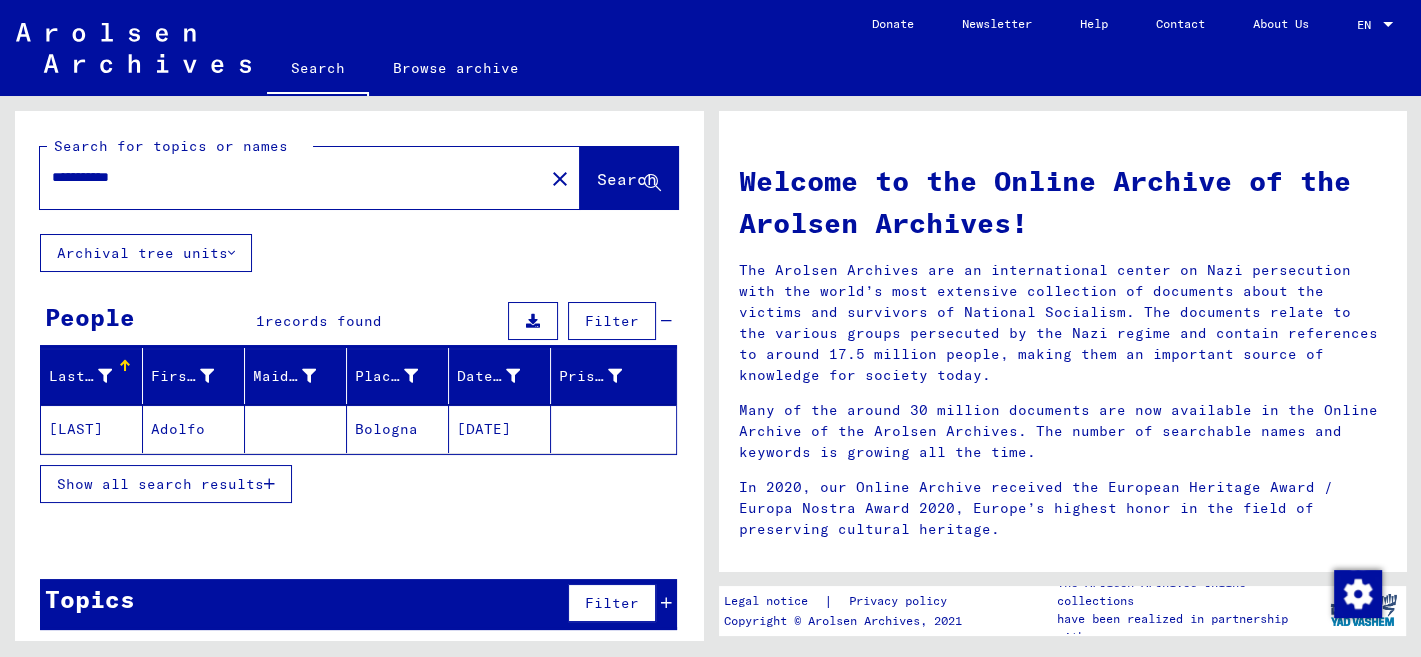click on "[LAST]" 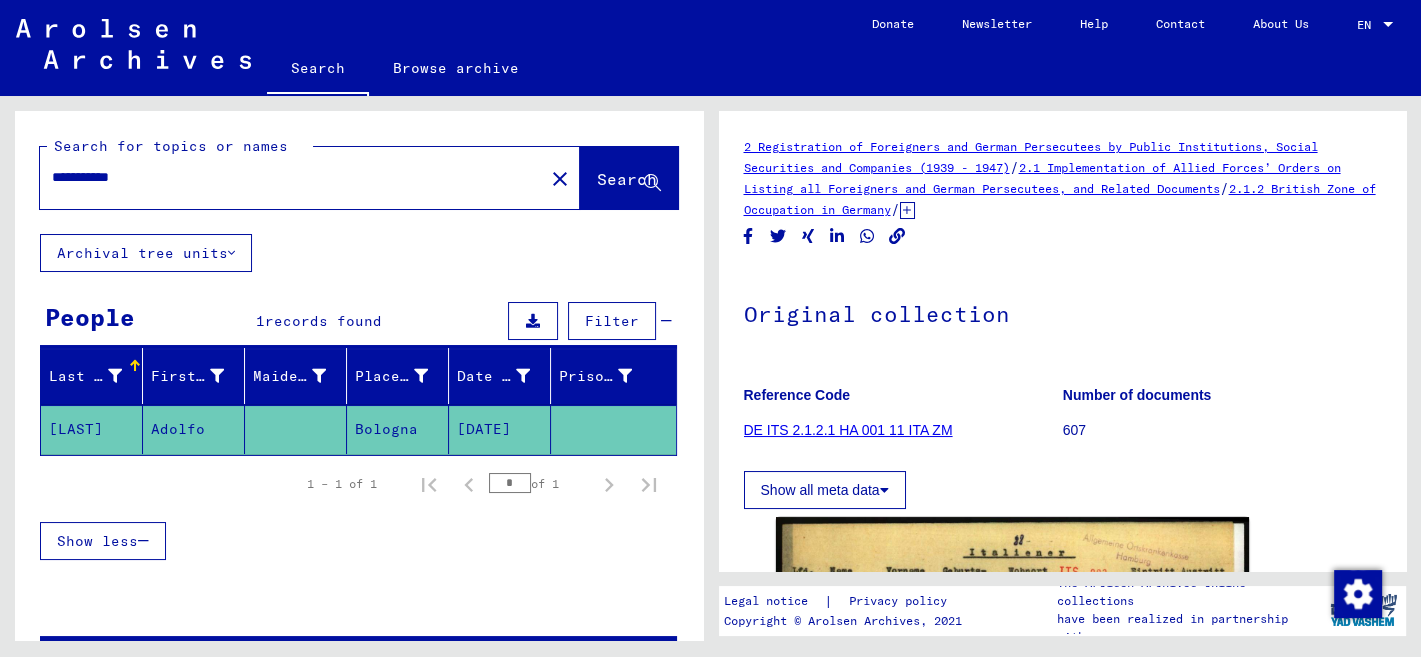drag, startPoint x: 531, startPoint y: 422, endPoint x: 450, endPoint y: 426, distance: 81.09871 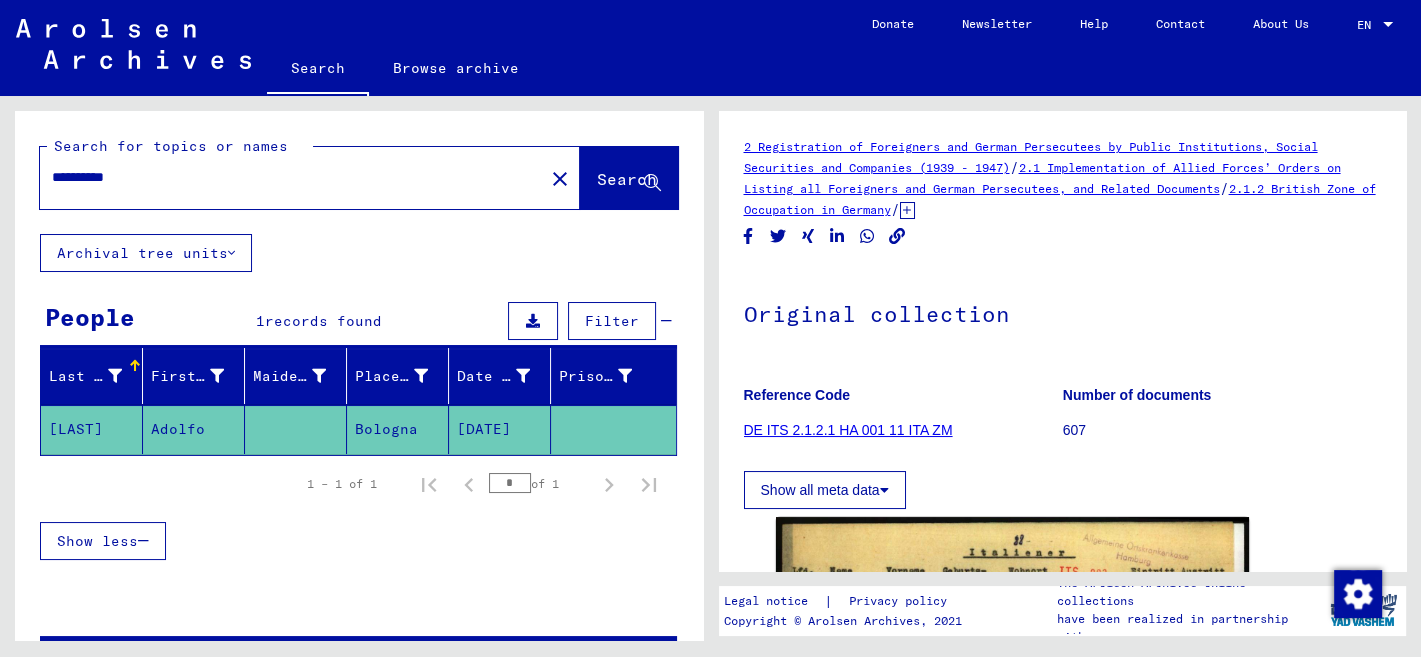 type on "**********" 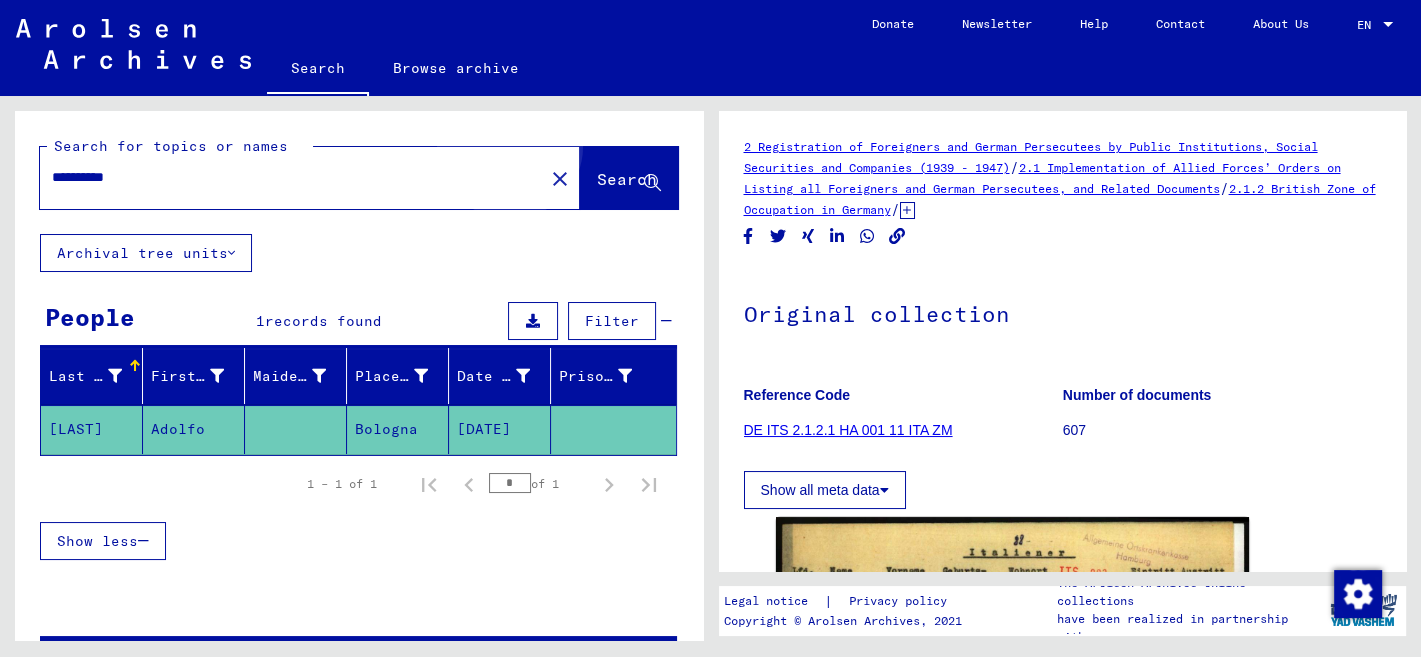 click on "Search" 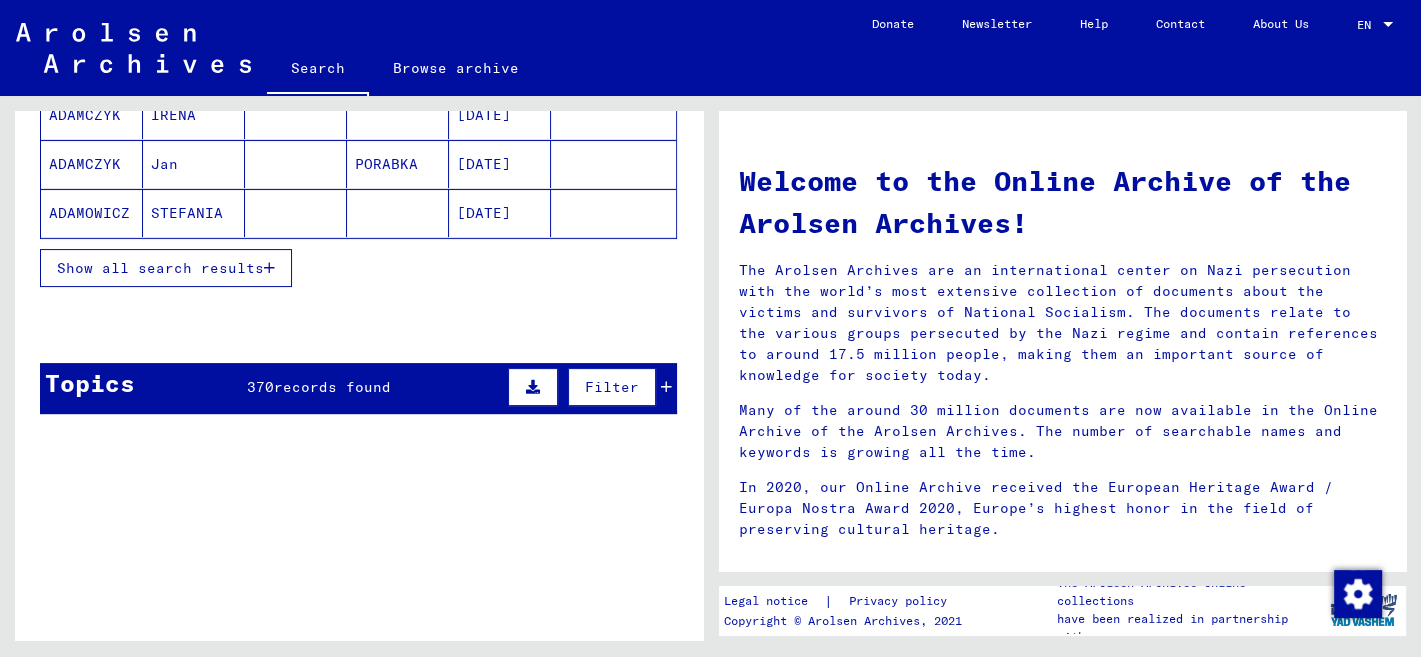 scroll, scrollTop: 277, scrollLeft: 0, axis: vertical 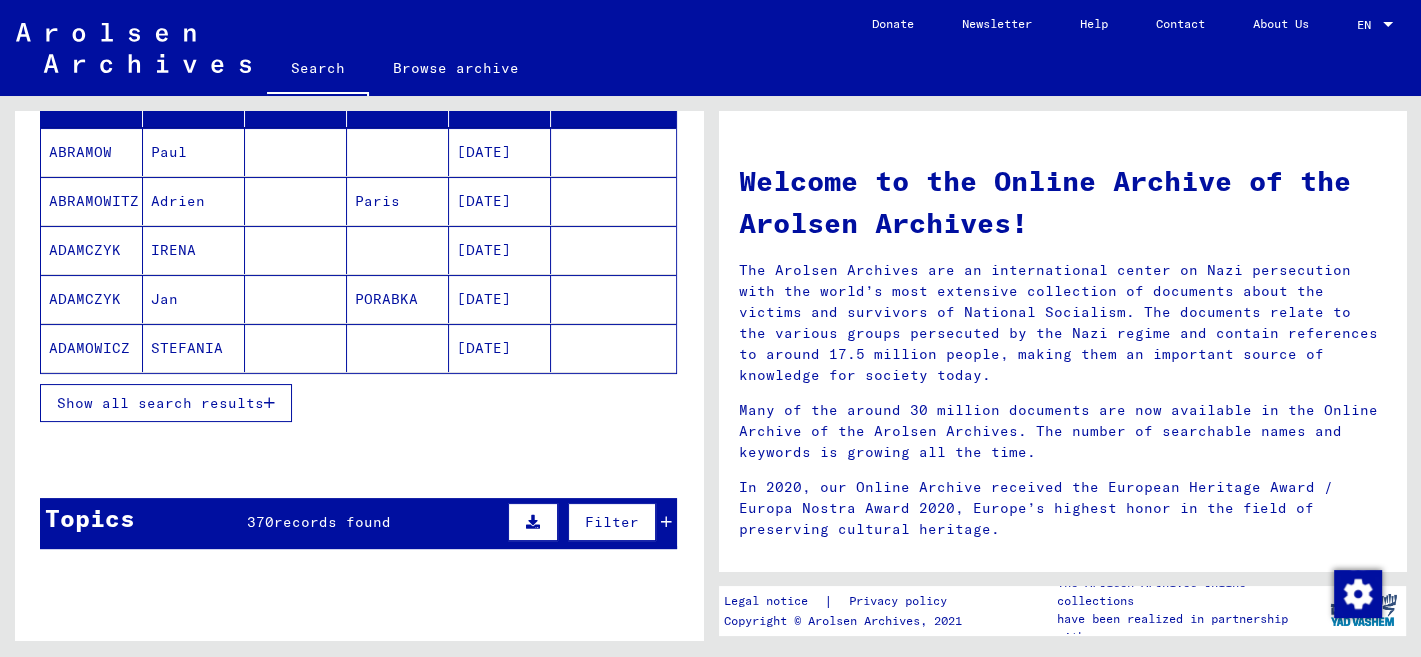 click on "Show all search results" at bounding box center [160, 403] 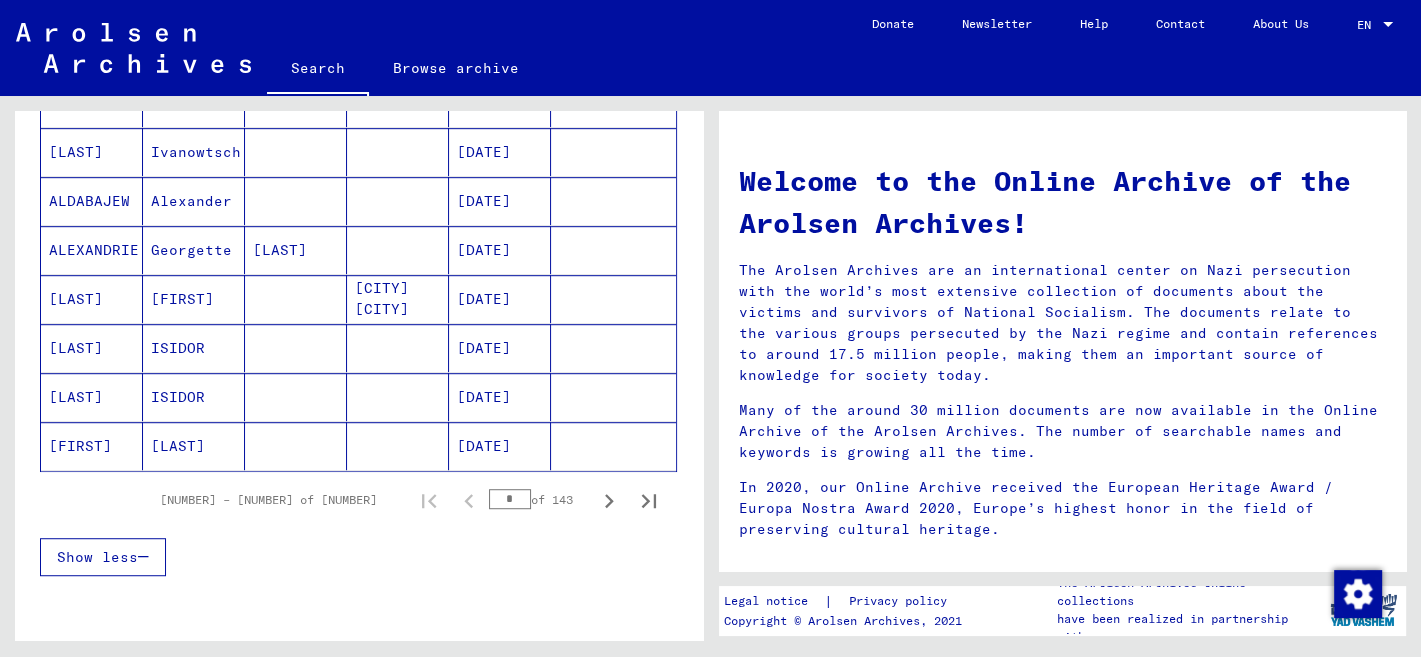 scroll, scrollTop: 1160, scrollLeft: 0, axis: vertical 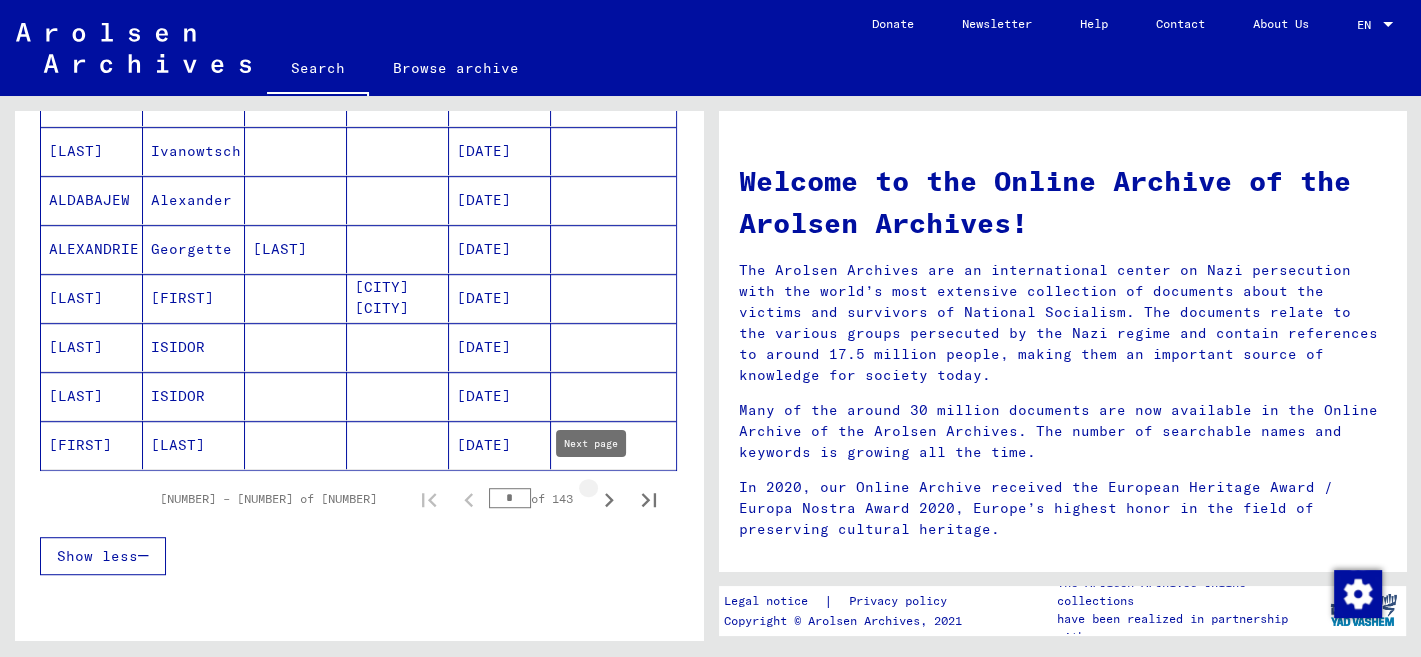 click 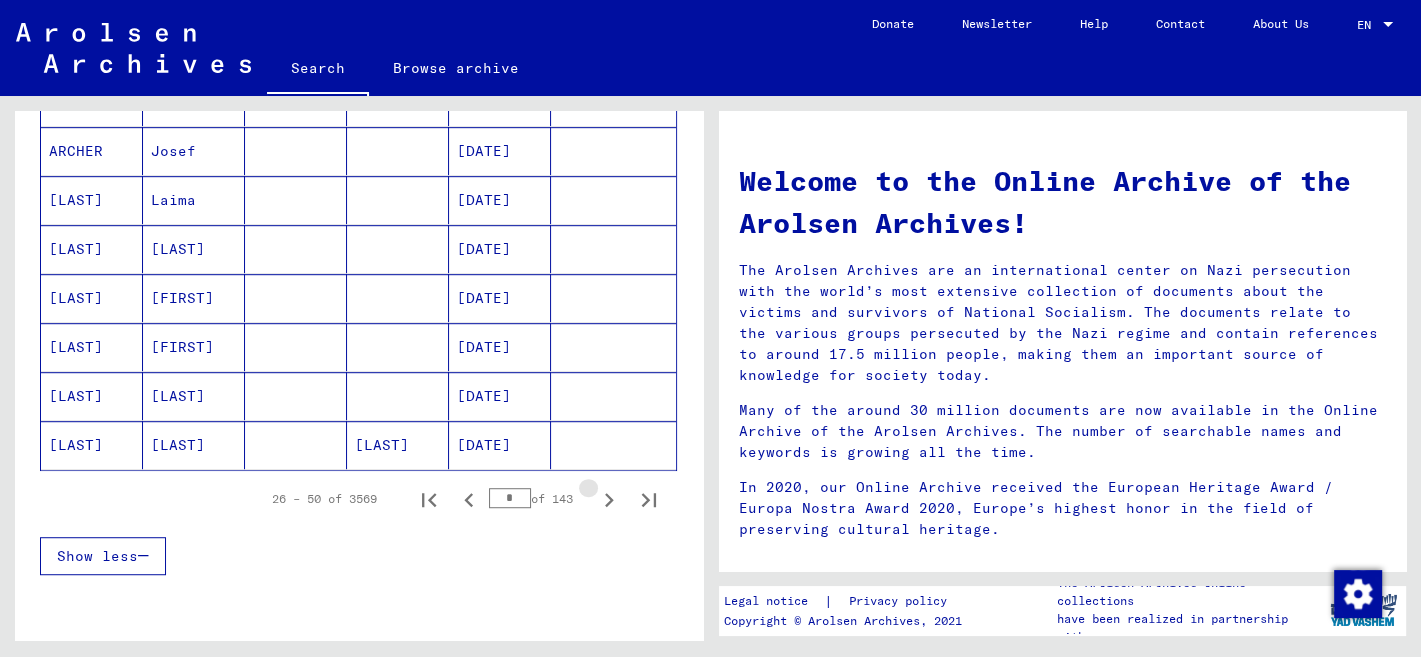 click 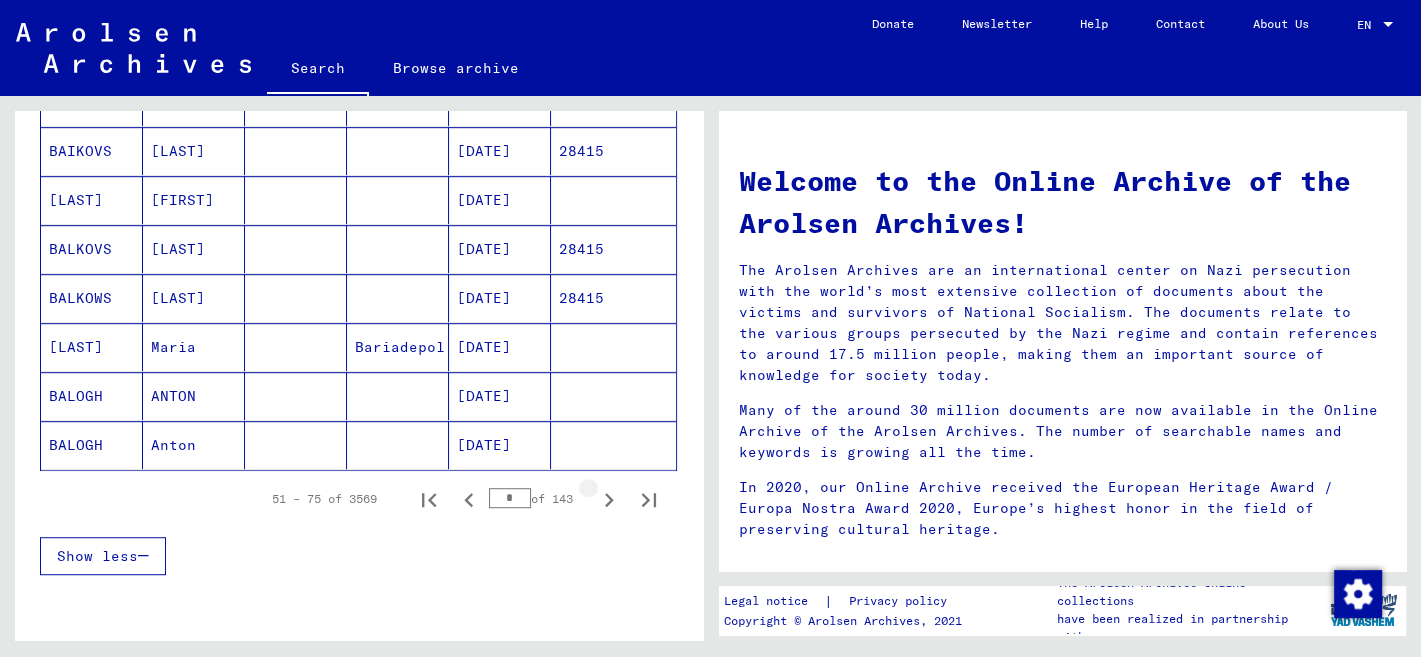 click 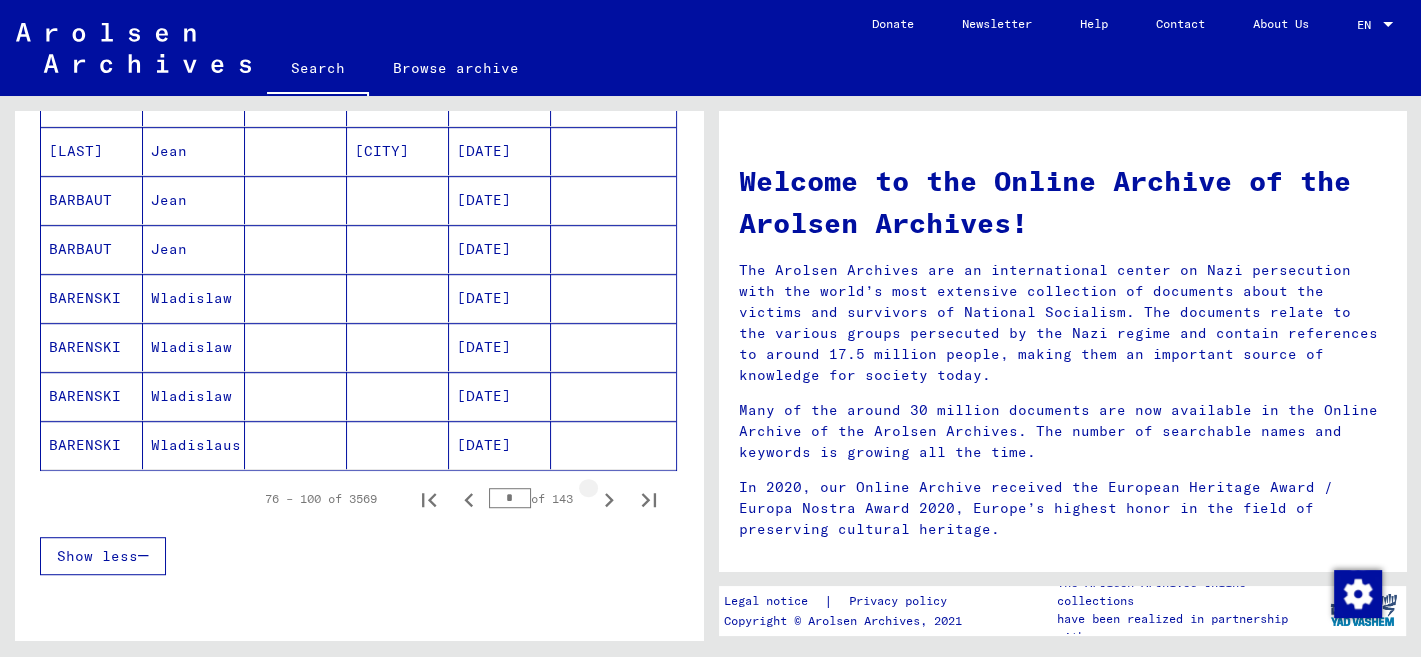 click 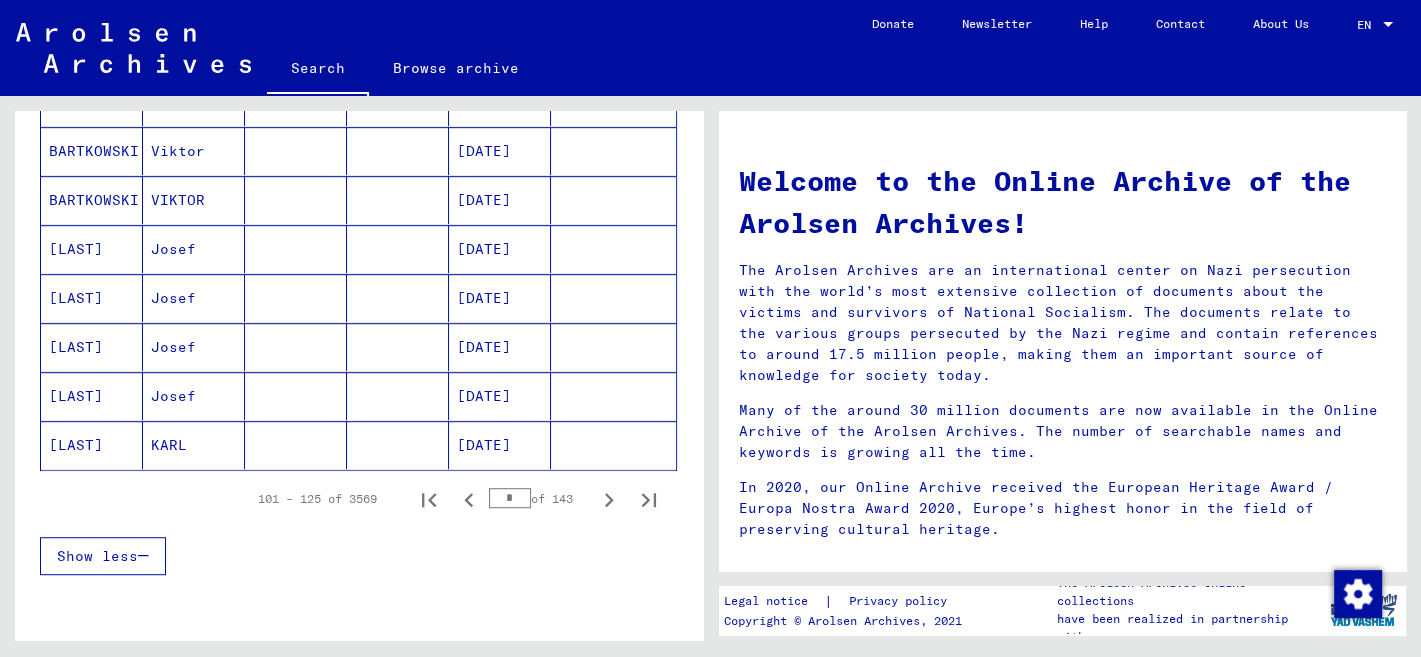 click 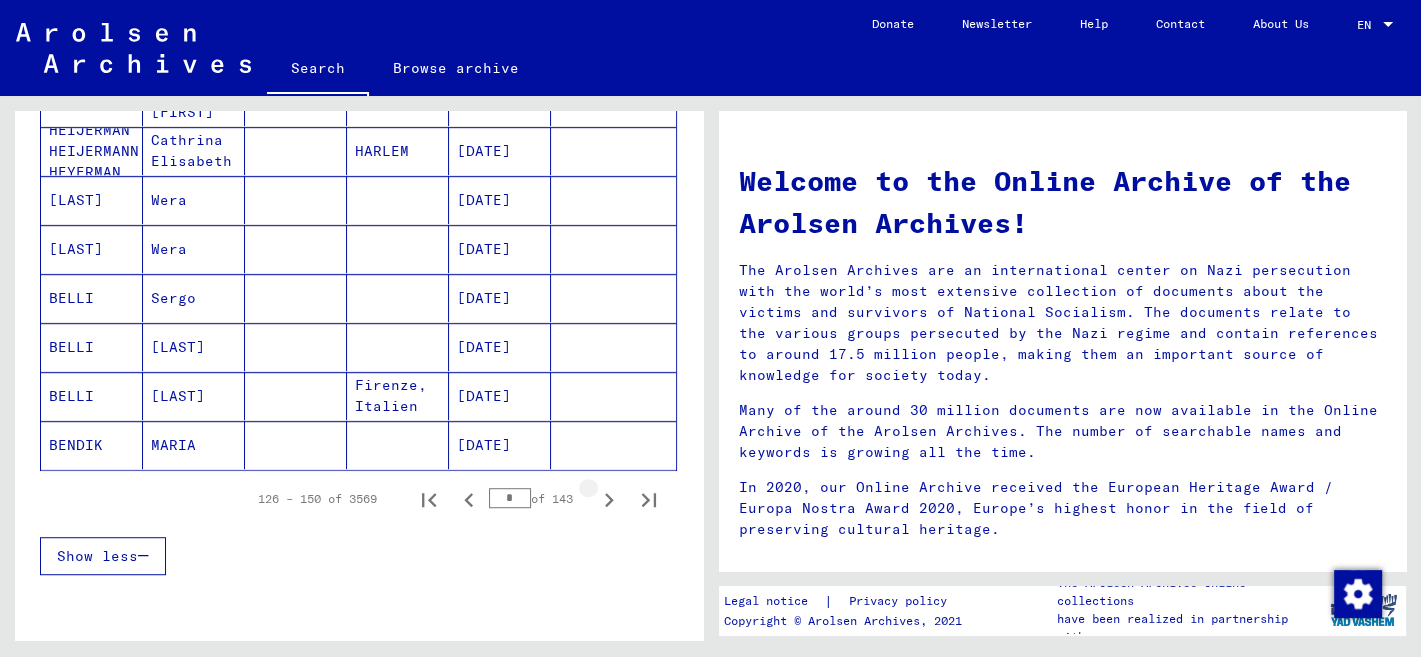 click 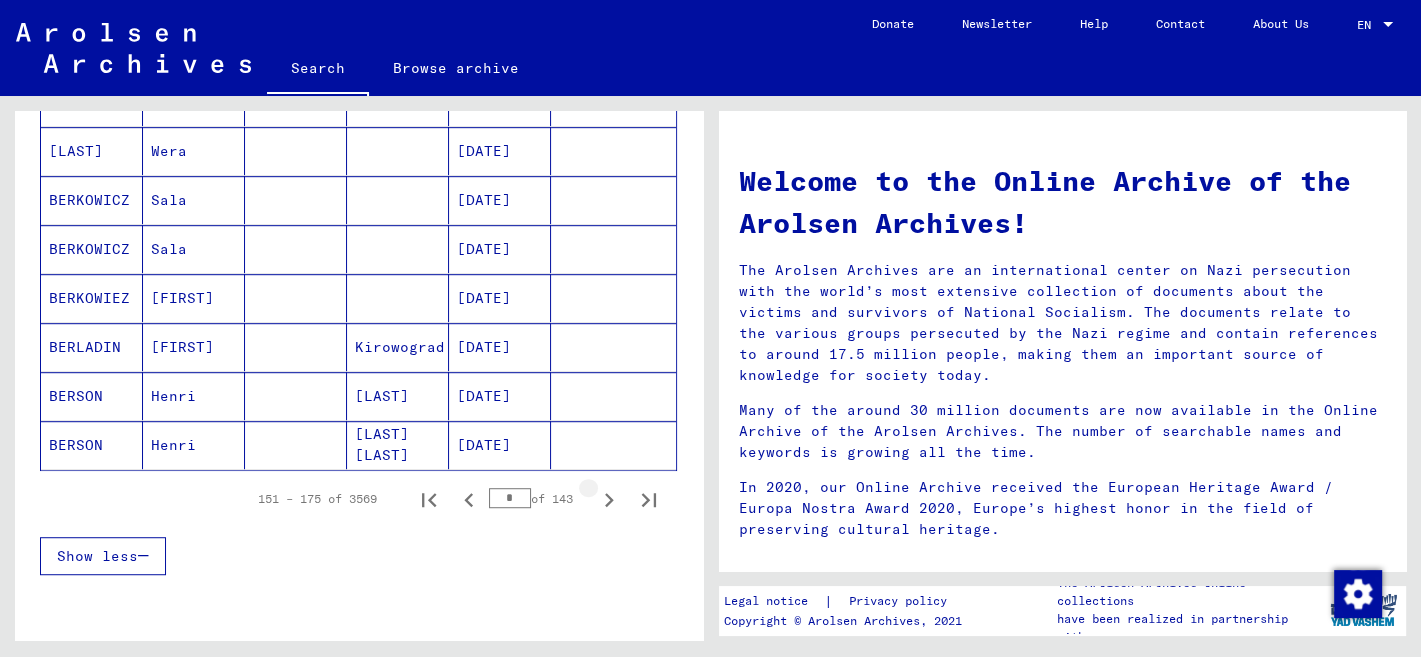 click 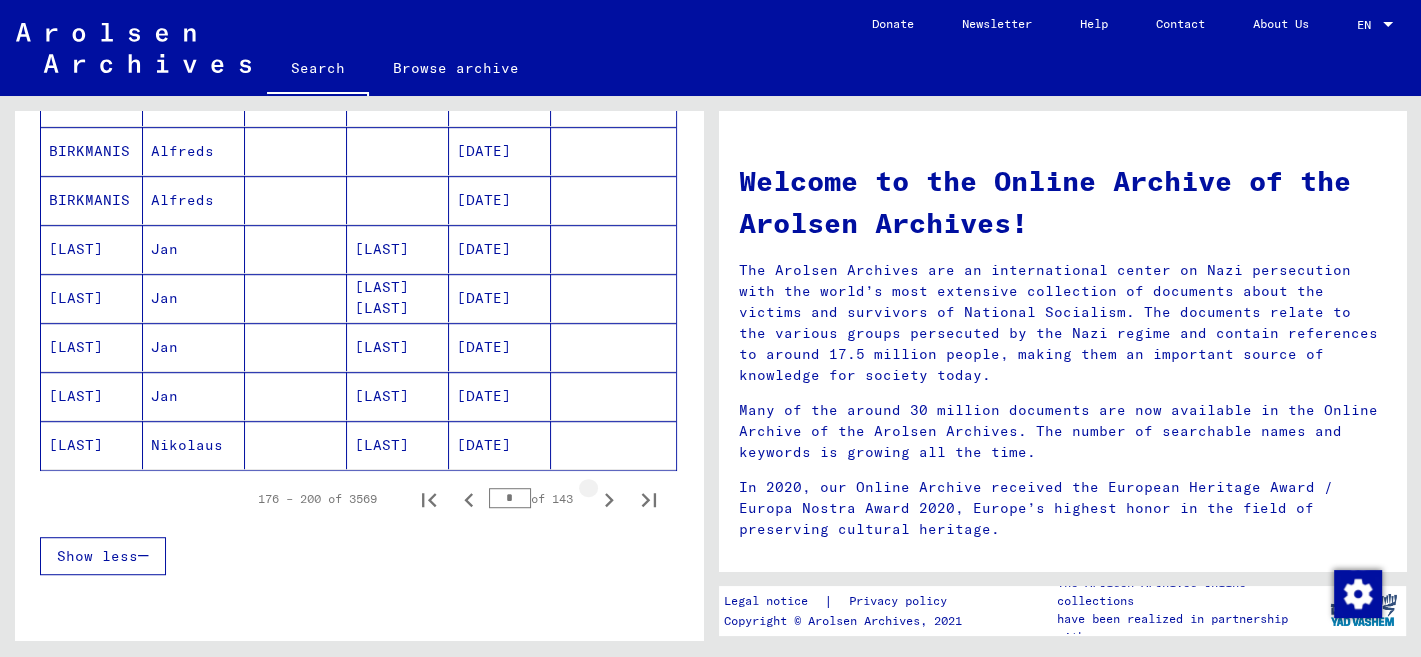 click 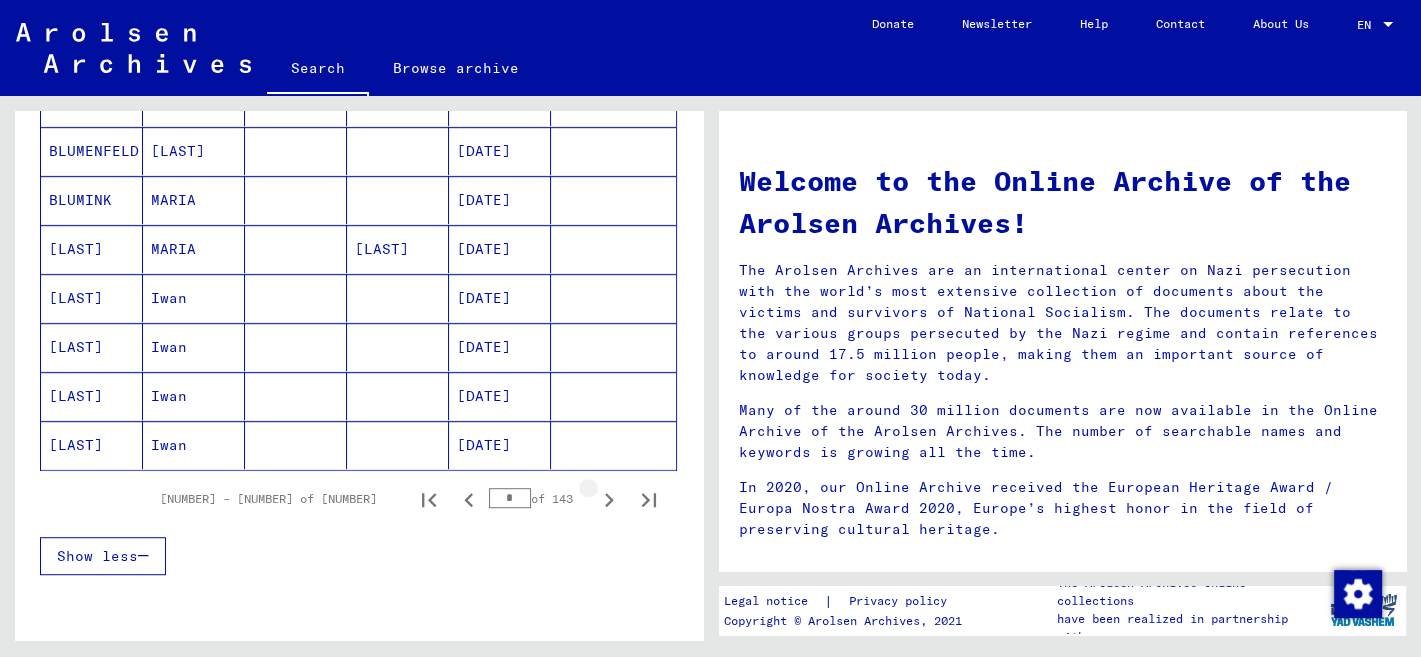 click 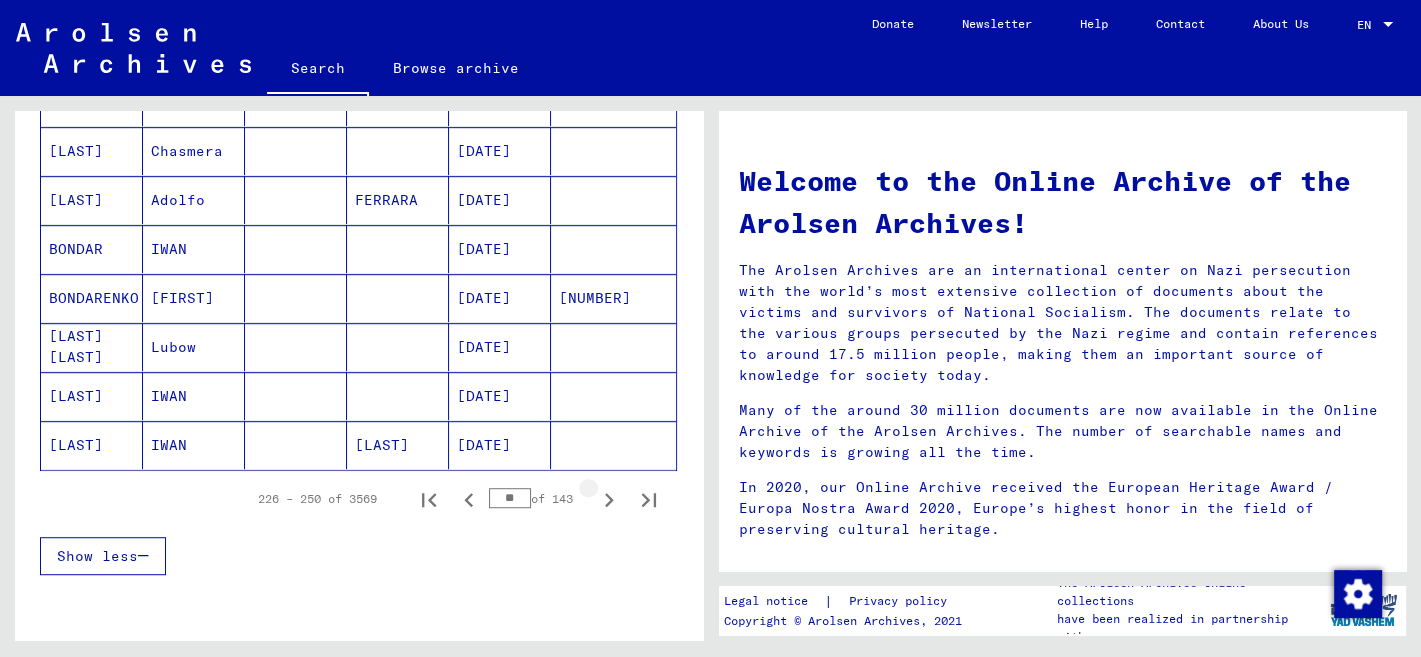 click 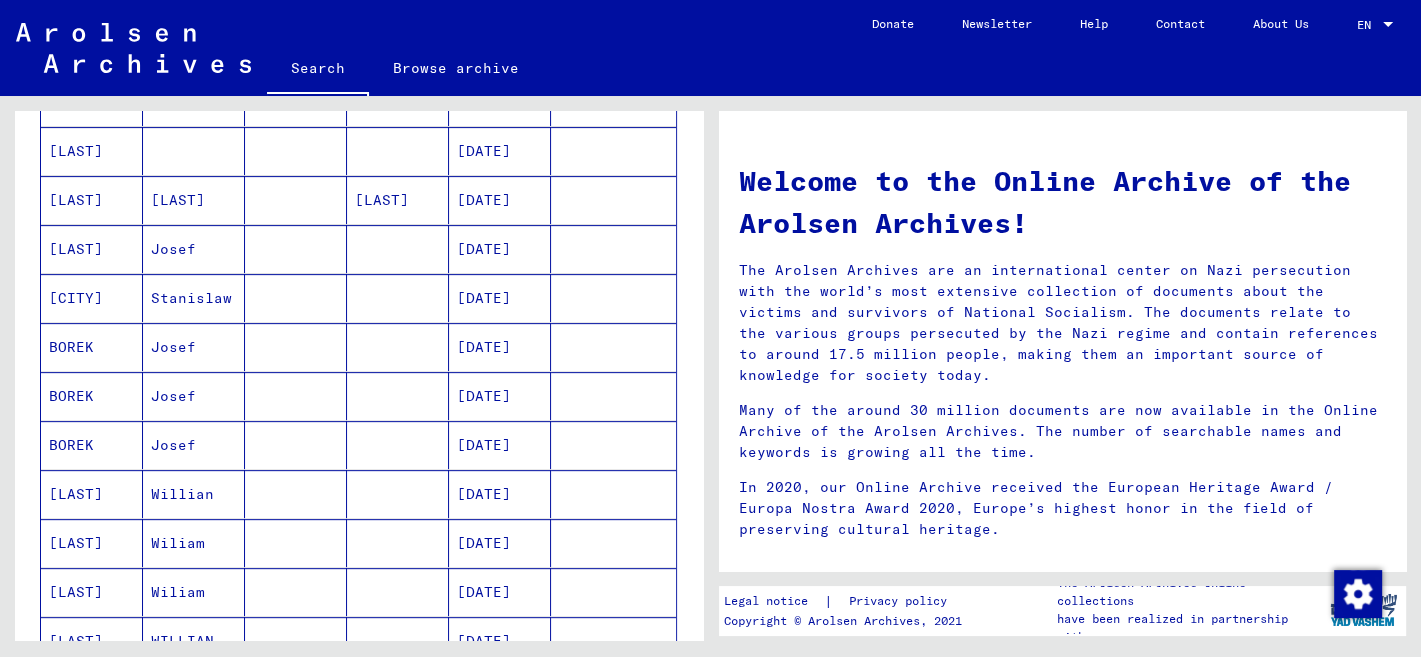 scroll, scrollTop: 277, scrollLeft: 0, axis: vertical 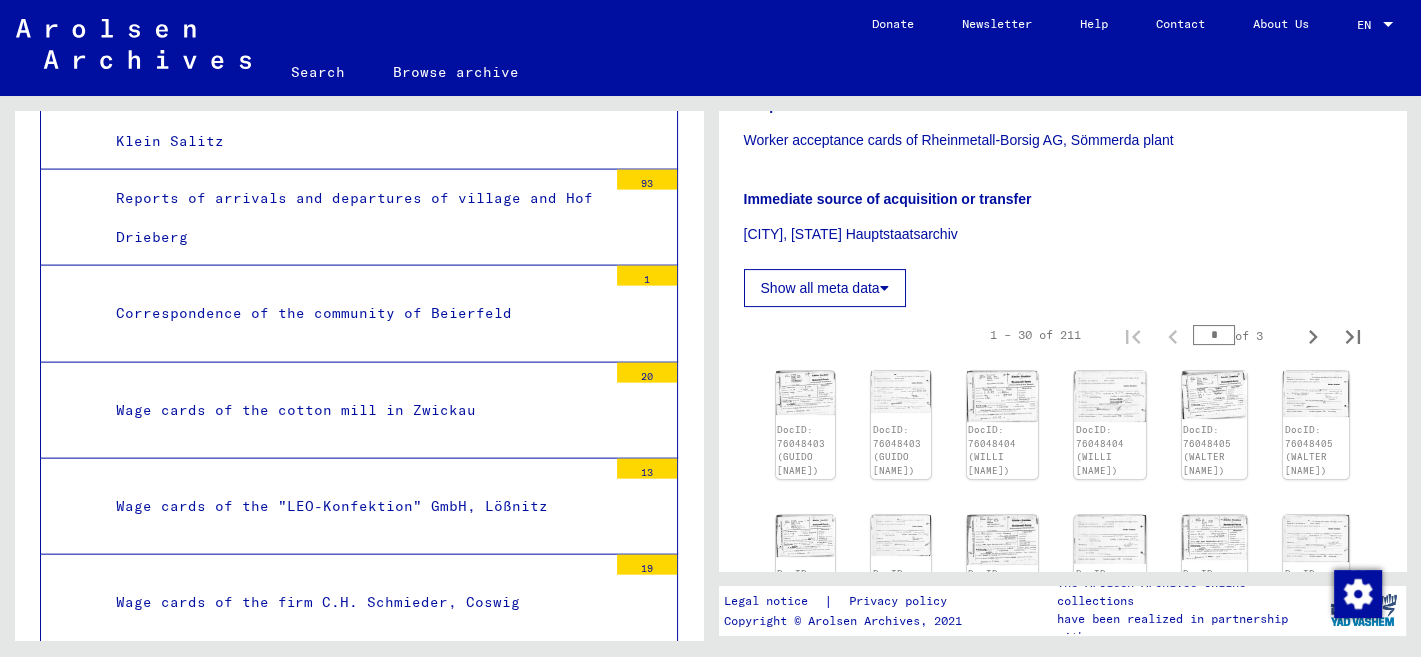 click on "Index cards of the Gothaer Waggonfabrik AG, Gotha" at bounding box center (354, 7240) 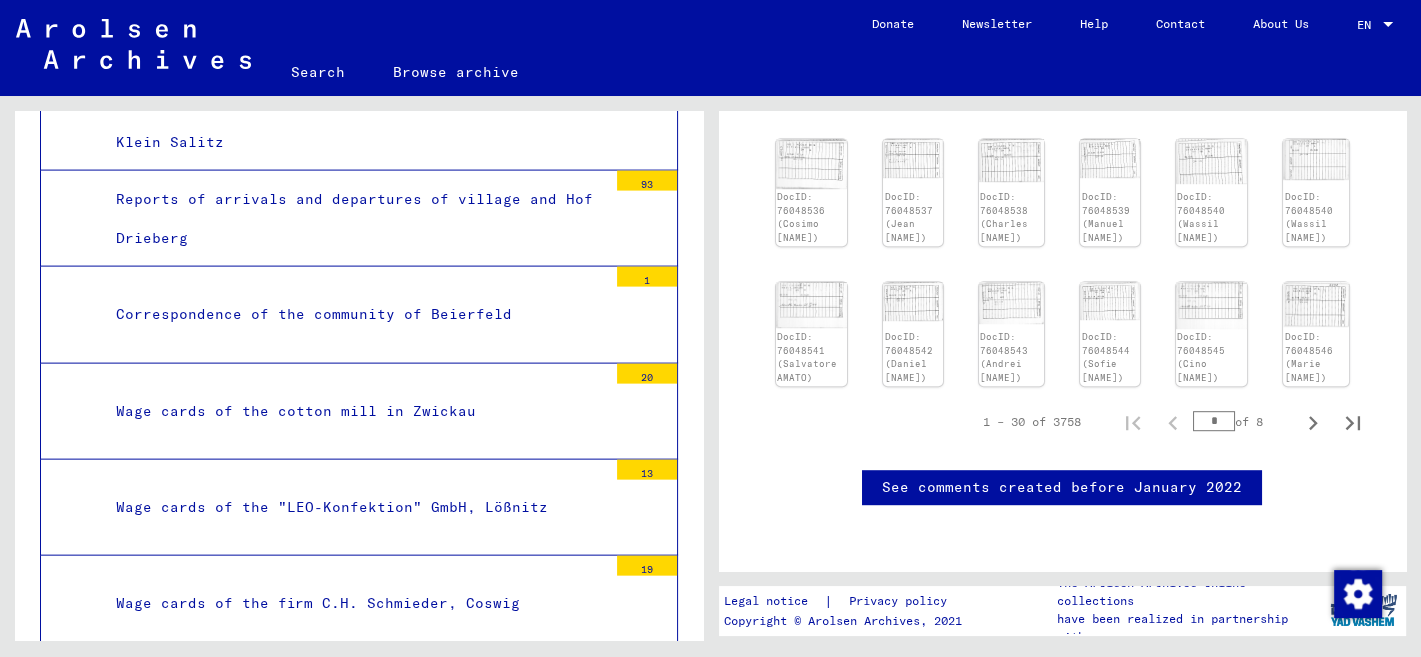 scroll, scrollTop: 1269, scrollLeft: 0, axis: vertical 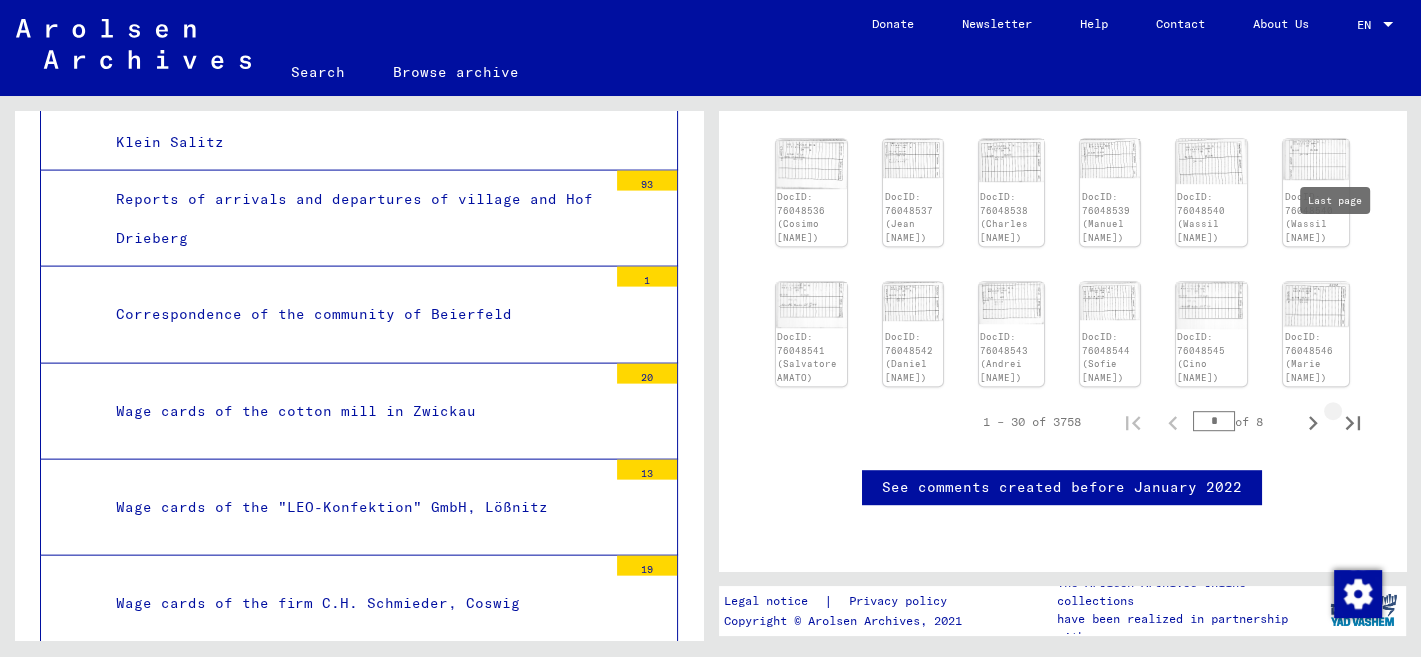 click 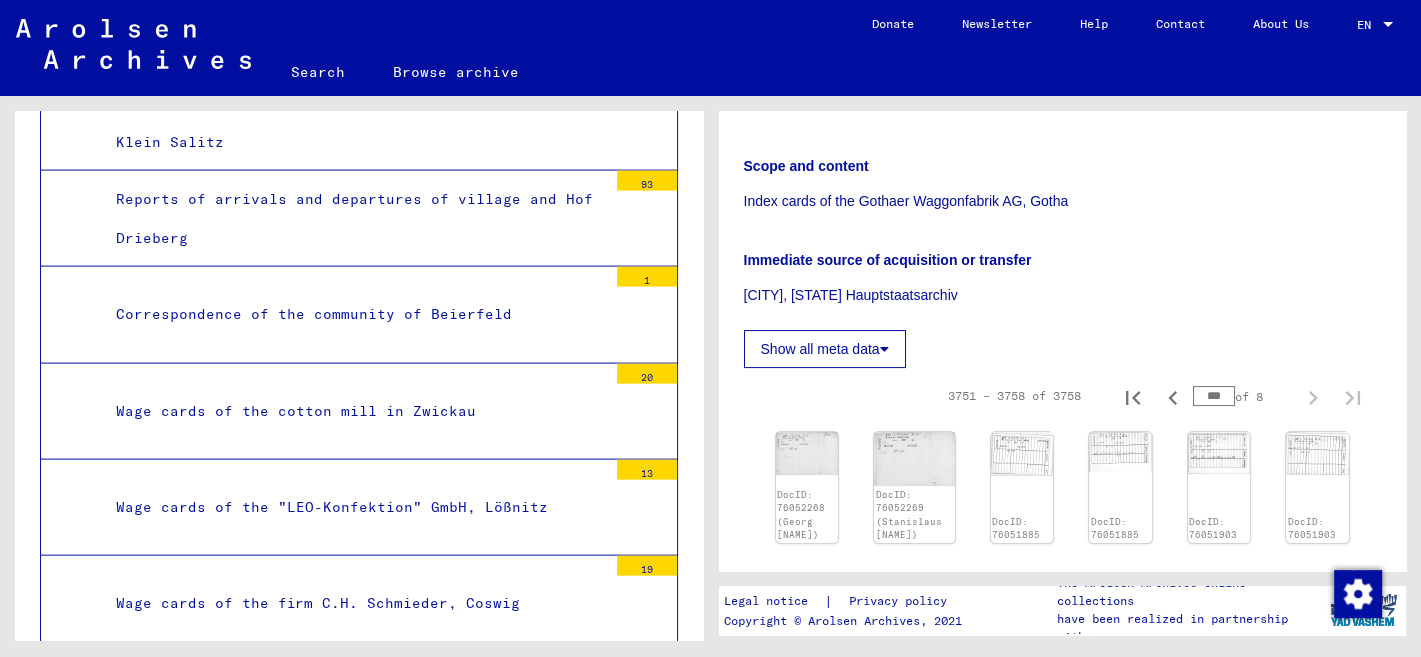 scroll, scrollTop: 785, scrollLeft: 0, axis: vertical 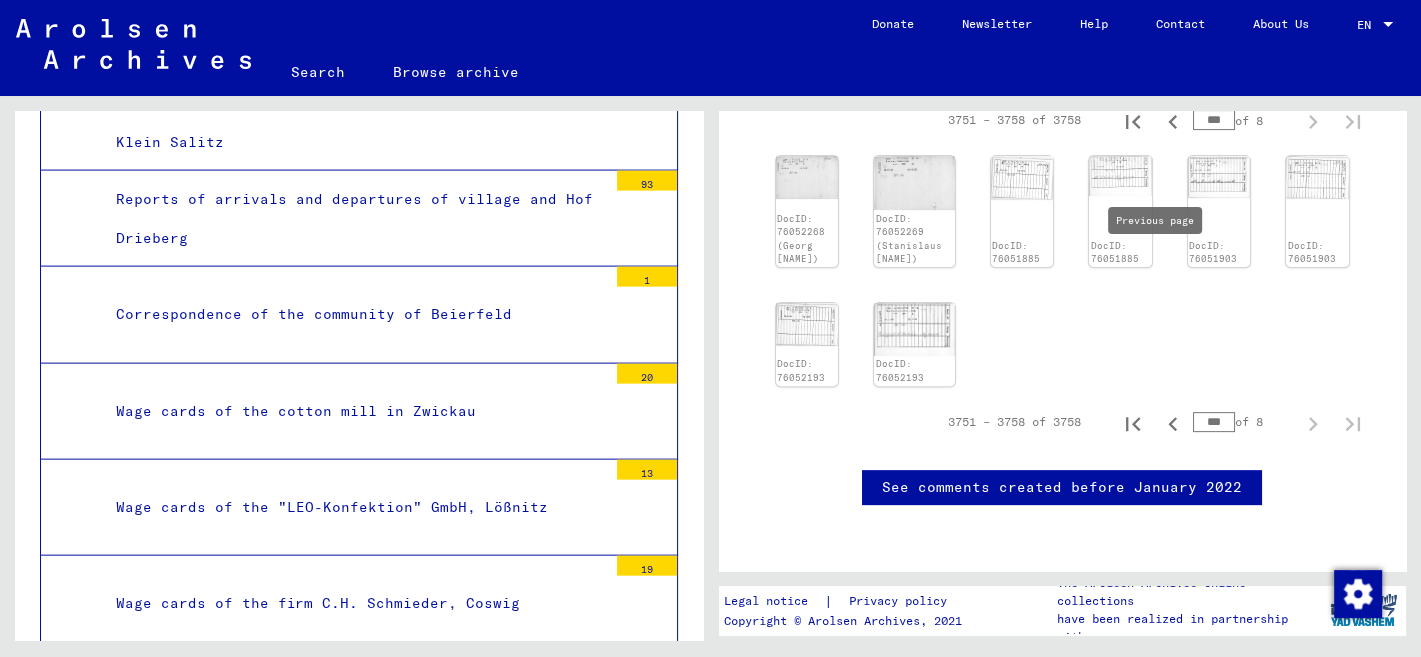 click 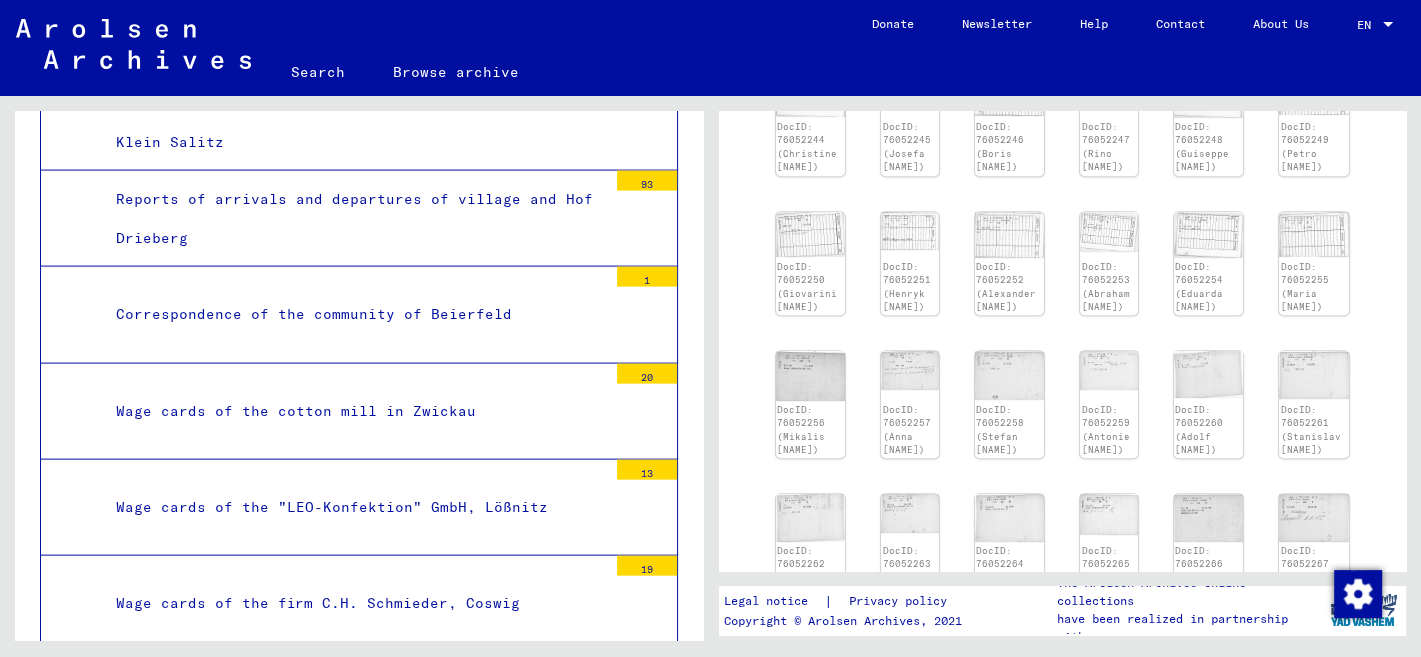 scroll, scrollTop: 885, scrollLeft: 0, axis: vertical 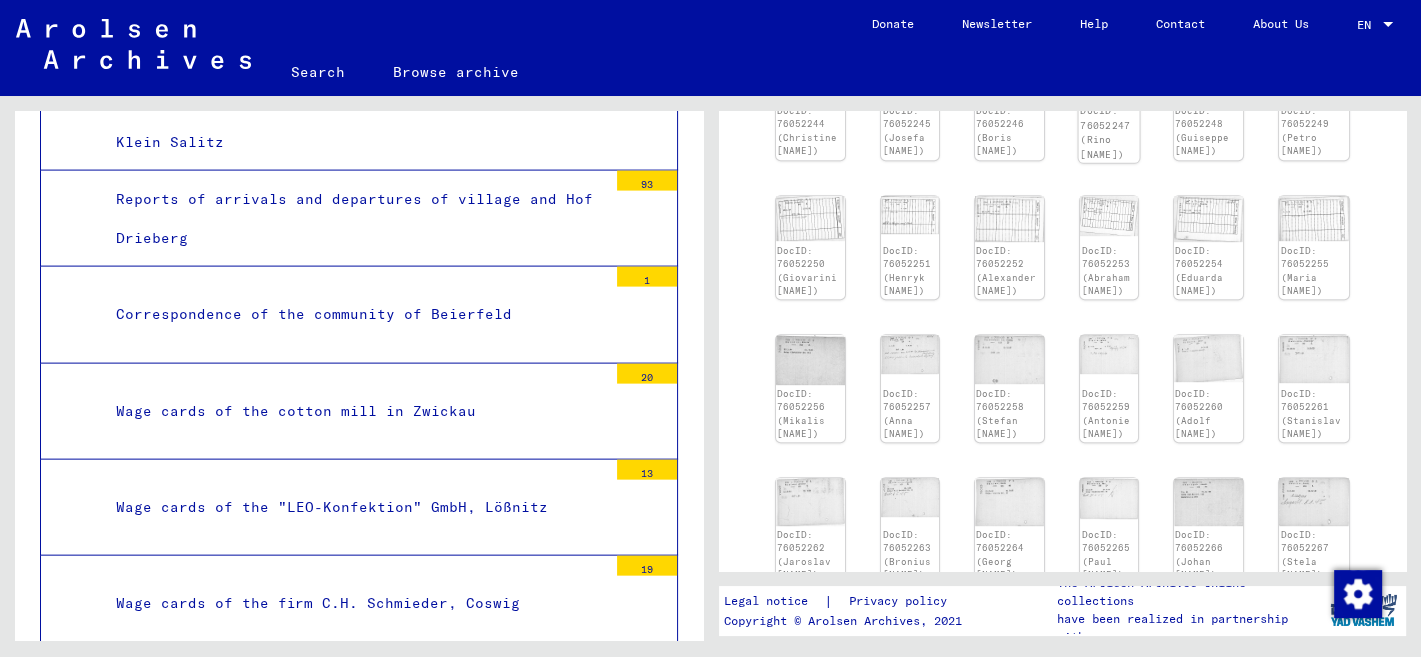 click on "DocID: 76052247 ([FIRST] [LAST])" 